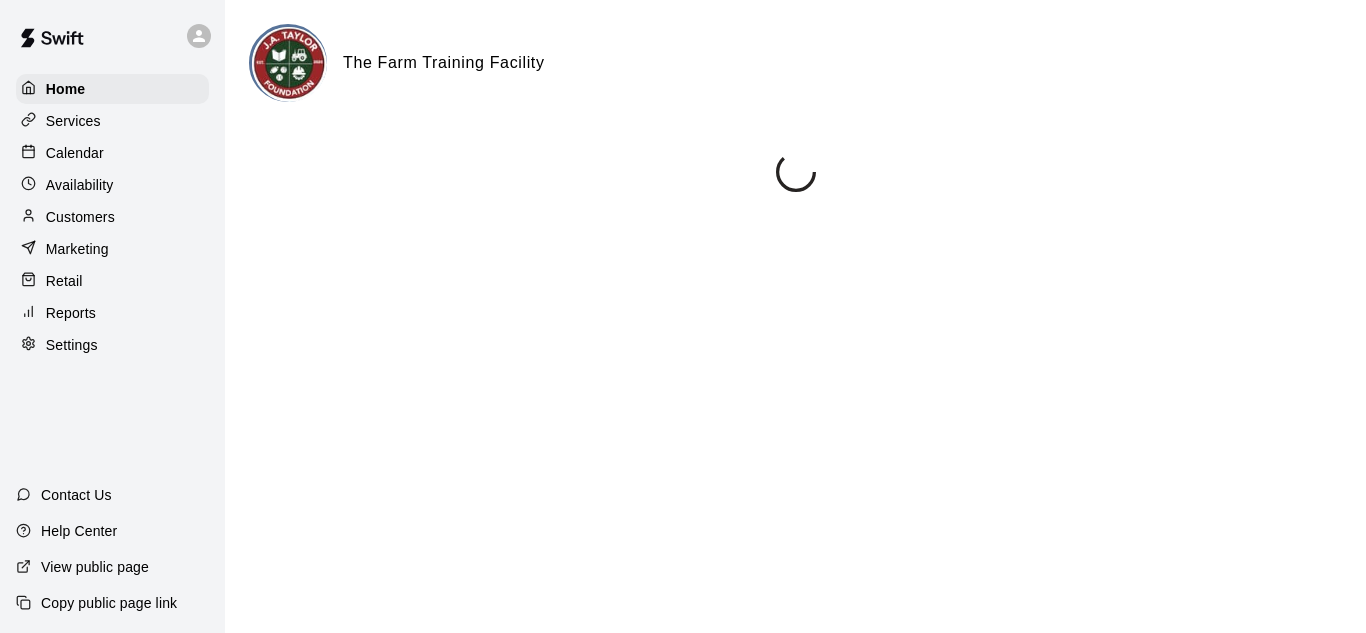 scroll, scrollTop: 0, scrollLeft: 0, axis: both 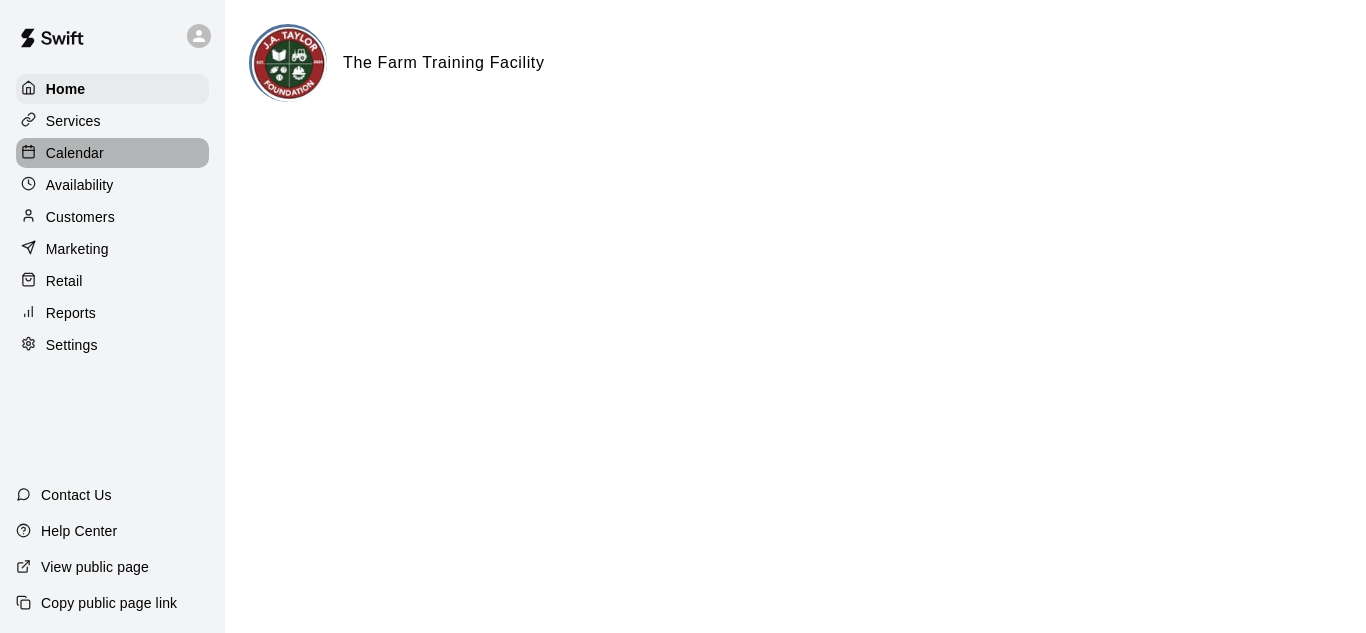 click on "Calendar" at bounding box center [75, 153] 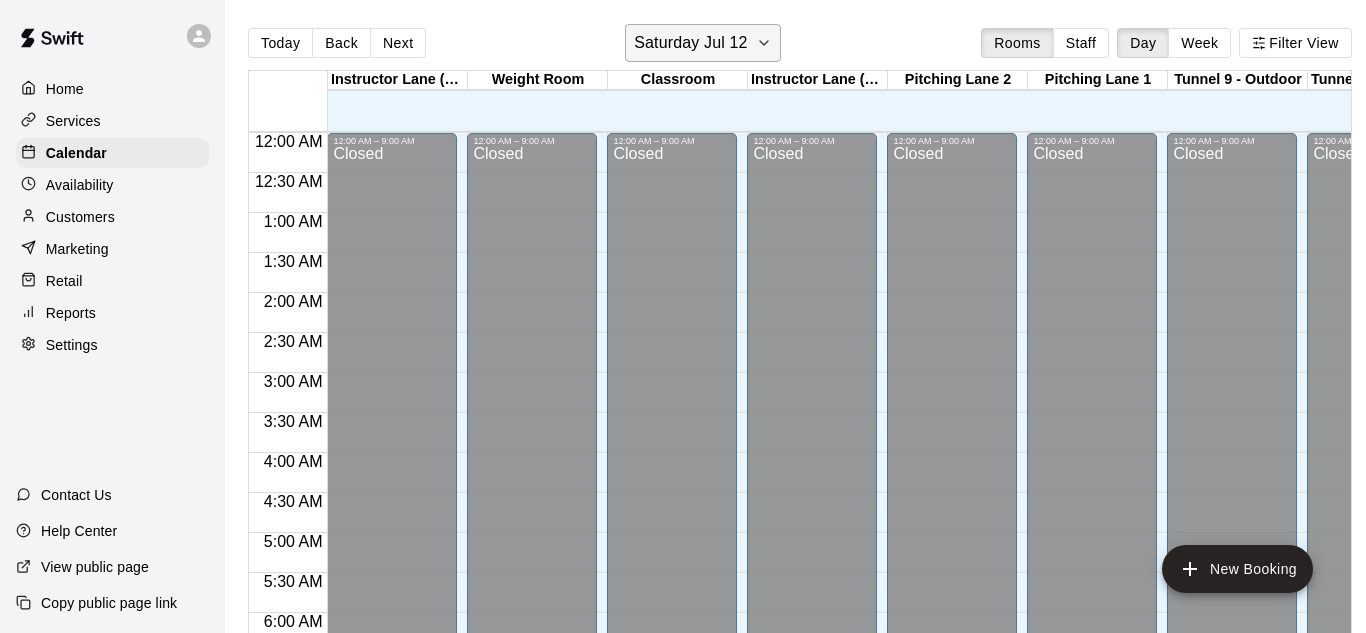 scroll, scrollTop: 962, scrollLeft: 0, axis: vertical 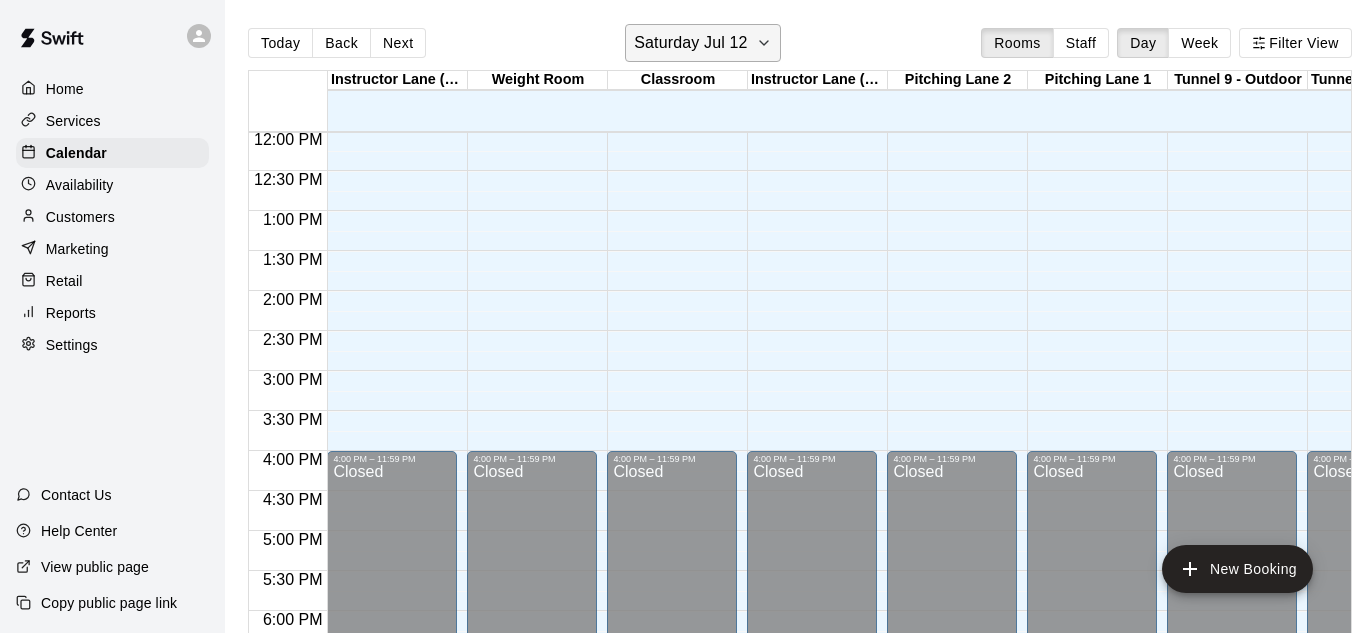 click 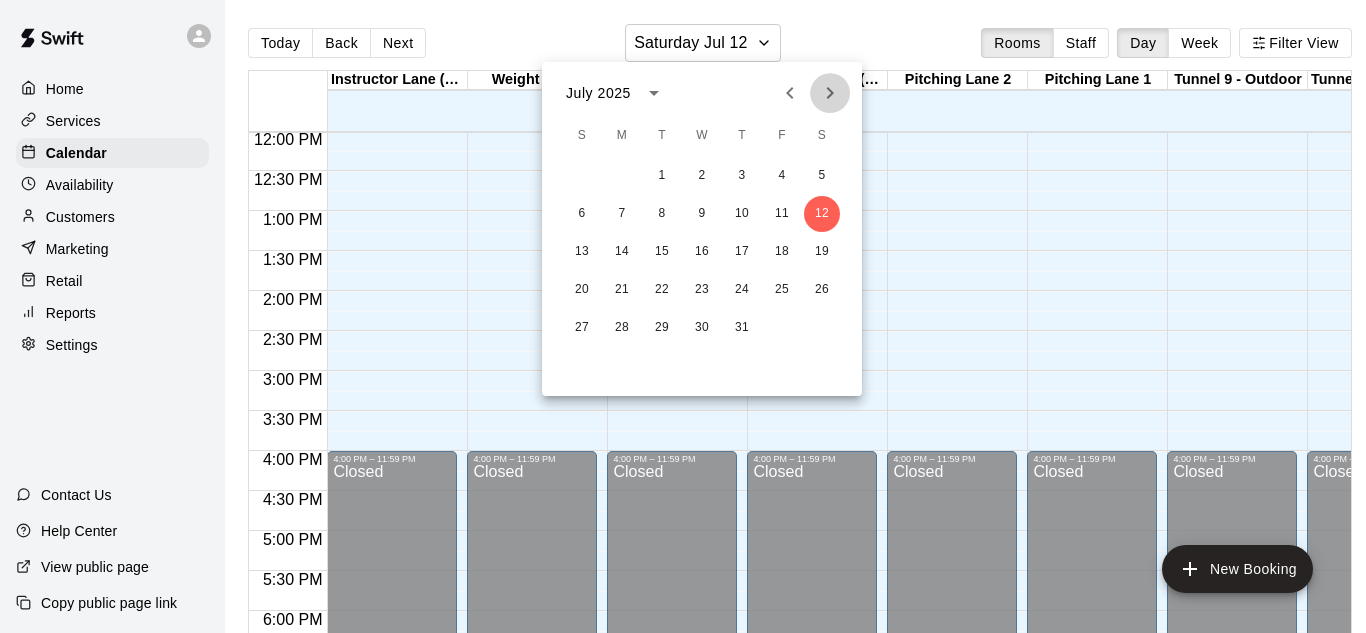 click 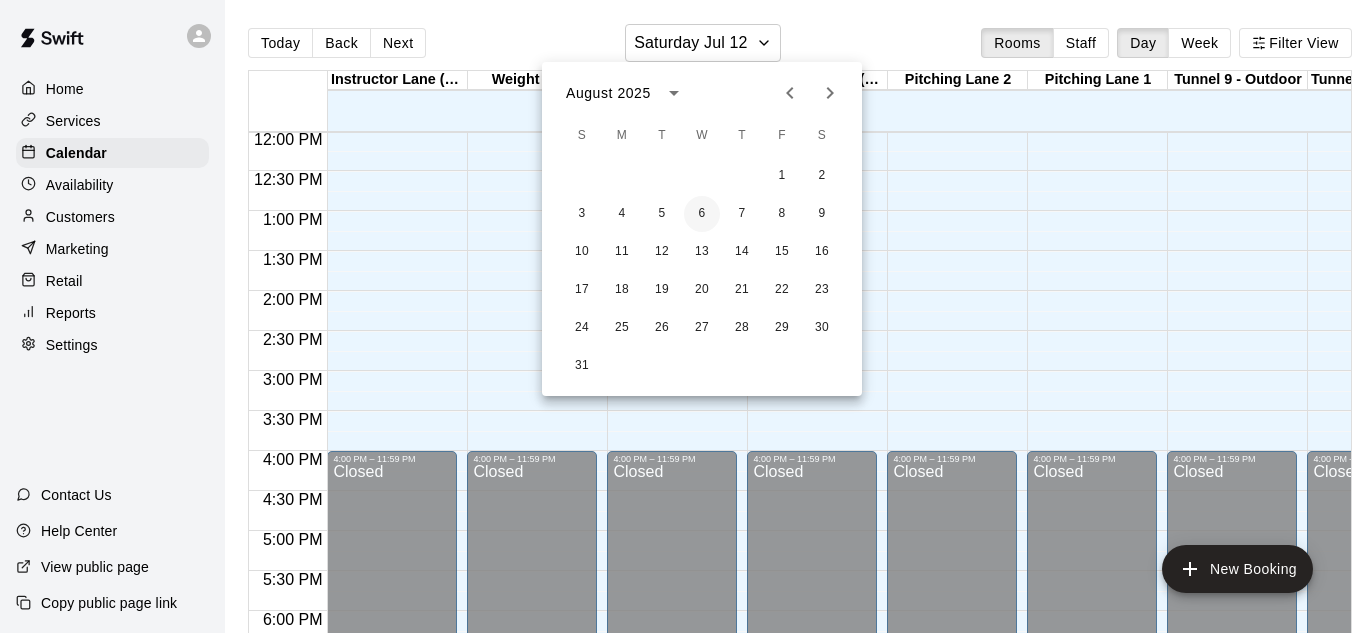 click on "6" at bounding box center (702, 214) 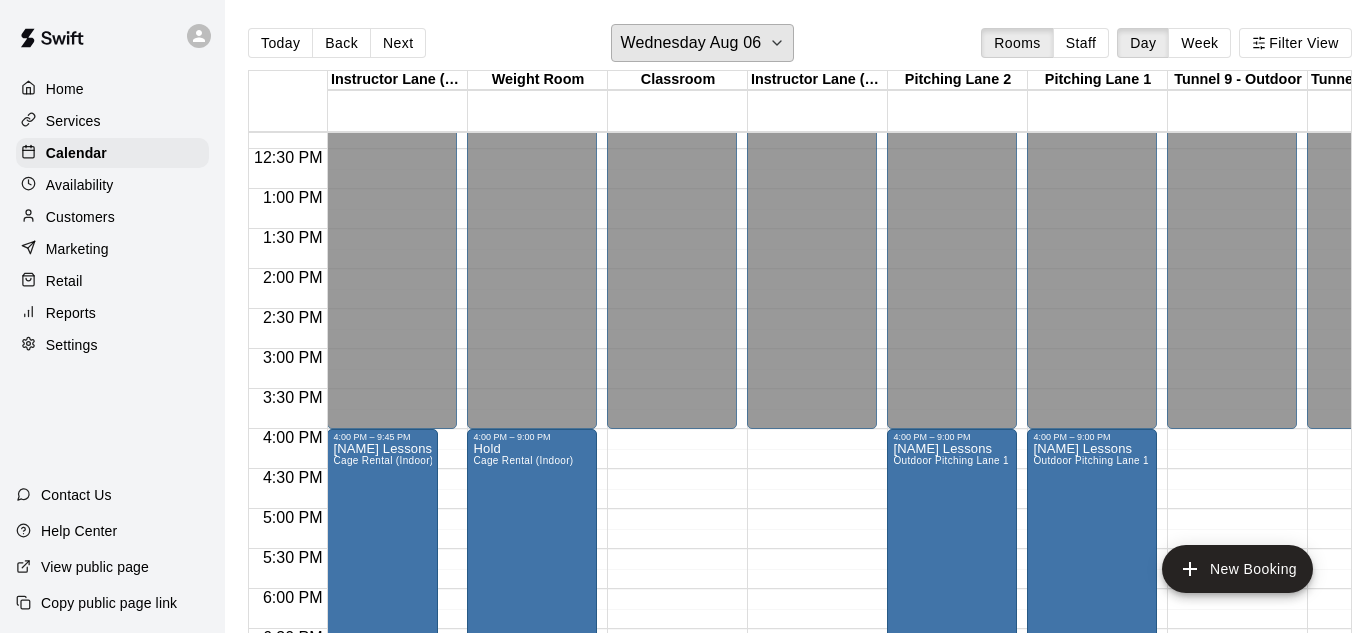 scroll, scrollTop: 992, scrollLeft: 3, axis: both 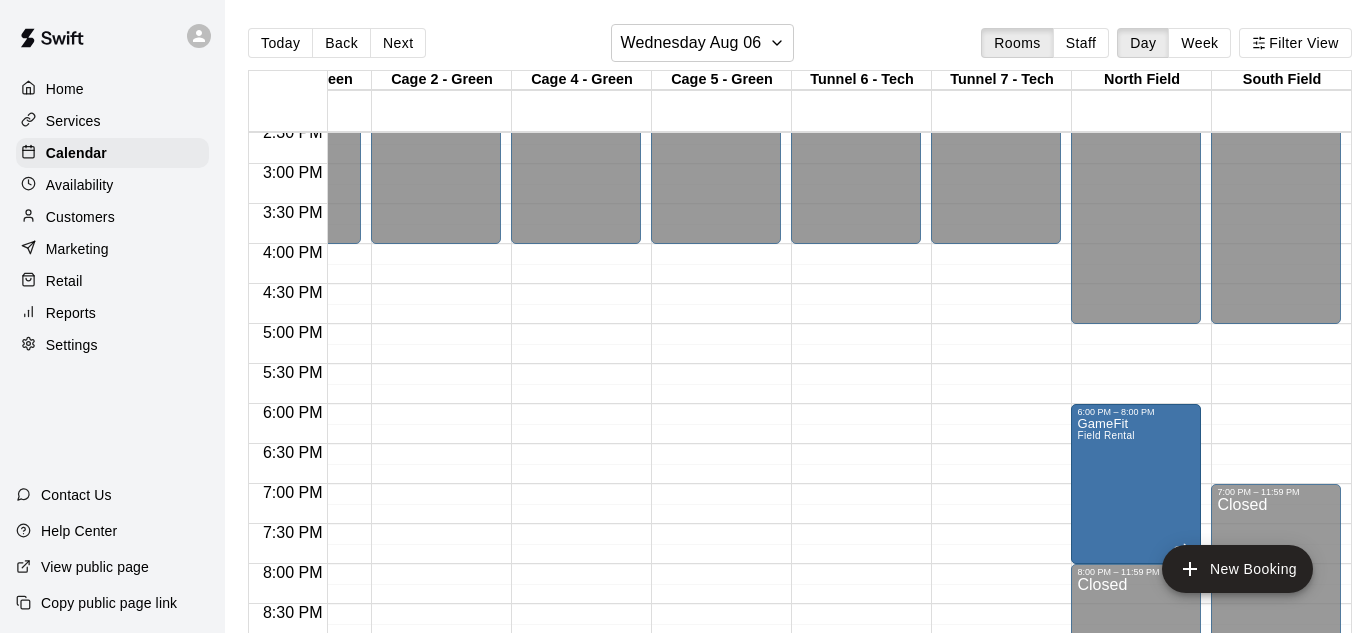 click on "12:00 AM – 5:00 PM Closed 7:00 PM – 11:59 PM Closed" at bounding box center [1276, -76] 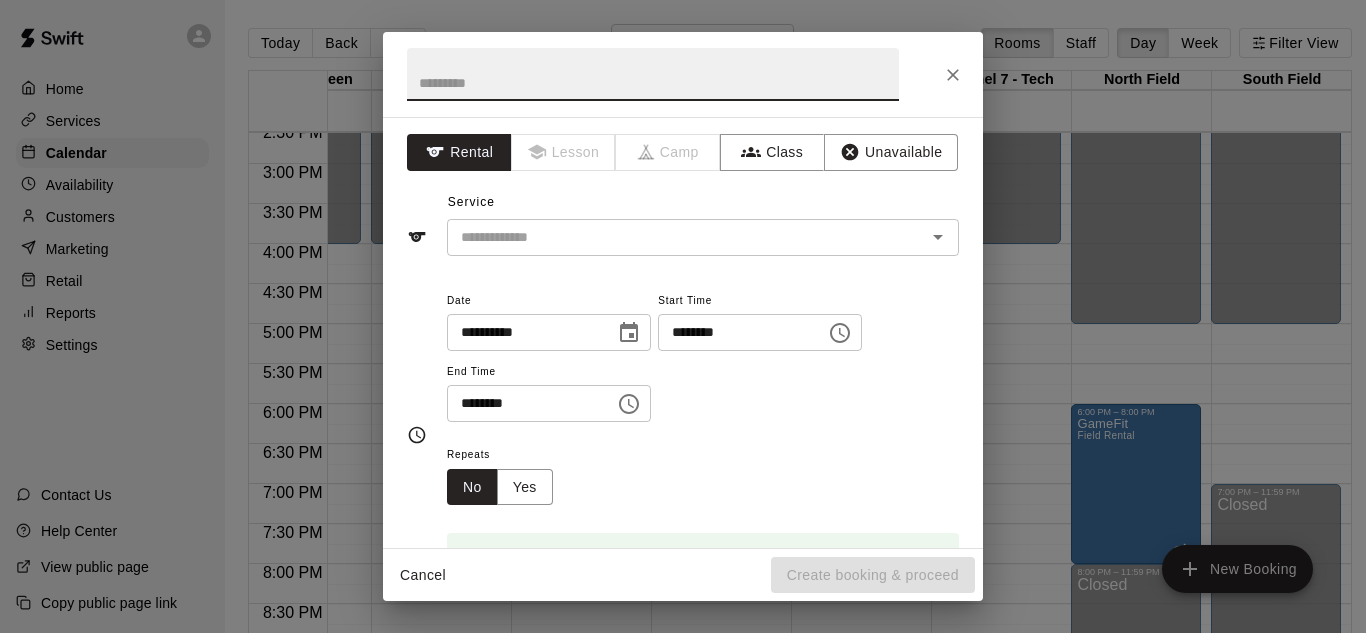 click on "**********" at bounding box center [683, 316] 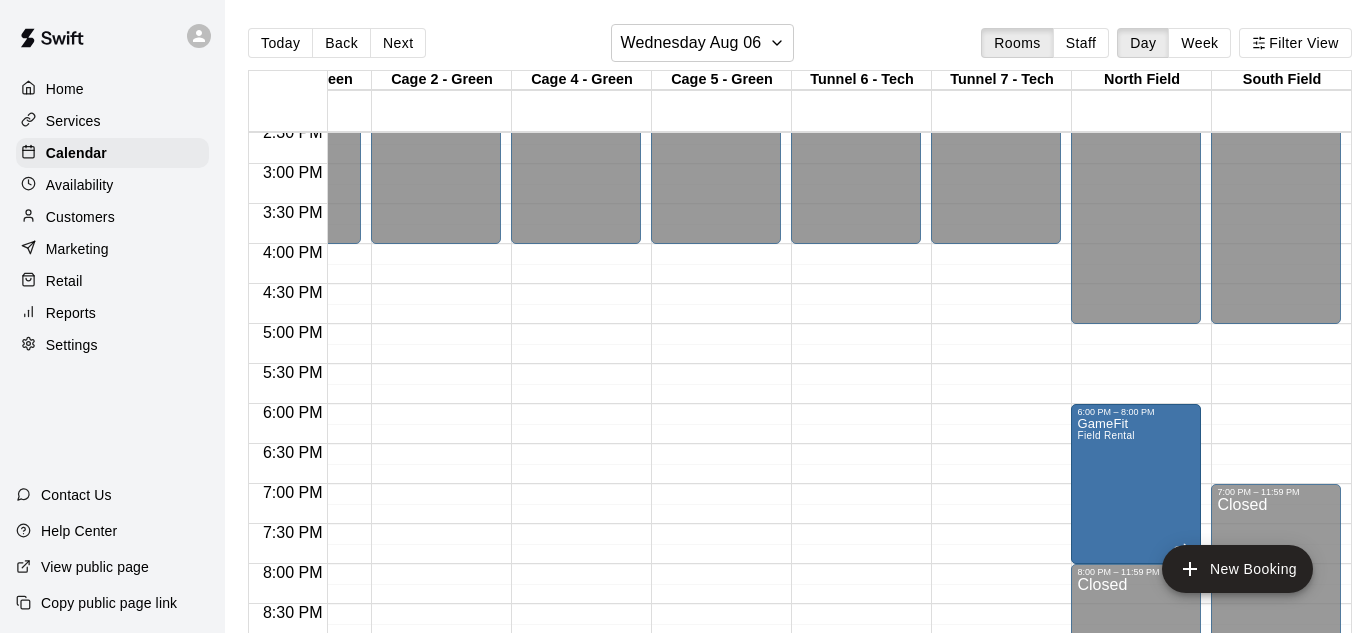 click on "12:00 AM – 5:00 PM Closed 7:00 PM – 11:59 PM Closed" at bounding box center (1276, -76) 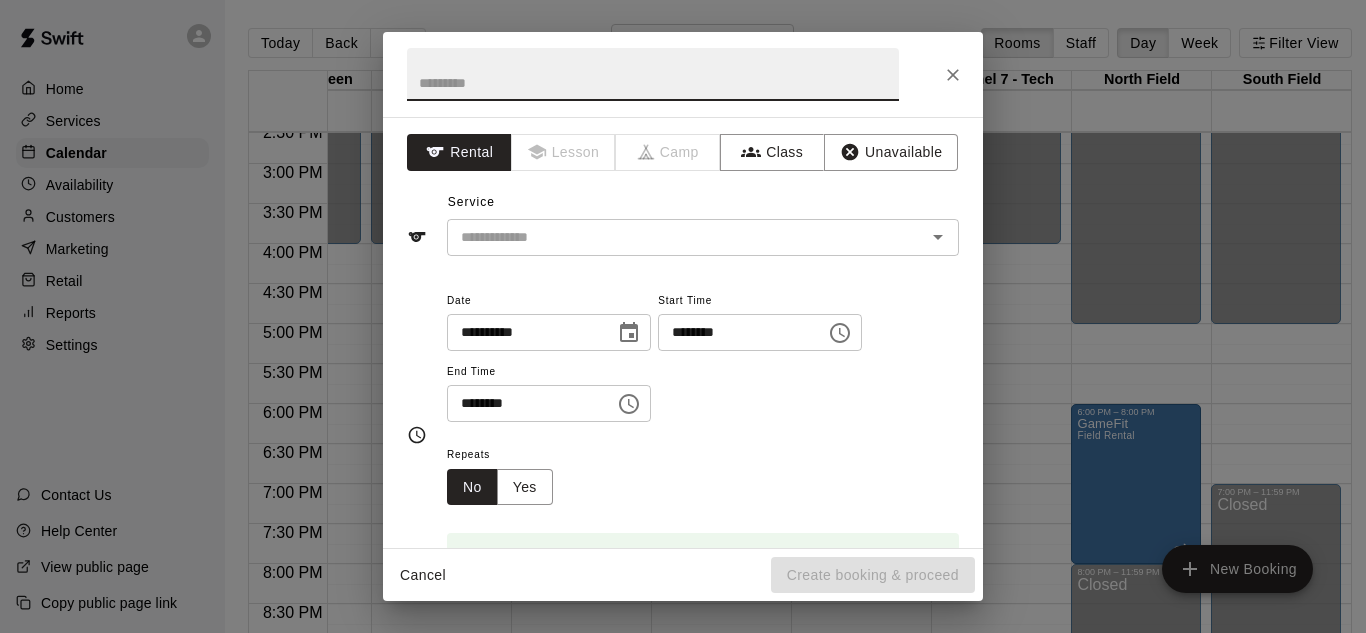 click at bounding box center (653, 74) 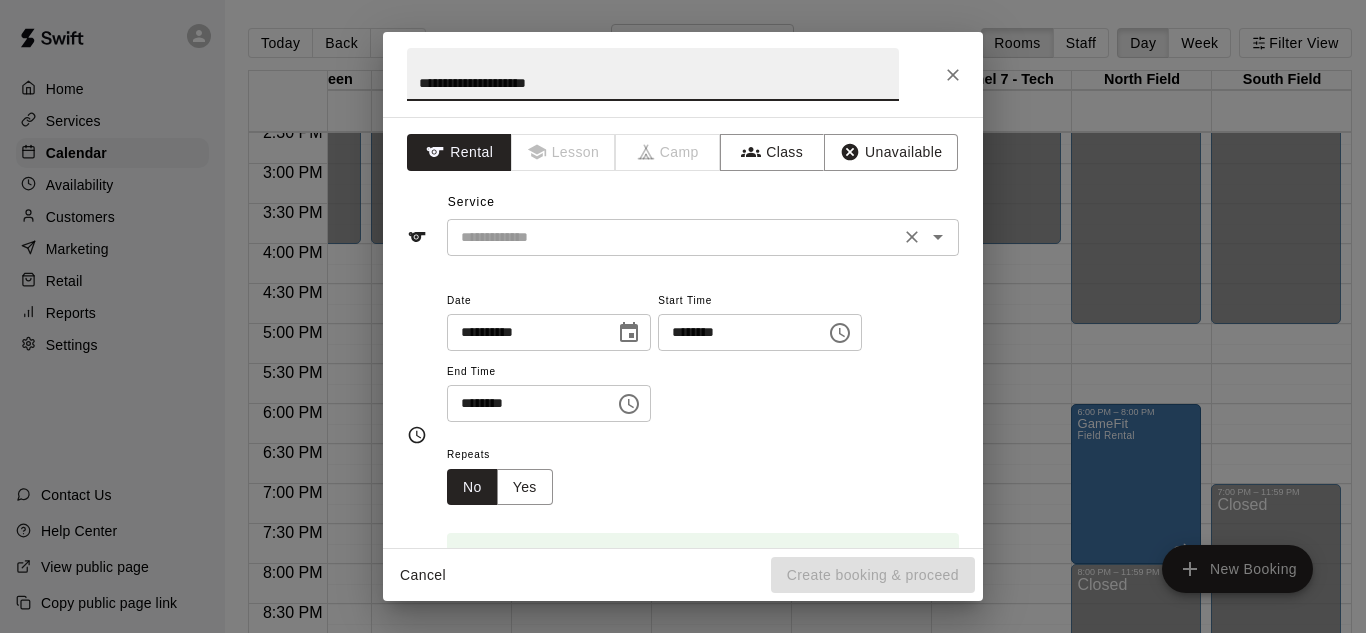 type on "**********" 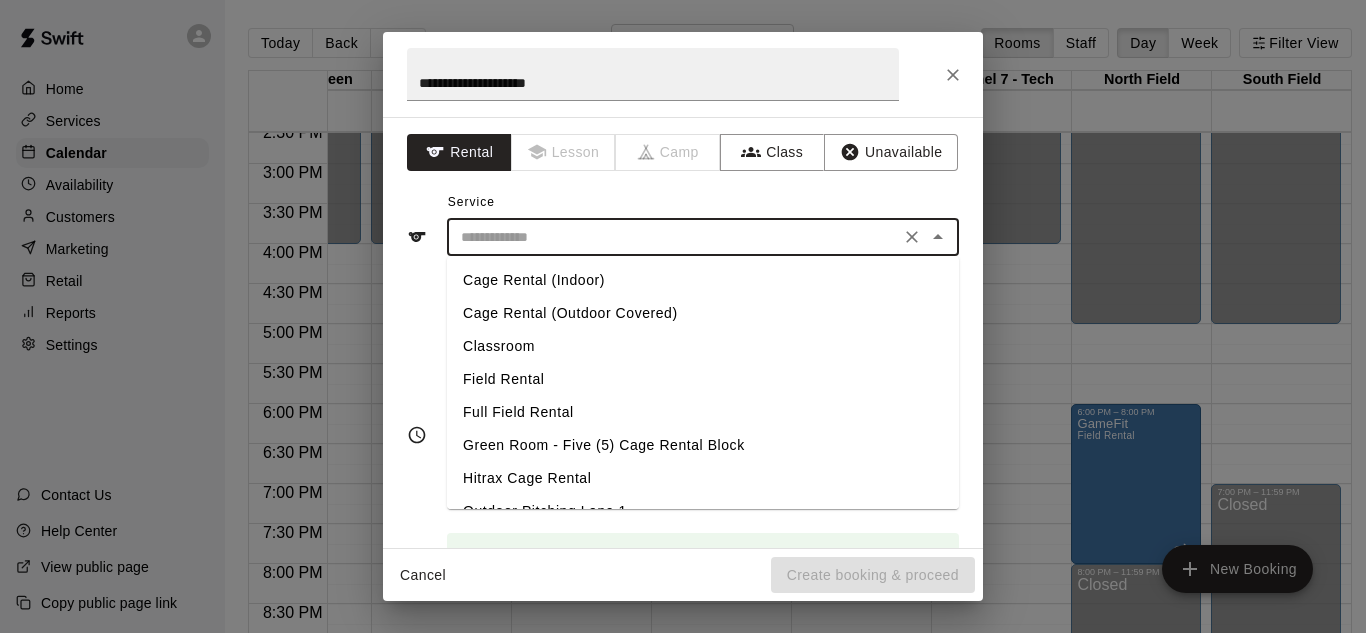 click on "Field Rental" at bounding box center [703, 379] 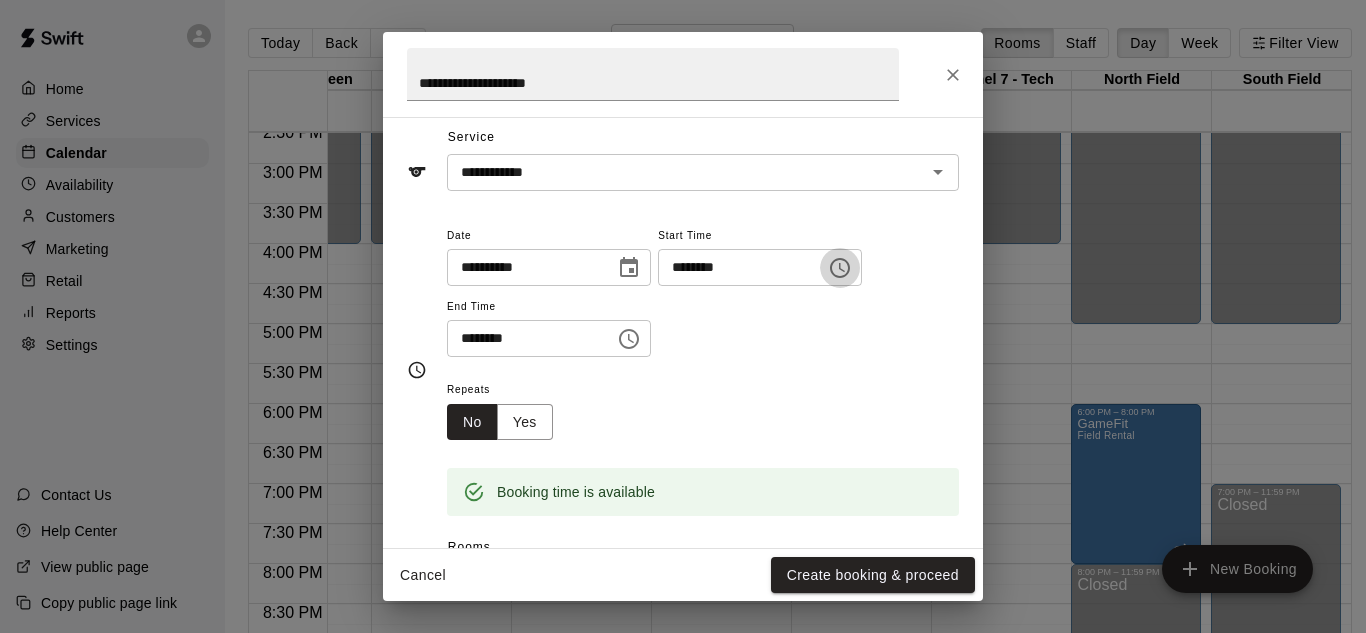 click 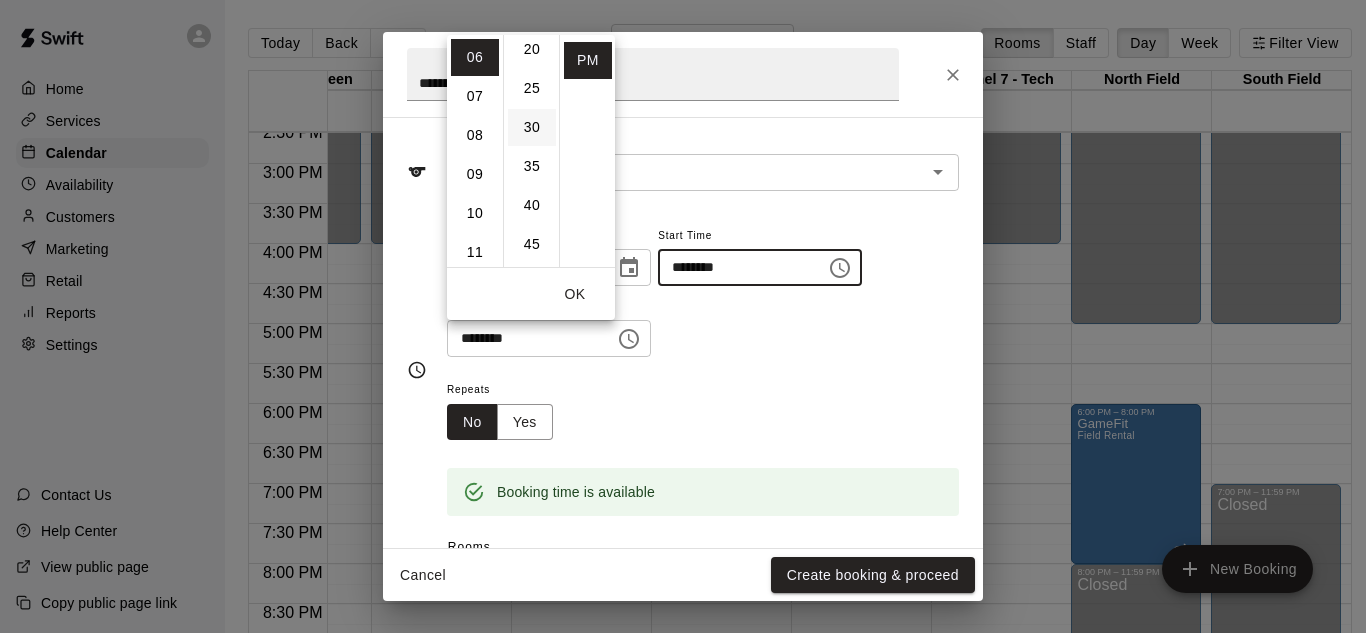 click on "30" at bounding box center [532, 127] 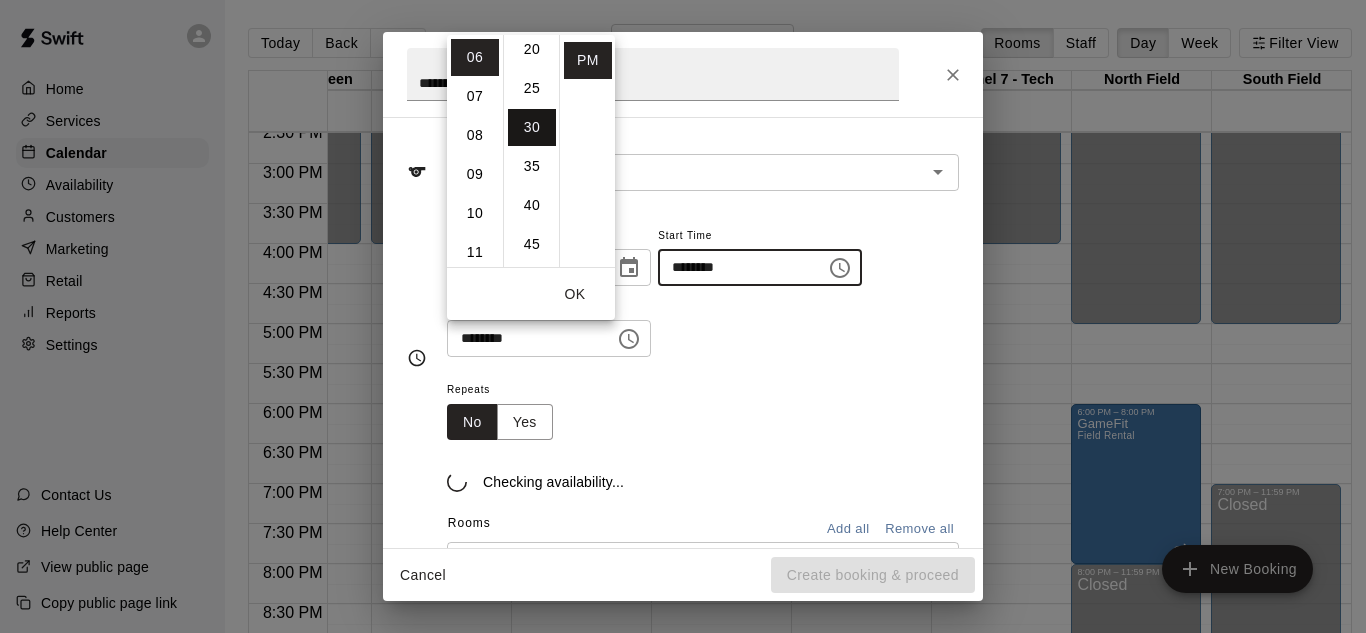 type on "********" 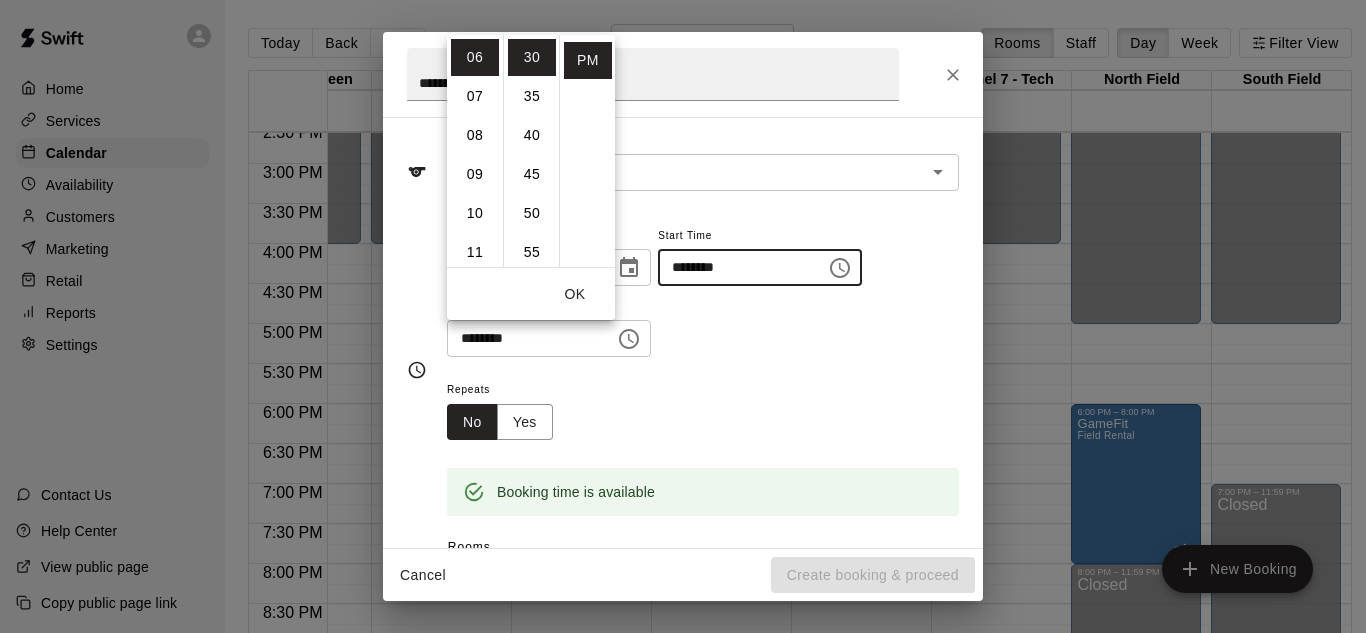 click on "OK" at bounding box center (575, 294) 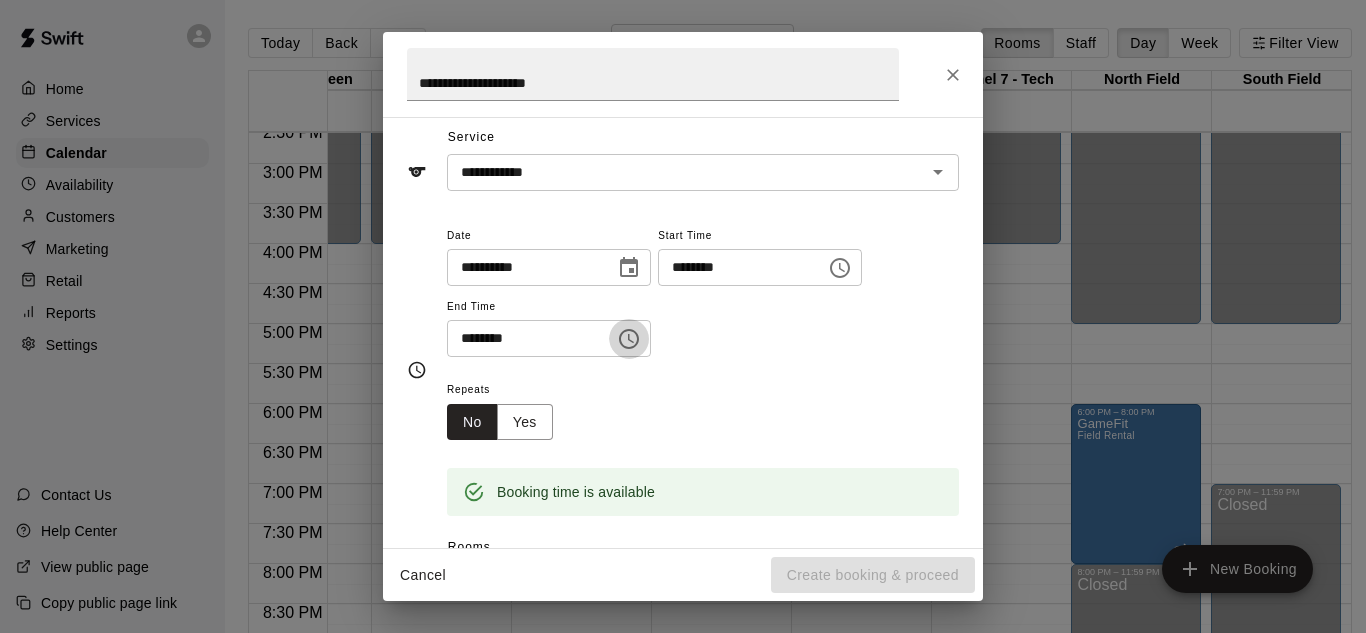 click 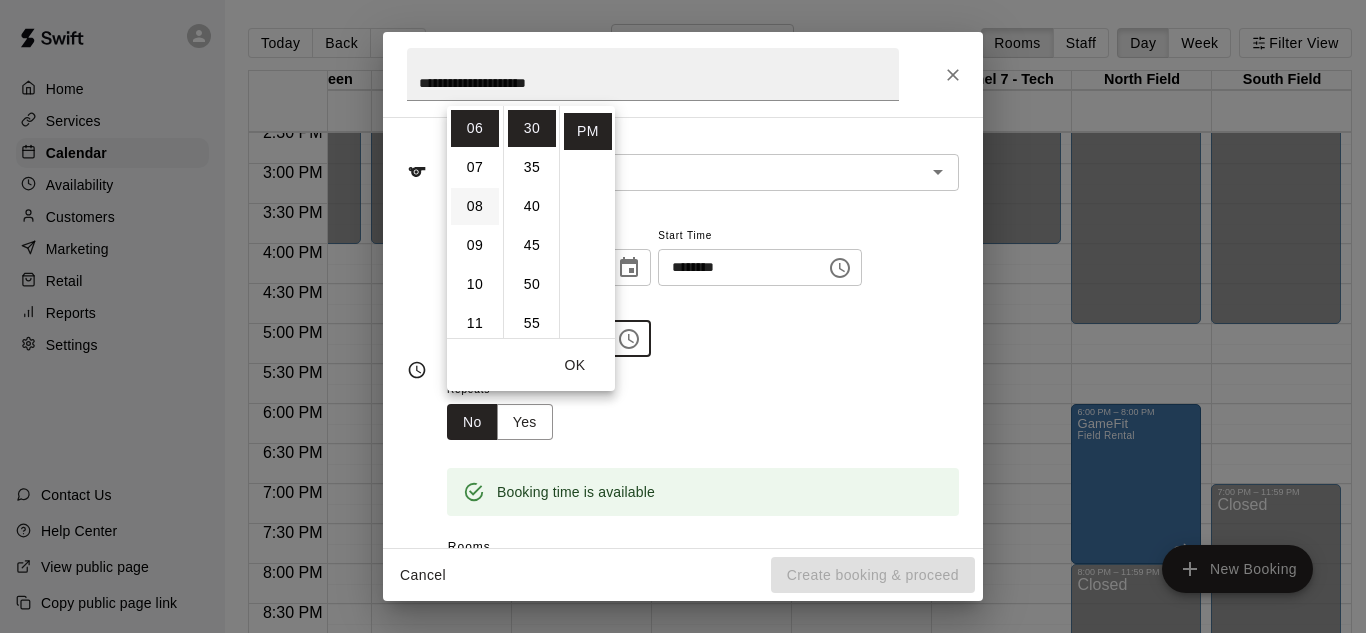 click on "08" at bounding box center (475, 206) 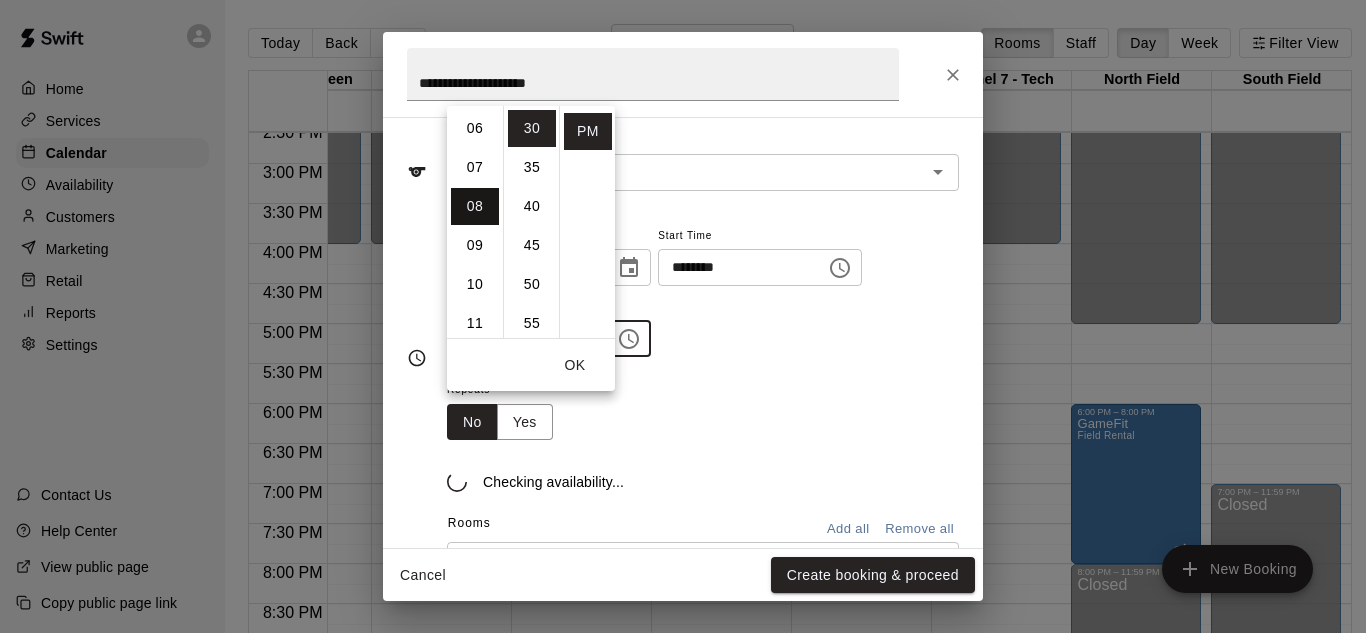 type on "********" 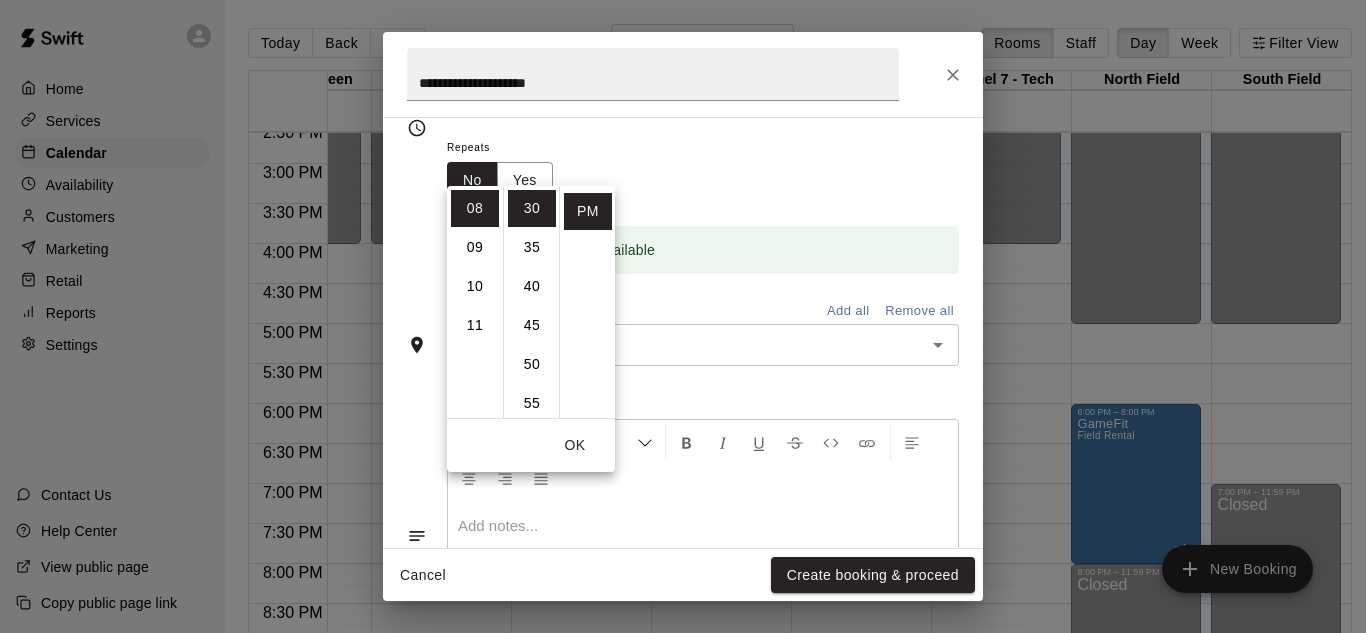 click on "**********" at bounding box center (703, 58) 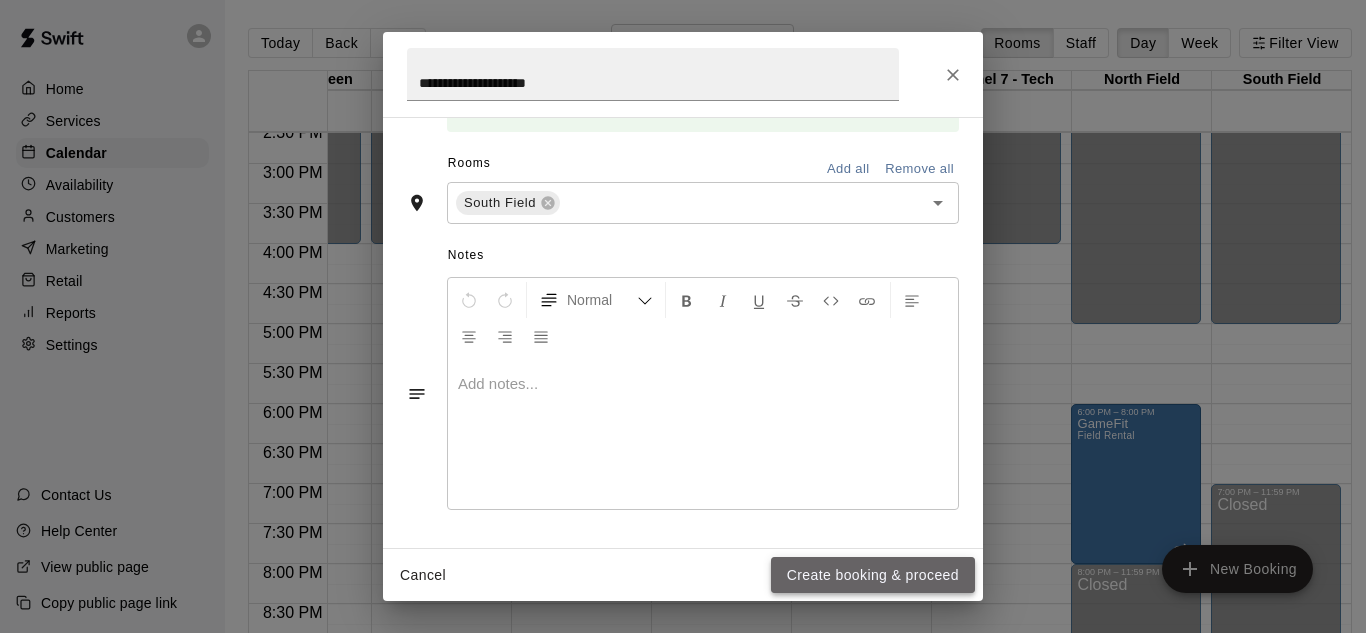 click on "Create booking & proceed" at bounding box center [873, 575] 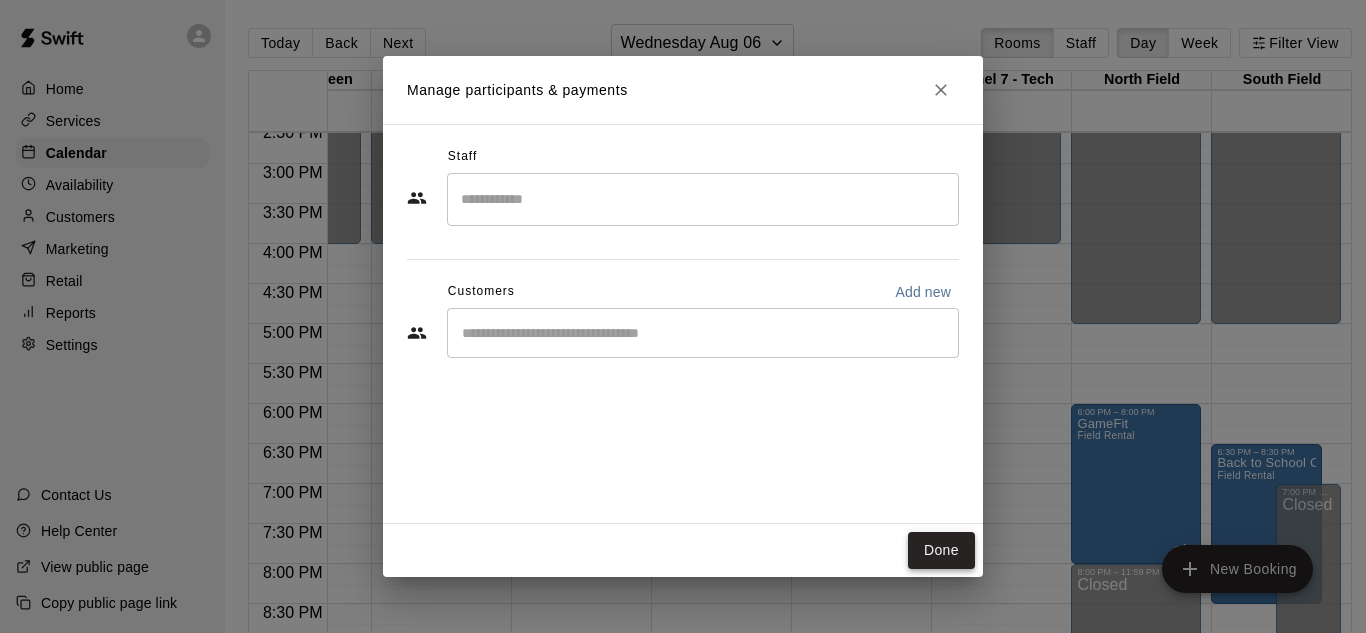 click on "Done" at bounding box center [941, 550] 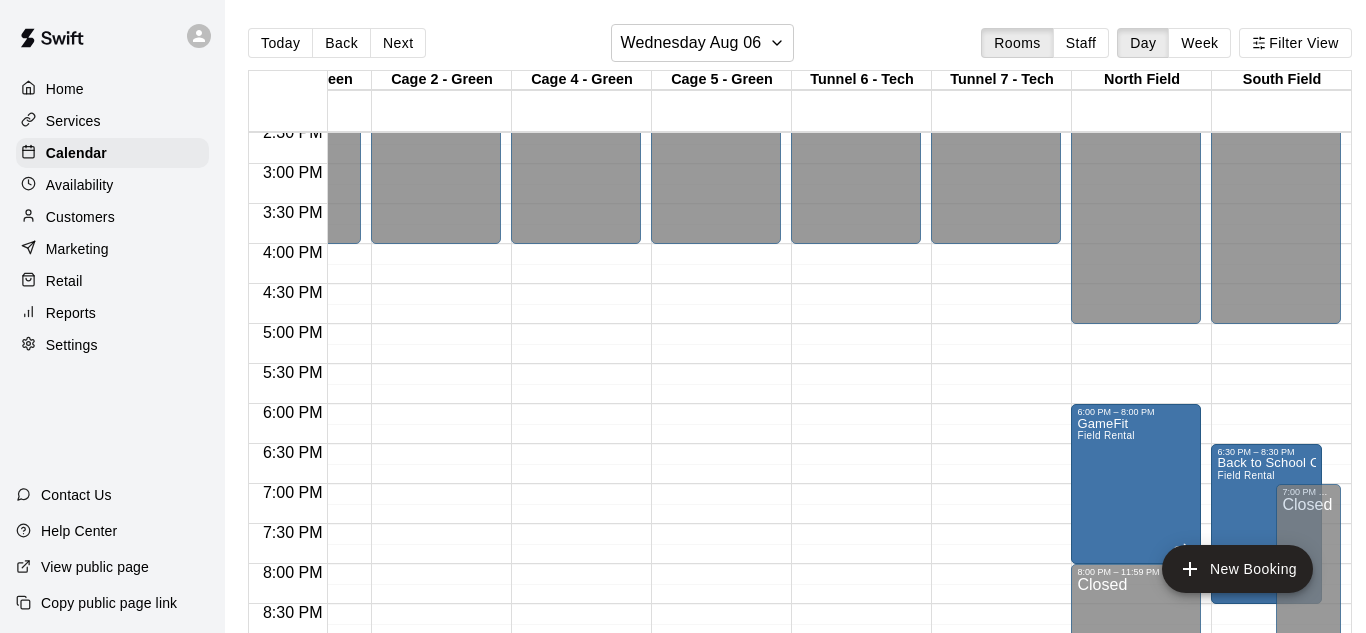 scroll, scrollTop: 1169, scrollLeft: 1189, axis: both 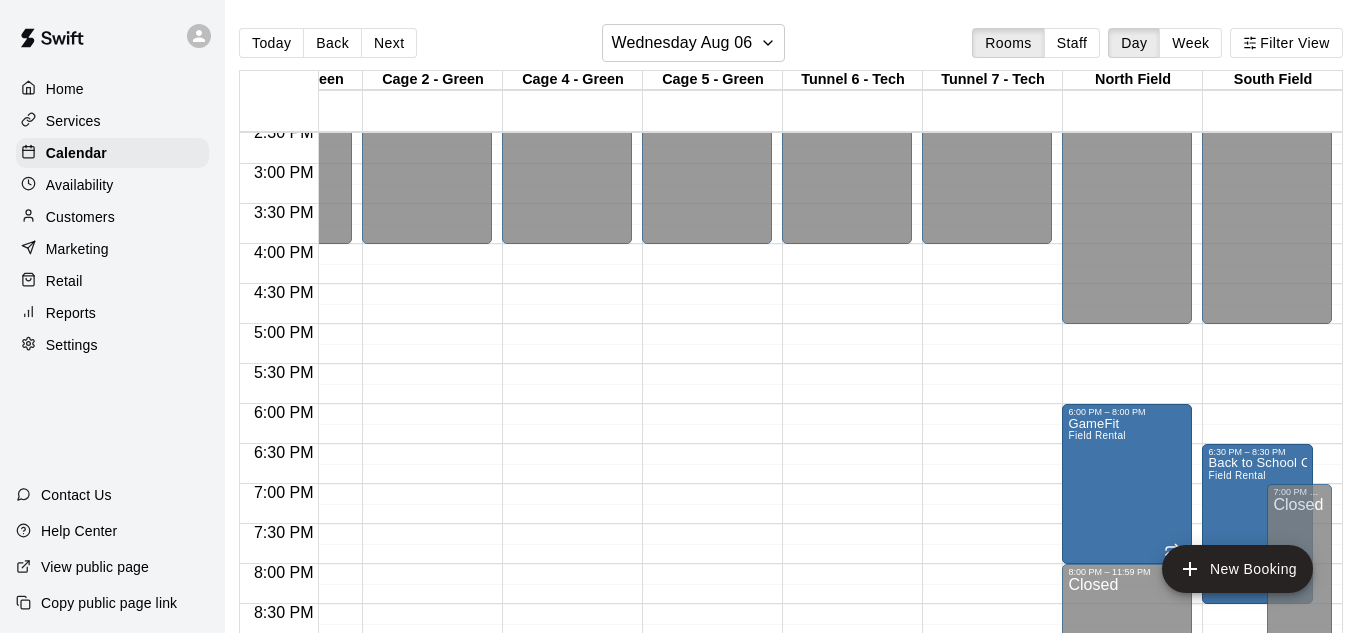 click on "12:00 AM – 4:00 PM Closed 9:00 PM – 11:59 PM Closed" at bounding box center (847, -76) 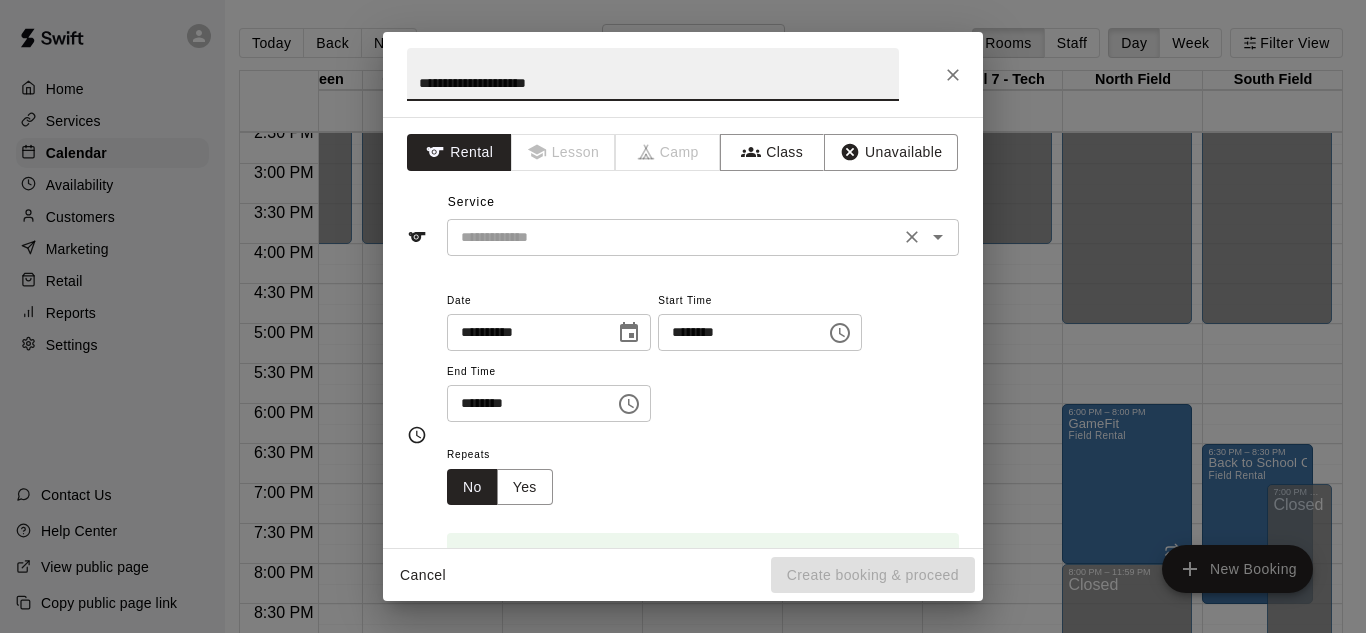 type on "**********" 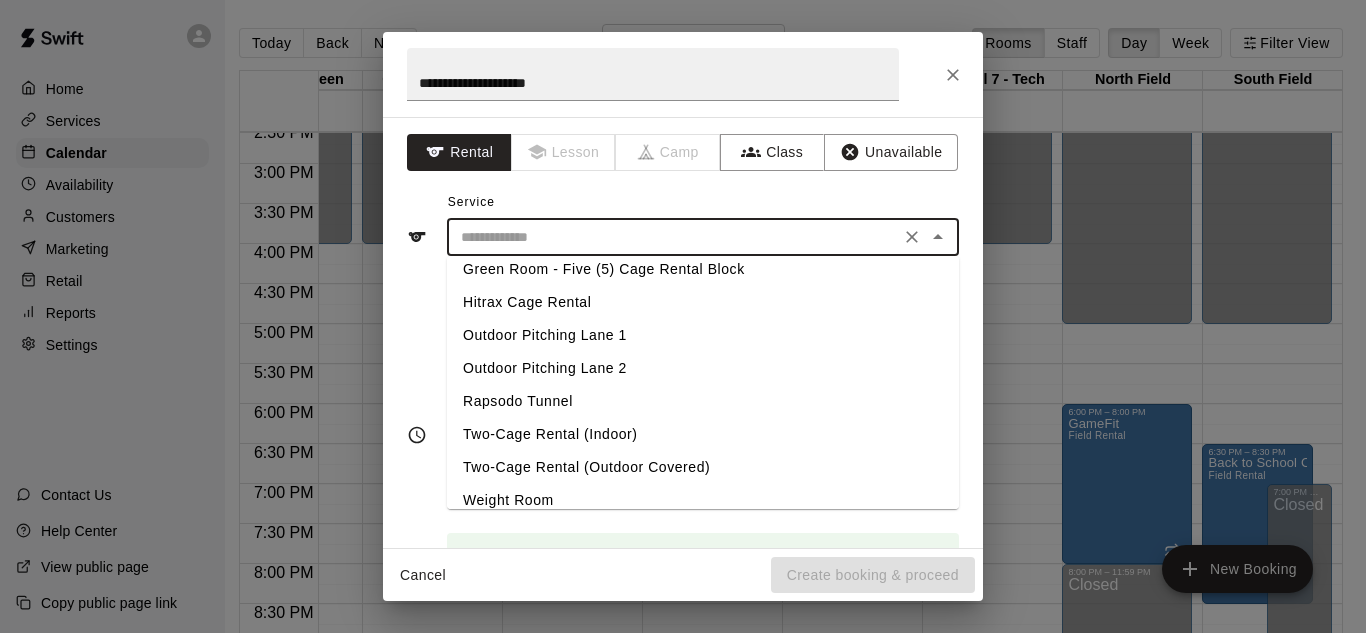 scroll, scrollTop: 192, scrollLeft: 0, axis: vertical 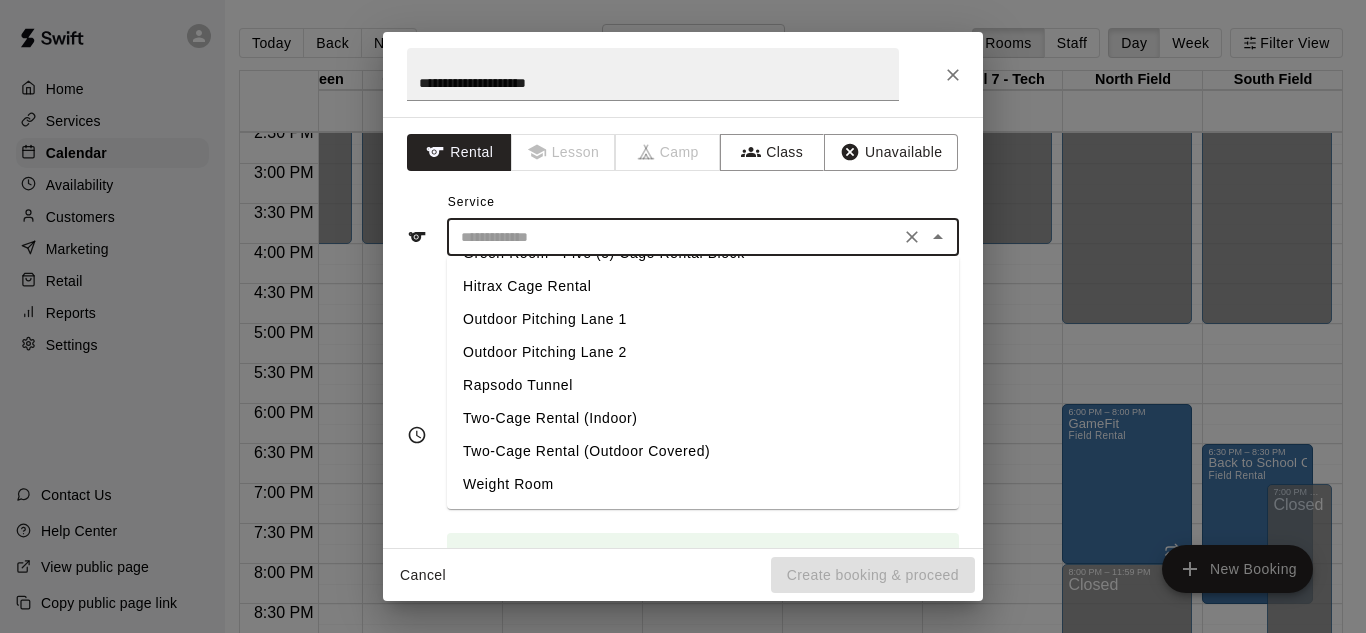 click on "Two-Cage Rental (Indoor)" at bounding box center [703, 418] 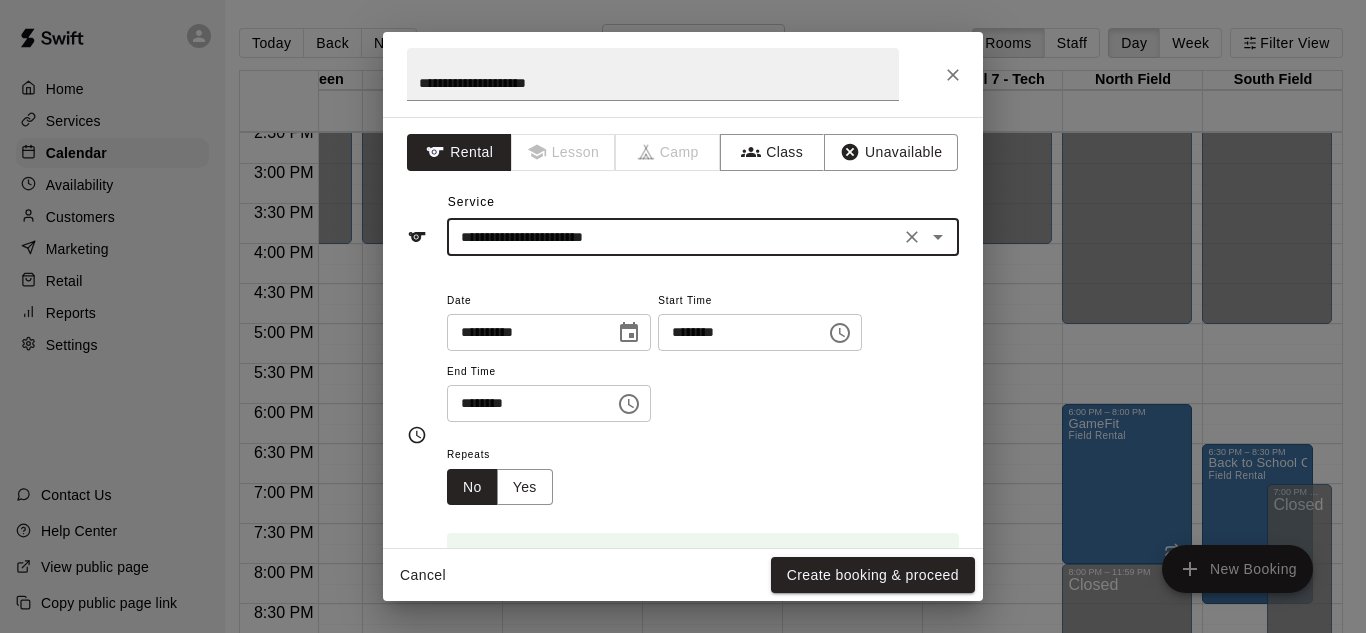 click 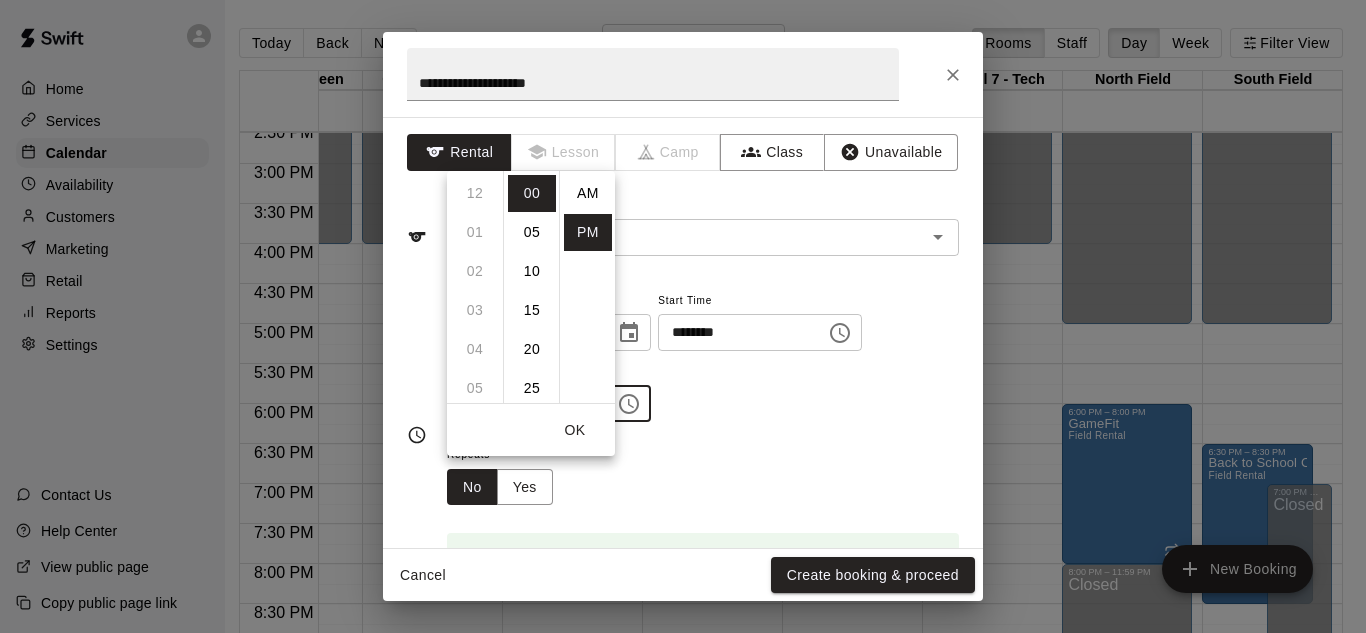 scroll, scrollTop: 273, scrollLeft: 0, axis: vertical 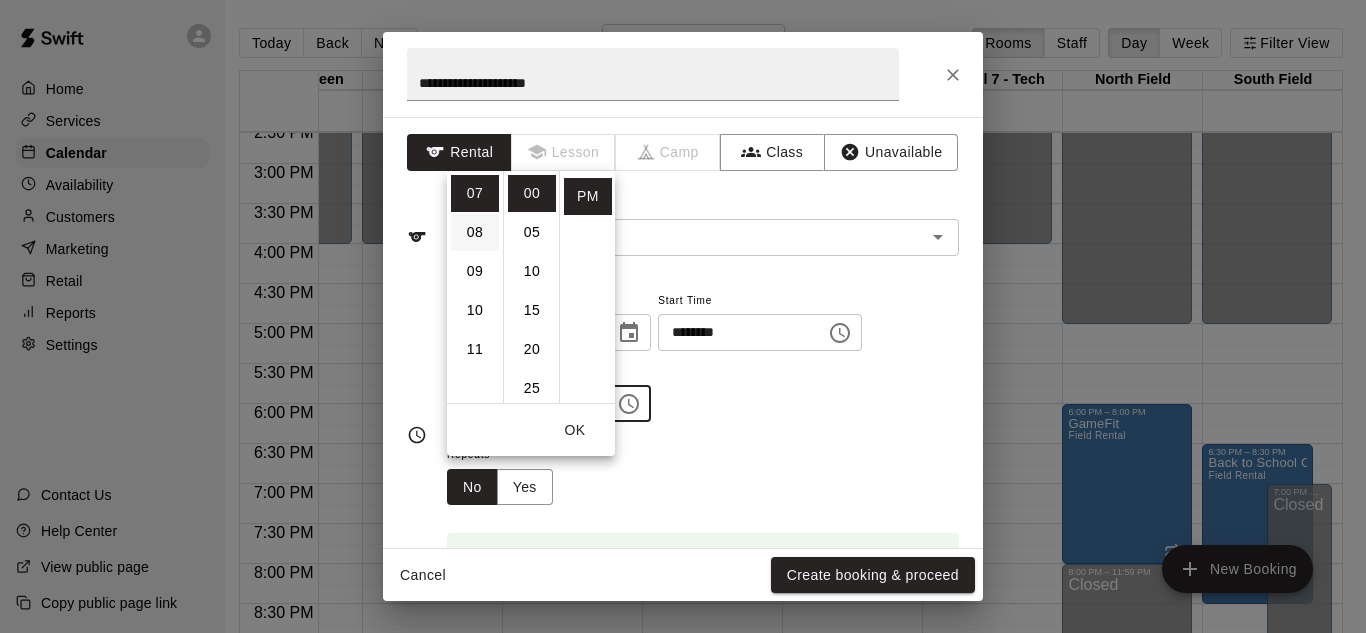 click on "08" at bounding box center [475, 232] 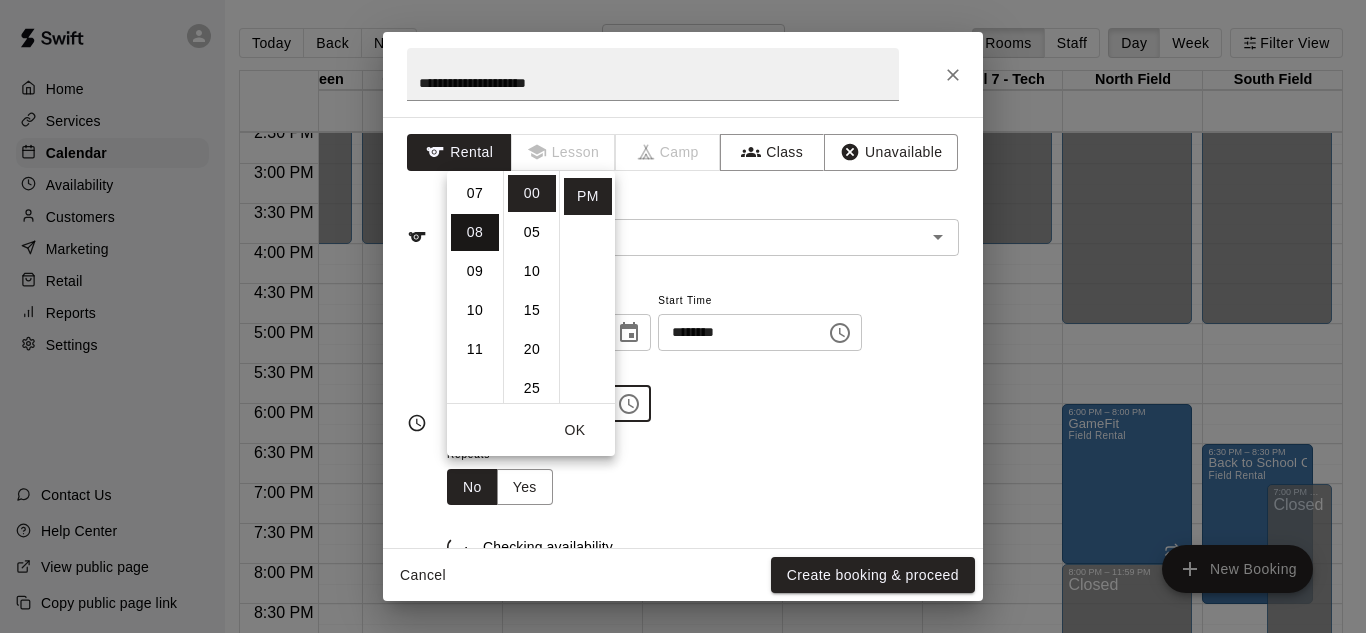 scroll, scrollTop: 312, scrollLeft: 0, axis: vertical 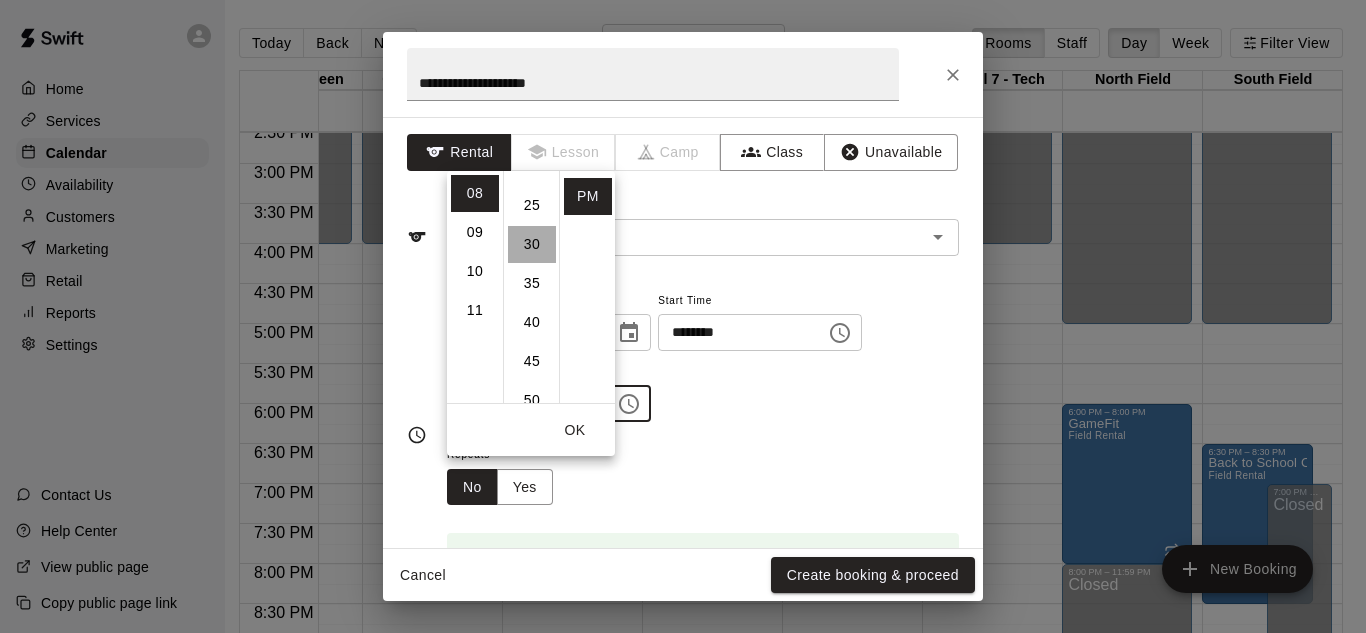 click on "30" at bounding box center [532, 244] 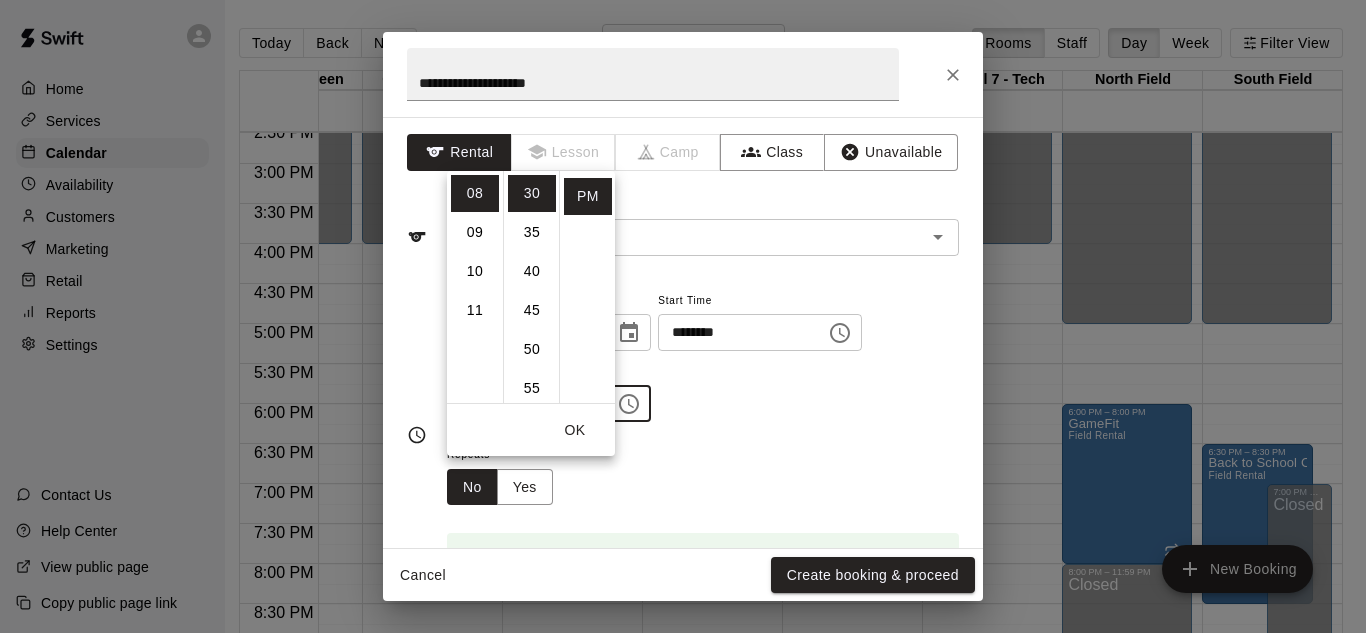 click on "OK" at bounding box center [575, 430] 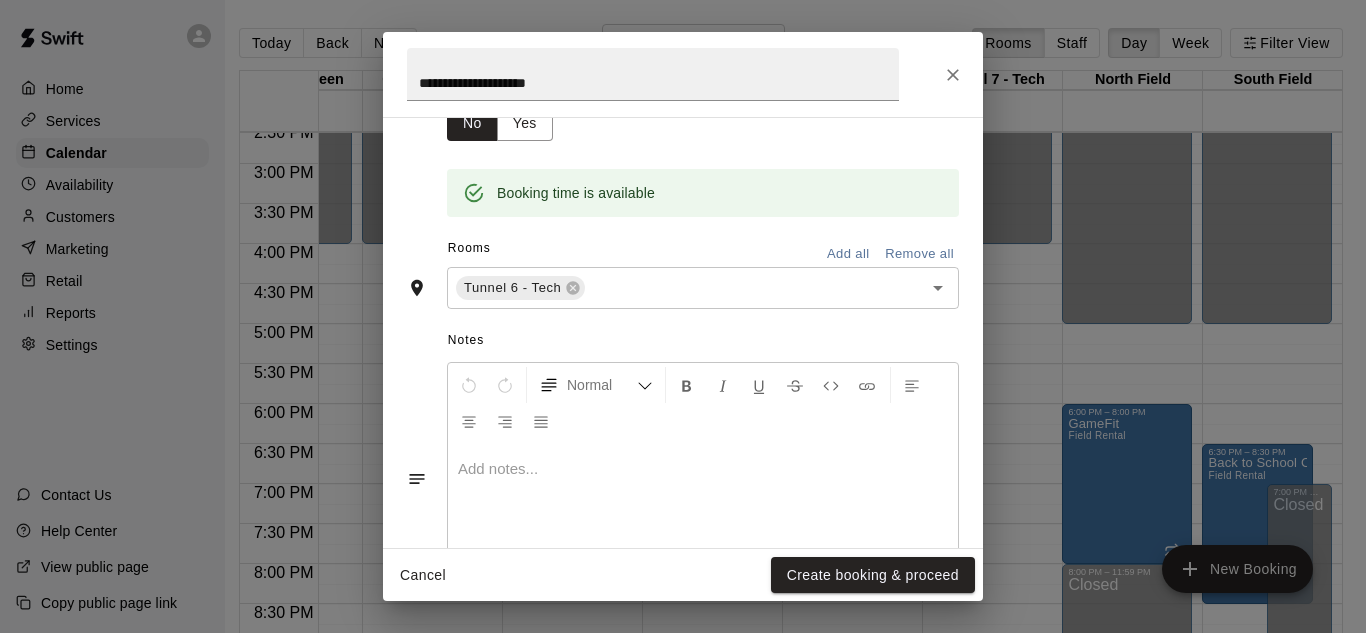 scroll, scrollTop: 414, scrollLeft: 0, axis: vertical 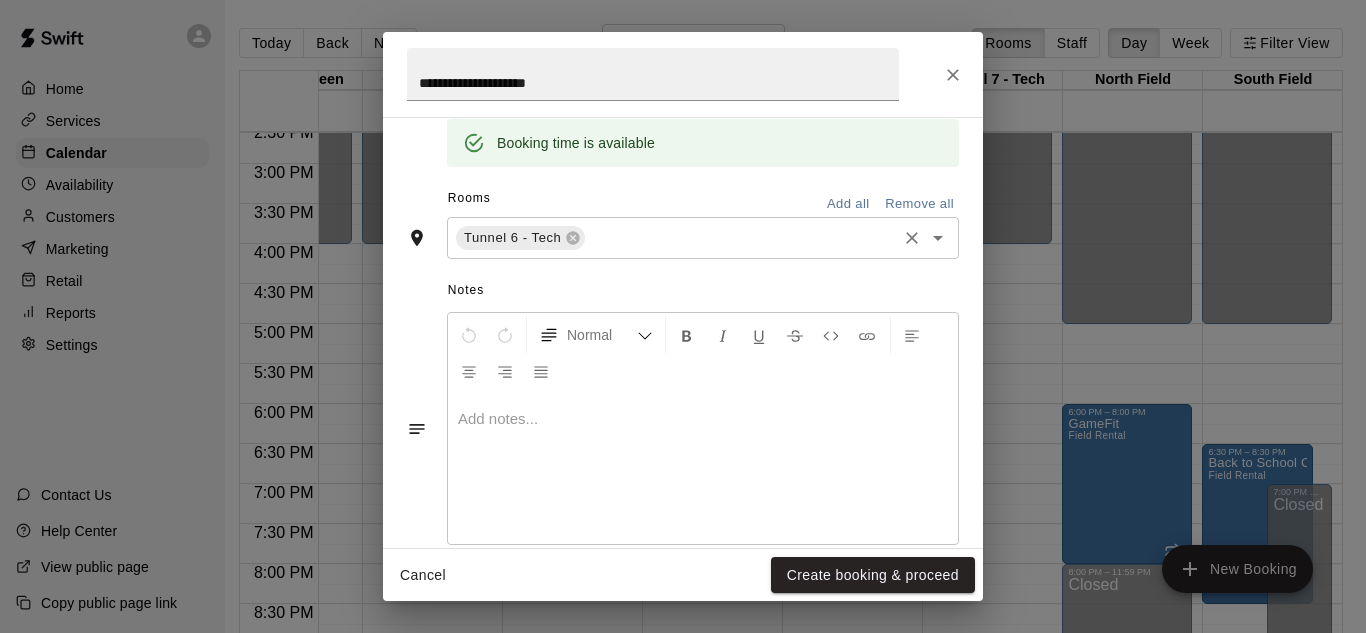 click at bounding box center [741, 238] 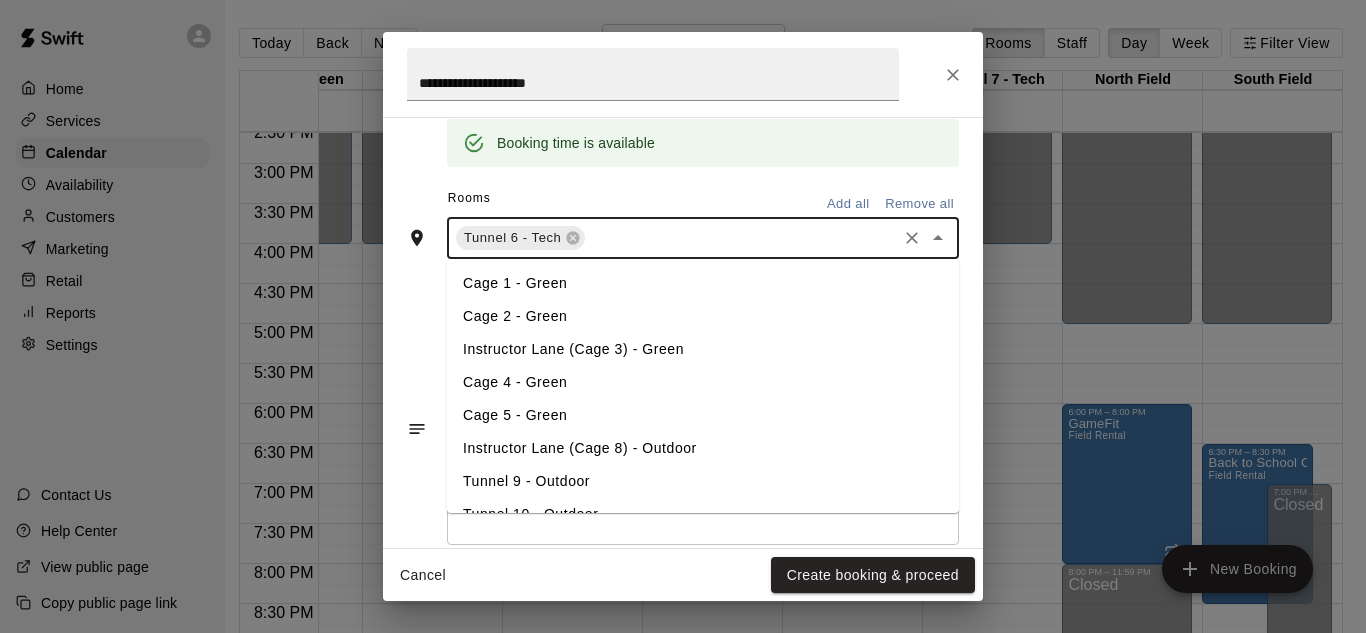 scroll, scrollTop: 118, scrollLeft: 0, axis: vertical 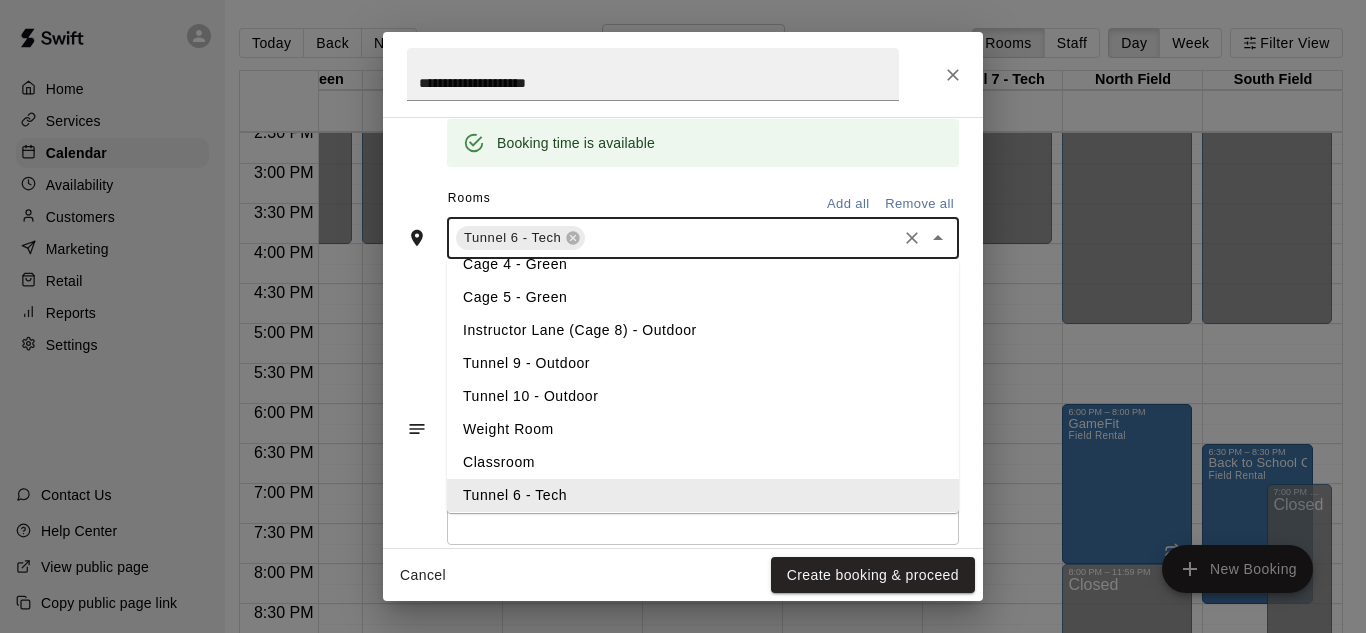 type on "*" 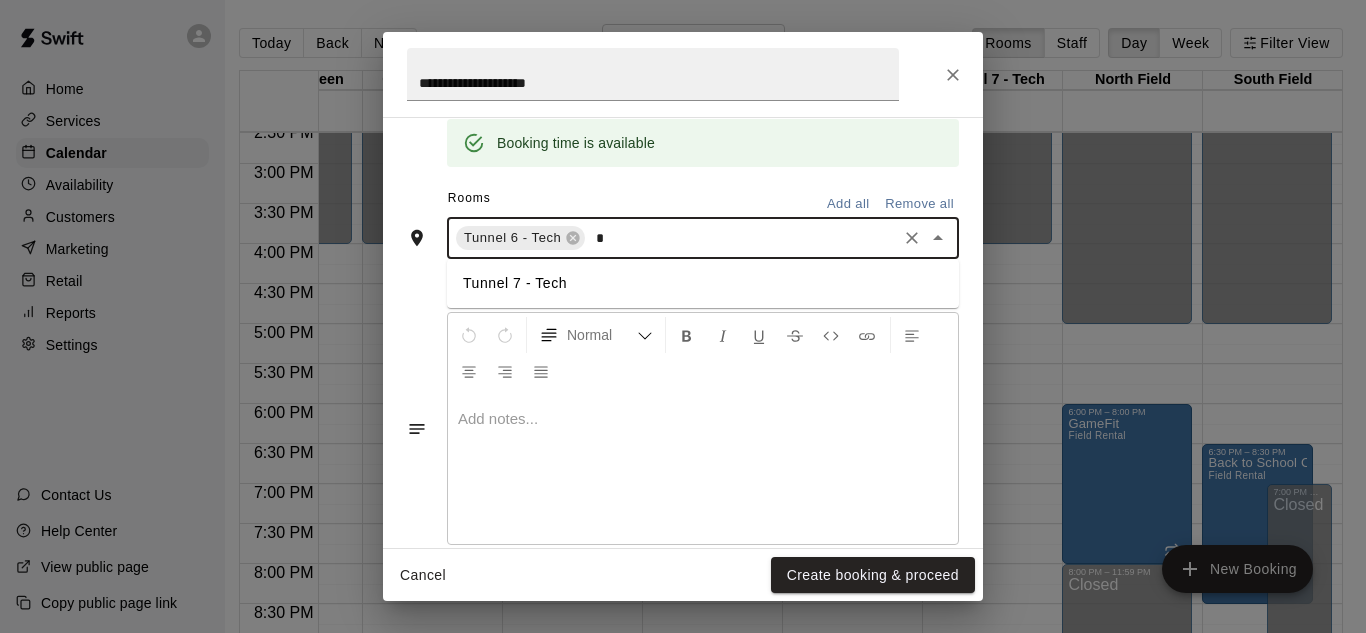 scroll, scrollTop: 0, scrollLeft: 0, axis: both 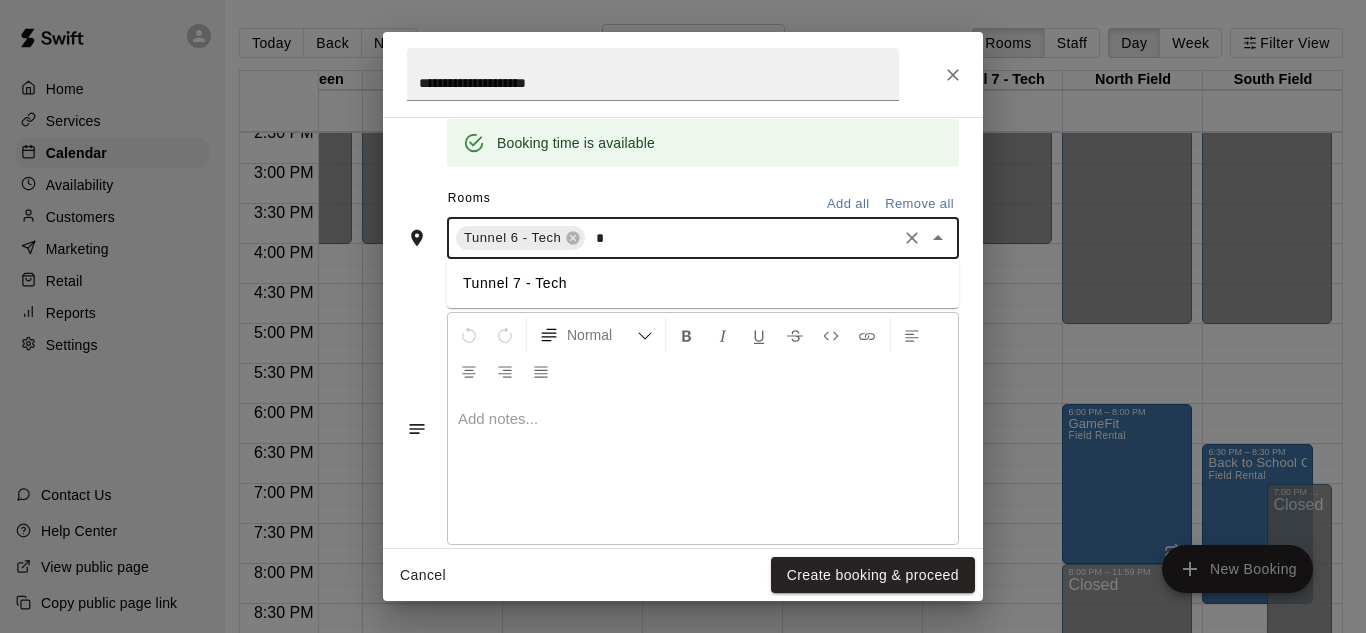 click on "Tunnel 7 - Tech" at bounding box center (703, 283) 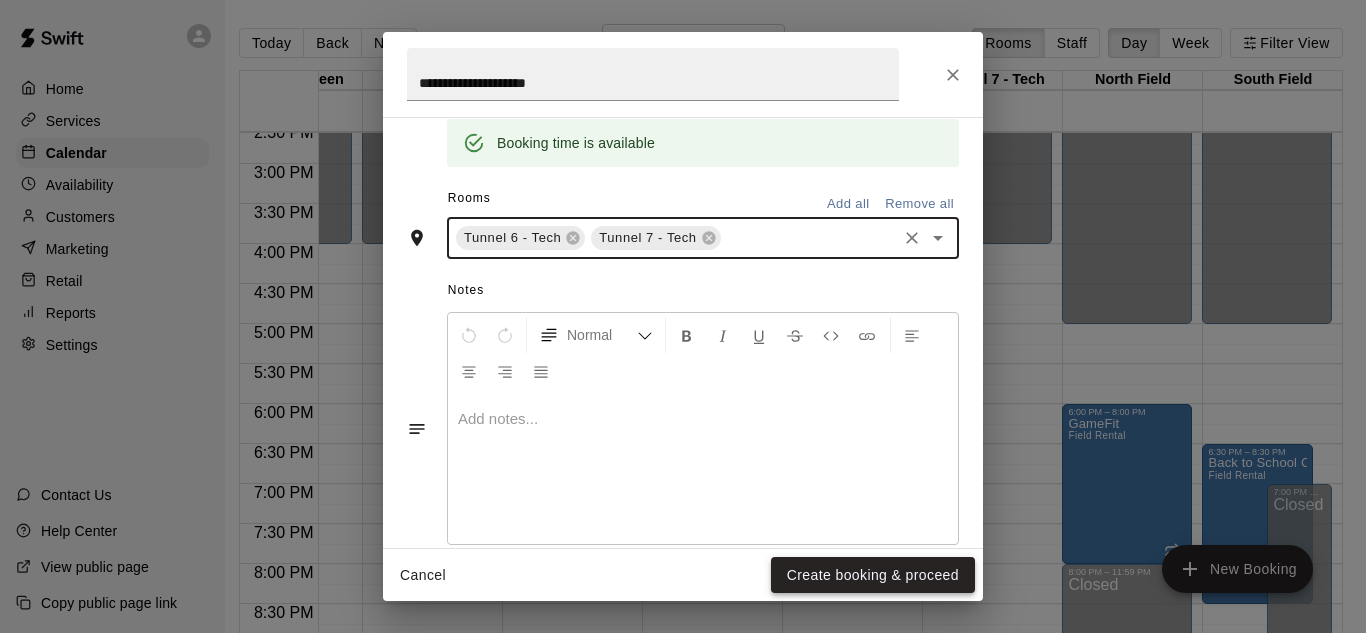click on "Create booking & proceed" at bounding box center (873, 575) 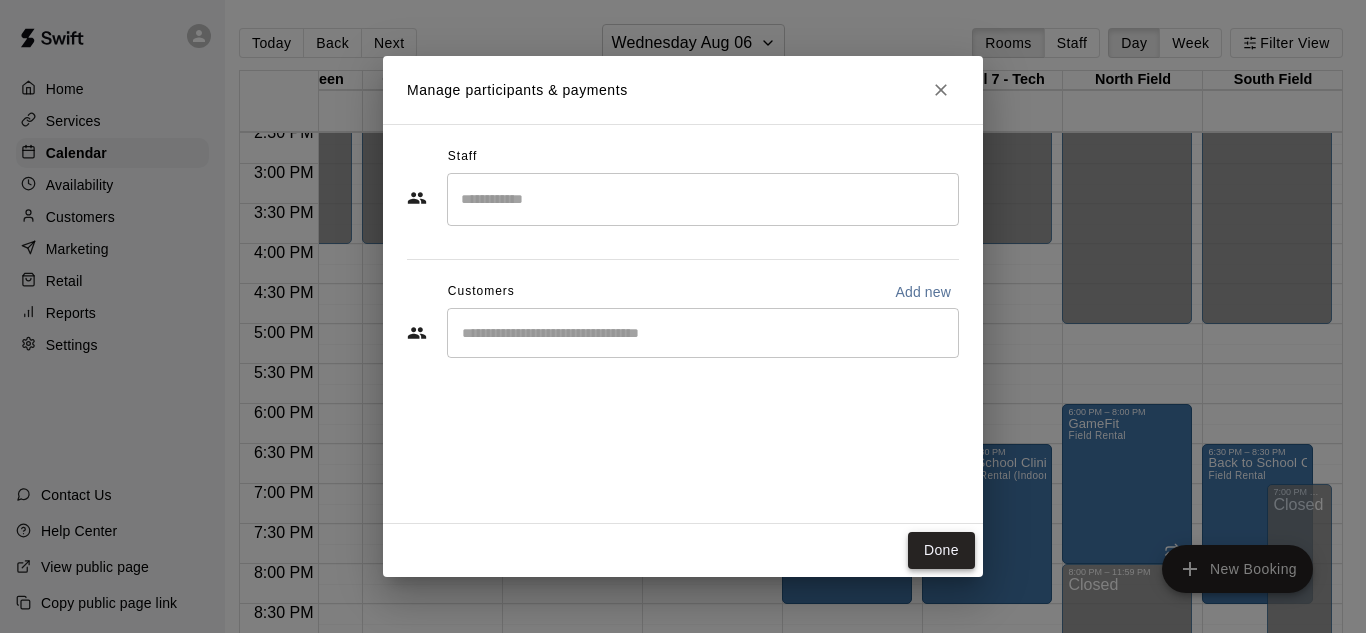 click on "Done" at bounding box center (941, 550) 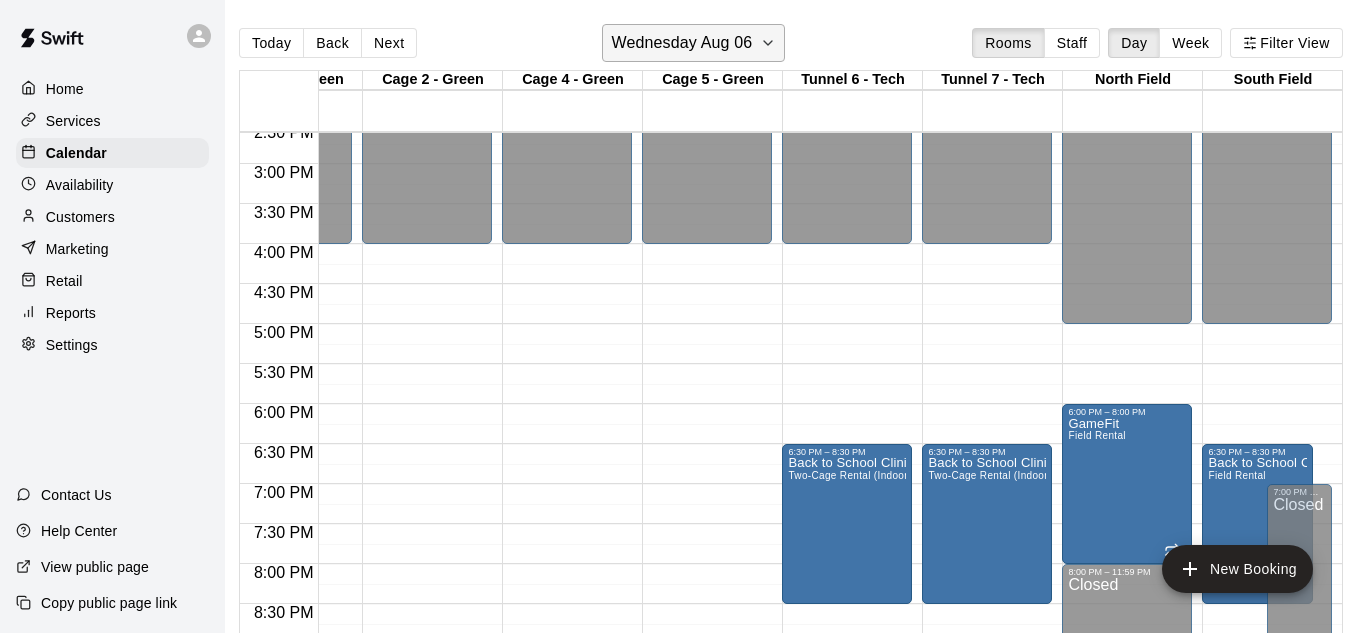click on "Wednesday Aug 06" at bounding box center [693, 43] 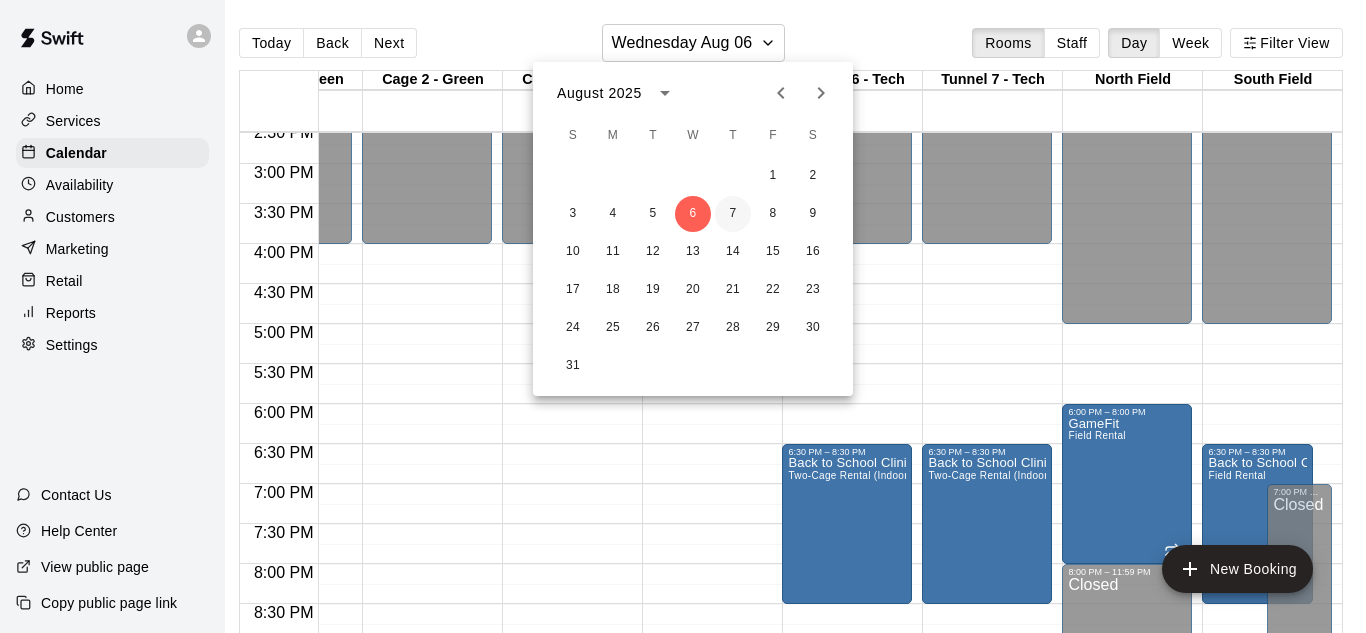 click on "7" at bounding box center (733, 214) 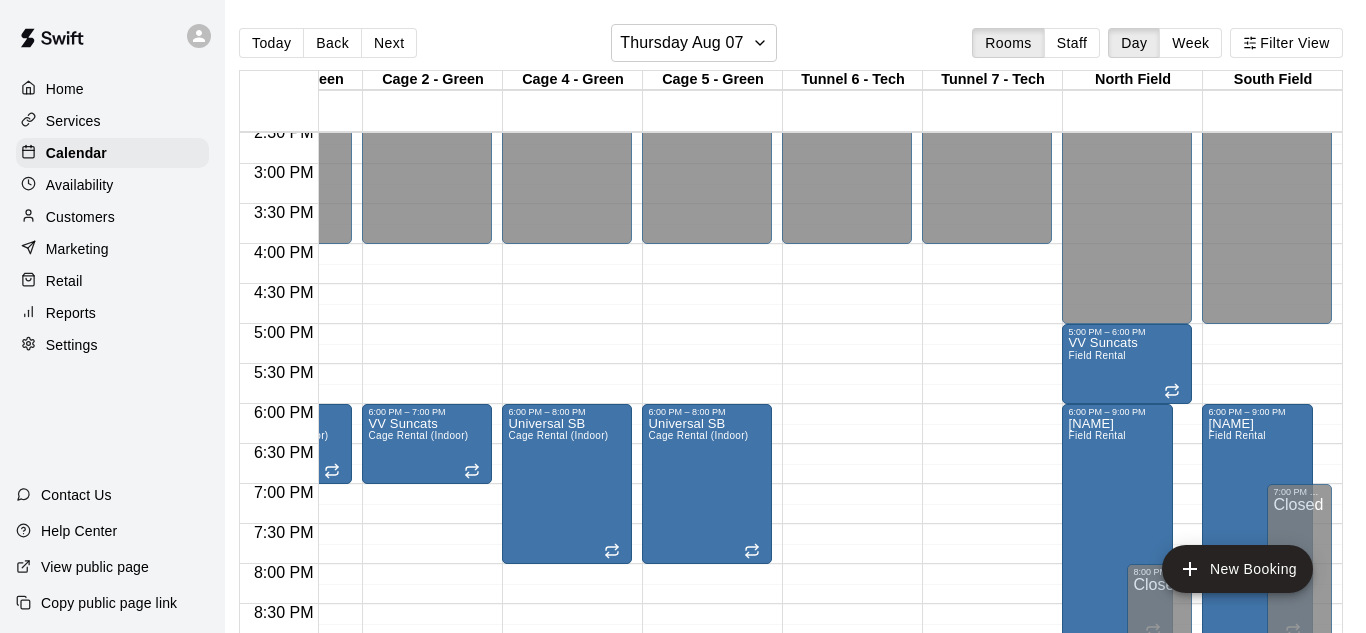 click on "12:00 AM – 4:00 PM Closed 9:00 PM – 11:59 PM Closed" at bounding box center [847, -76] 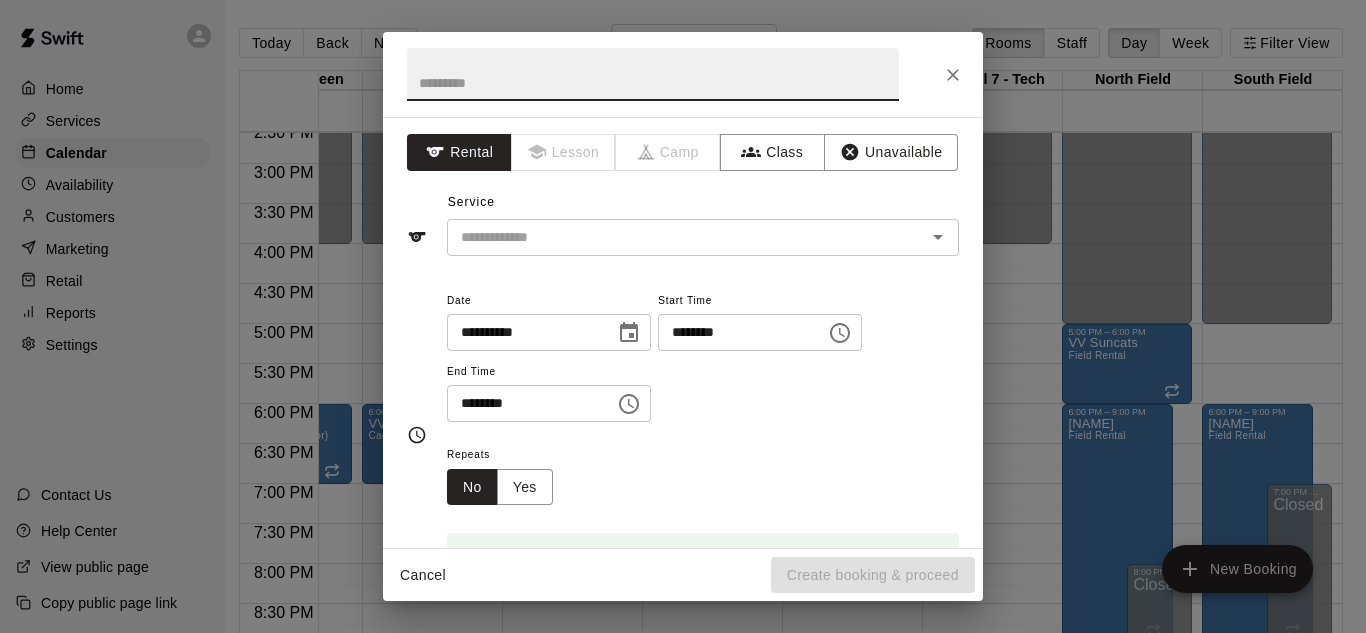 type on "*" 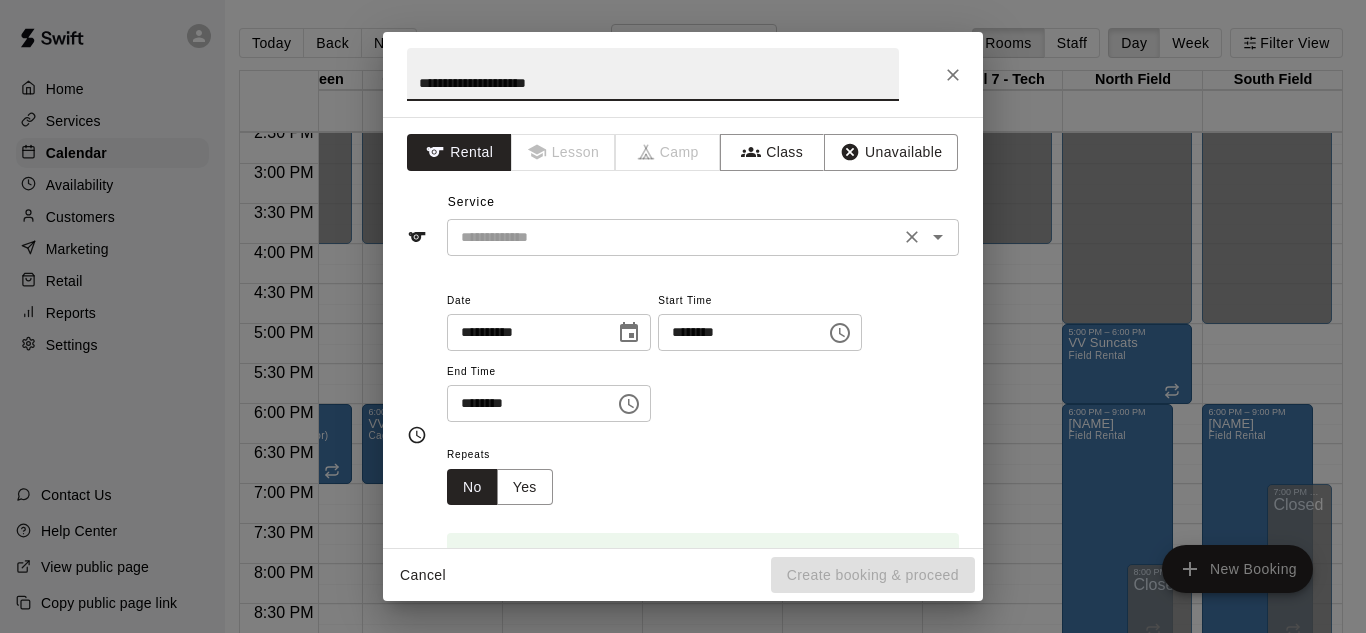 type on "**********" 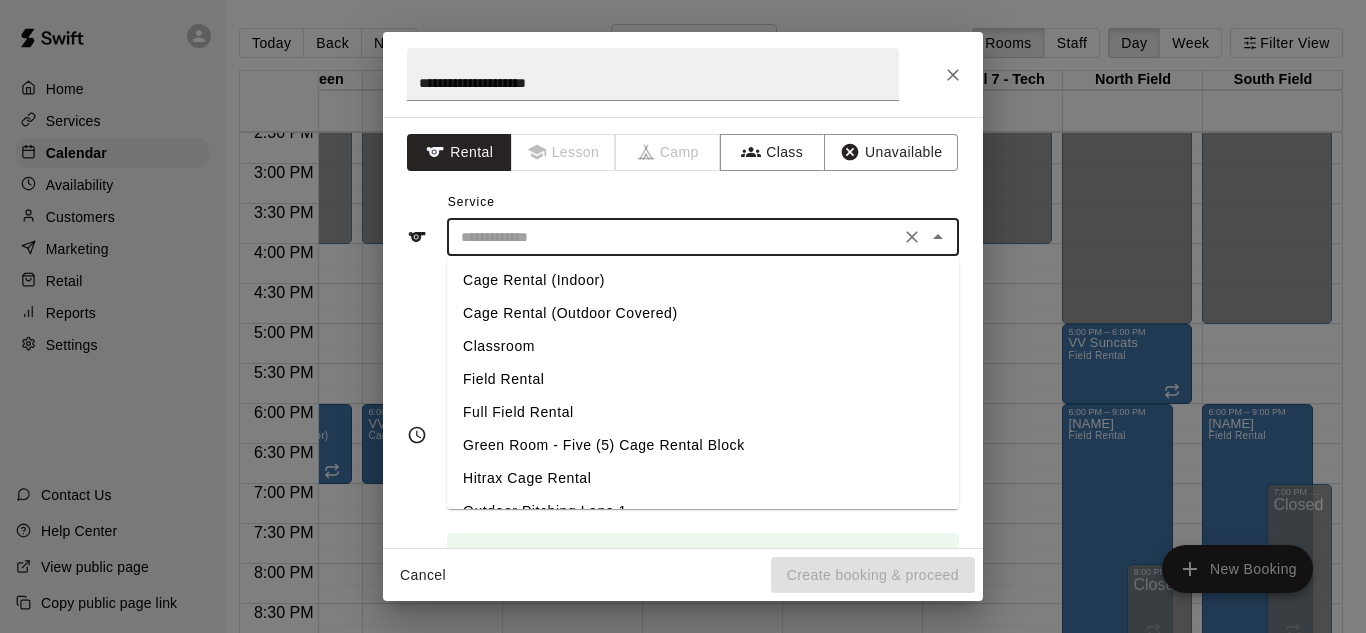 scroll, scrollTop: 192, scrollLeft: 0, axis: vertical 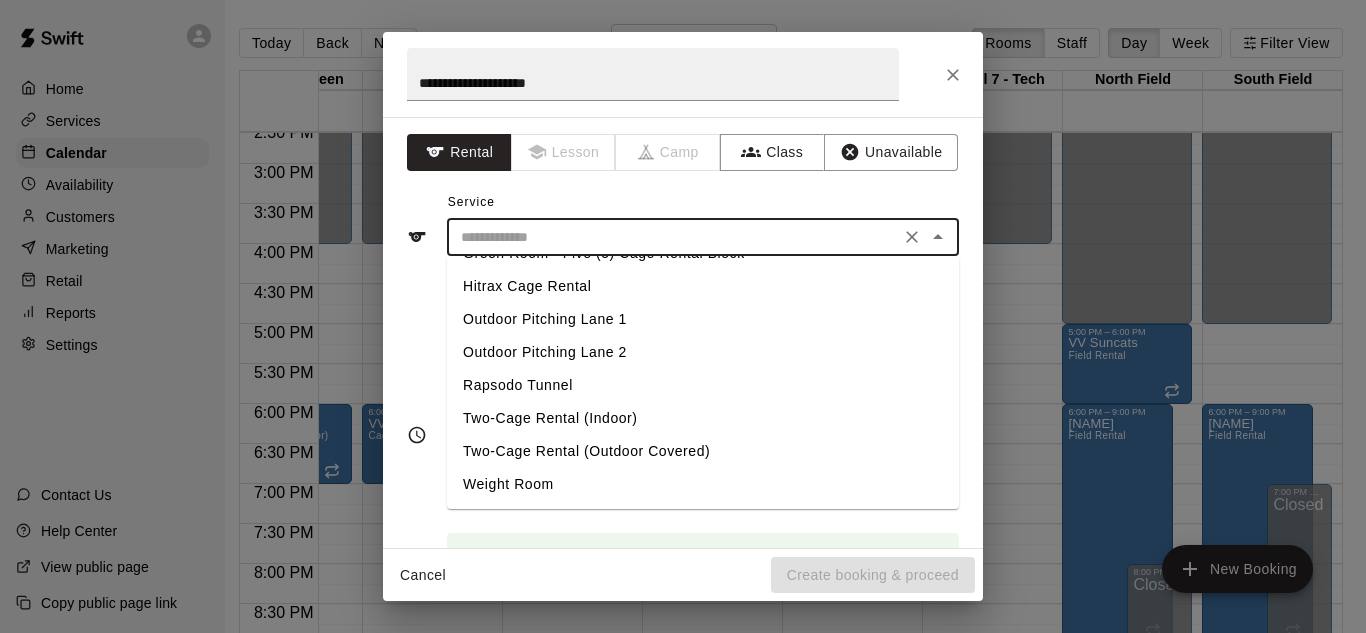 click on "Two-Cage Rental (Indoor)" at bounding box center (703, 418) 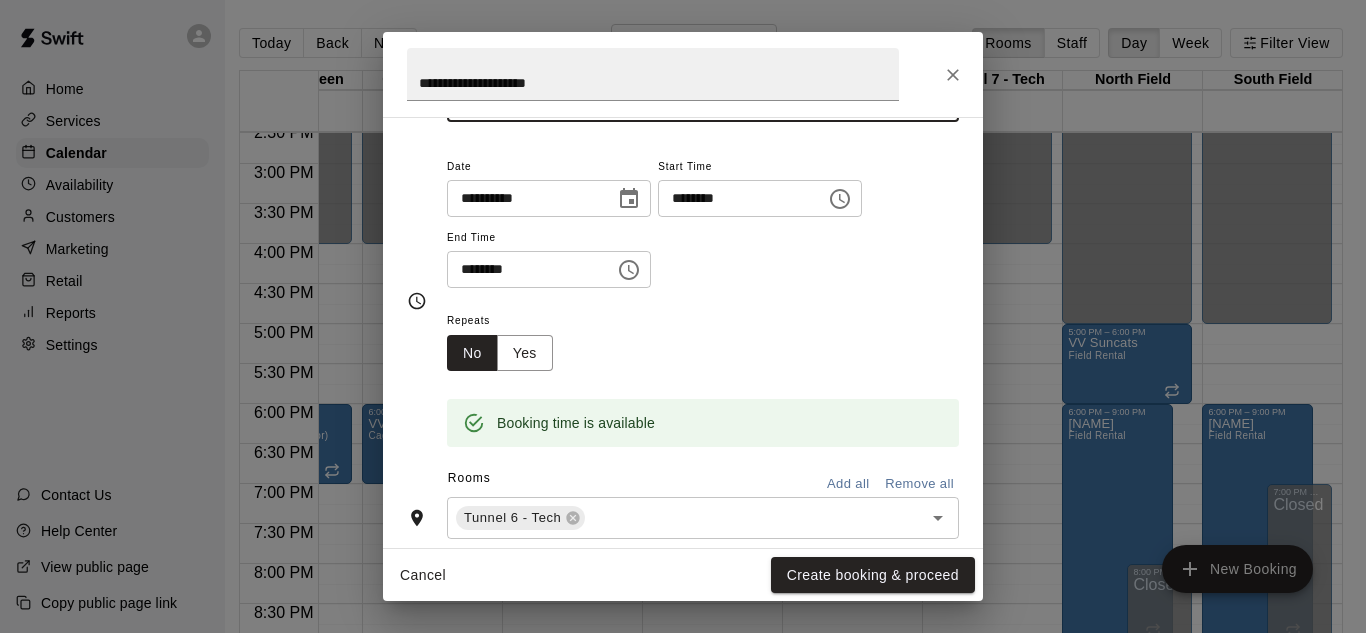scroll, scrollTop: 176, scrollLeft: 0, axis: vertical 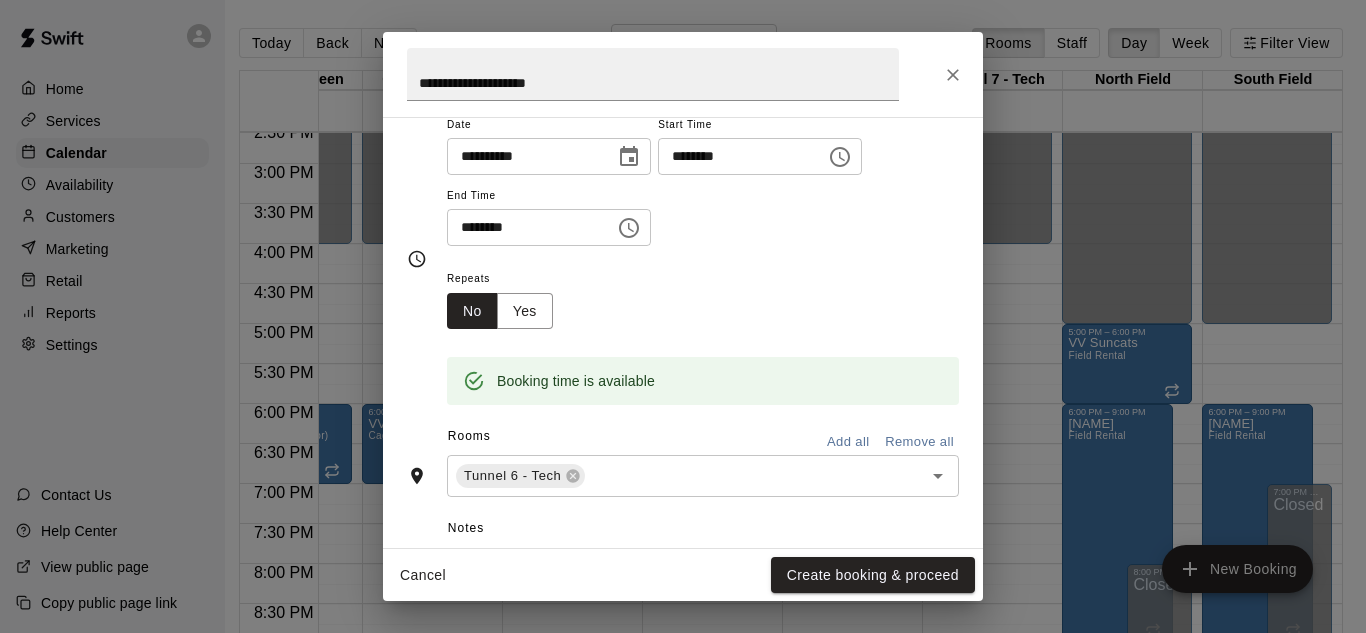 click at bounding box center (629, 228) 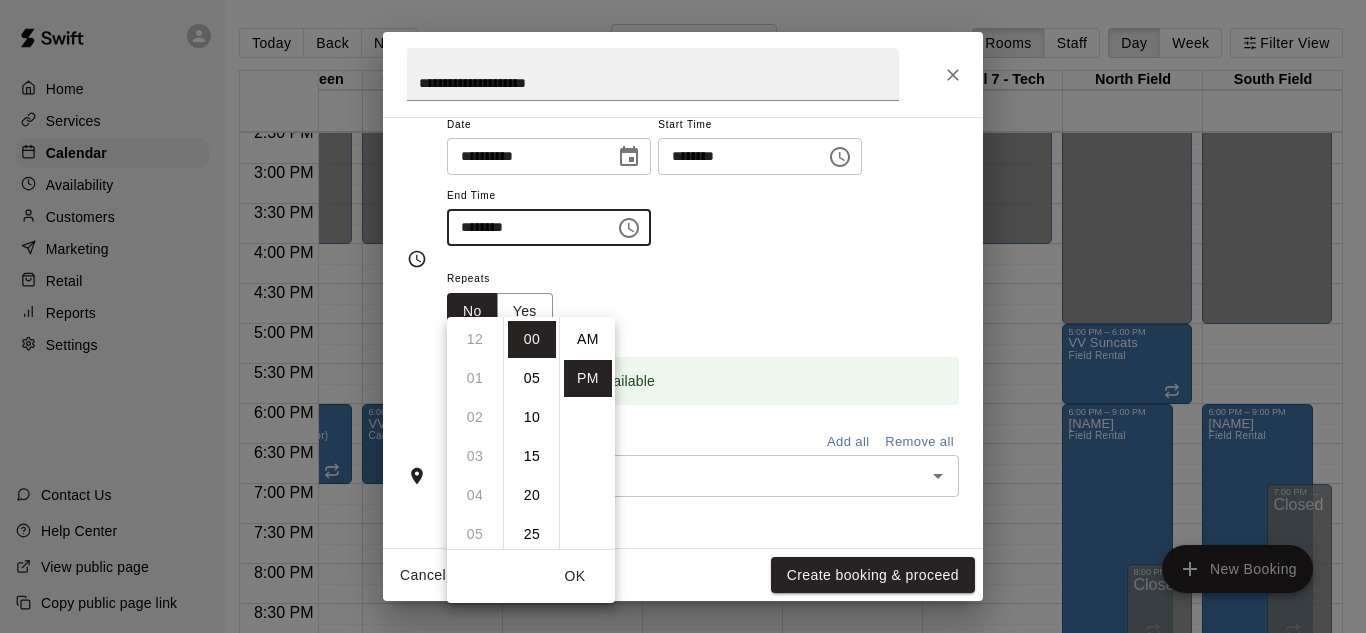 scroll, scrollTop: 273, scrollLeft: 0, axis: vertical 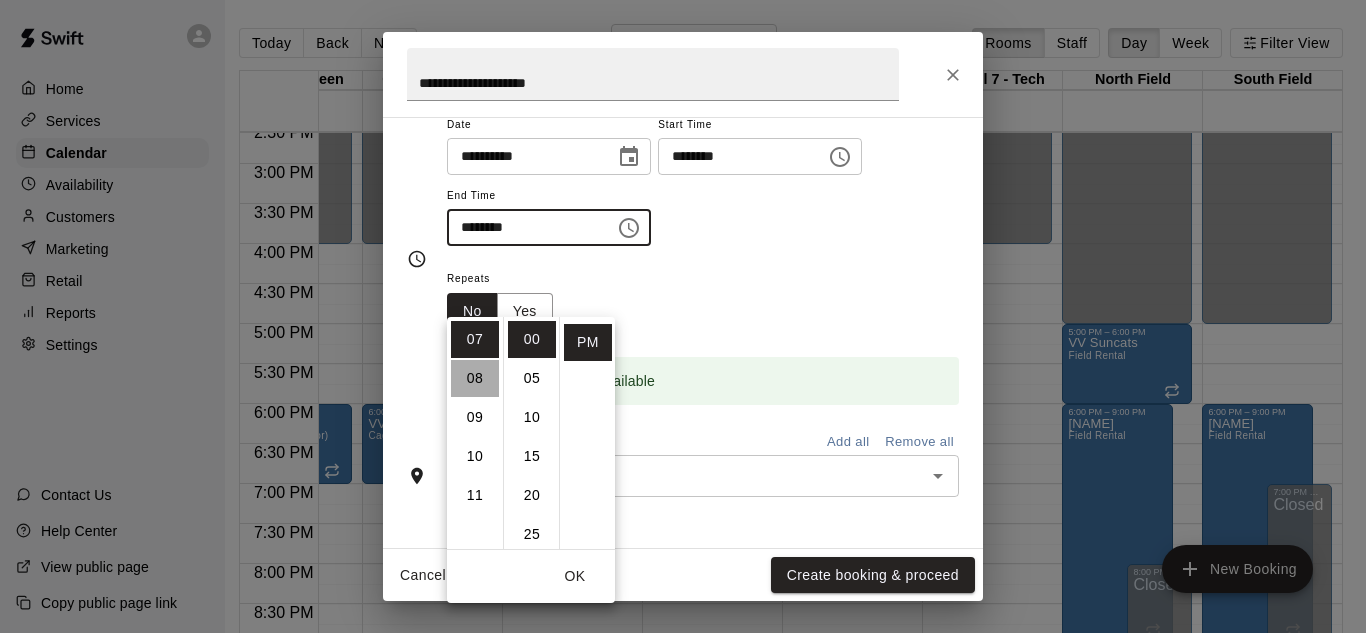 click on "08" at bounding box center [475, 378] 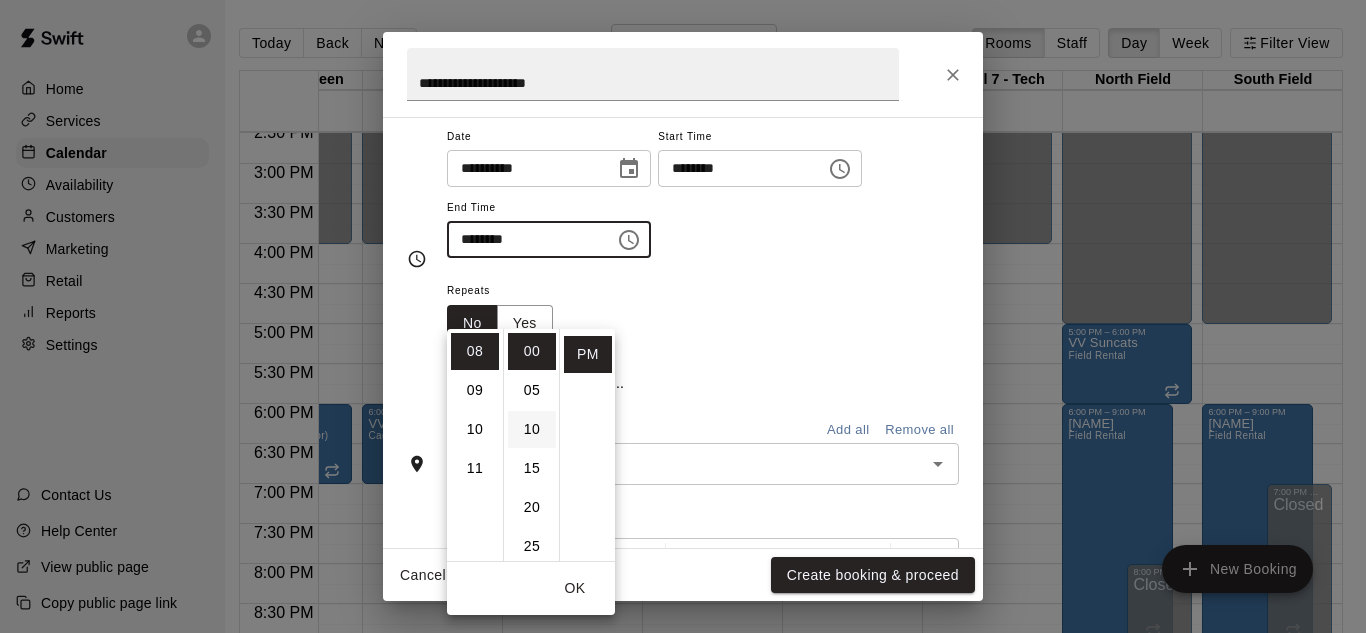 scroll, scrollTop: 176, scrollLeft: 0, axis: vertical 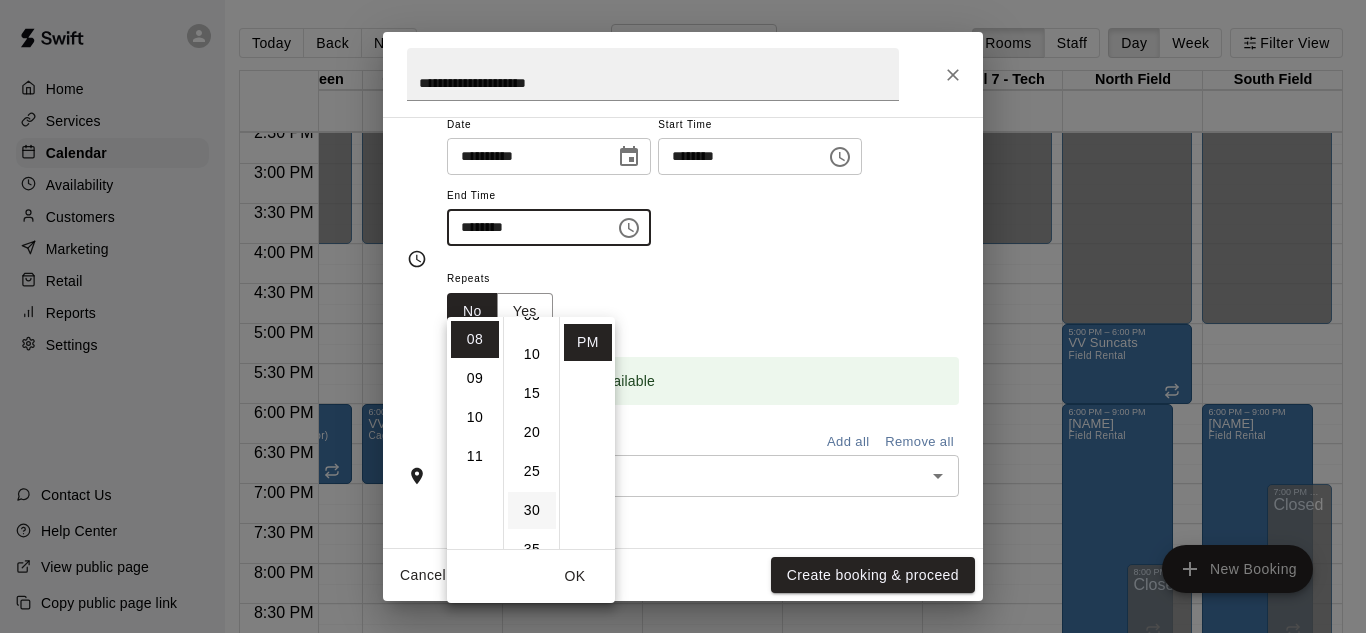 click on "30" at bounding box center (532, 510) 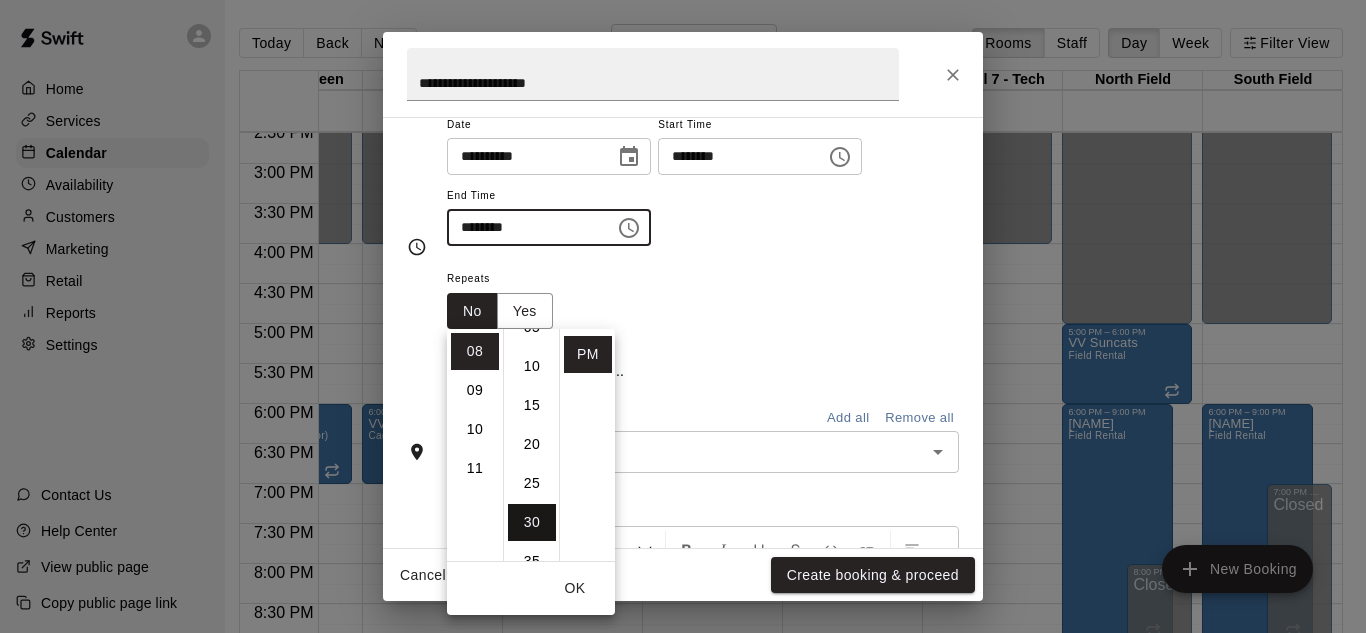 scroll, scrollTop: 164, scrollLeft: 0, axis: vertical 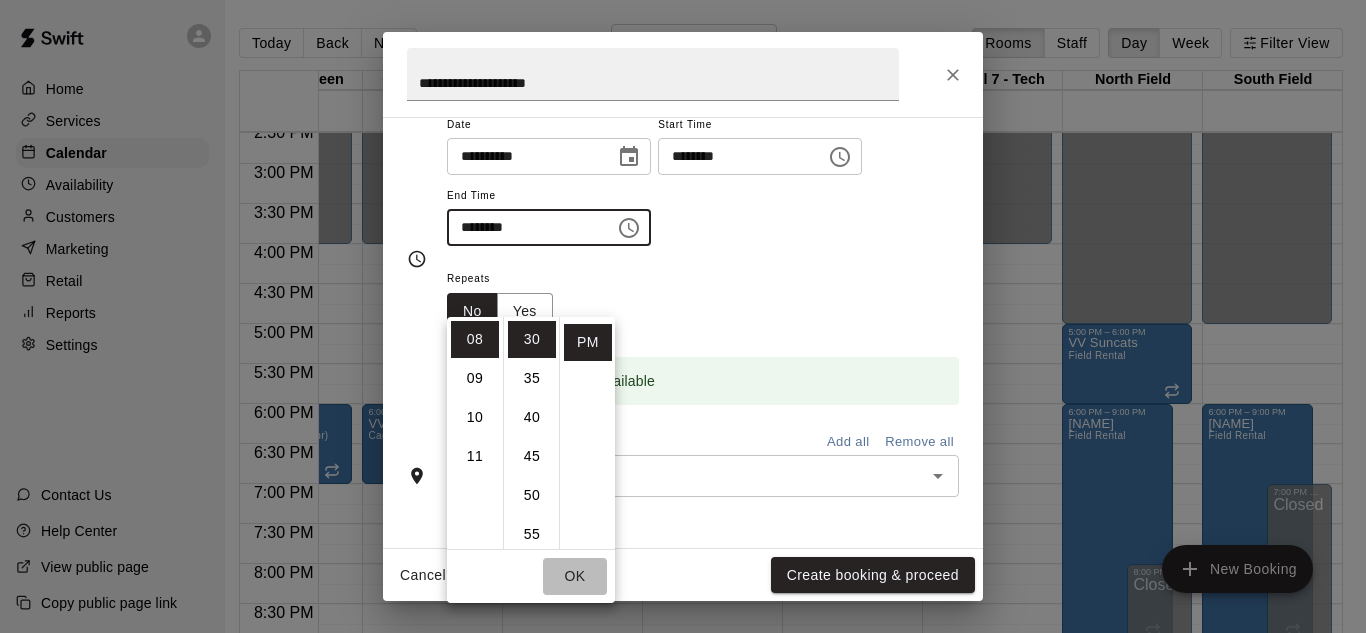 click on "OK" at bounding box center (575, 576) 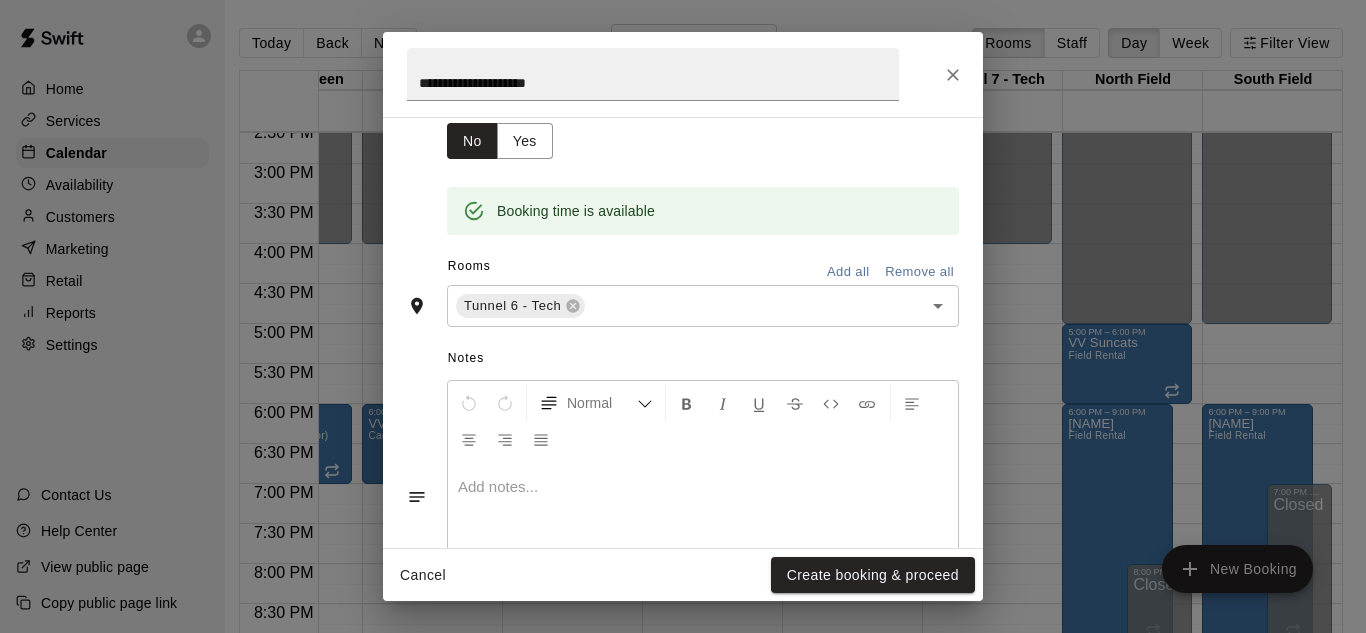 scroll, scrollTop: 348, scrollLeft: 0, axis: vertical 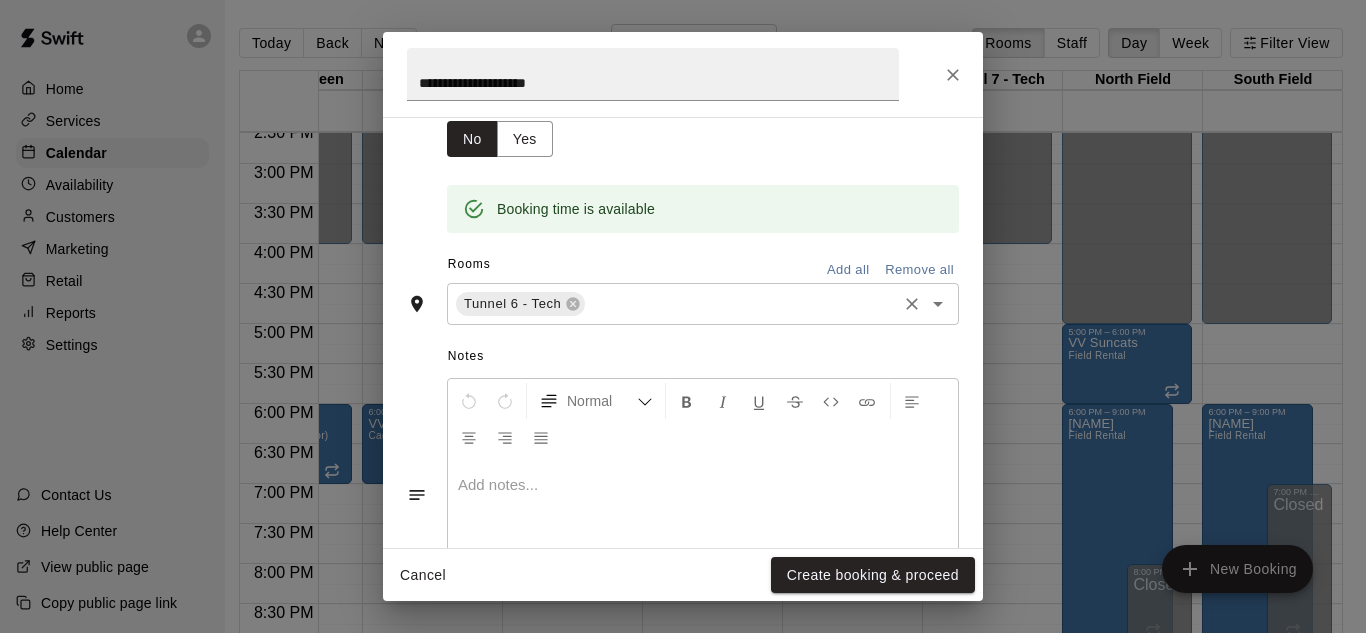 click at bounding box center (741, 304) 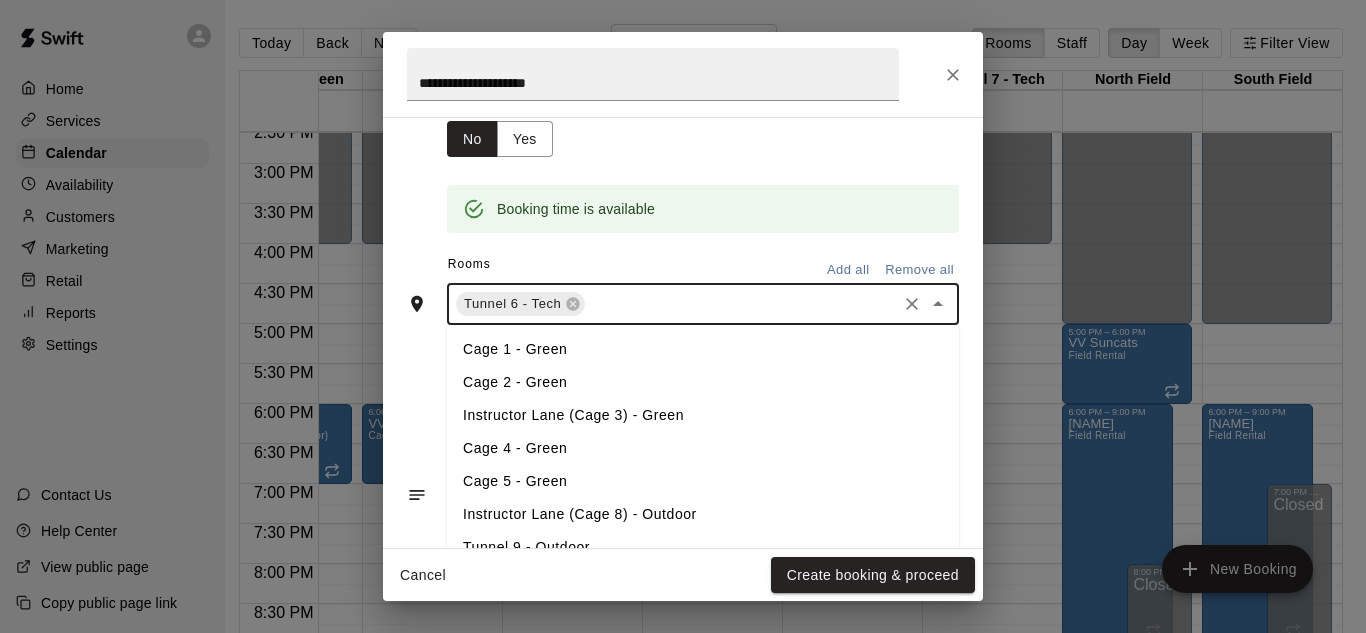 scroll, scrollTop: 118, scrollLeft: 0, axis: vertical 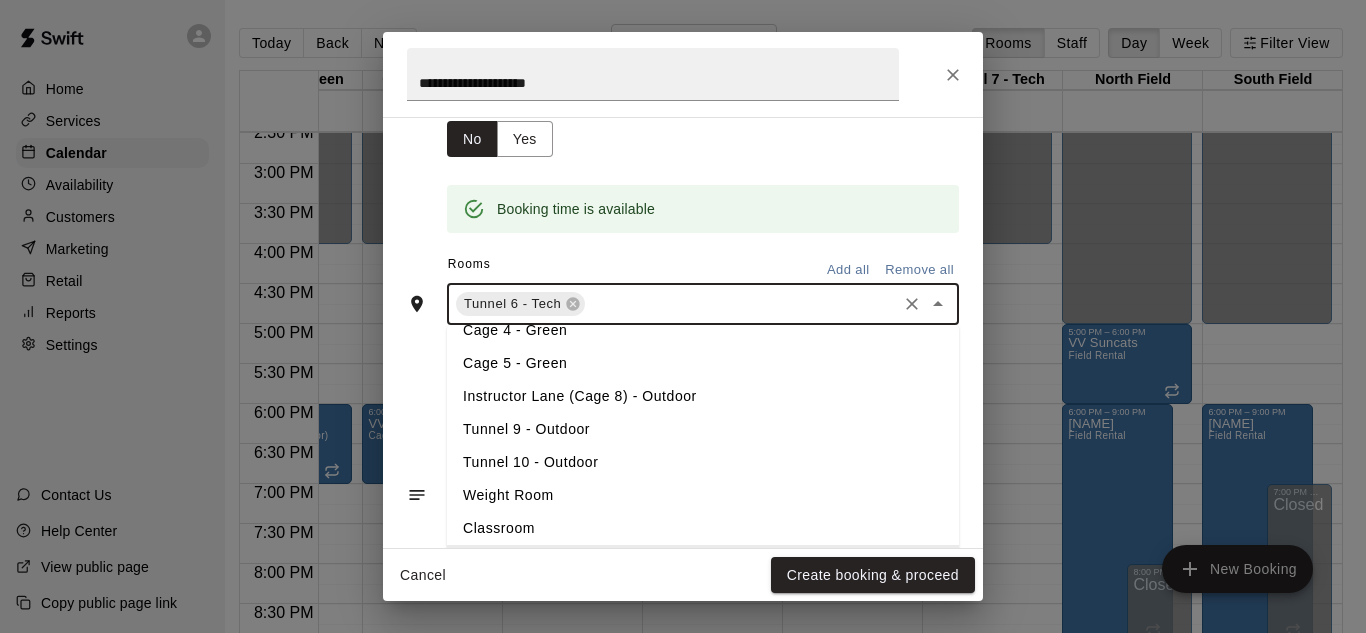 type on "*" 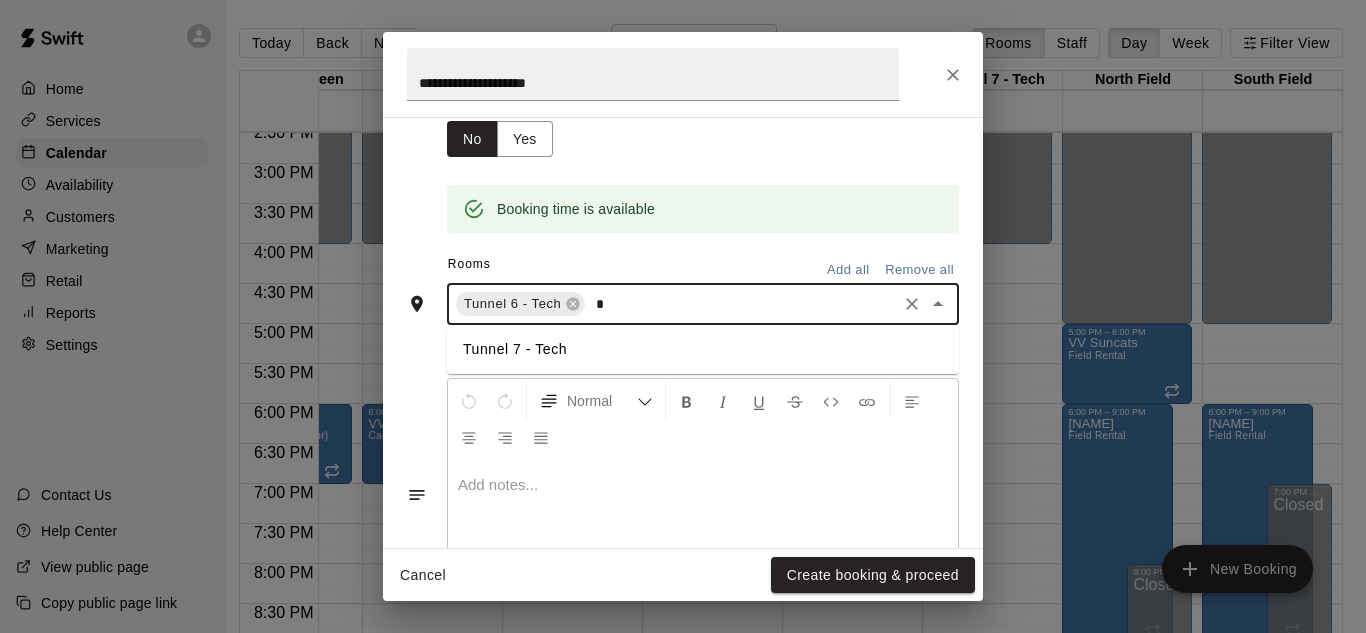 scroll, scrollTop: 0, scrollLeft: 0, axis: both 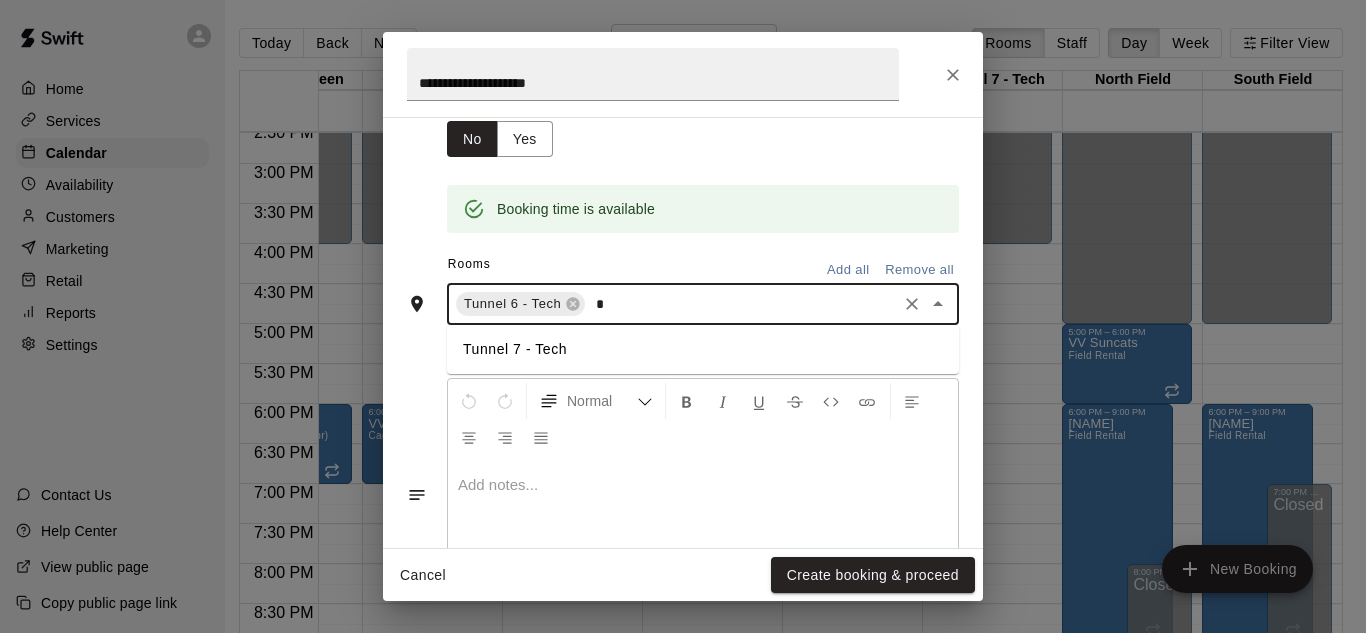 click on "Tunnel 7 - Tech" at bounding box center [703, 349] 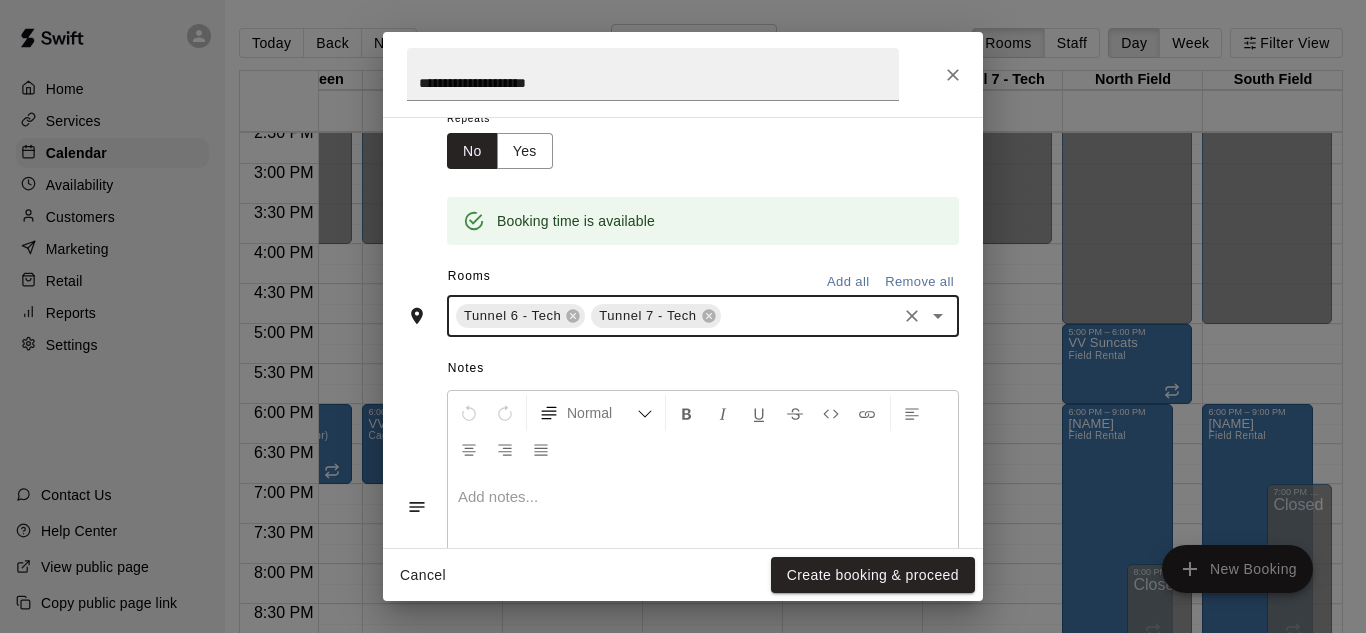 scroll, scrollTop: 348, scrollLeft: 0, axis: vertical 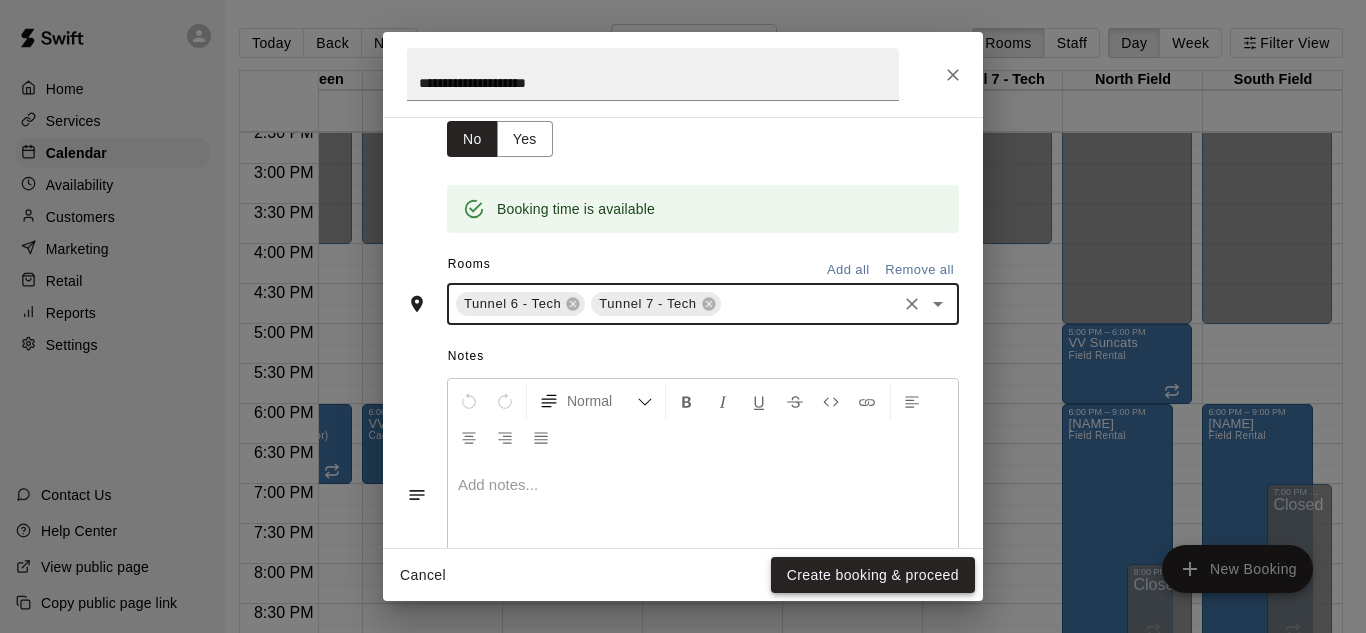 click on "Create booking & proceed" at bounding box center (873, 575) 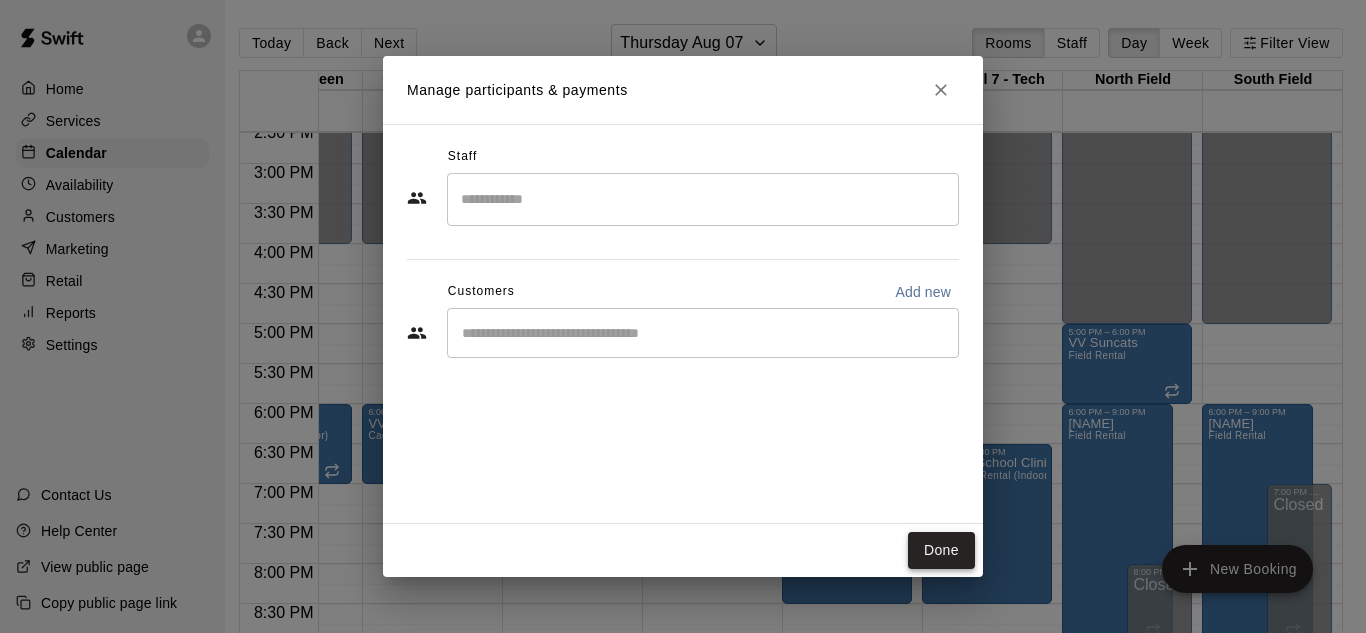 click on "Done" at bounding box center [941, 550] 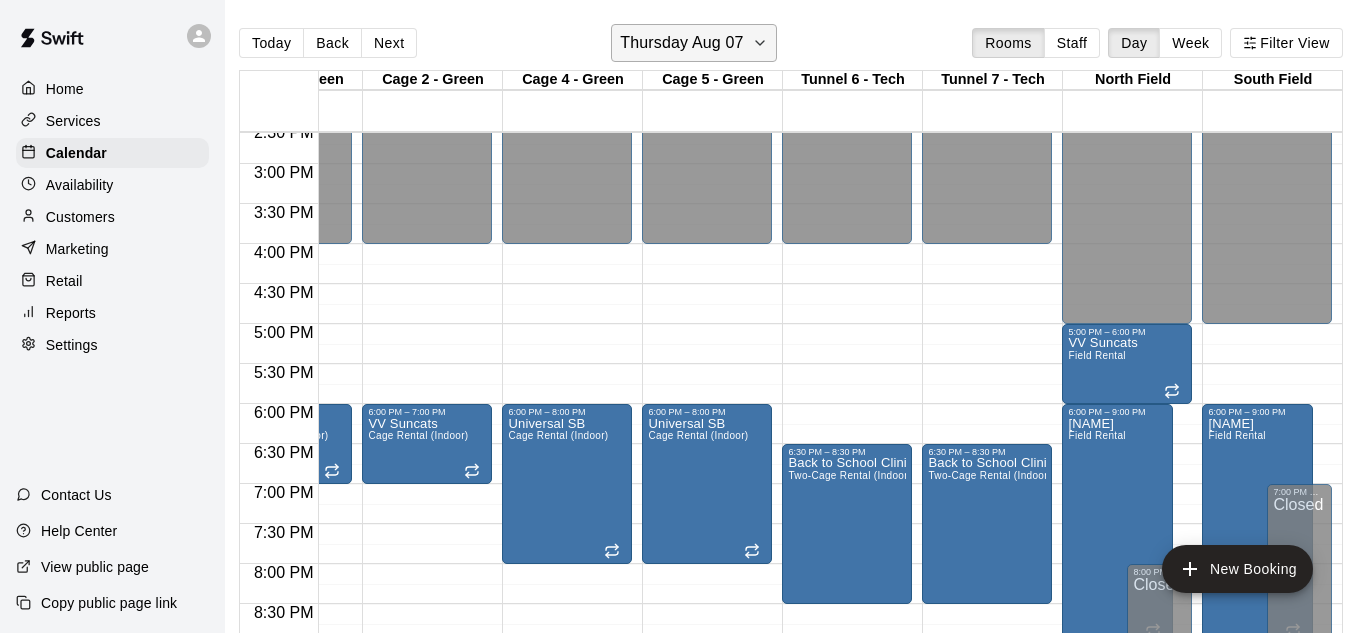click 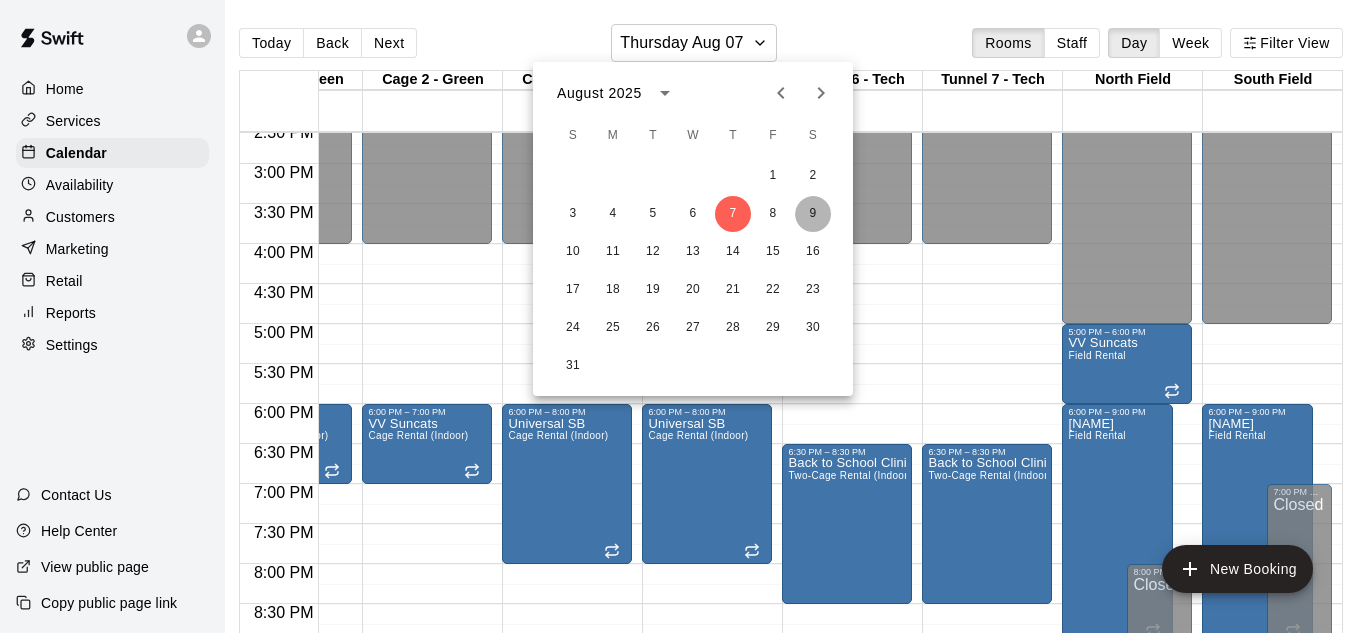 click on "9" at bounding box center (813, 214) 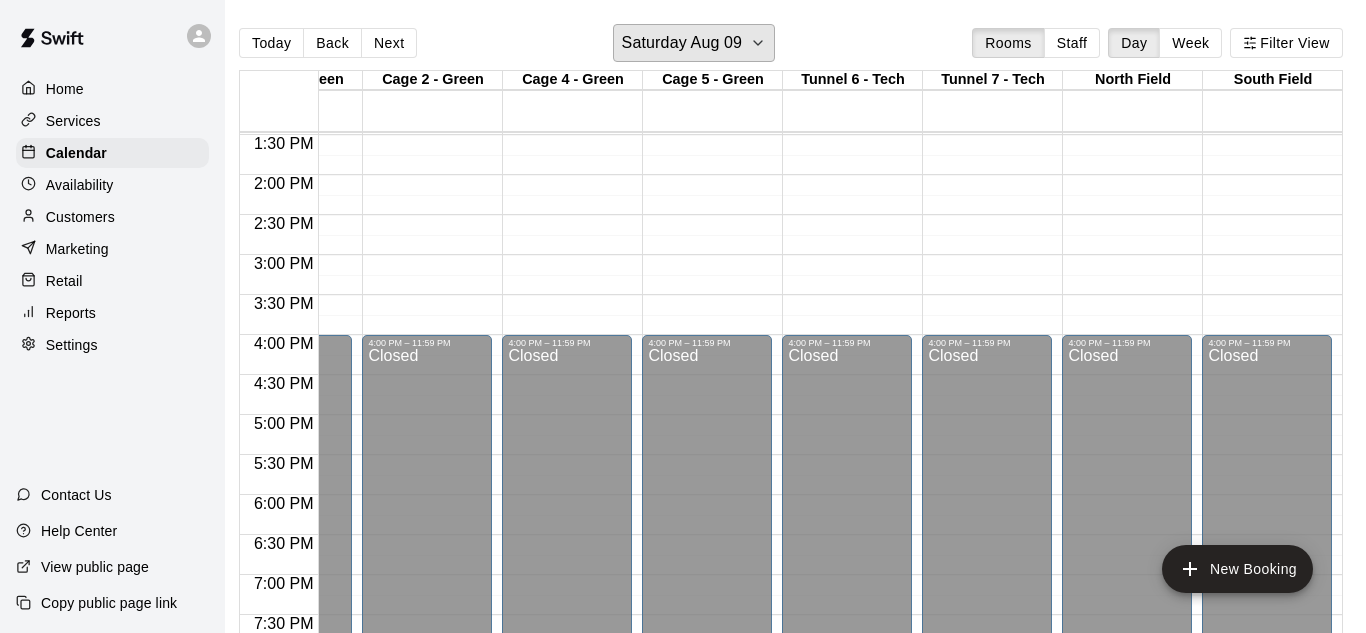 scroll, scrollTop: 1070, scrollLeft: 1215, axis: both 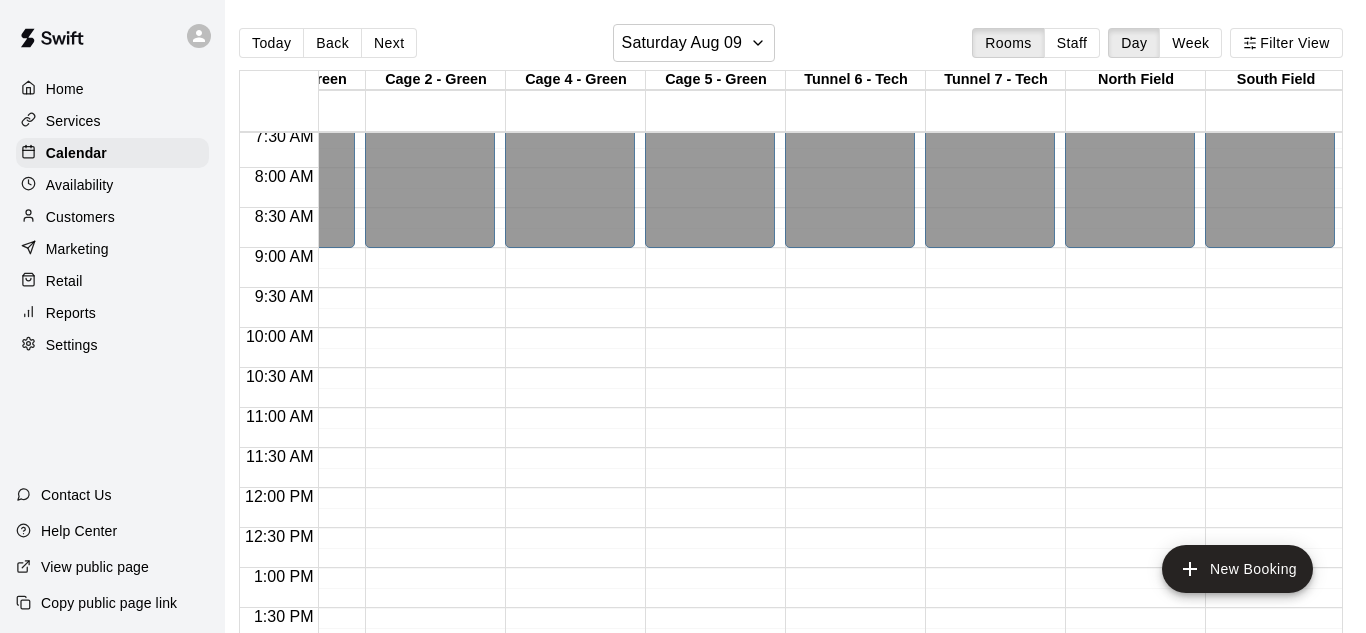 click on "12:00 AM – 9:00 AM Closed 4:00 PM – 11:59 PM Closed" at bounding box center (1130, 488) 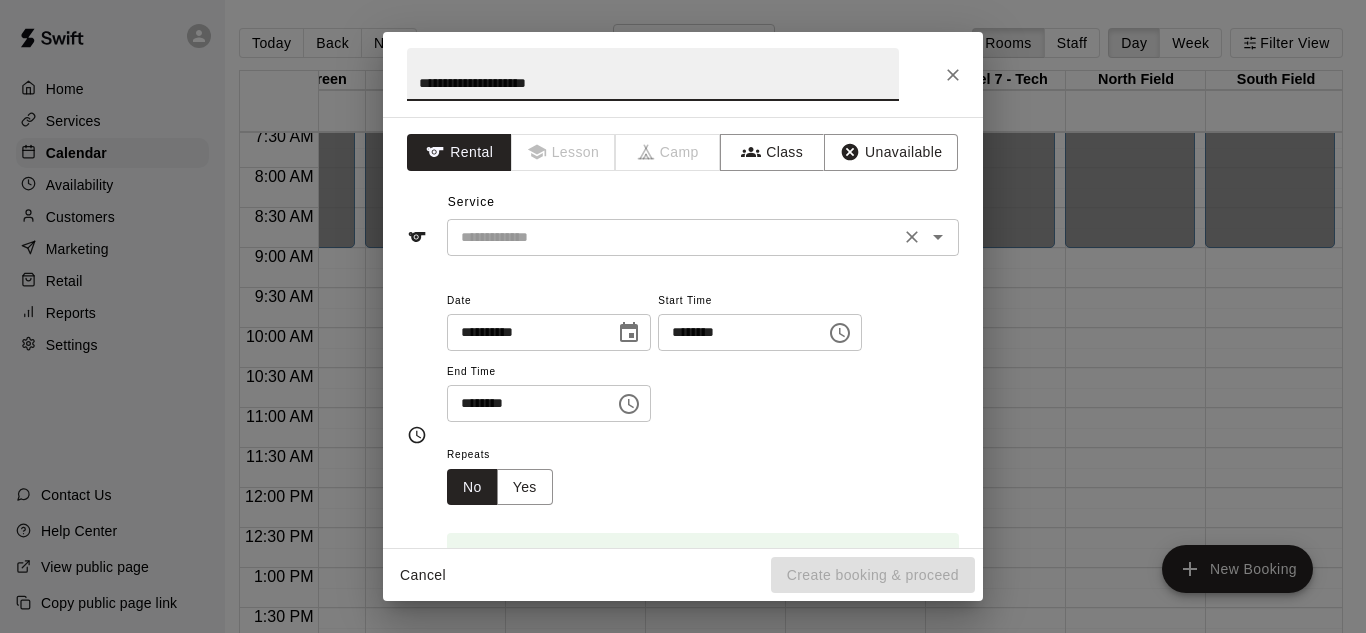 type on "**********" 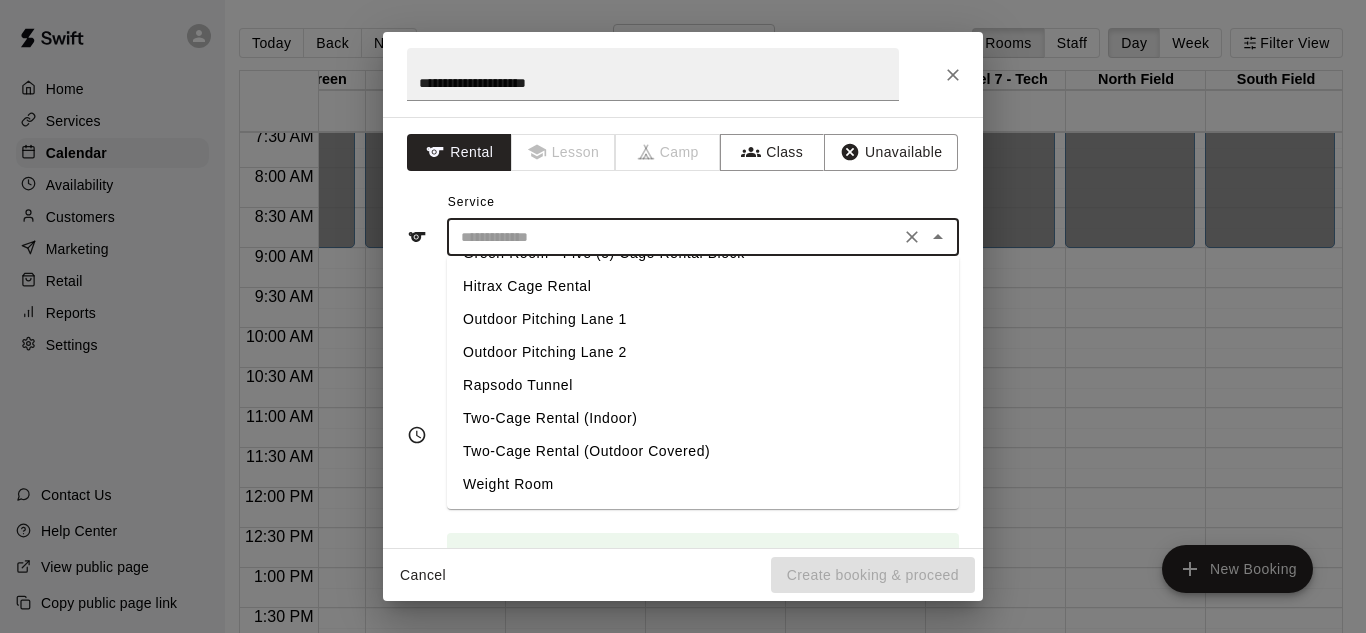 scroll, scrollTop: 0, scrollLeft: 0, axis: both 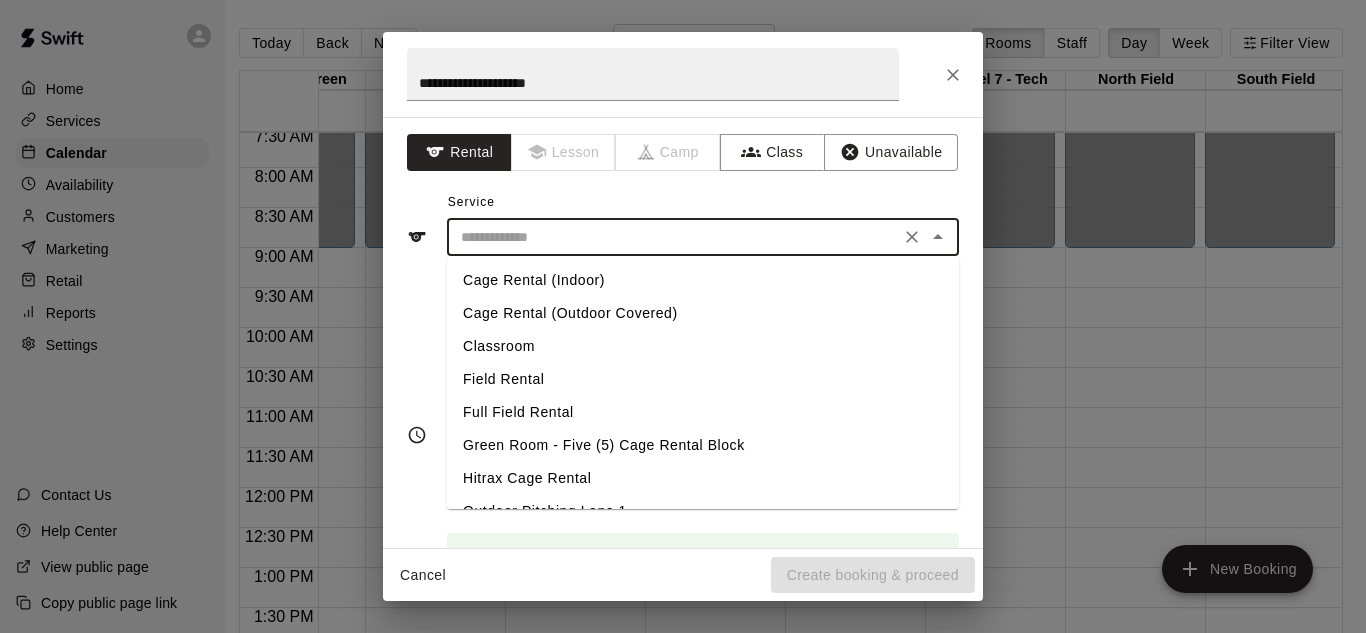click on "Full Field Rental" at bounding box center [703, 412] 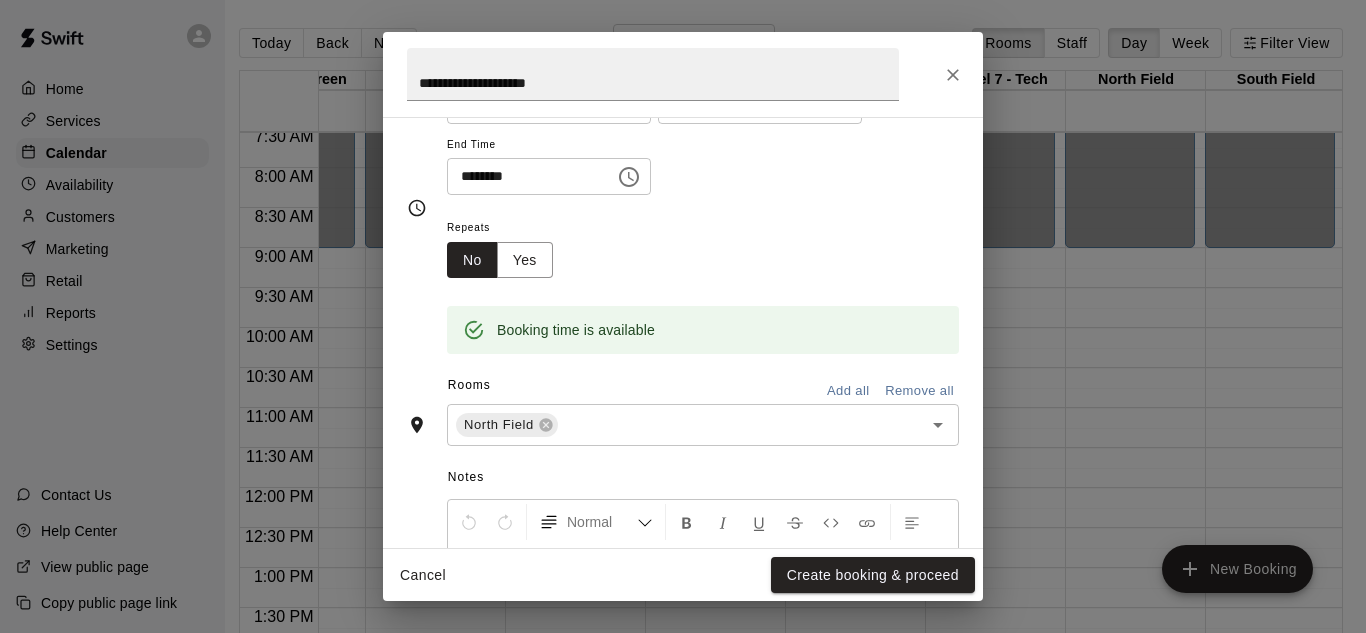 scroll, scrollTop: 244, scrollLeft: 0, axis: vertical 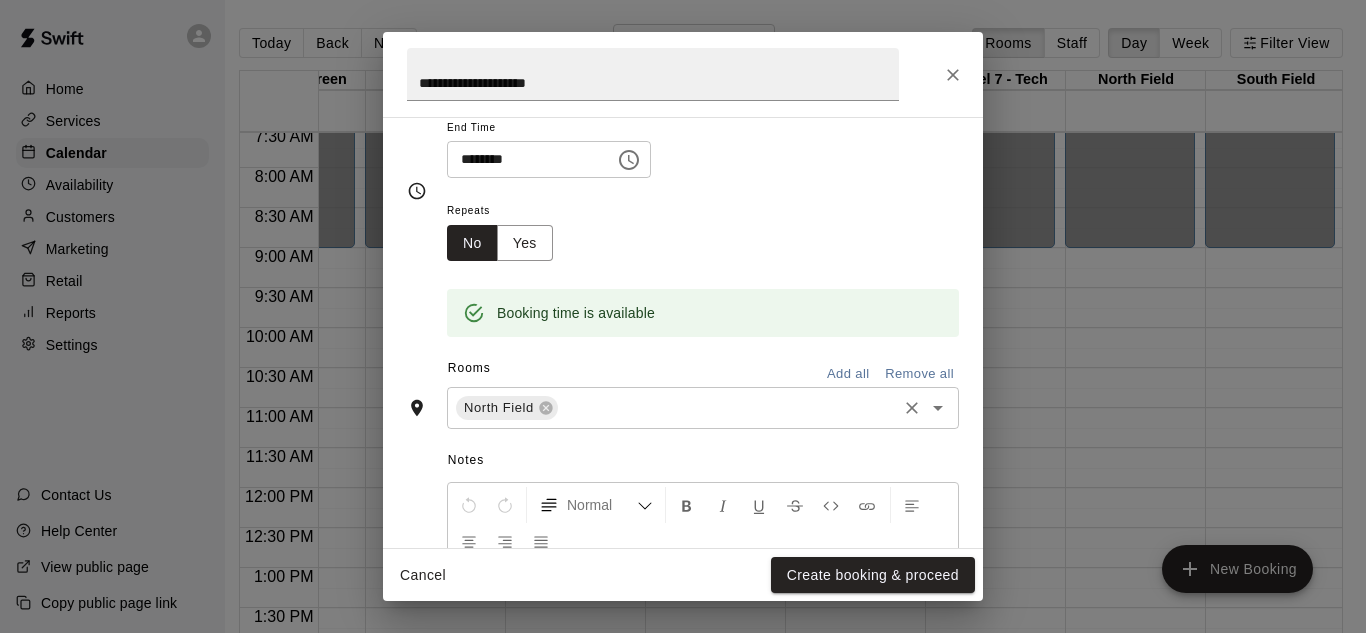 click at bounding box center [727, 408] 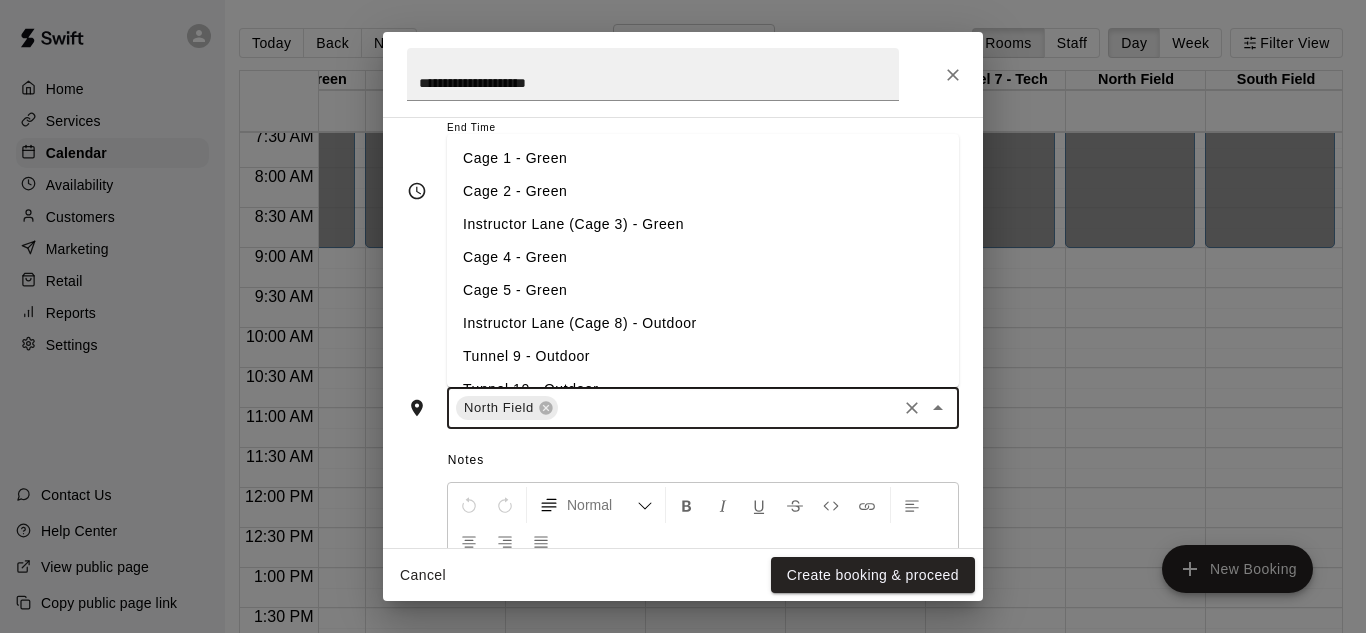 scroll, scrollTop: 283, scrollLeft: 0, axis: vertical 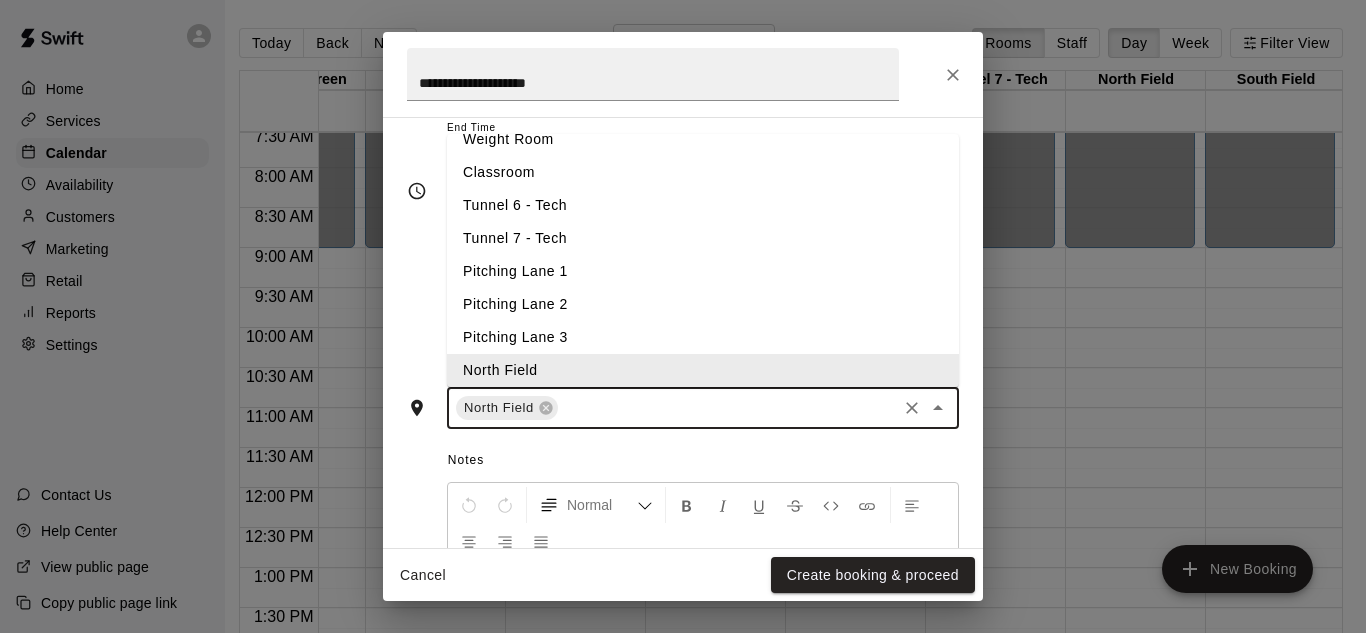 type on "*" 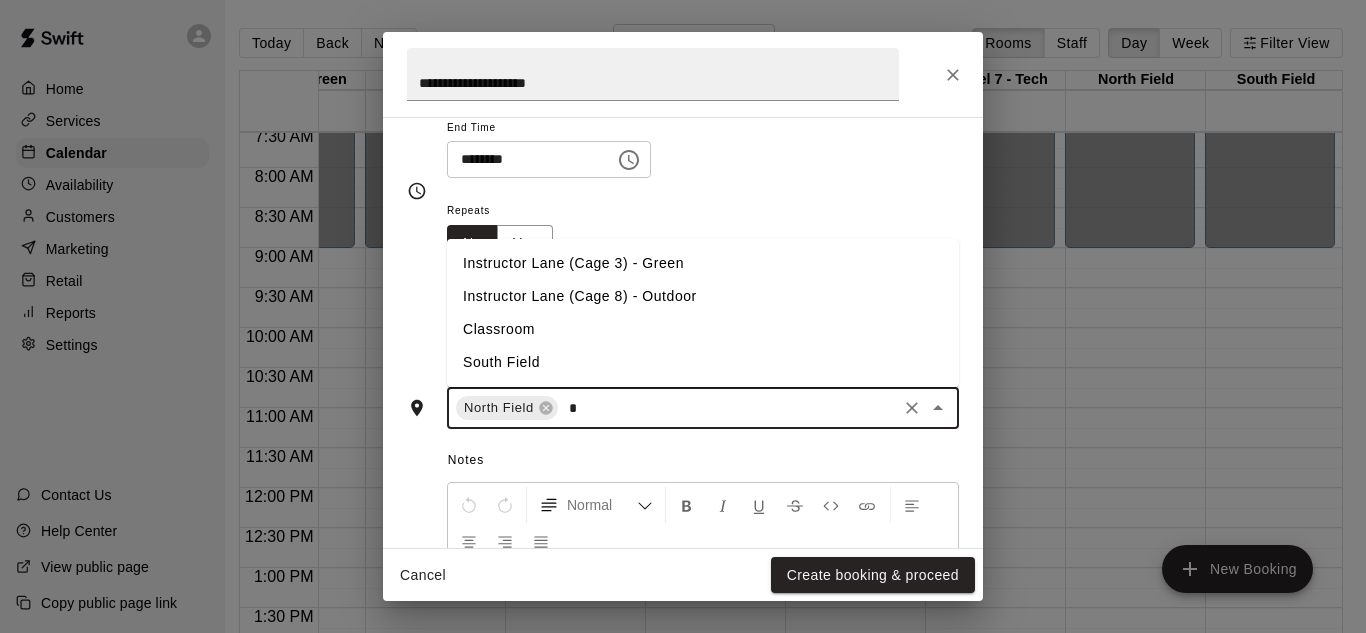 scroll, scrollTop: 0, scrollLeft: 0, axis: both 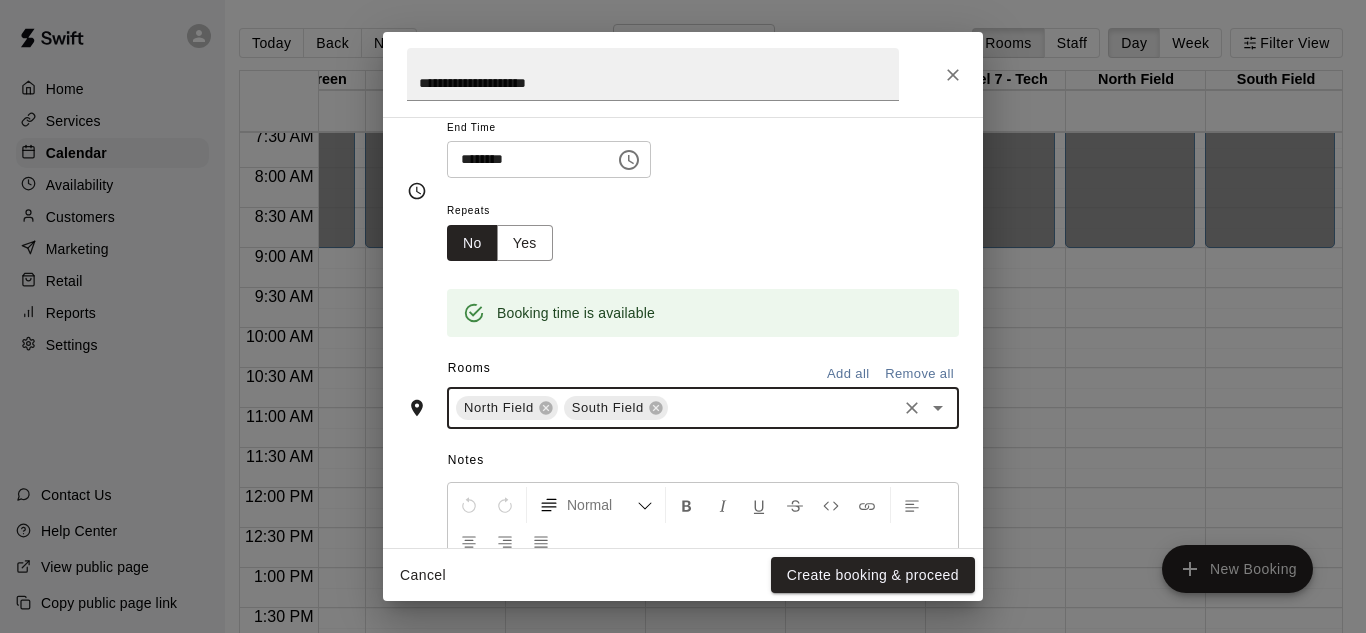 click 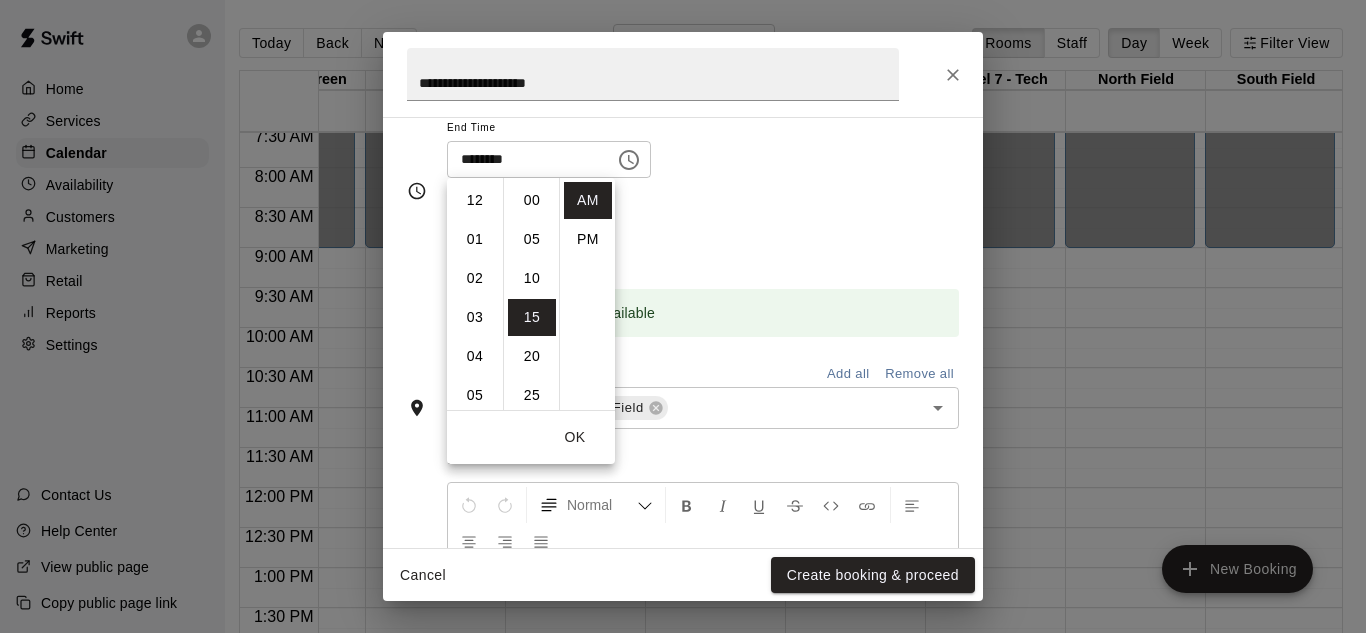 scroll, scrollTop: 351, scrollLeft: 0, axis: vertical 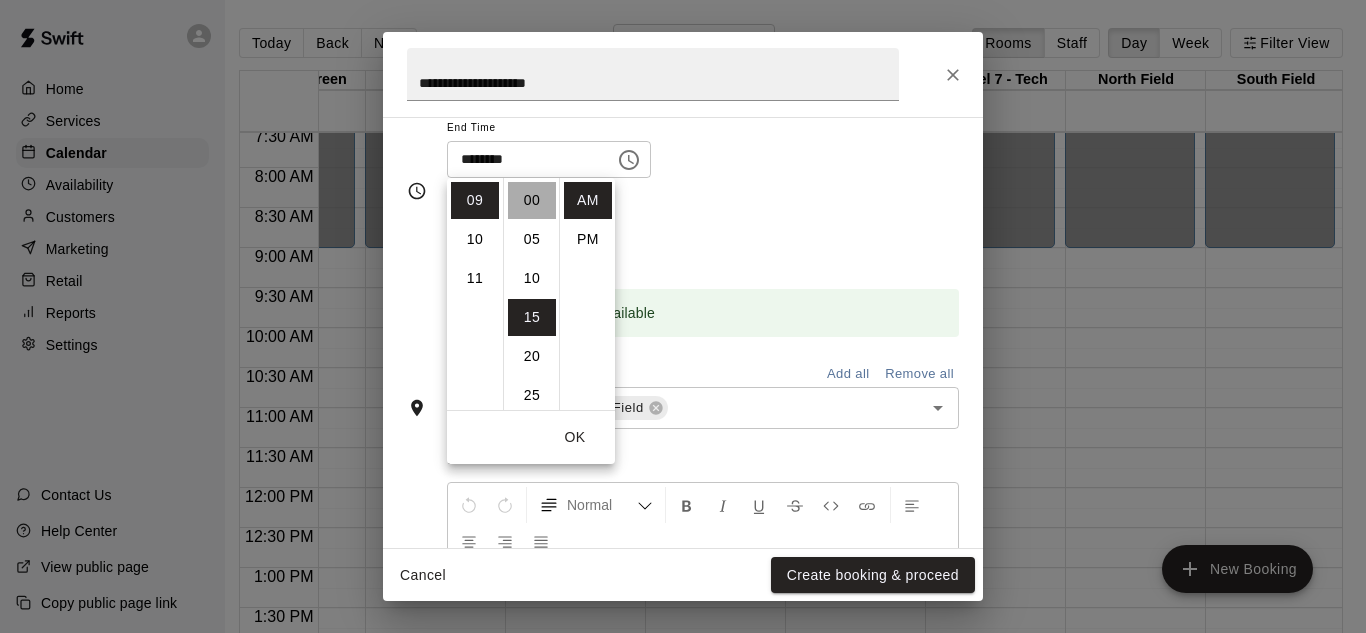 click on "00" at bounding box center (532, 200) 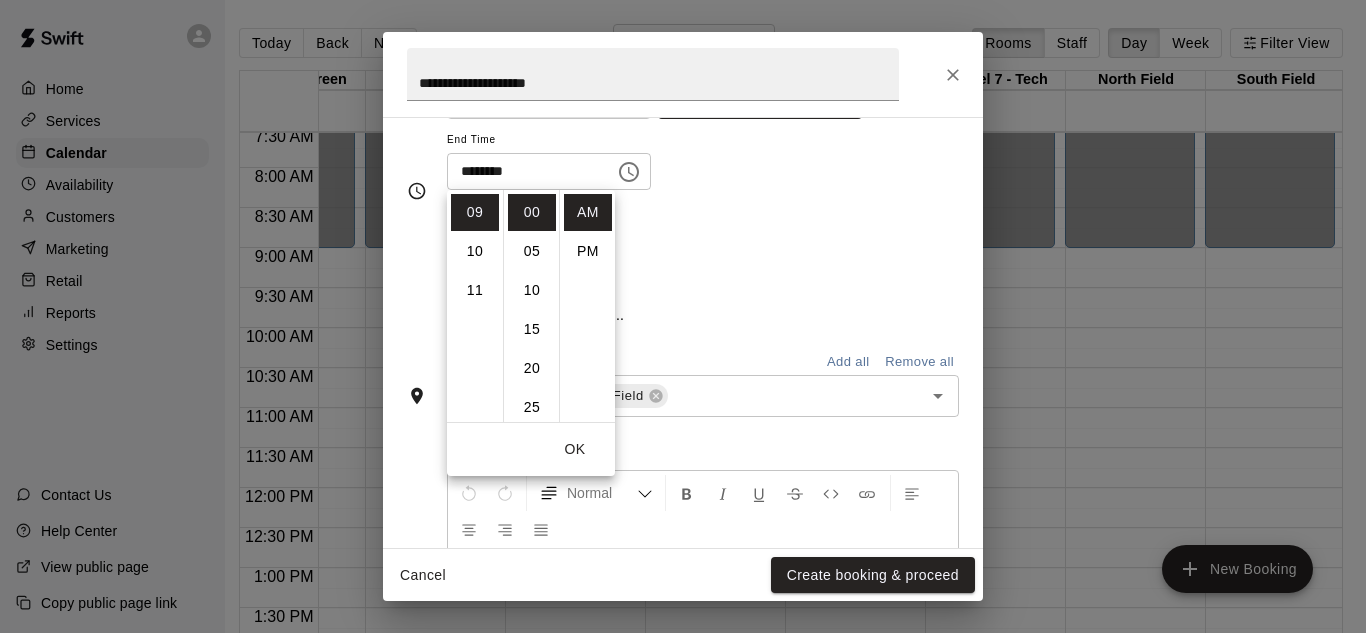scroll, scrollTop: 244, scrollLeft: 0, axis: vertical 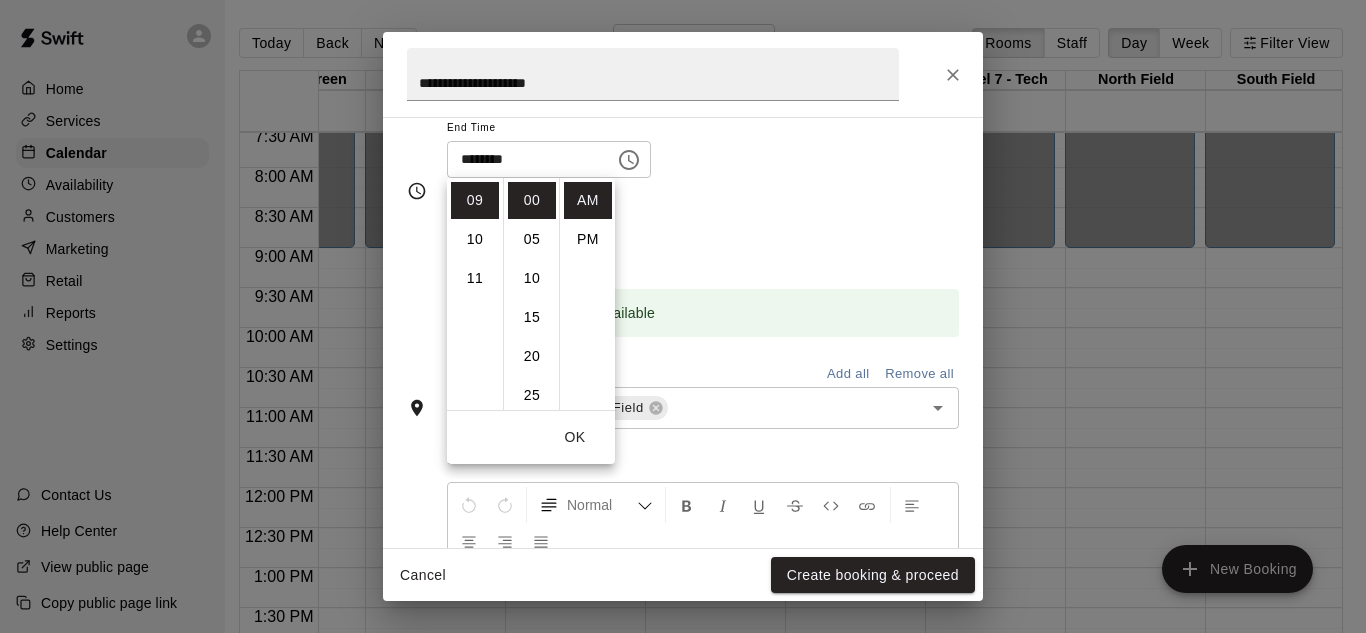click on "OK" at bounding box center [575, 437] 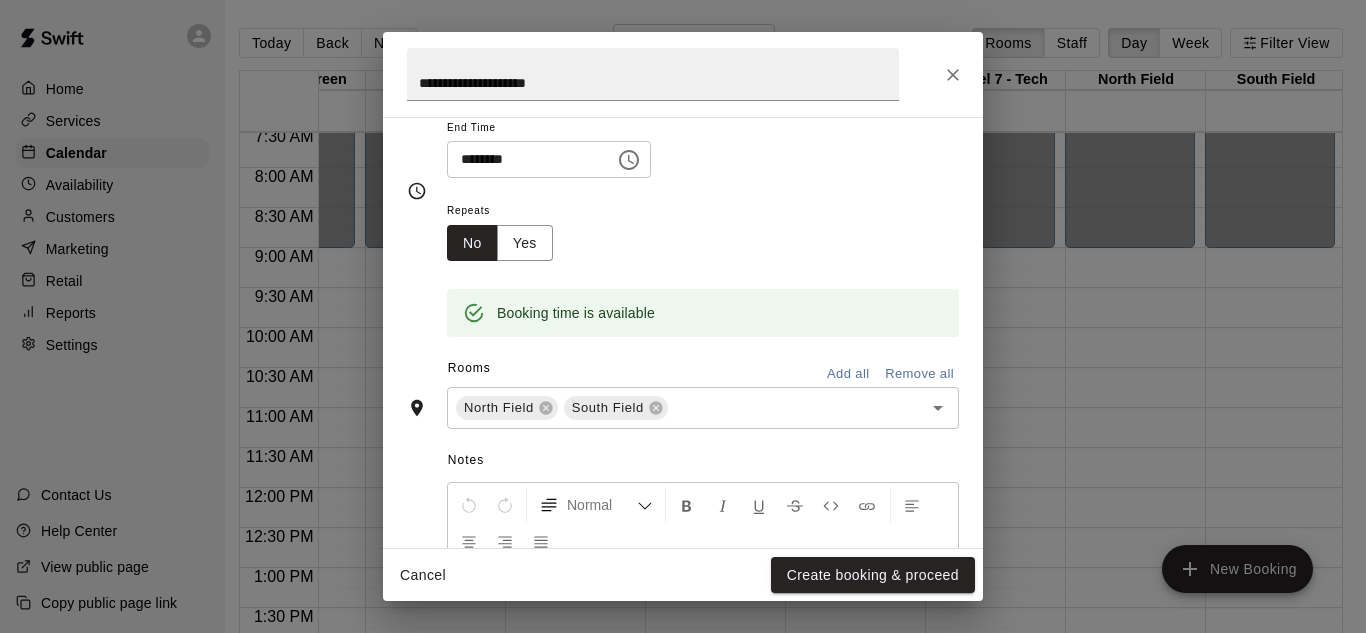 click on "********" at bounding box center [524, 159] 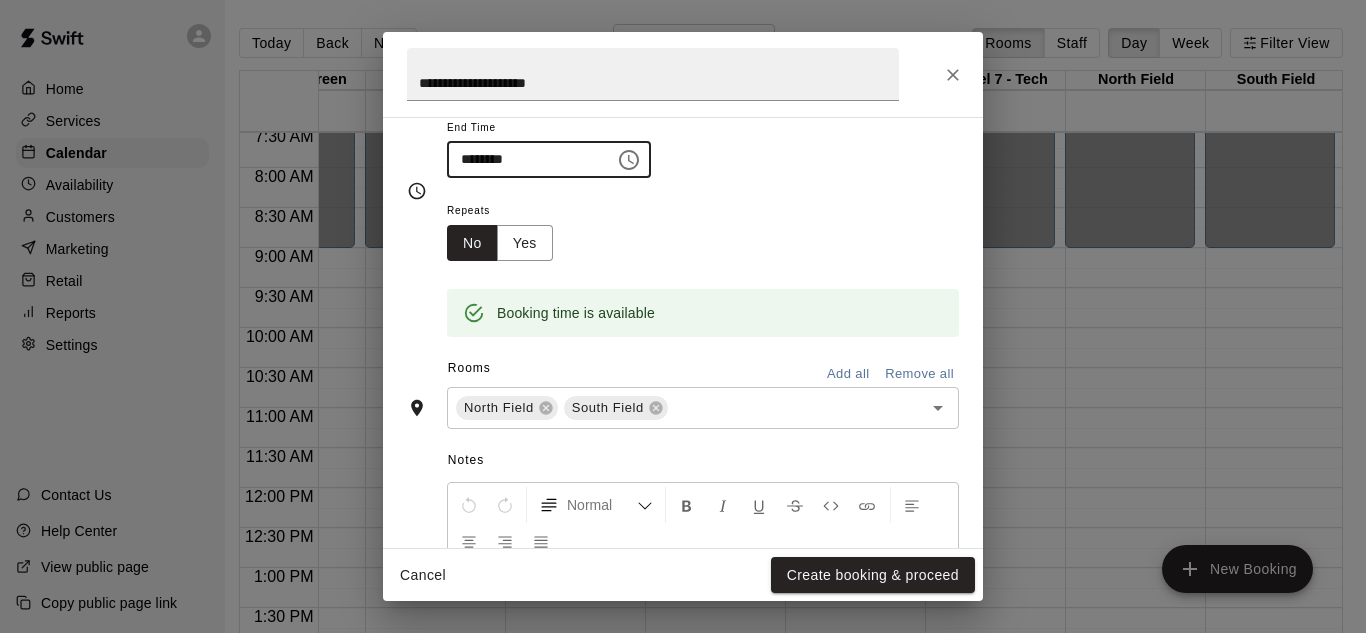 click 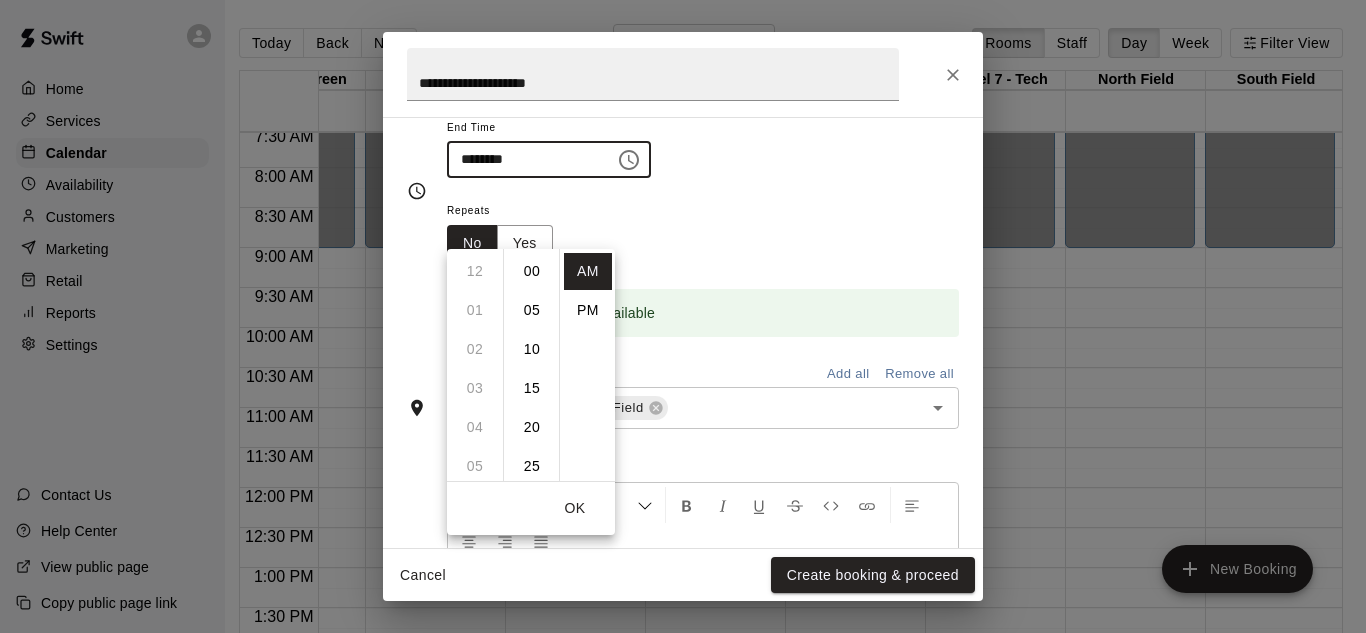 scroll, scrollTop: 351, scrollLeft: 0, axis: vertical 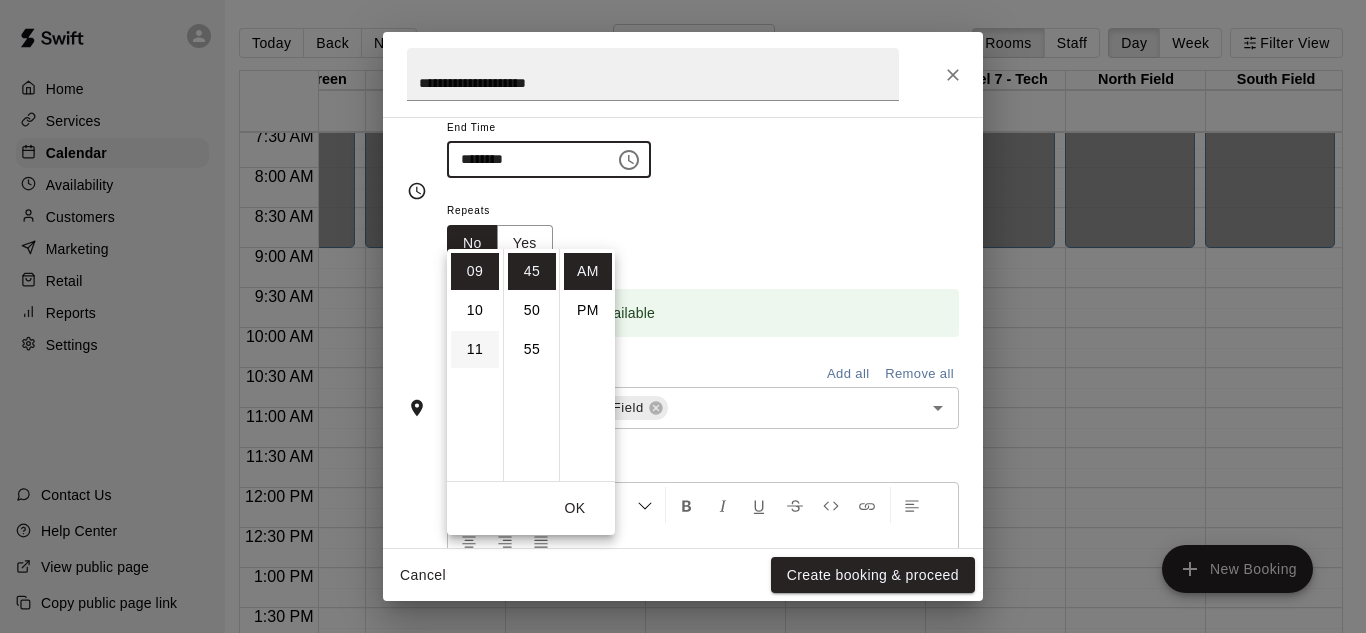 click on "11" at bounding box center [475, 349] 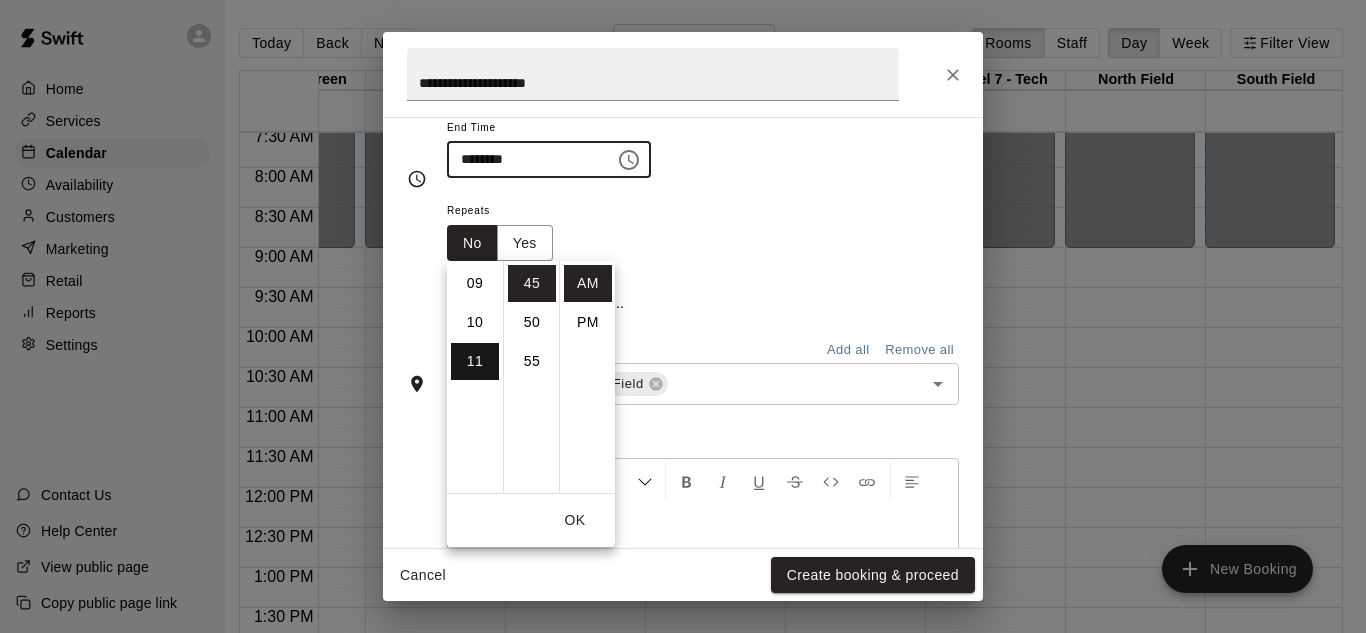 scroll, scrollTop: 426, scrollLeft: 0, axis: vertical 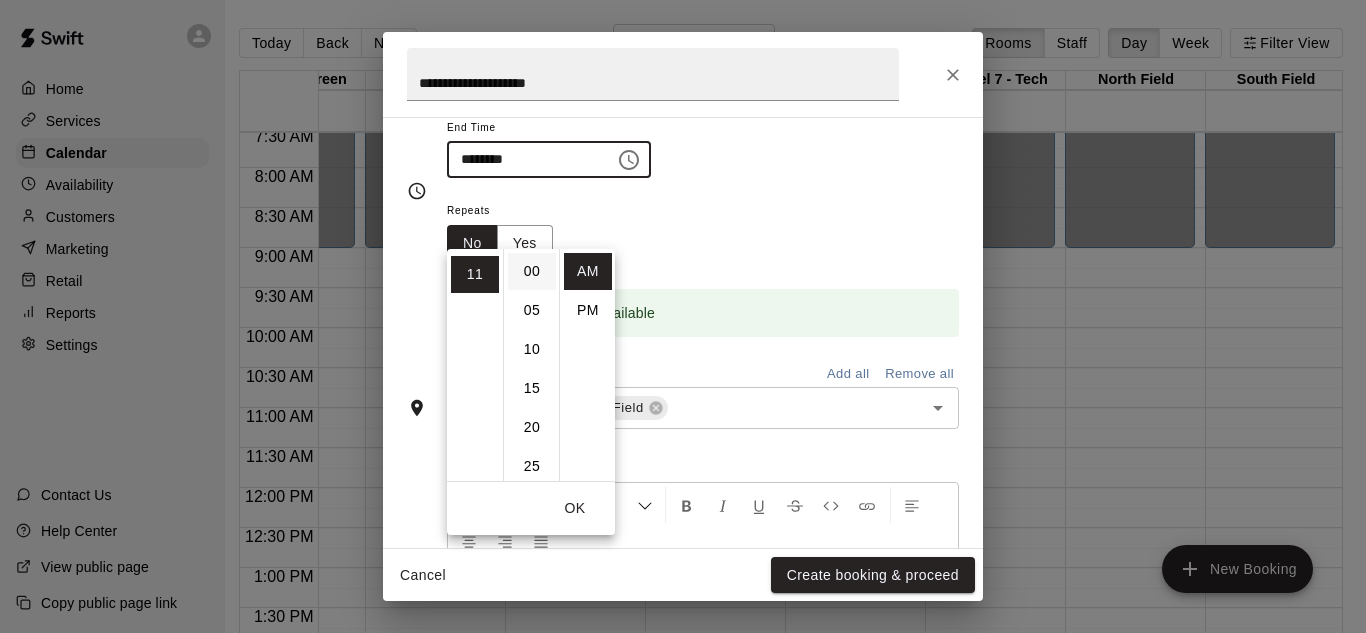 click on "00" at bounding box center [532, 271] 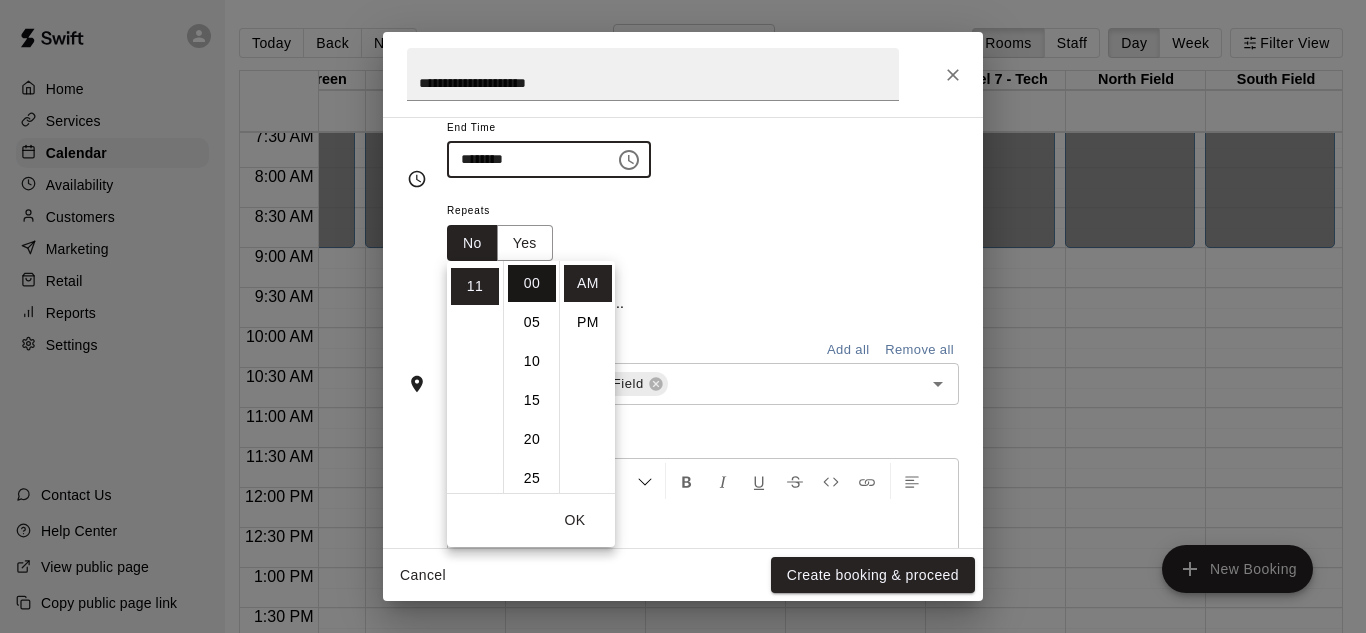 type on "********" 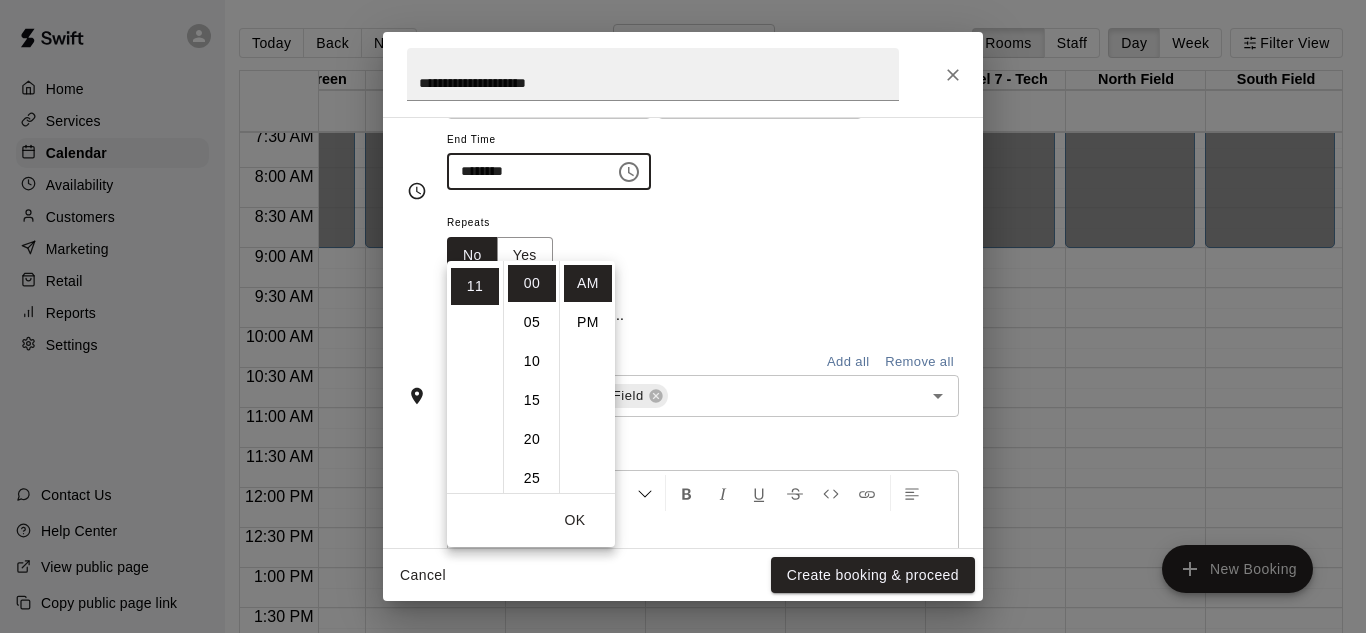 scroll, scrollTop: 244, scrollLeft: 0, axis: vertical 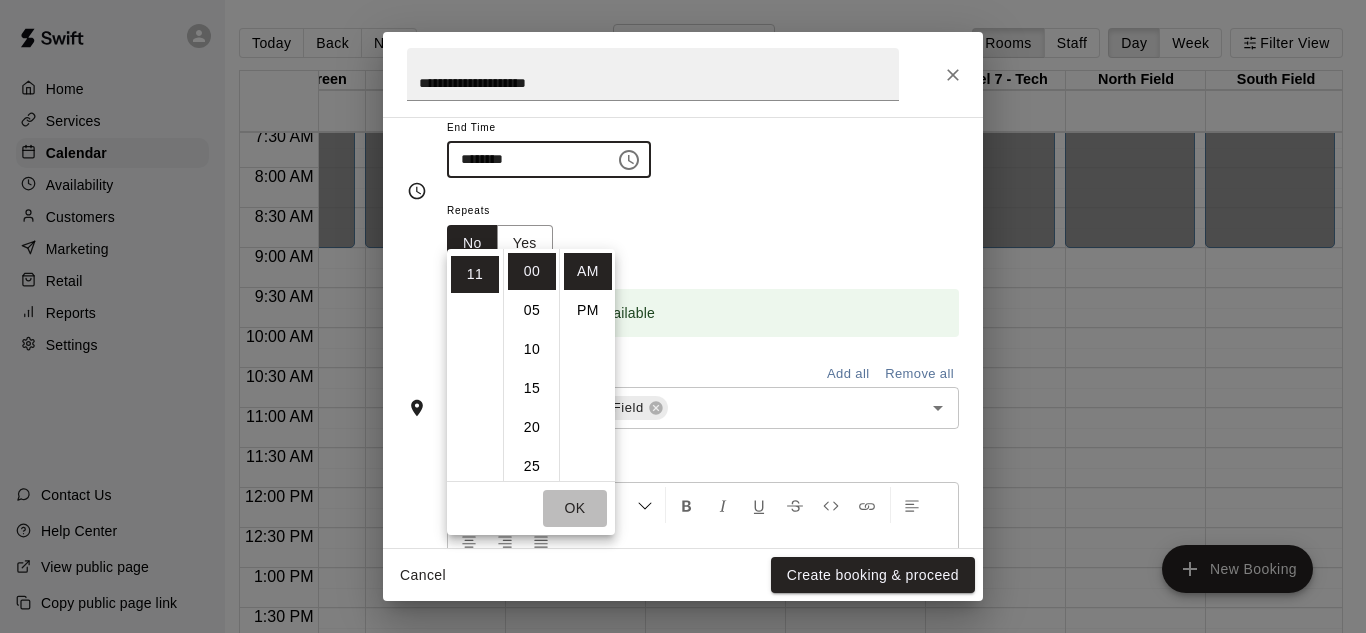 click on "OK" at bounding box center [575, 508] 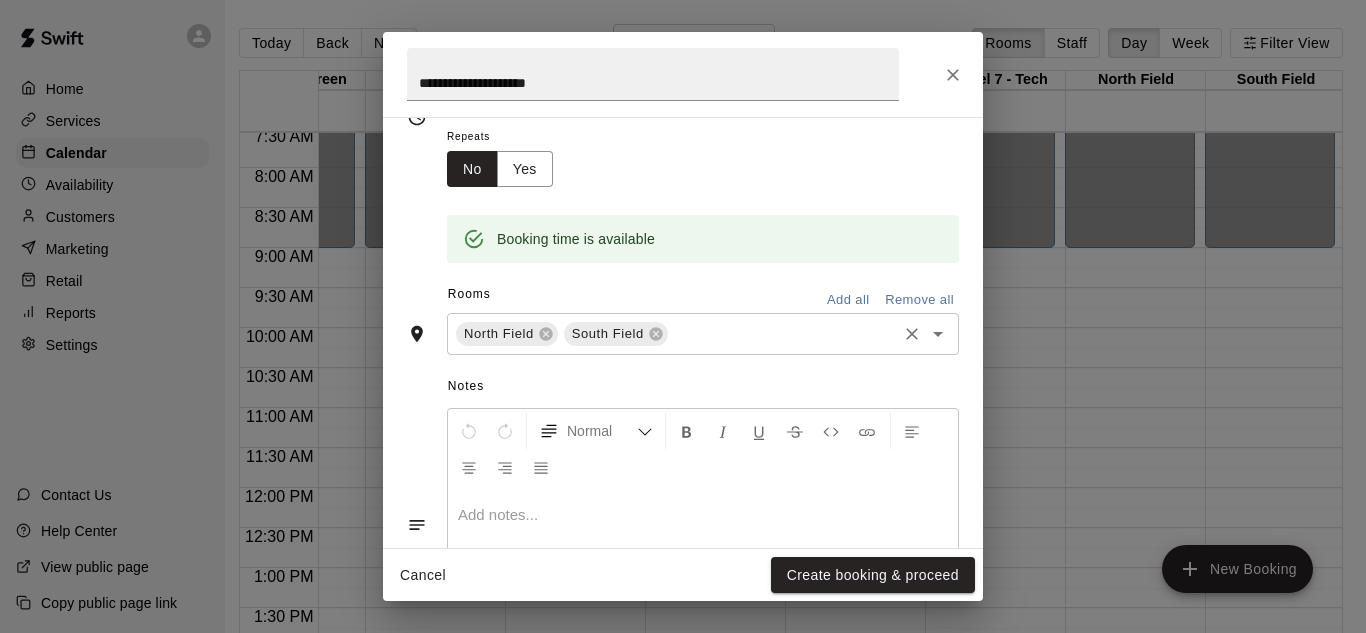 scroll, scrollTop: 319, scrollLeft: 0, axis: vertical 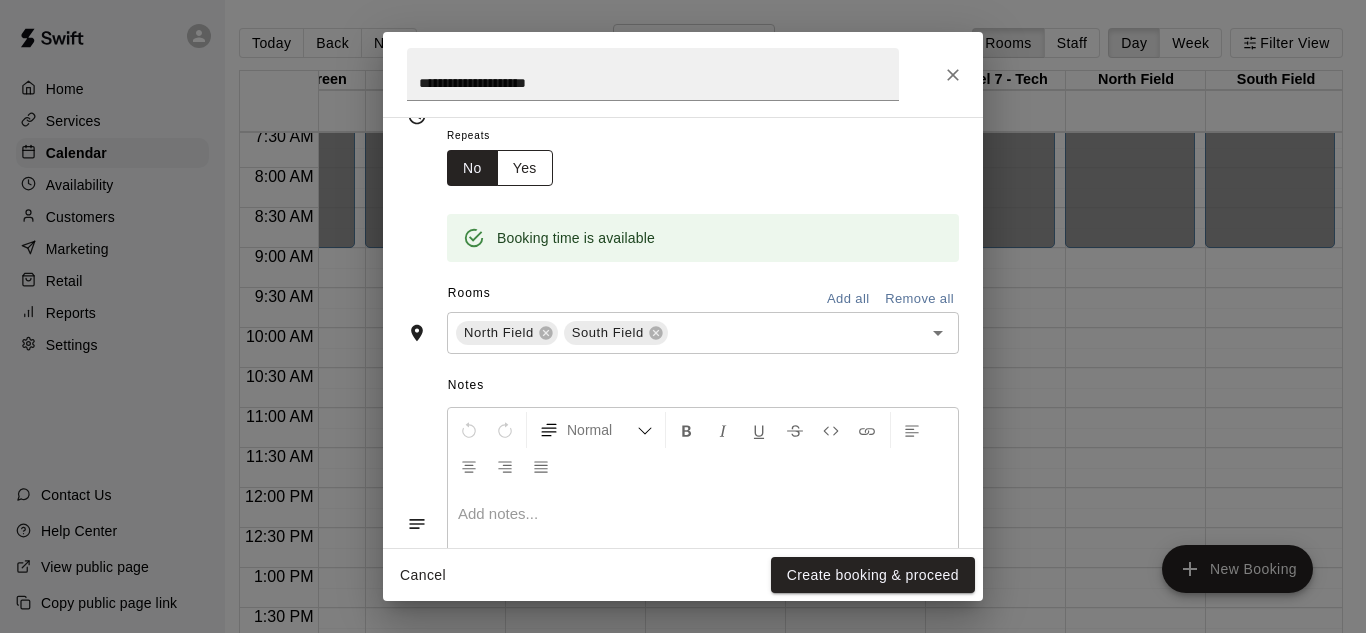 click on "Yes" at bounding box center [525, 168] 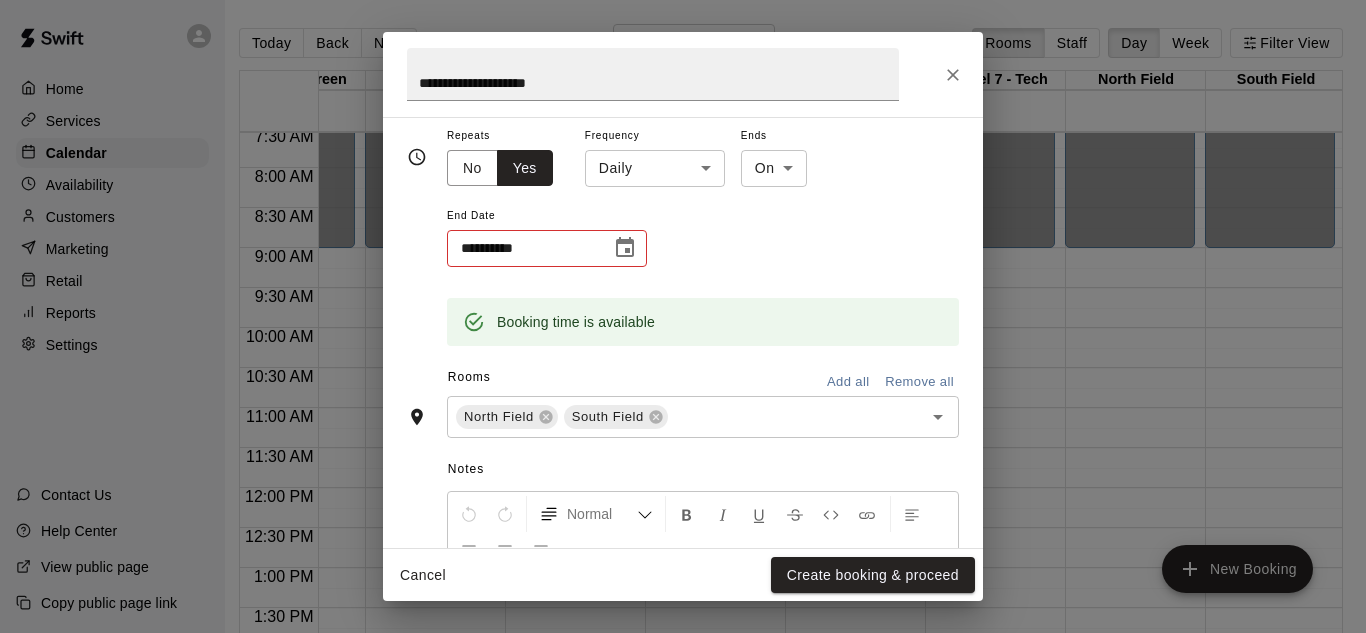 scroll, scrollTop: 323, scrollLeft: 0, axis: vertical 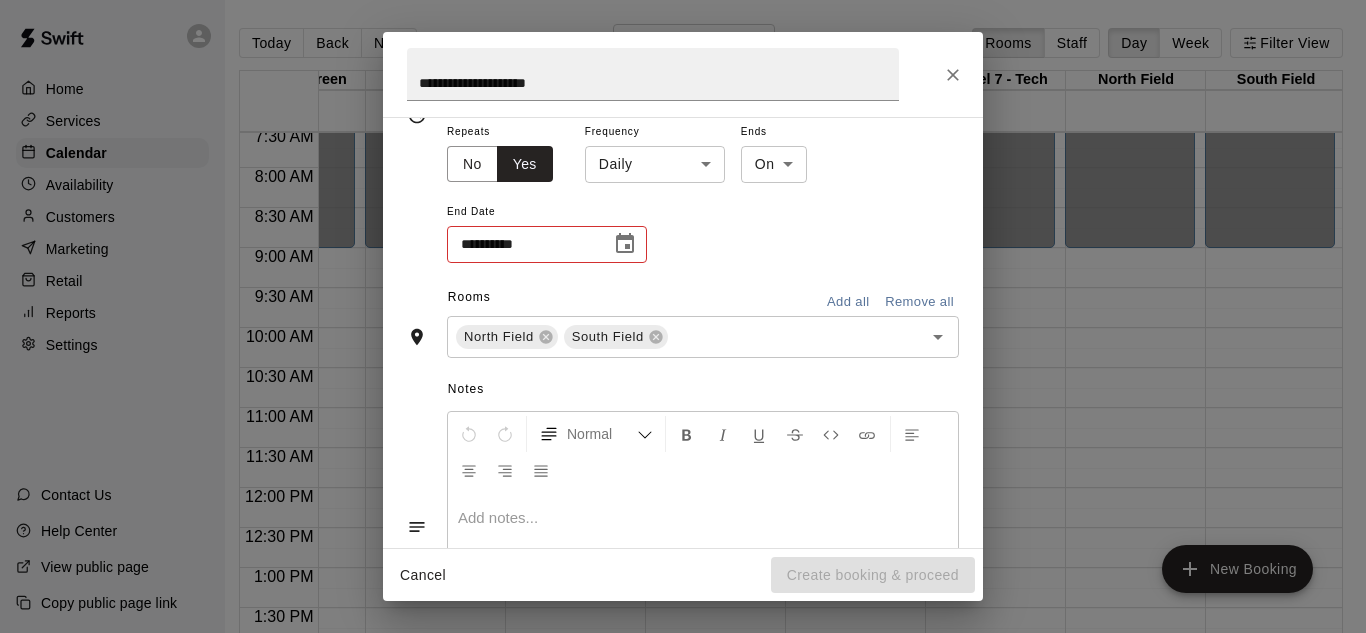 click 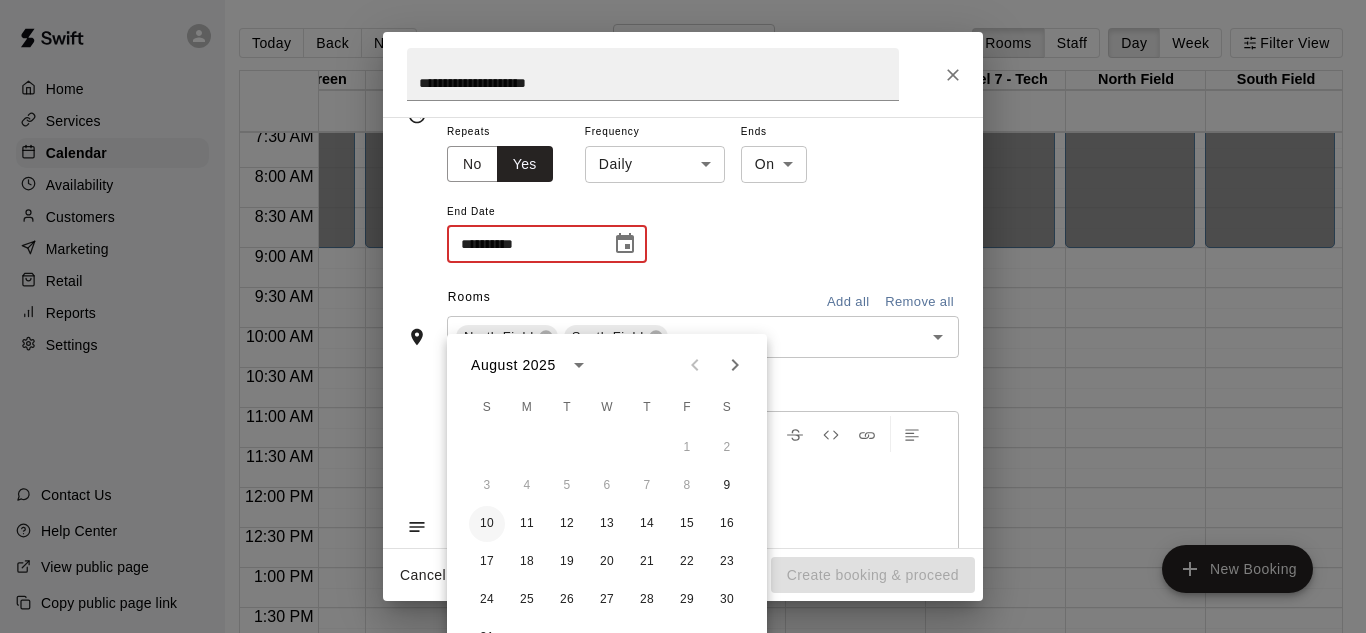 click on "10" at bounding box center (487, 524) 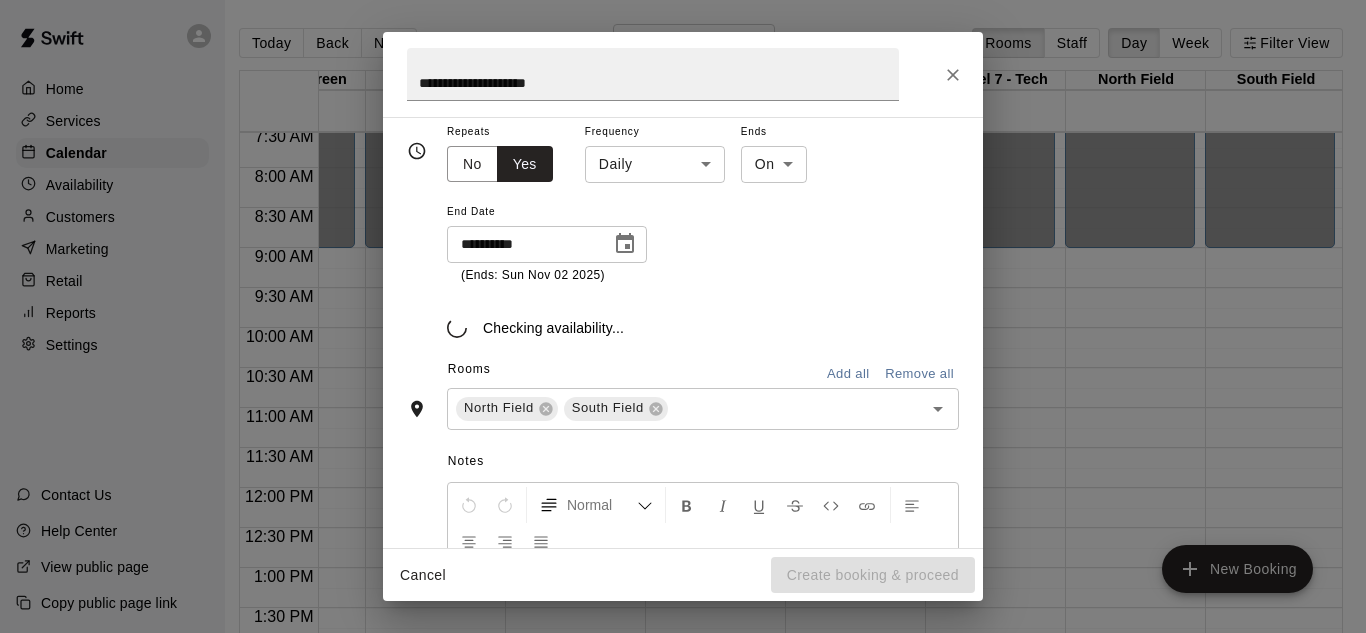 type on "**********" 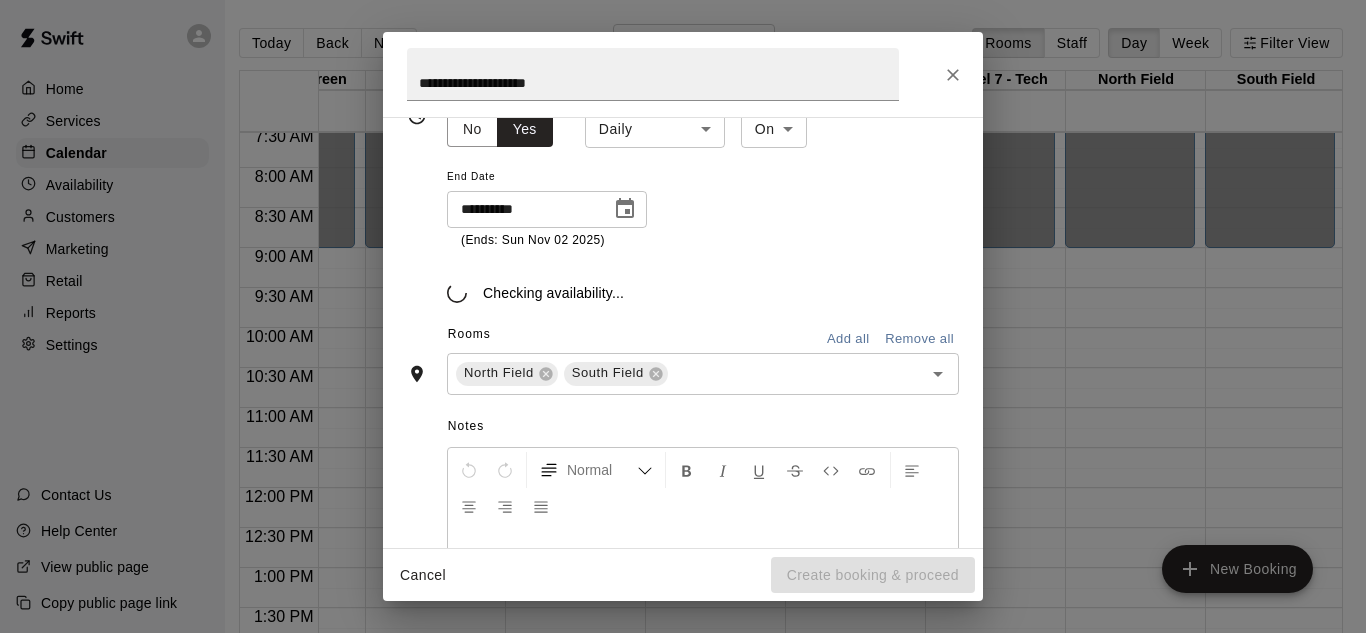 scroll, scrollTop: 370, scrollLeft: 0, axis: vertical 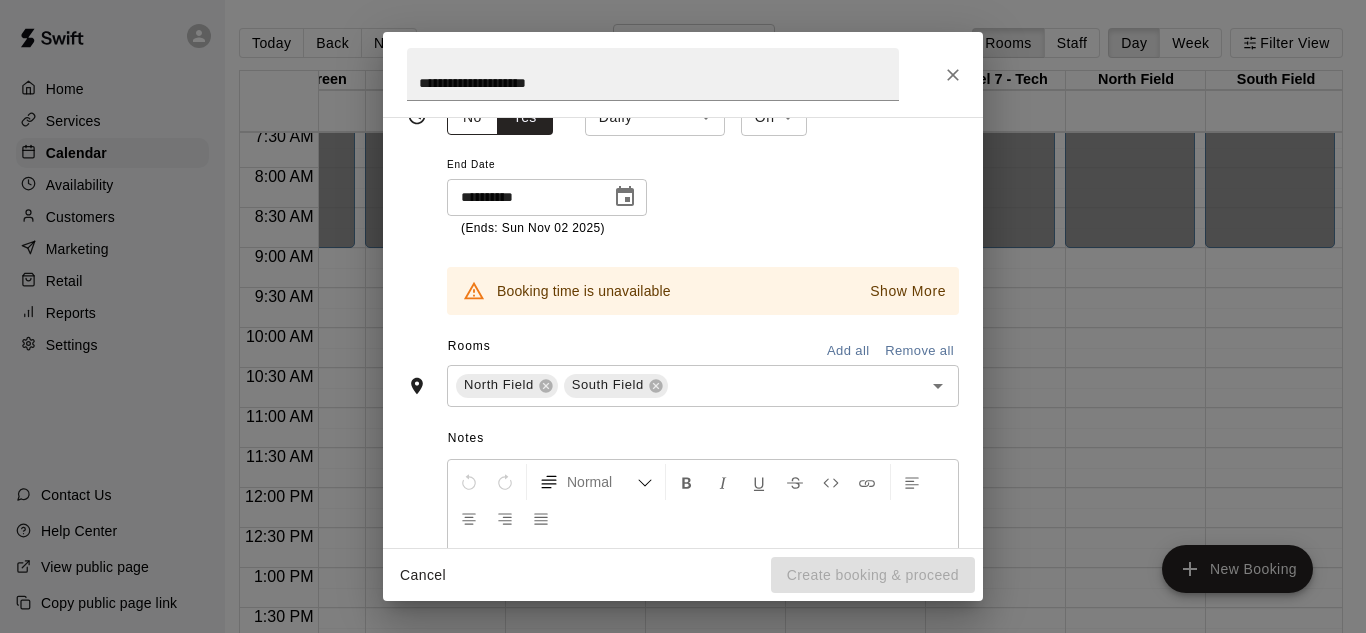 click on "No" at bounding box center [472, 117] 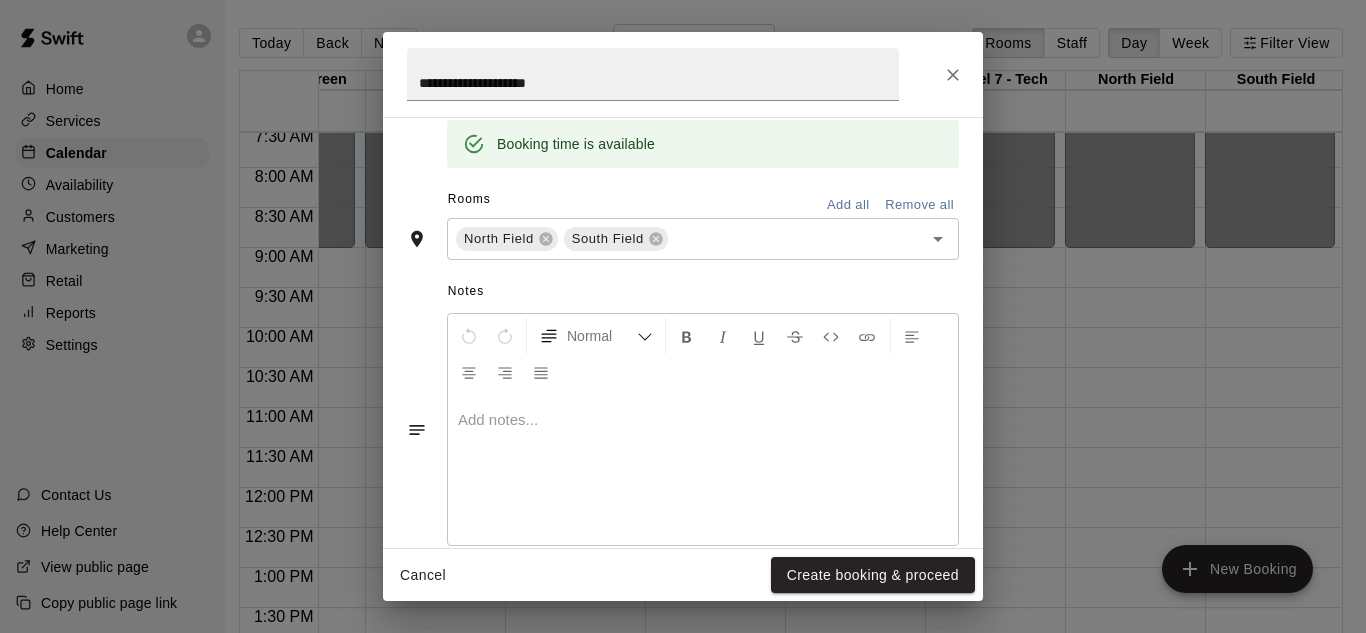 scroll, scrollTop: 423, scrollLeft: 0, axis: vertical 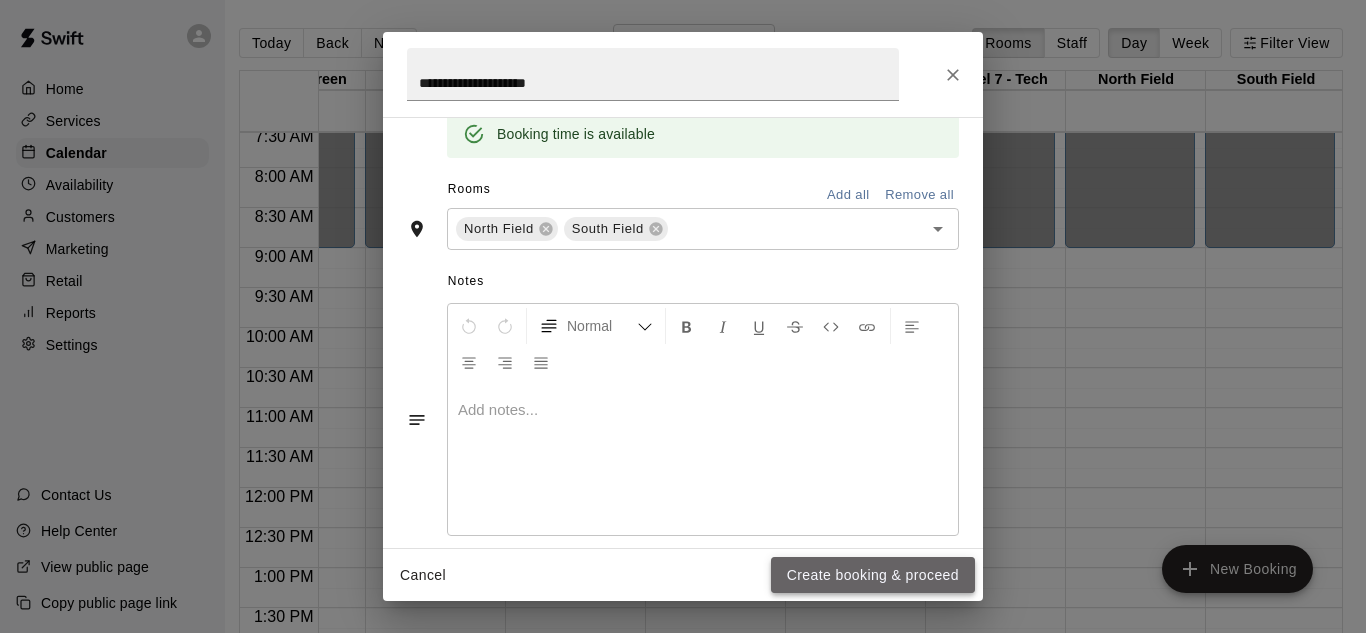 click on "Create booking & proceed" at bounding box center [873, 575] 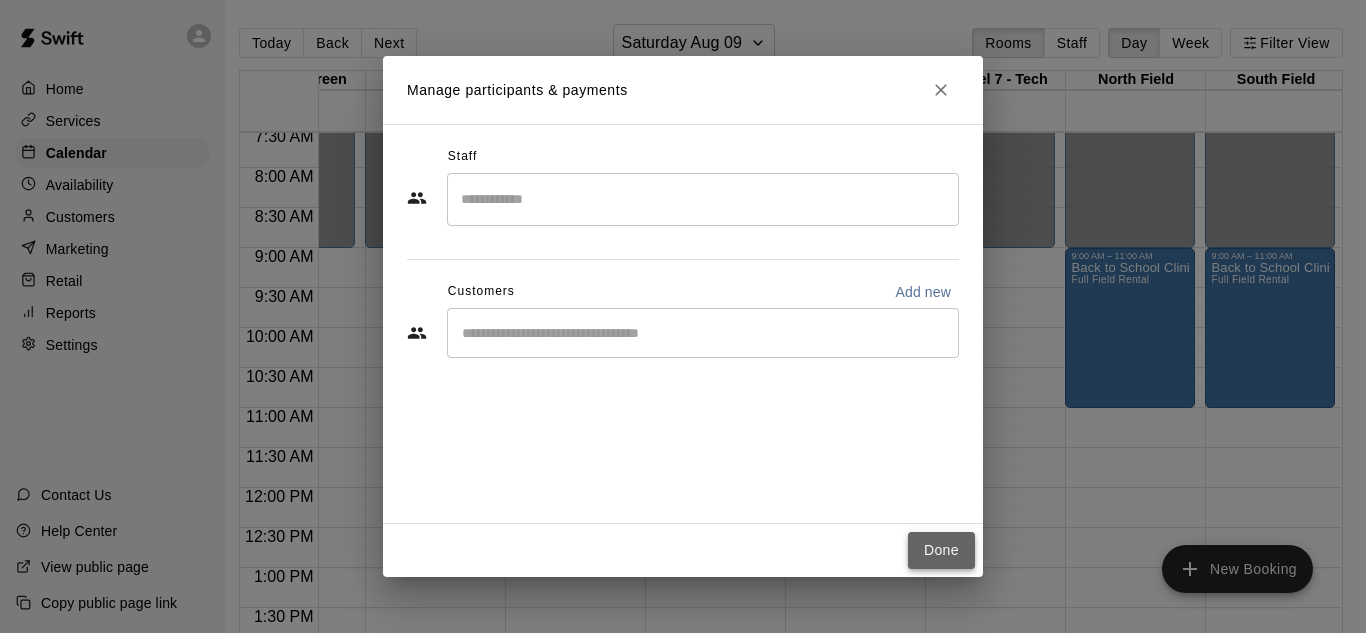 click on "Done" at bounding box center [941, 550] 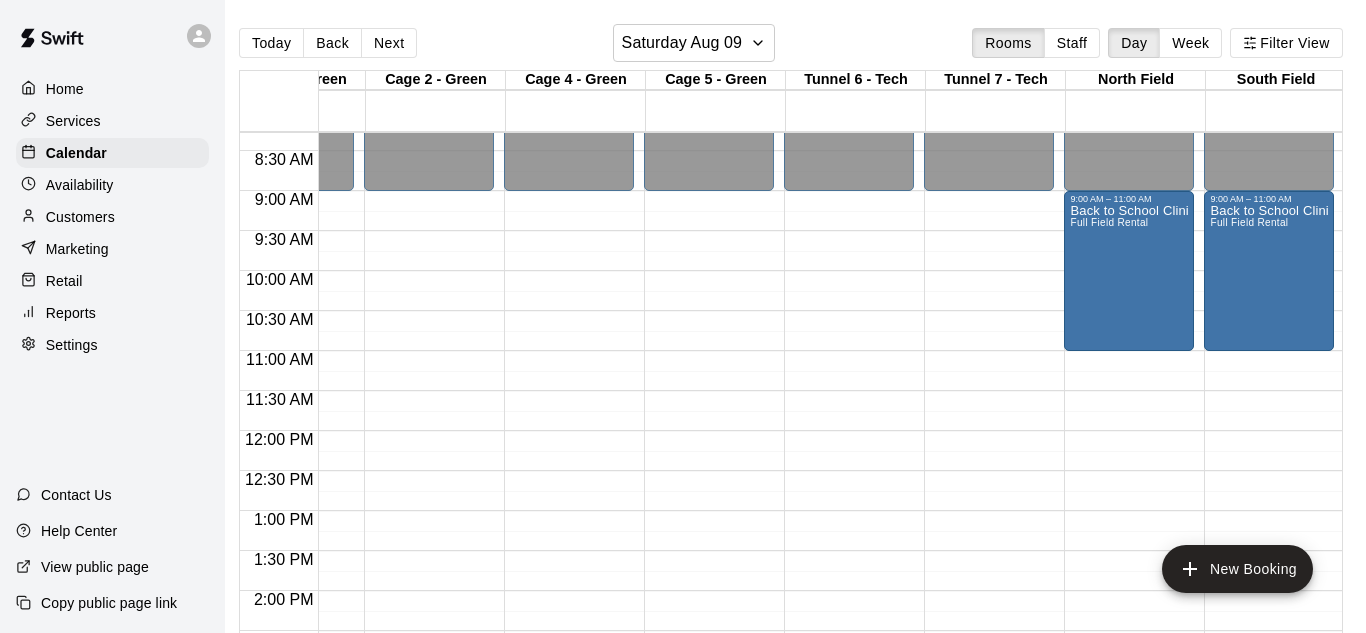 scroll, scrollTop: 0, scrollLeft: 1215, axis: horizontal 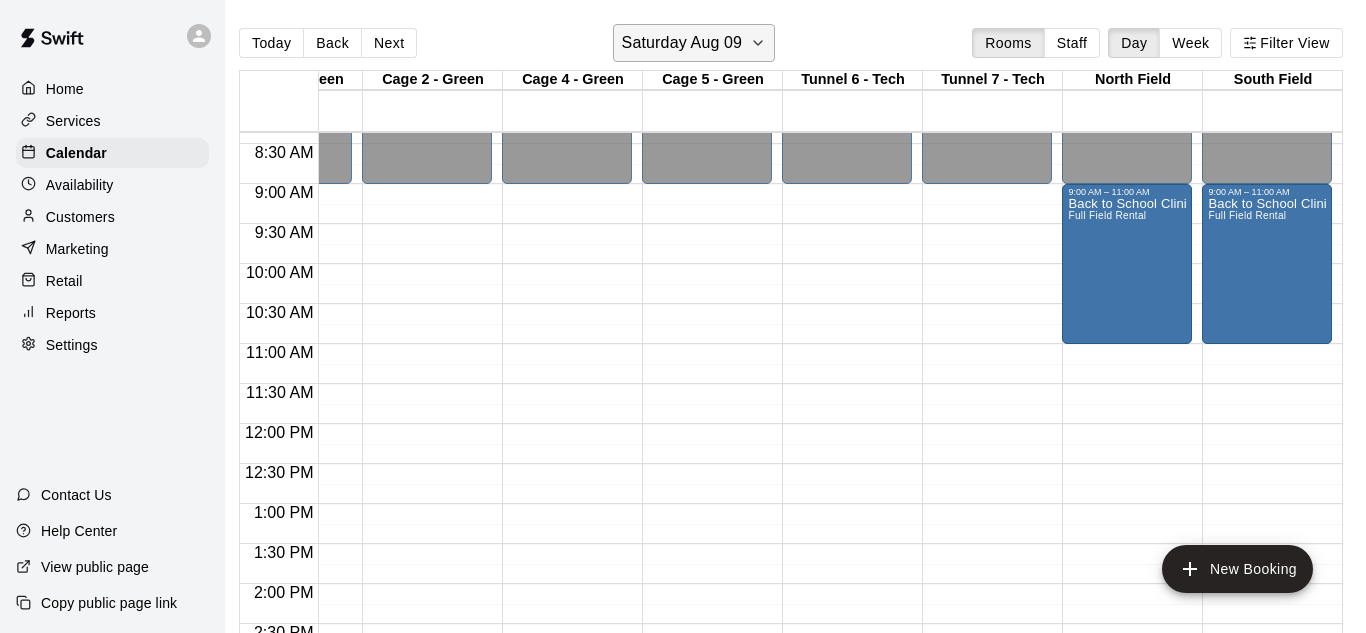 click 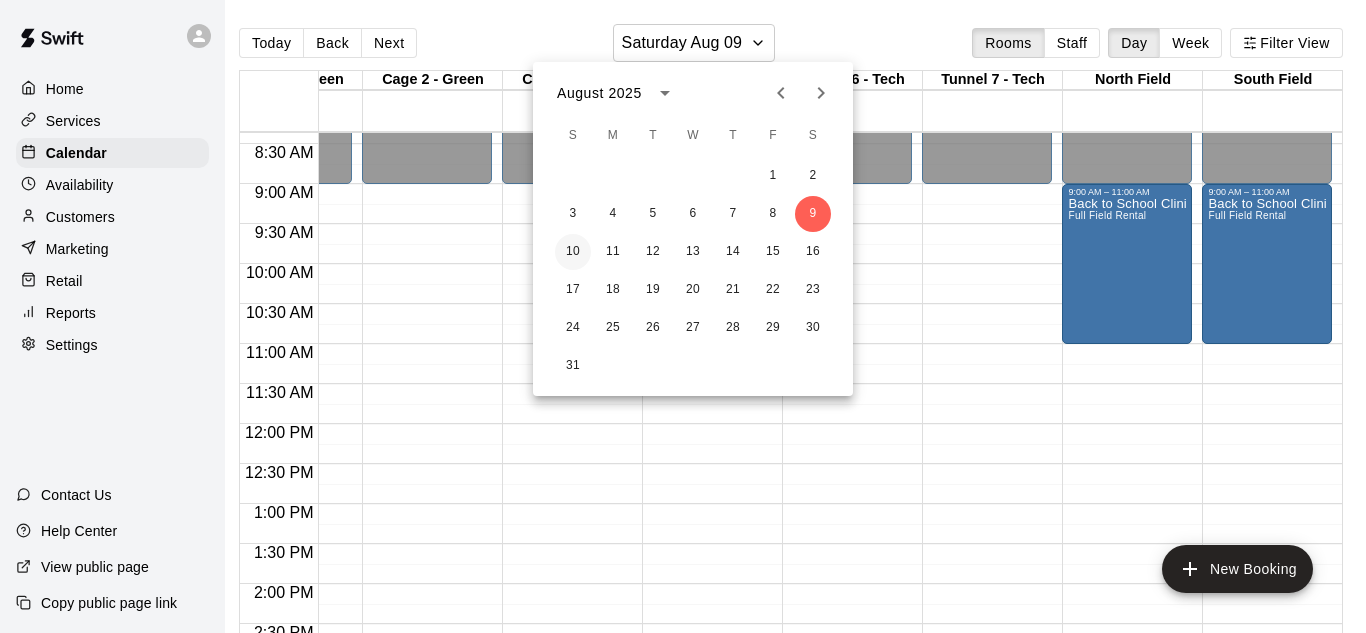 click on "10" at bounding box center [573, 252] 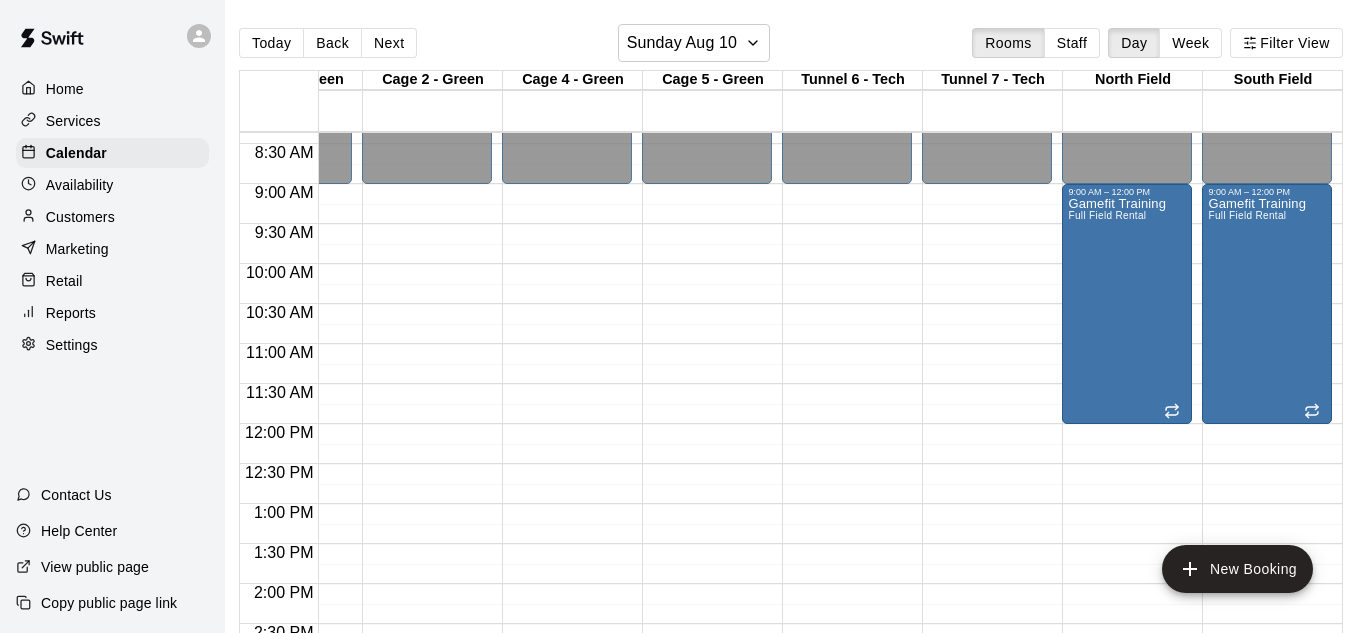 click on "12:00 AM – 9:00 AM Closed 4:00 PM – 11:59 PM Closed" at bounding box center (847, 424) 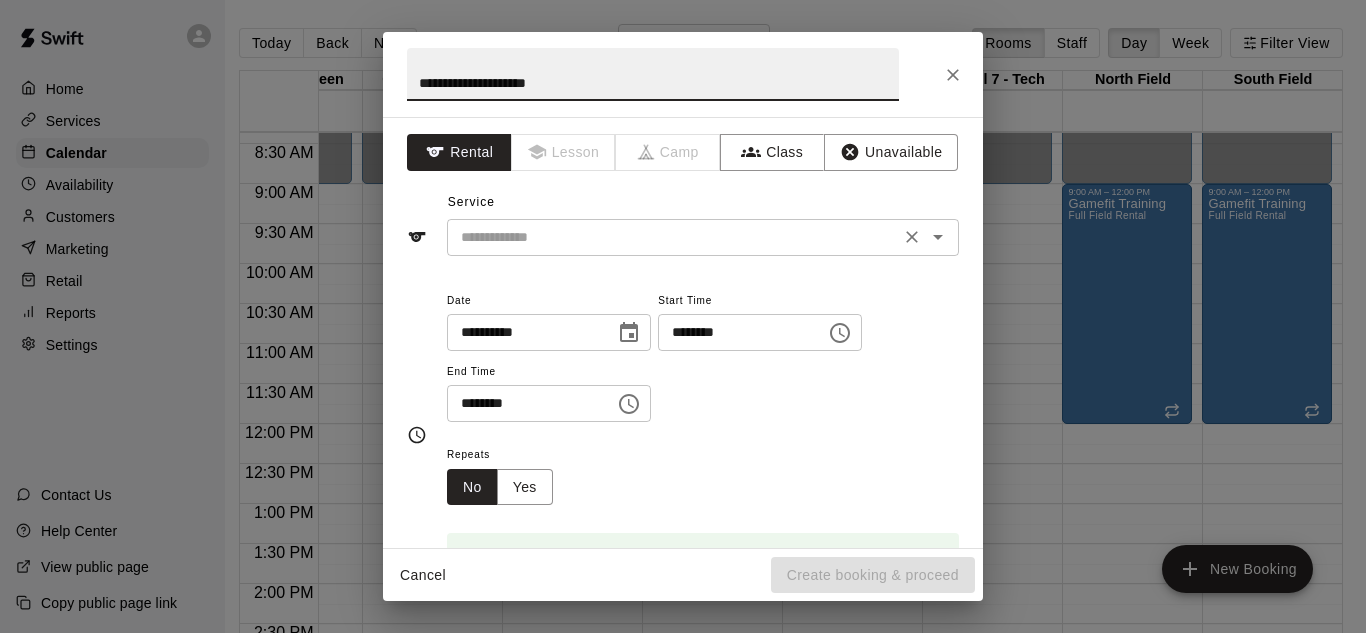 type on "**********" 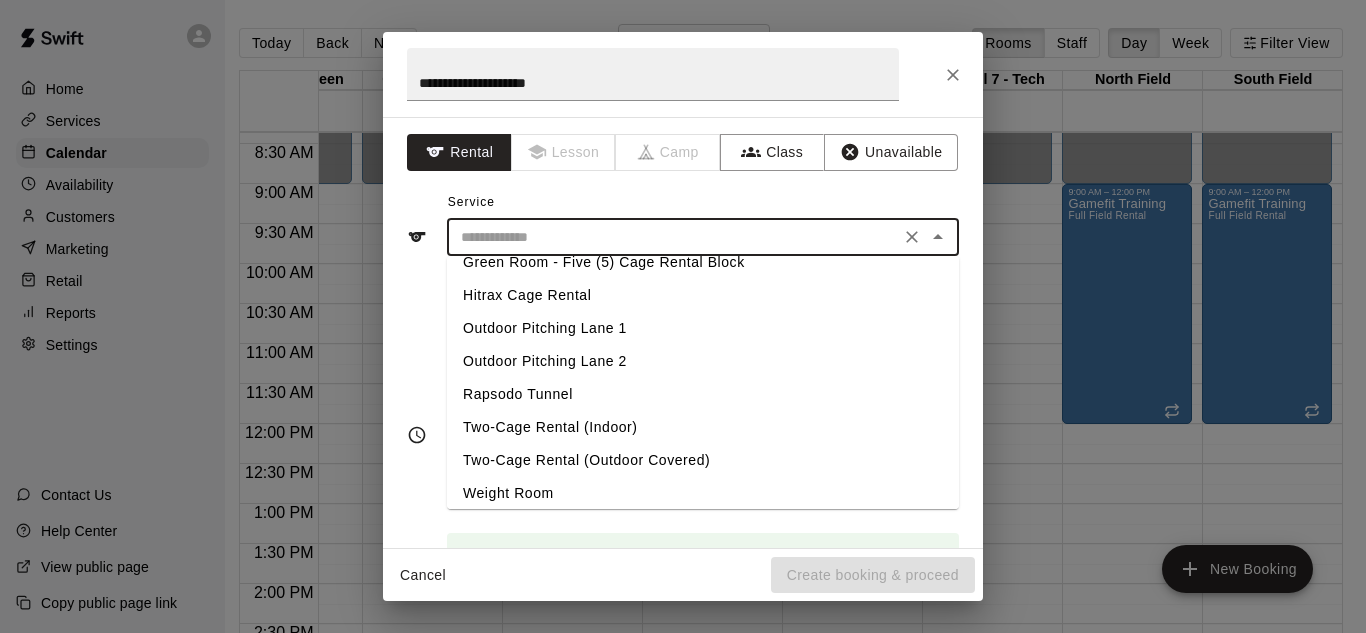 scroll, scrollTop: 192, scrollLeft: 0, axis: vertical 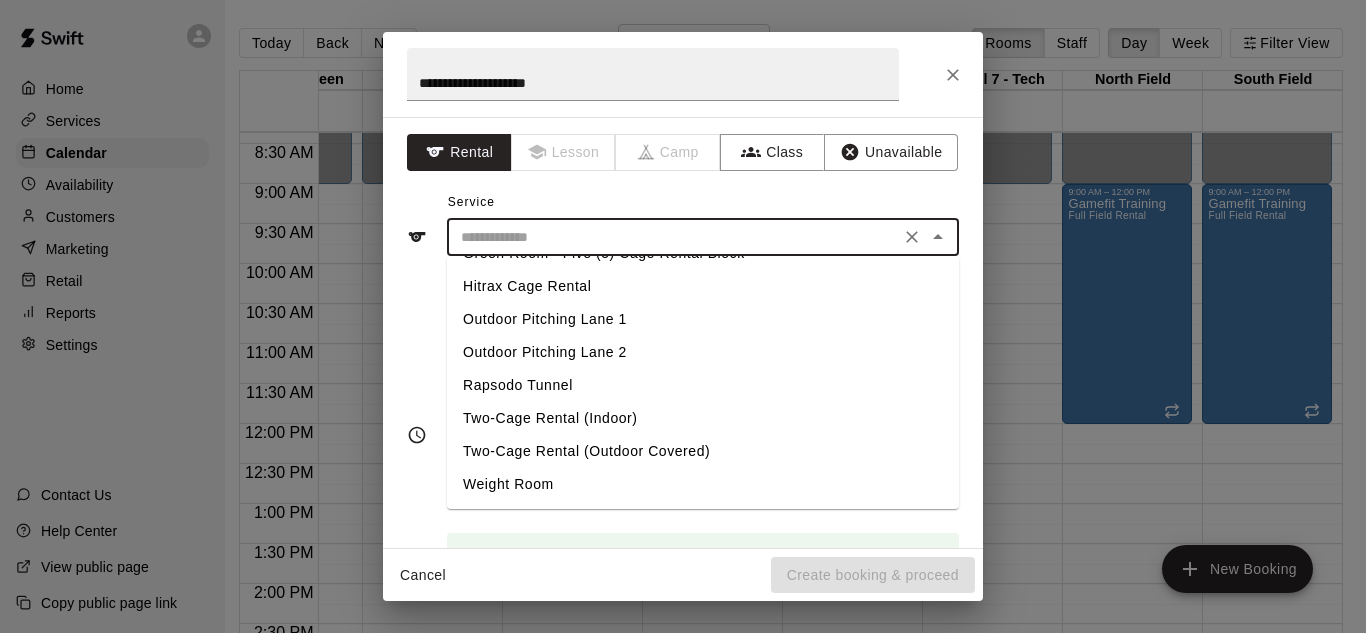 click on "Two-Cage Rental (Indoor)" at bounding box center (703, 418) 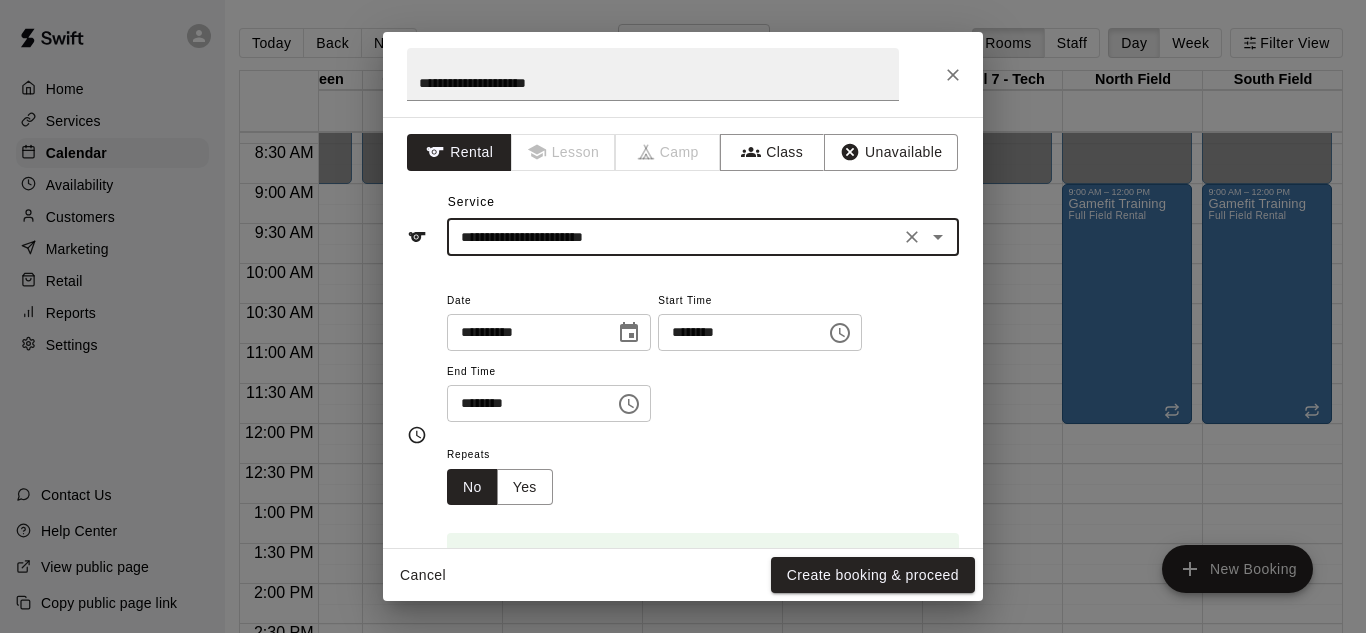 click 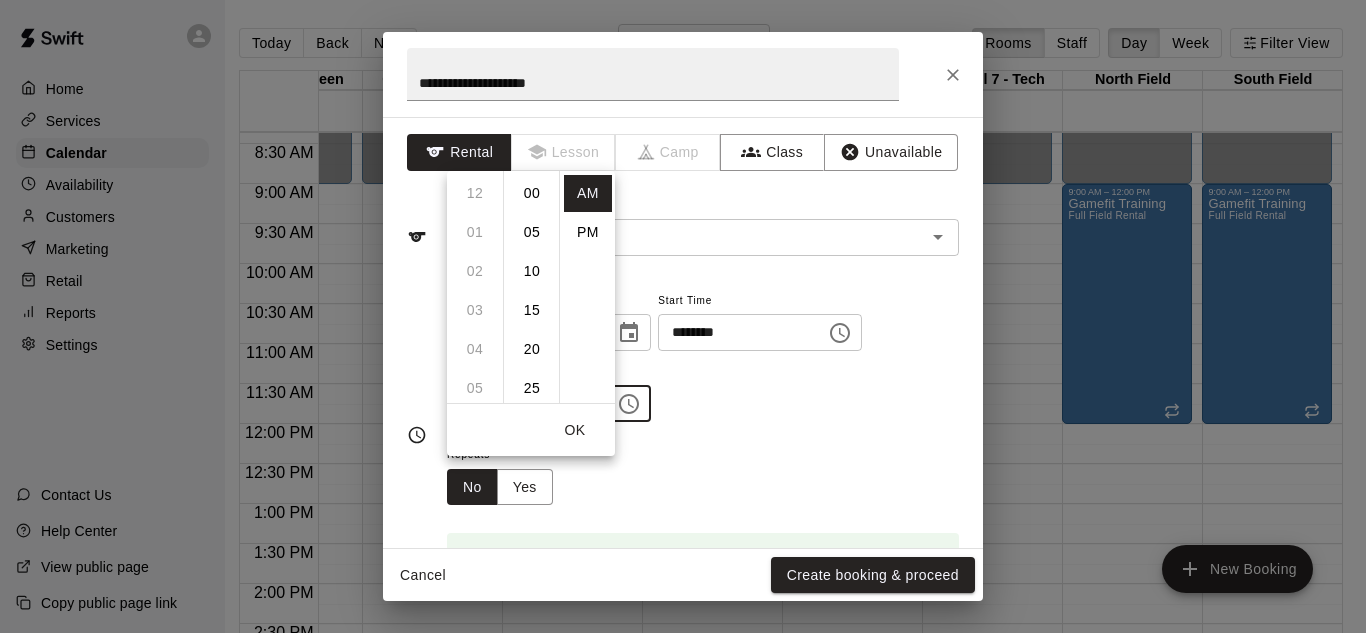 scroll, scrollTop: 351, scrollLeft: 0, axis: vertical 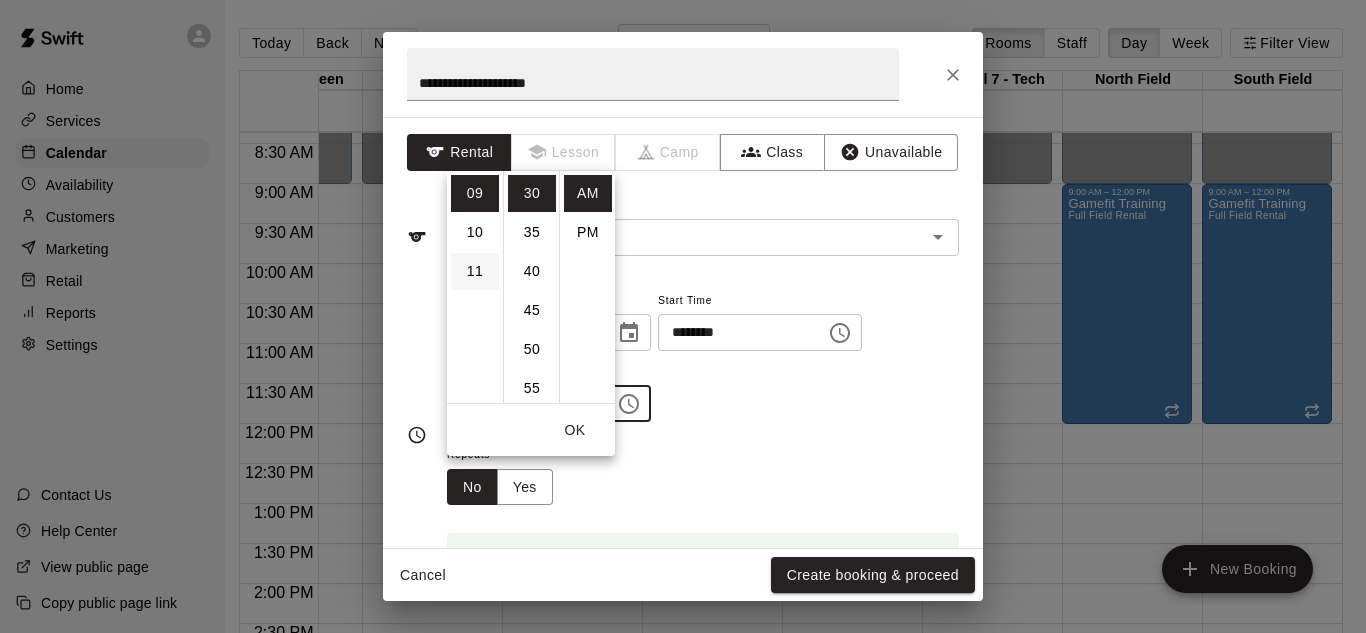 click on "11" at bounding box center [475, 271] 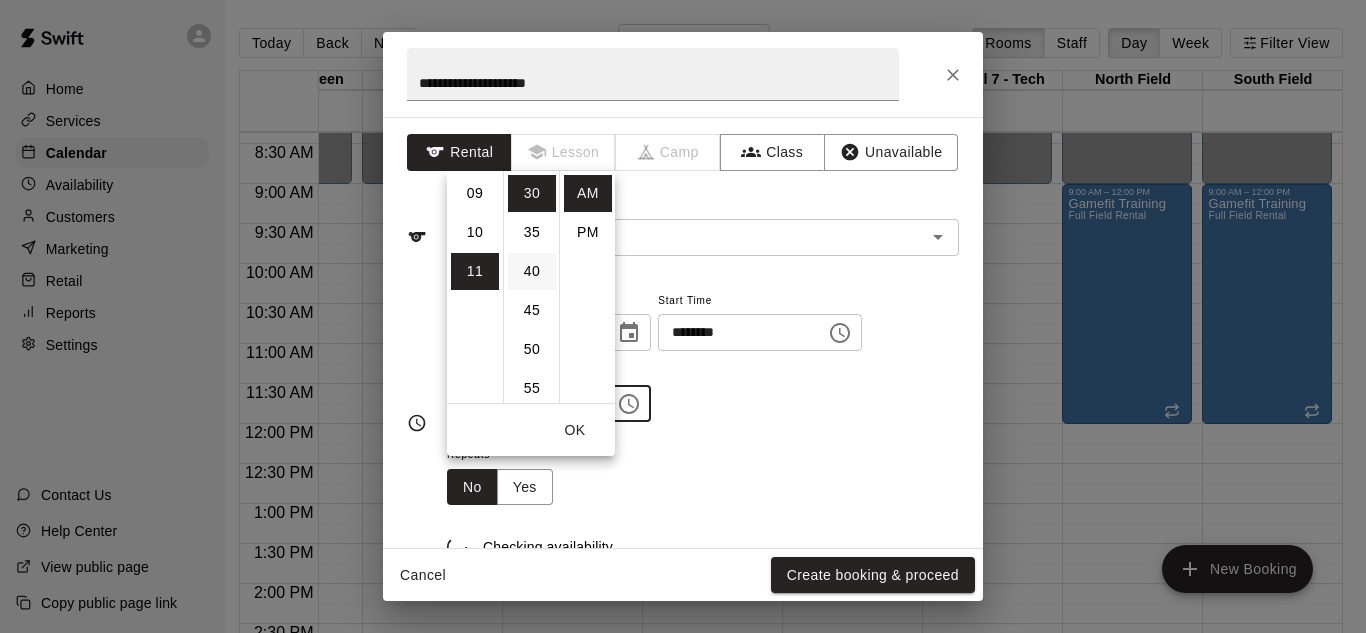 scroll, scrollTop: 426, scrollLeft: 0, axis: vertical 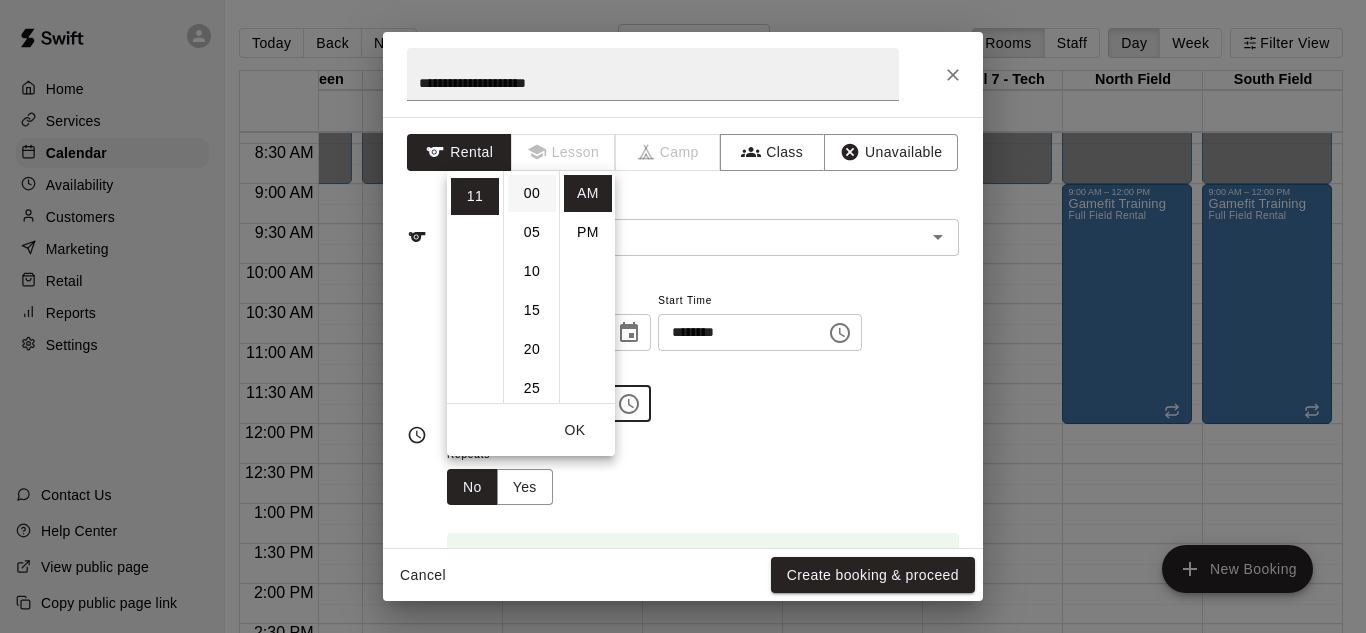 click on "00" at bounding box center (532, 193) 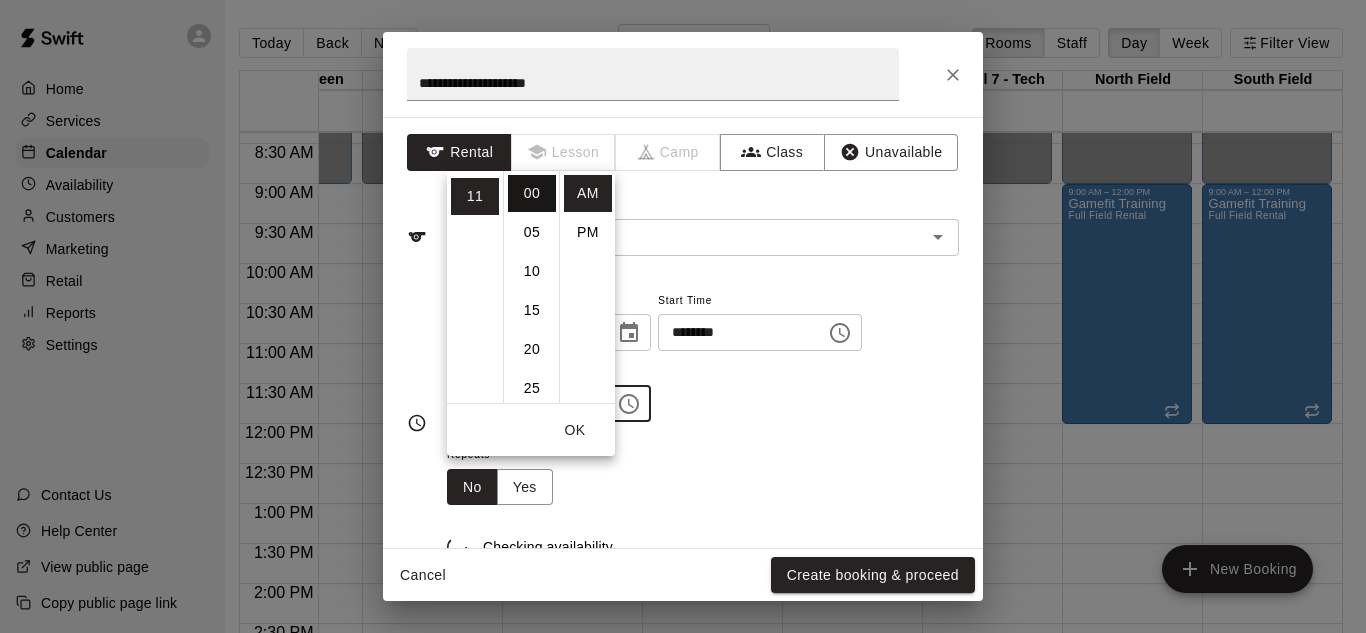 type on "********" 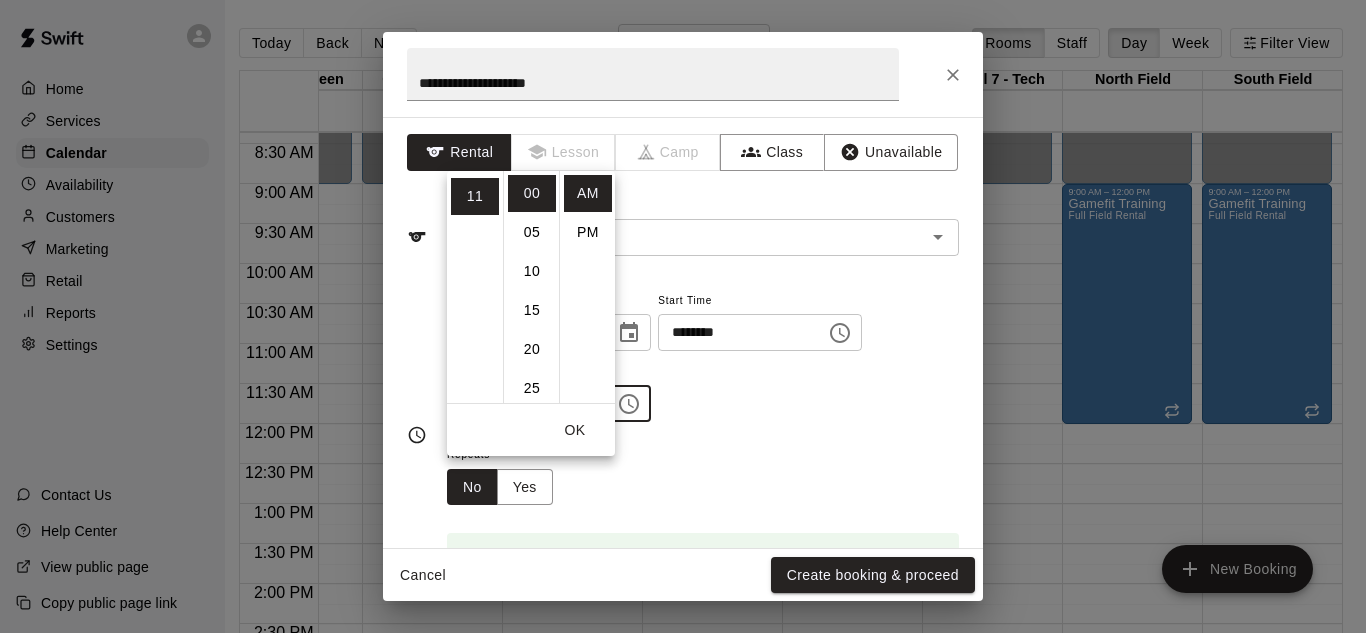 click on "OK" at bounding box center [575, 430] 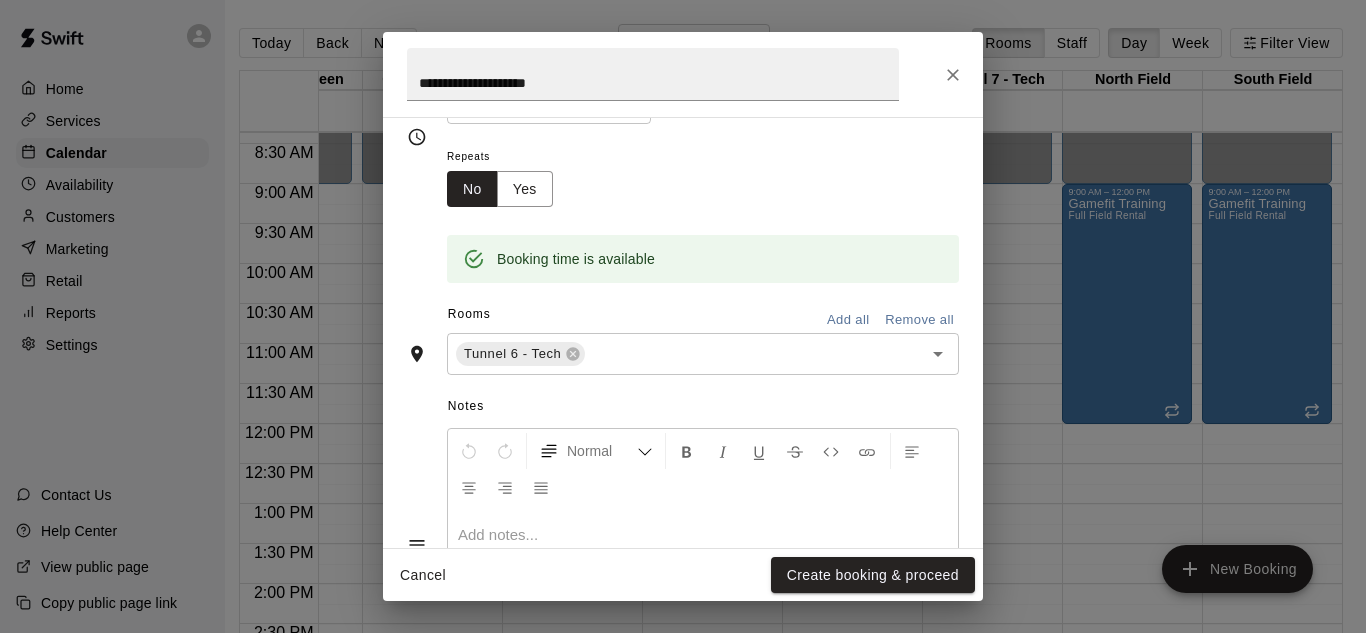 scroll, scrollTop: 312, scrollLeft: 0, axis: vertical 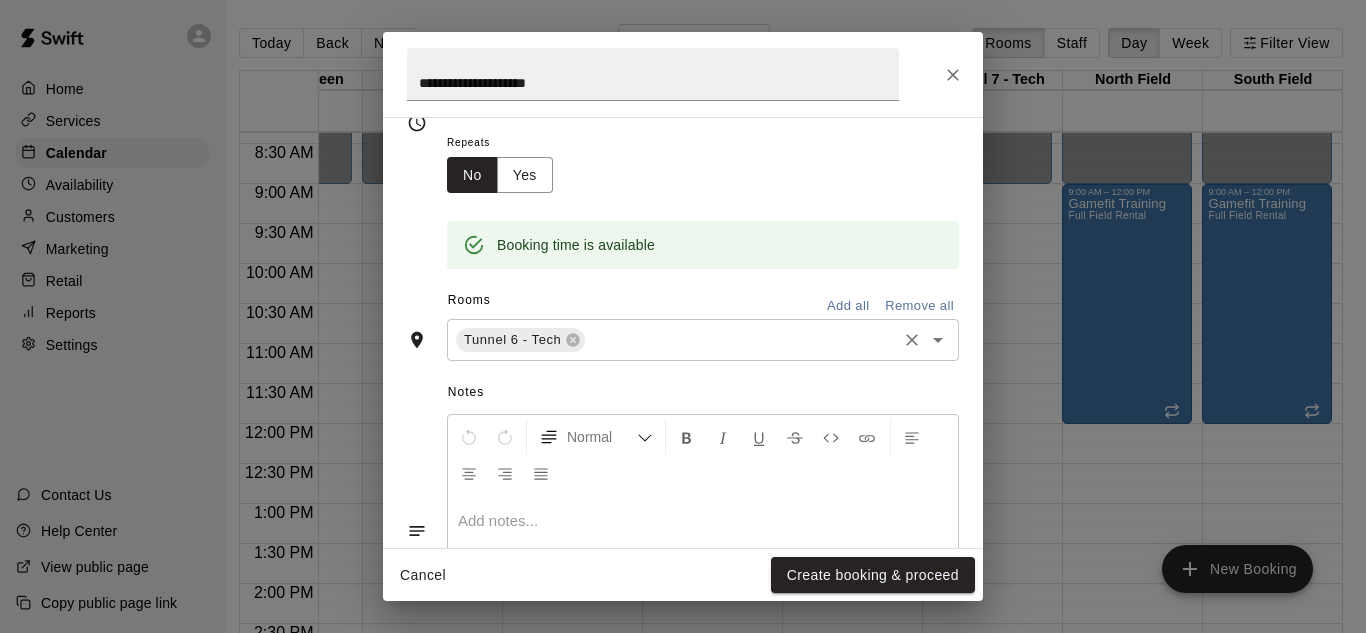 click at bounding box center [741, 340] 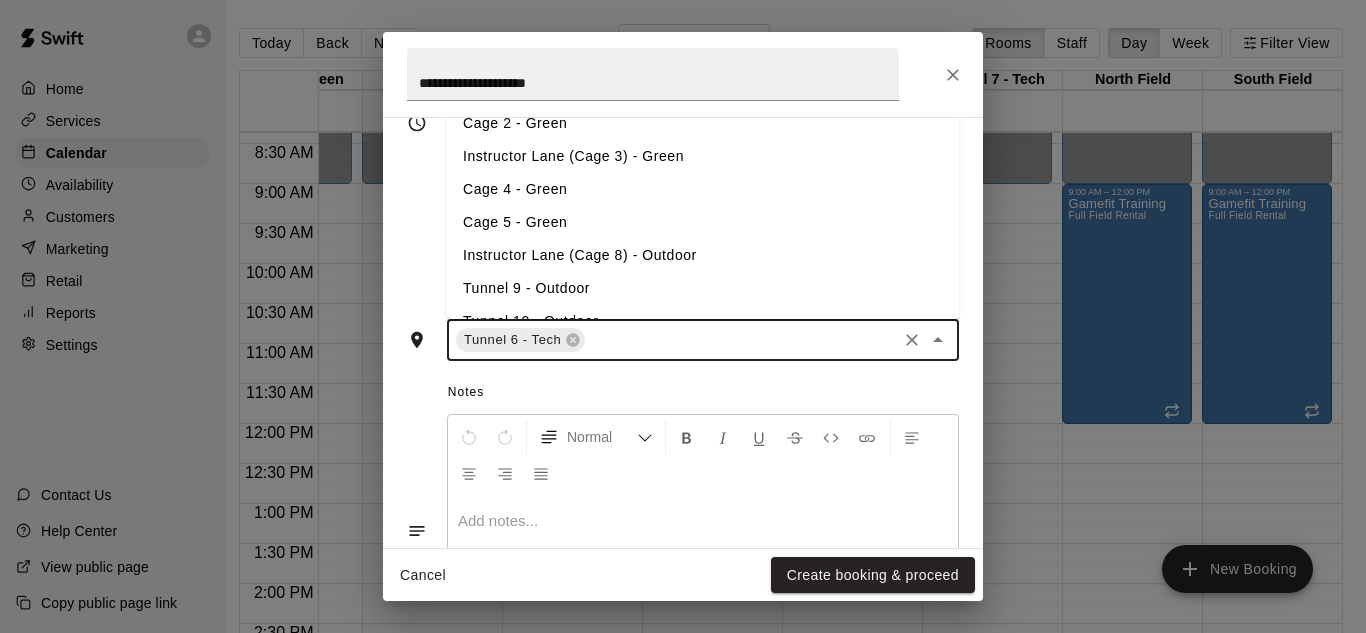 scroll, scrollTop: 118, scrollLeft: 0, axis: vertical 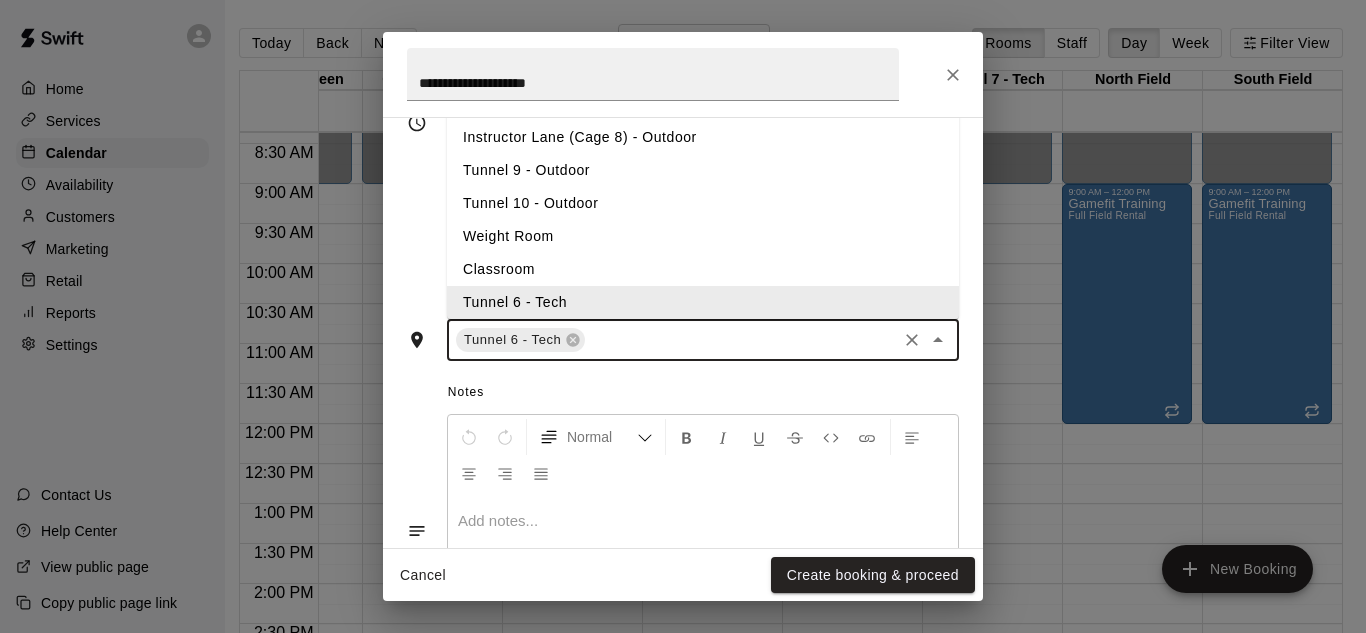click at bounding box center (741, 340) 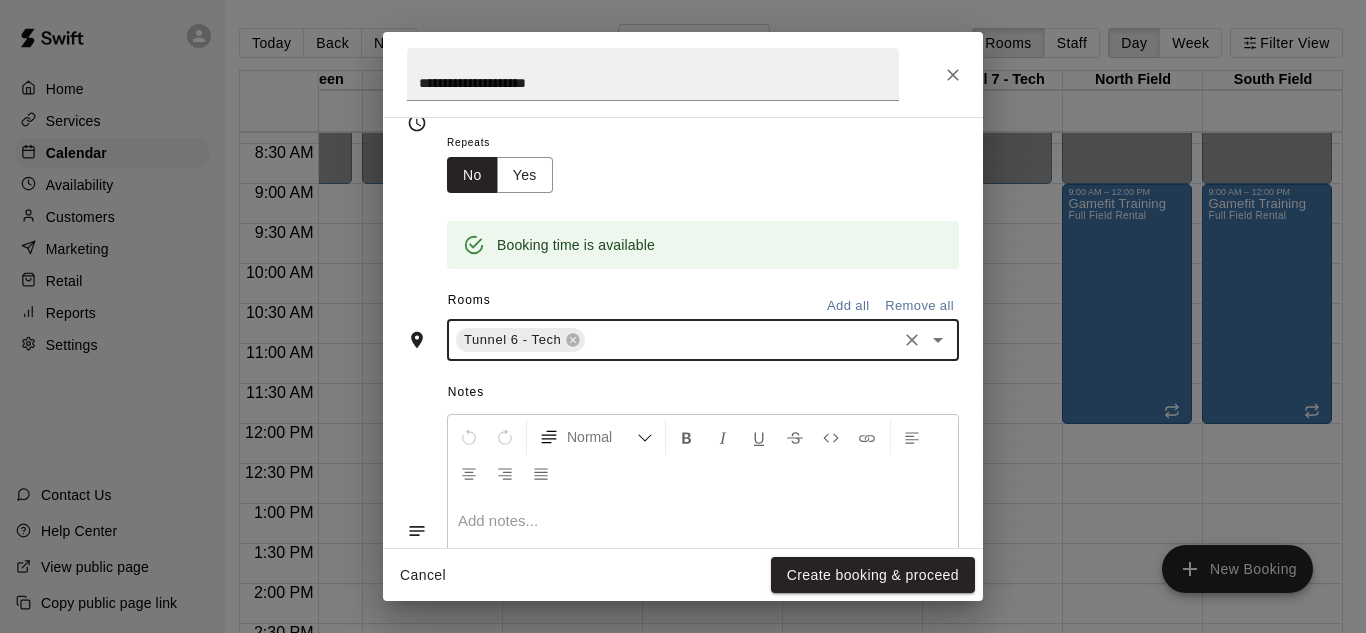 type on "*" 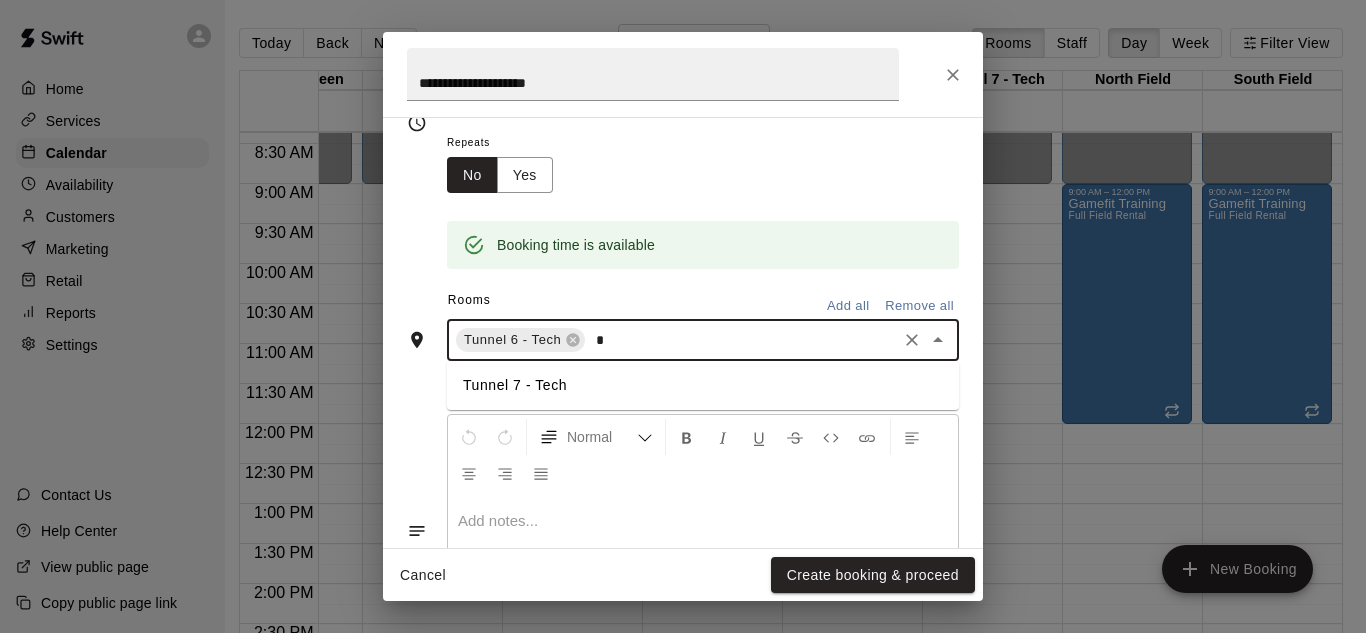 click on "Tunnel 7 - Tech" at bounding box center [703, 385] 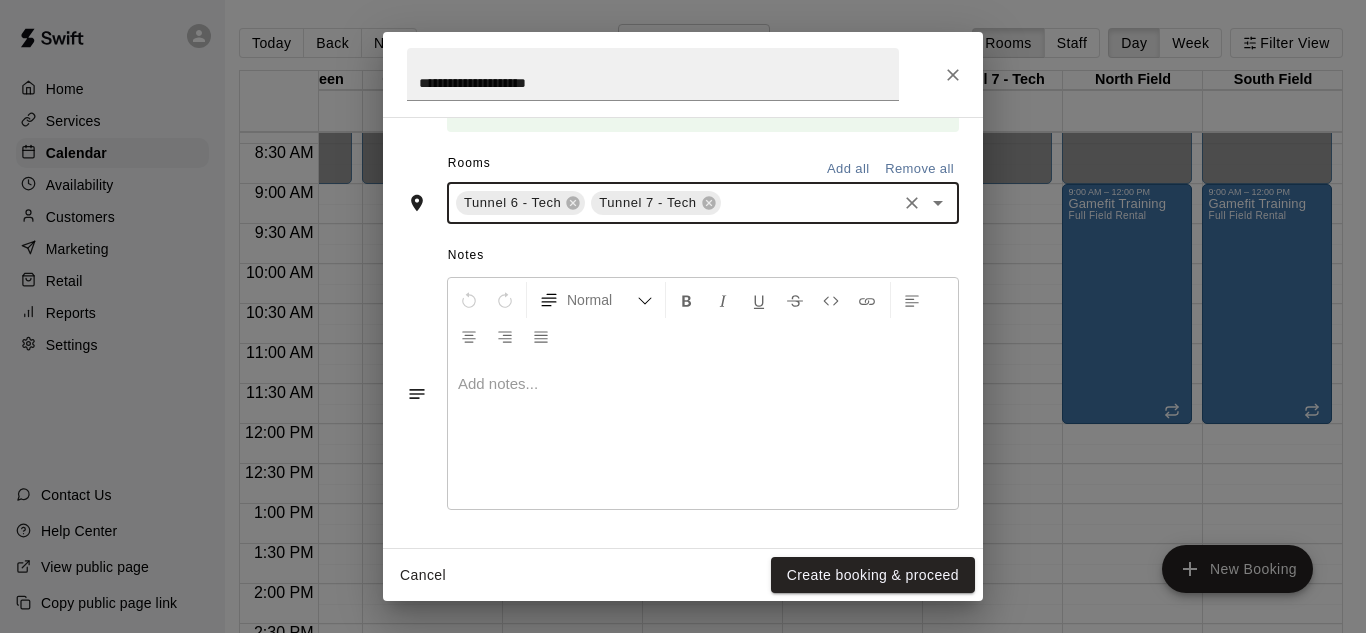 scroll, scrollTop: 519, scrollLeft: 0, axis: vertical 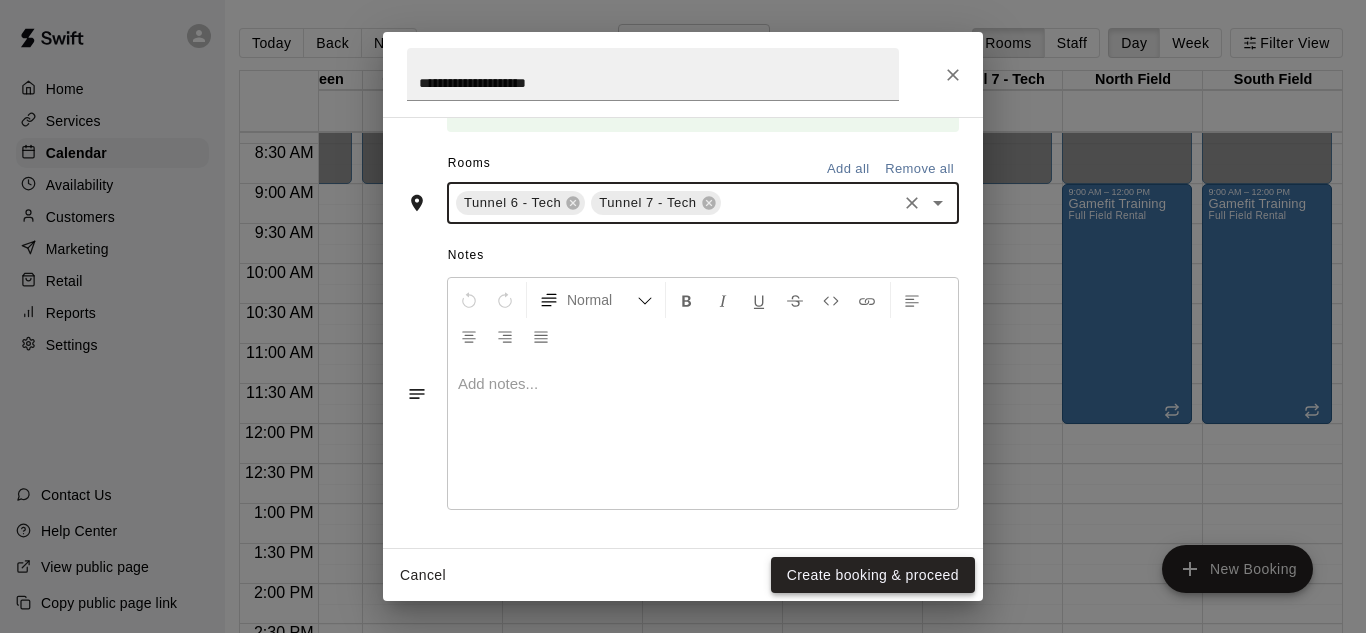 click on "Create booking & proceed" at bounding box center [873, 575] 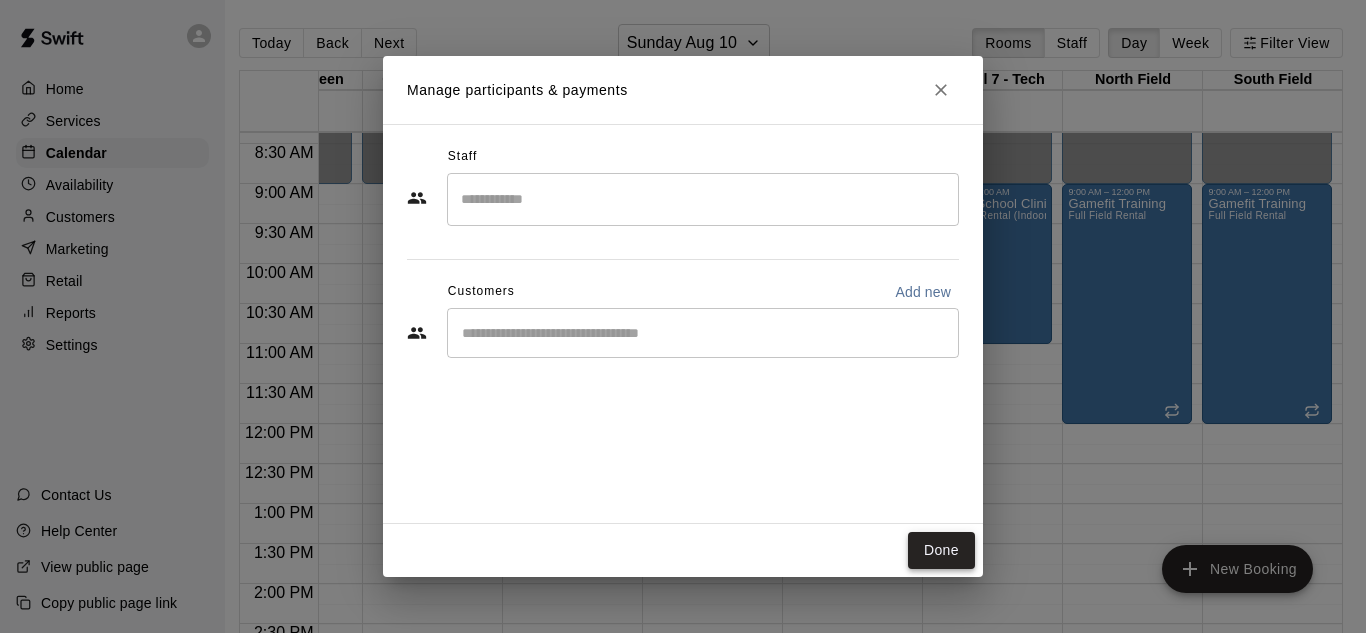 click on "Done" at bounding box center (941, 550) 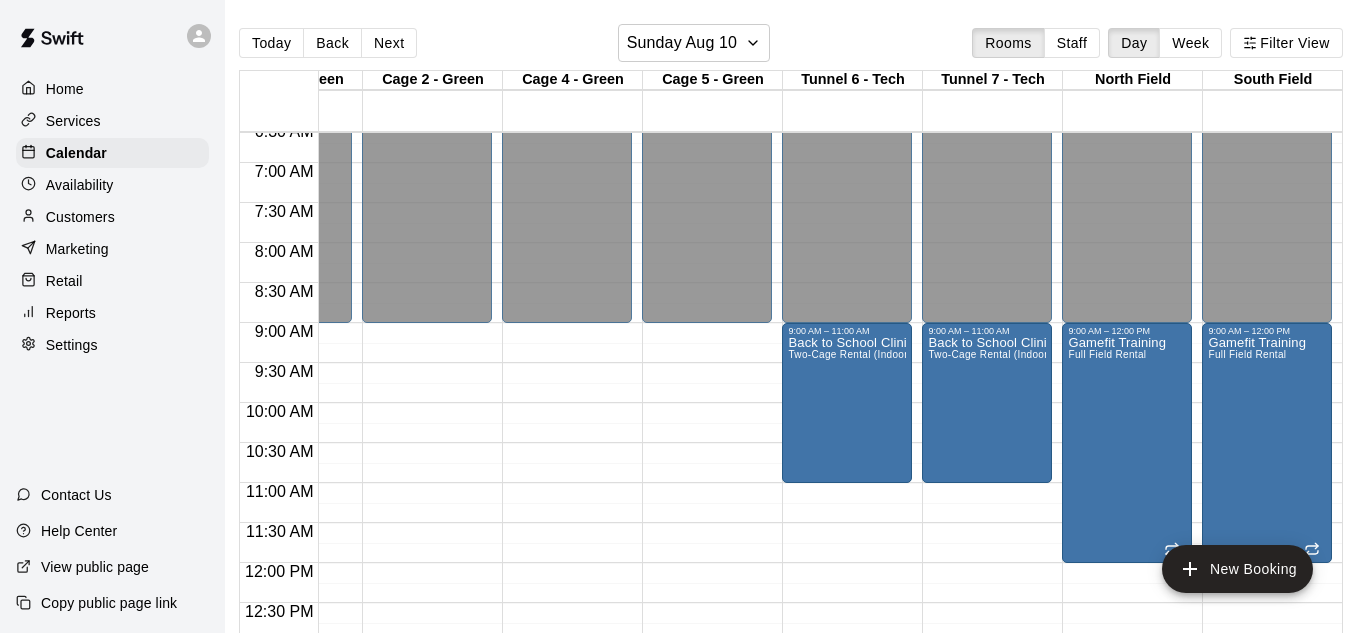 scroll, scrollTop: 303, scrollLeft: 1215, axis: both 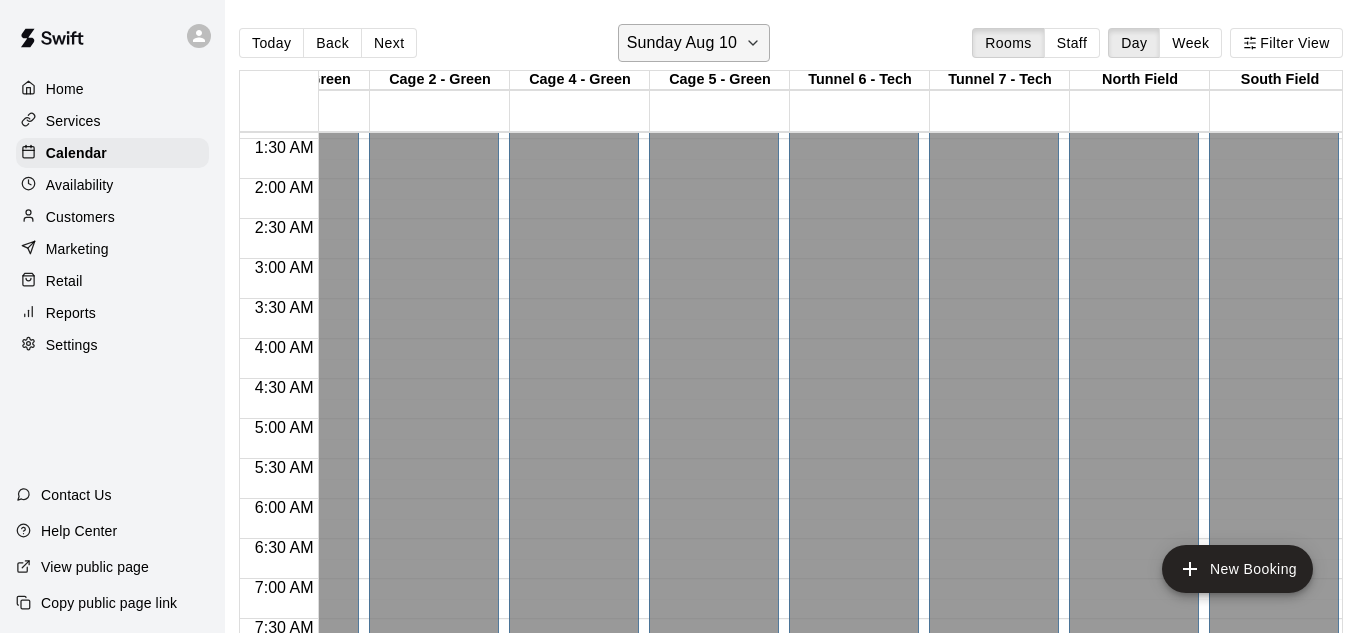 click on "Sunday Aug 10" at bounding box center (694, 43) 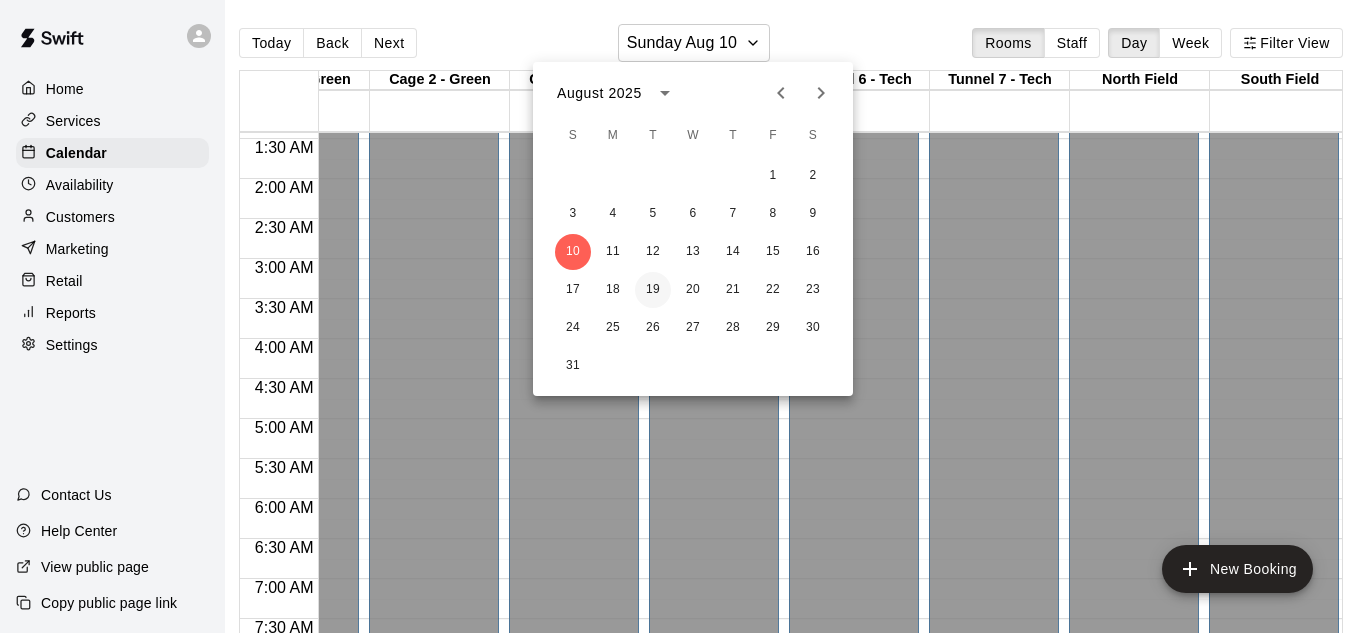 click on "19" at bounding box center [653, 290] 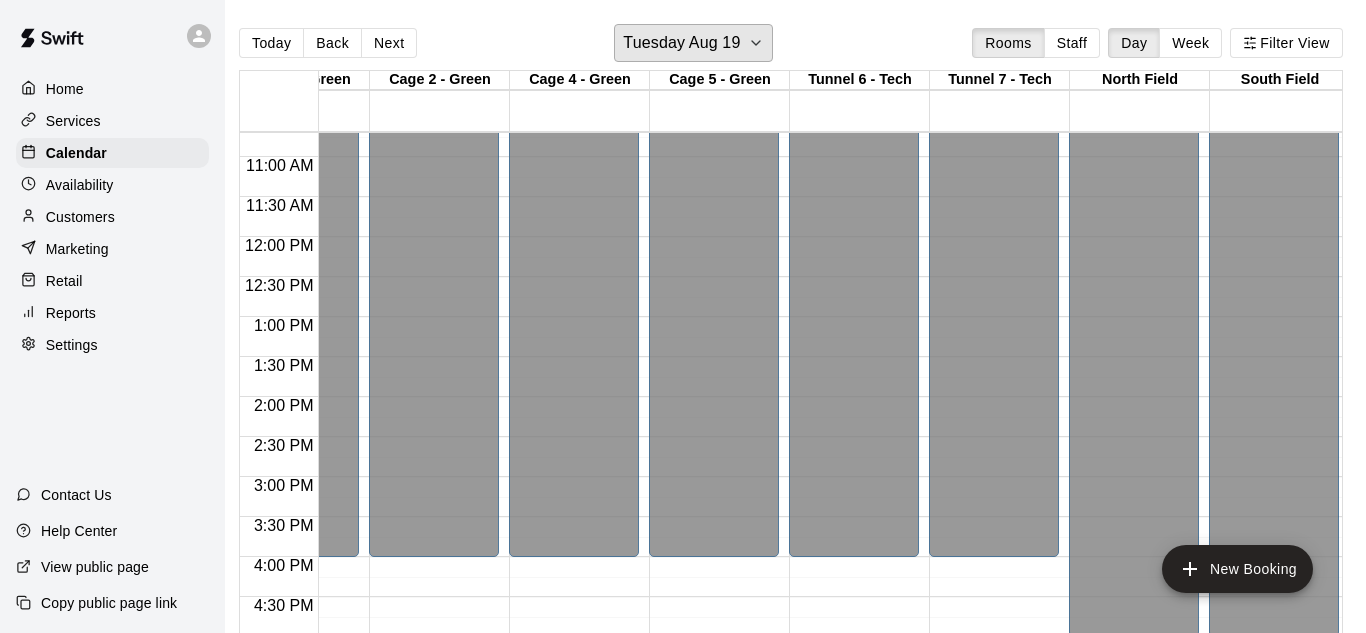 scroll, scrollTop: 983, scrollLeft: 1211, axis: both 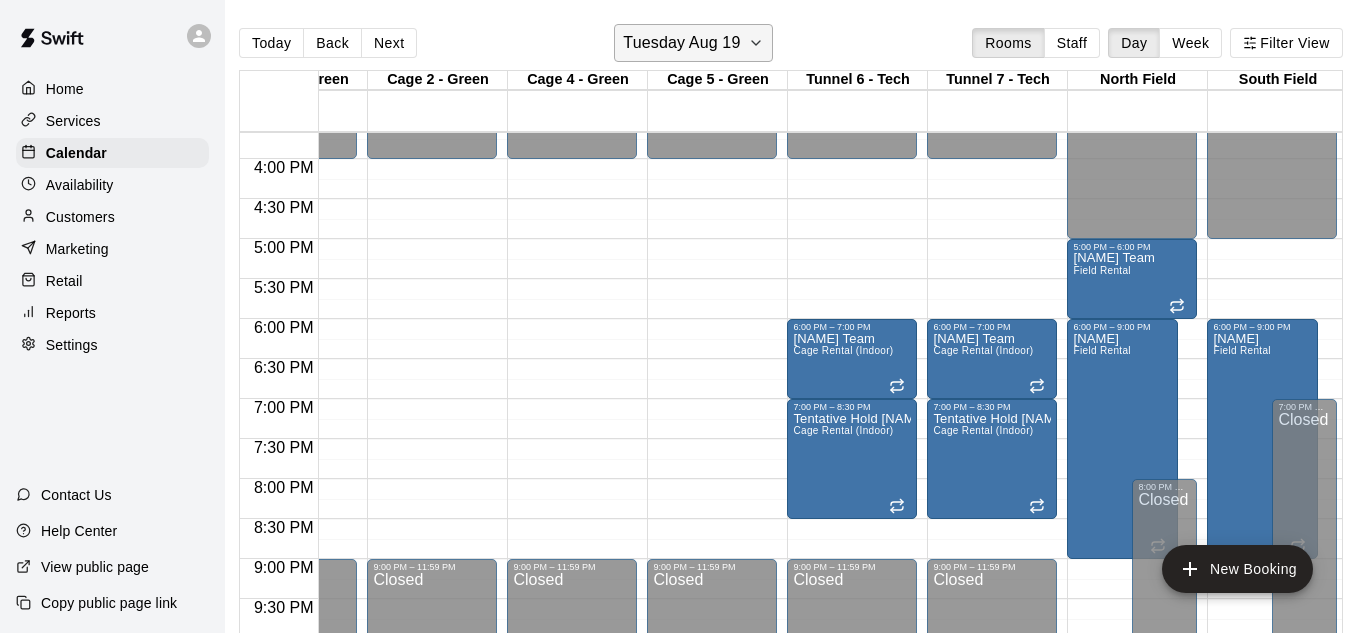 click 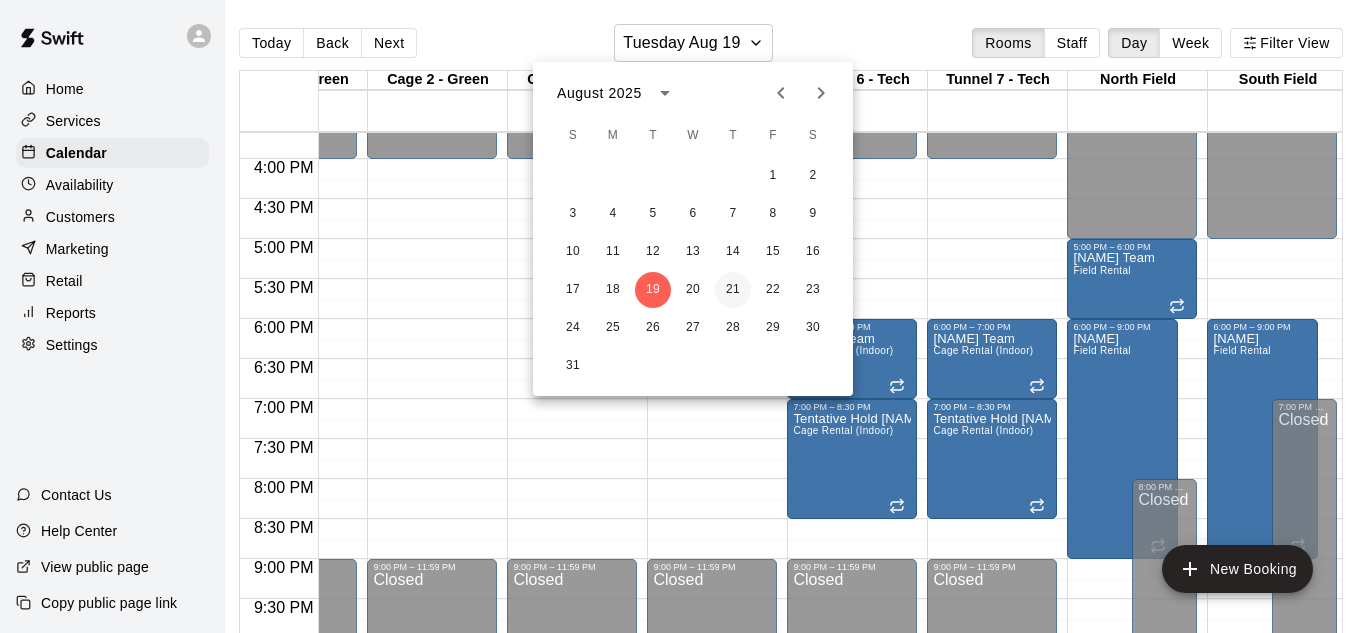 click on "21" at bounding box center [733, 290] 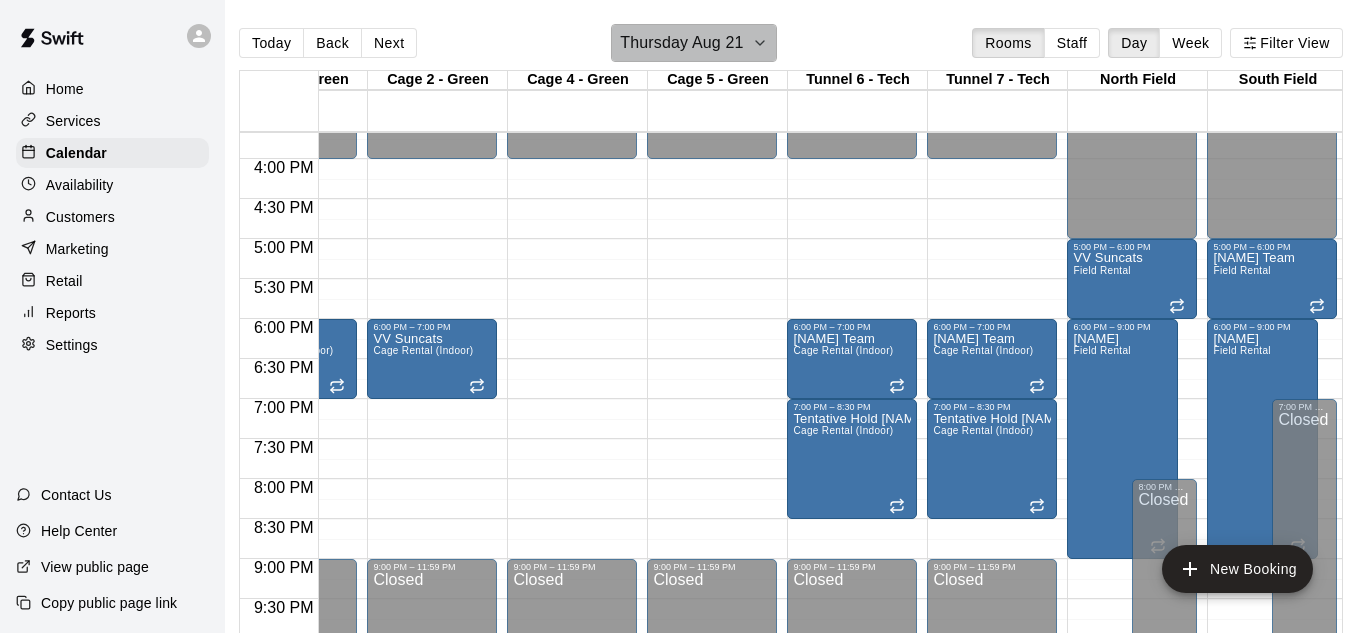 click 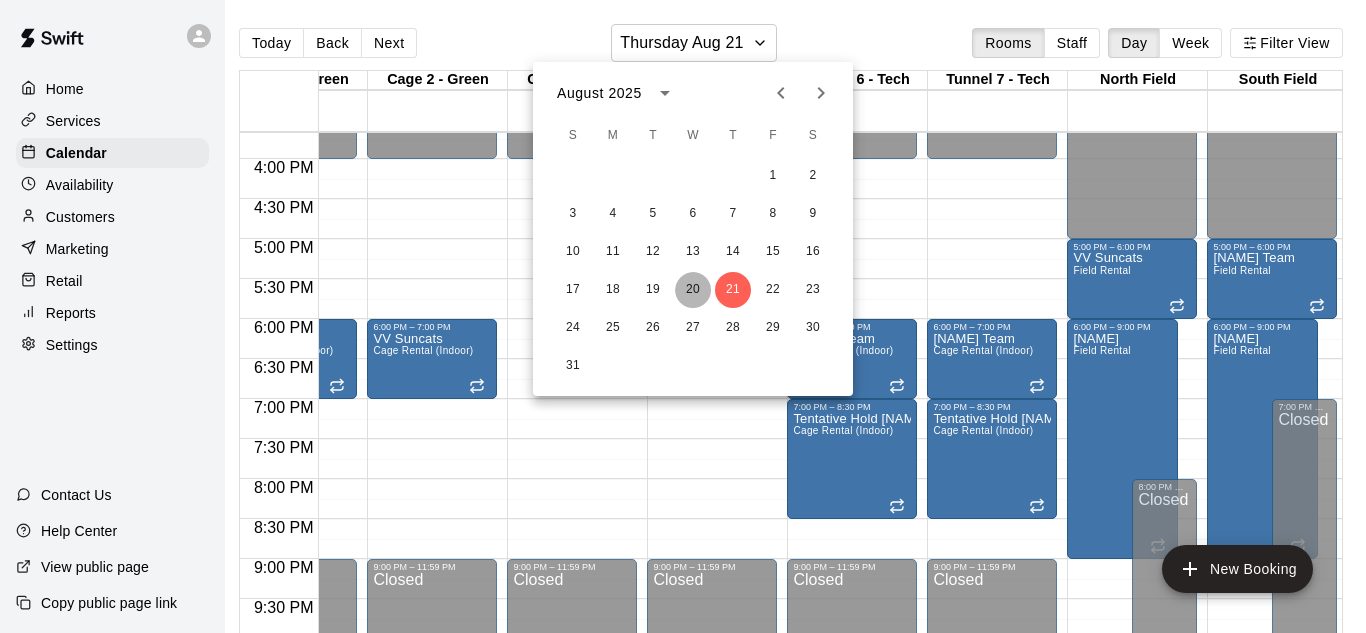 click on "20" at bounding box center [693, 290] 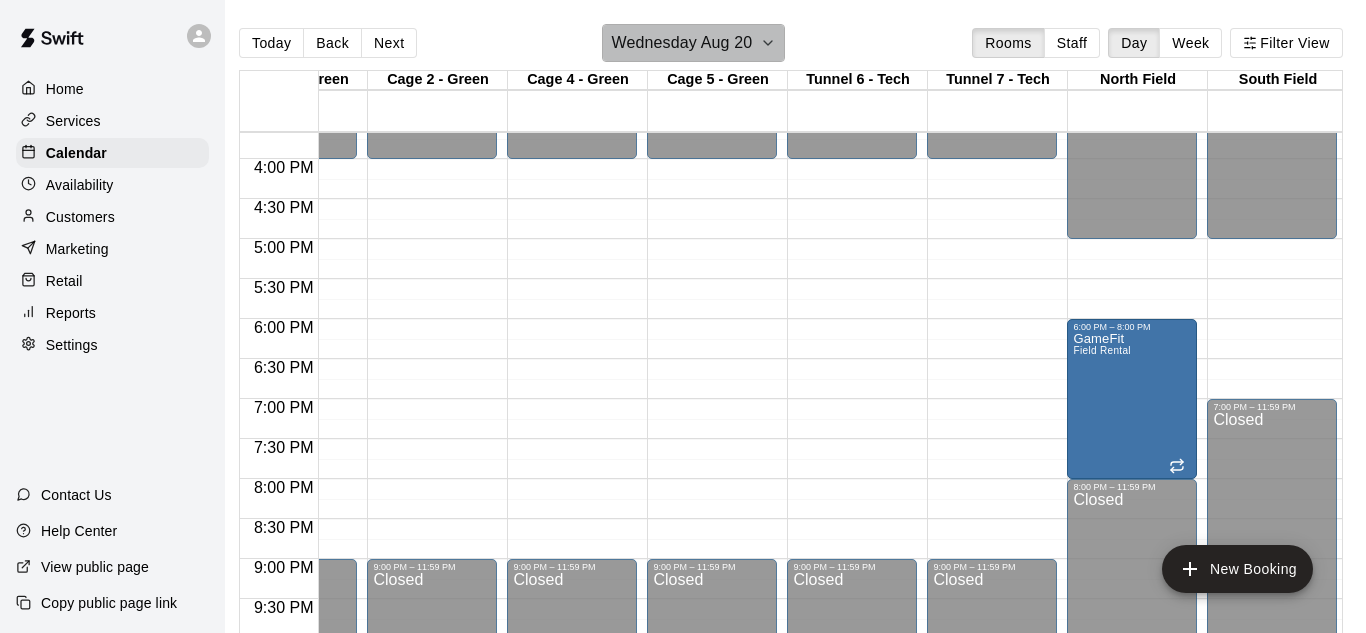 click 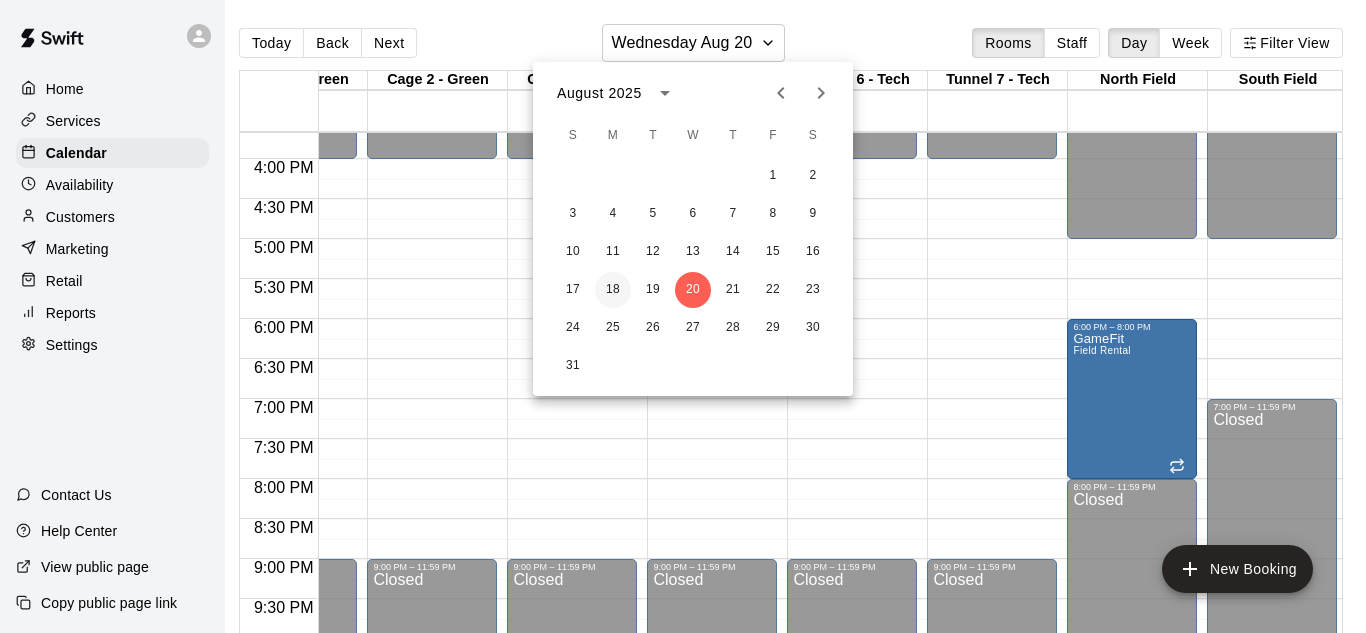 click on "18" at bounding box center [613, 290] 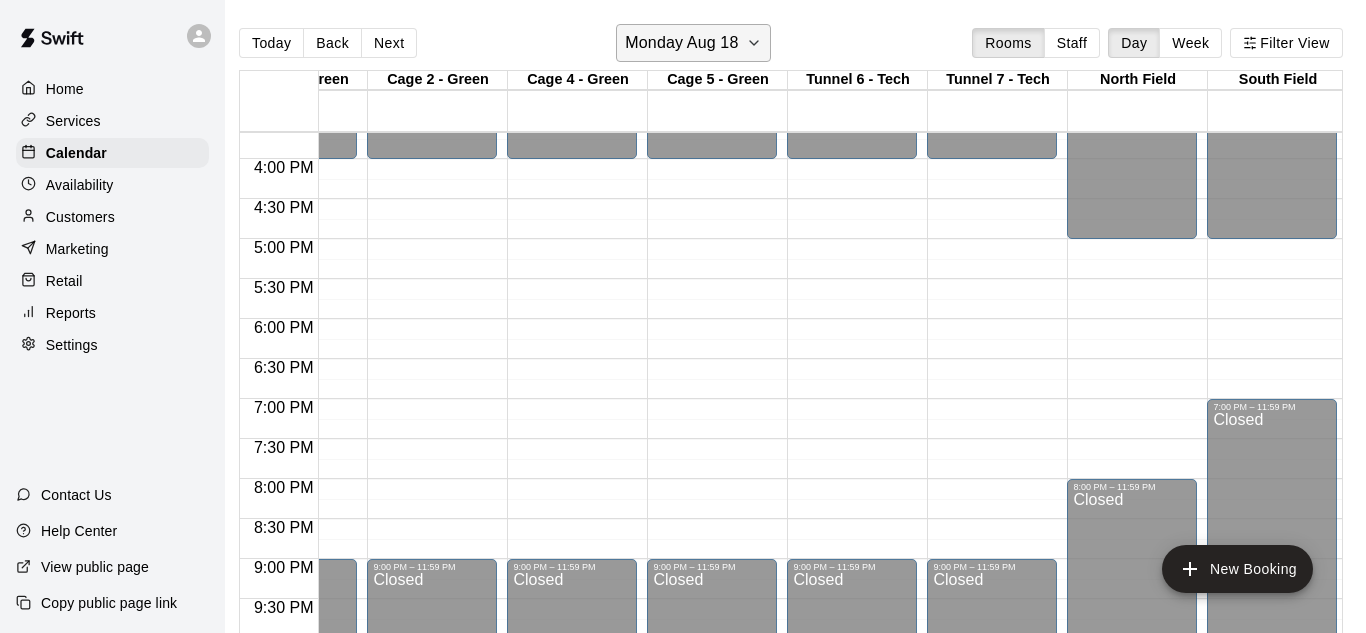 click 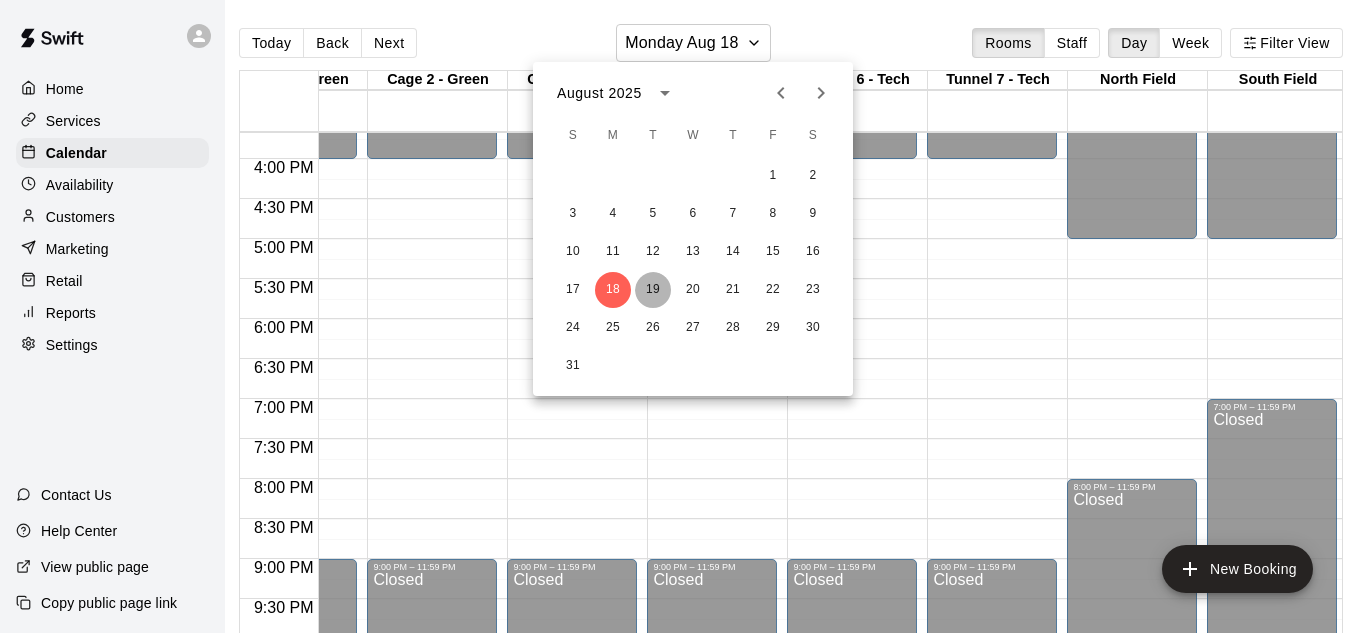click on "19" at bounding box center (653, 290) 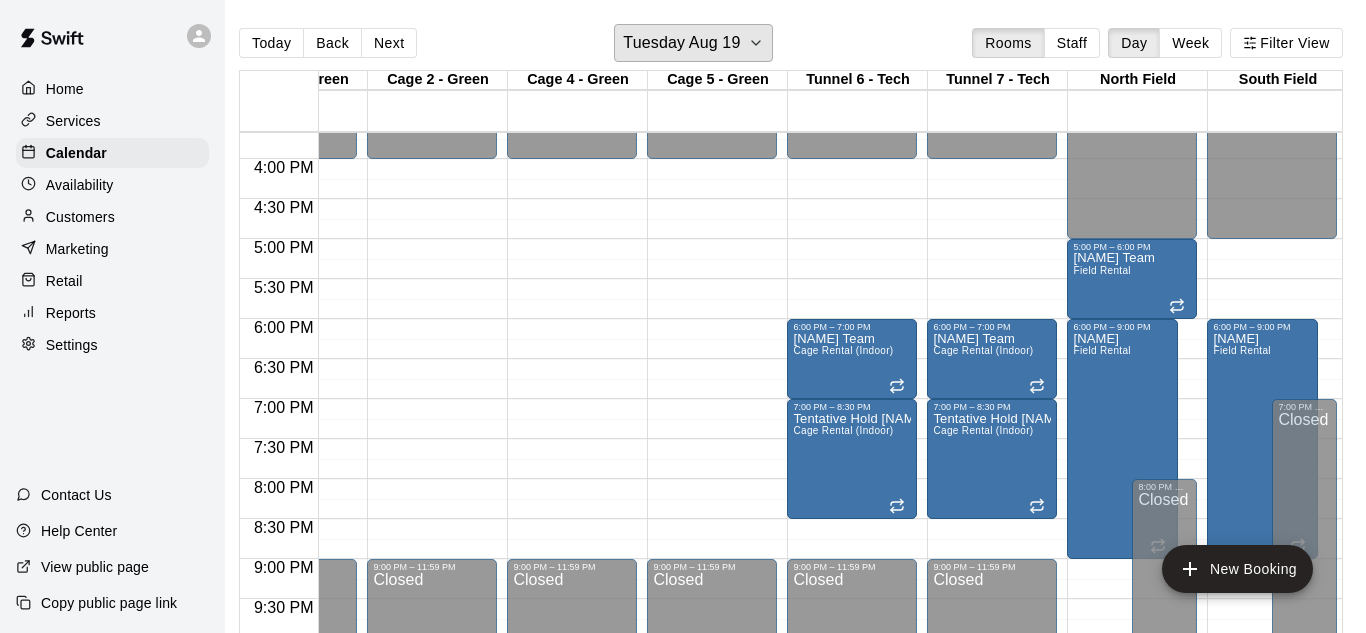 scroll, scrollTop: 1254, scrollLeft: 1116, axis: both 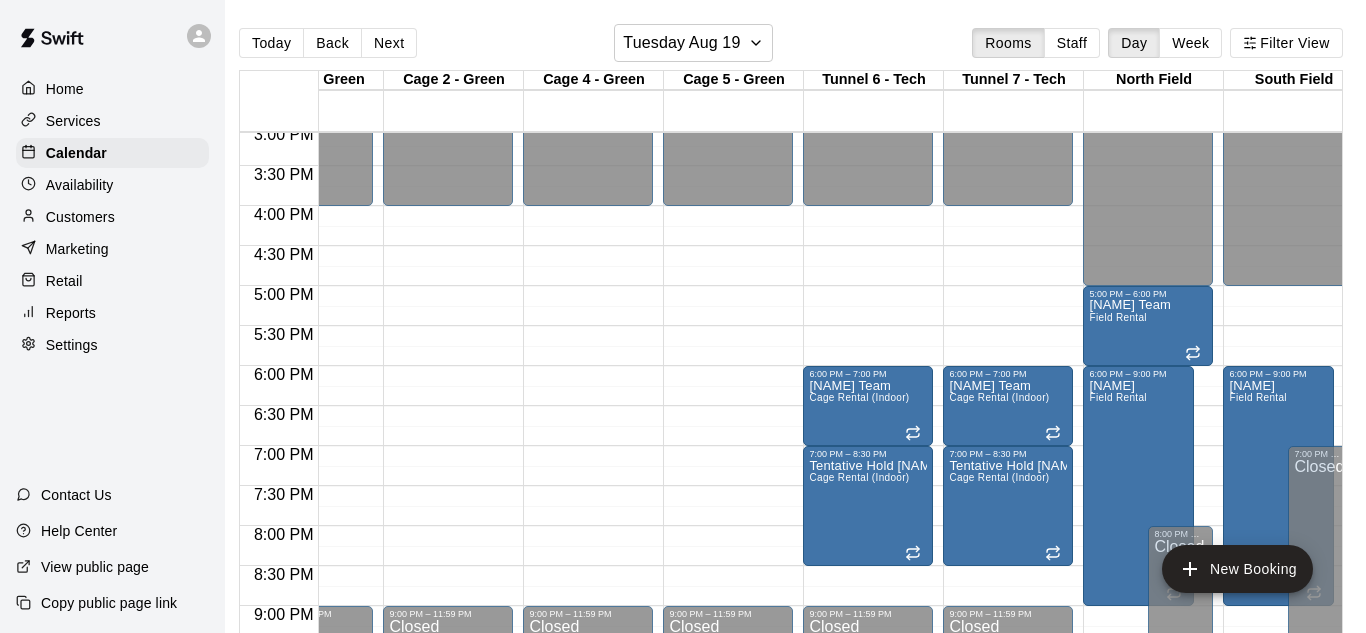 click on "12:00 AM – 4:00 PM Closed 9:00 PM – 11:59 PM Closed" at bounding box center (448, -114) 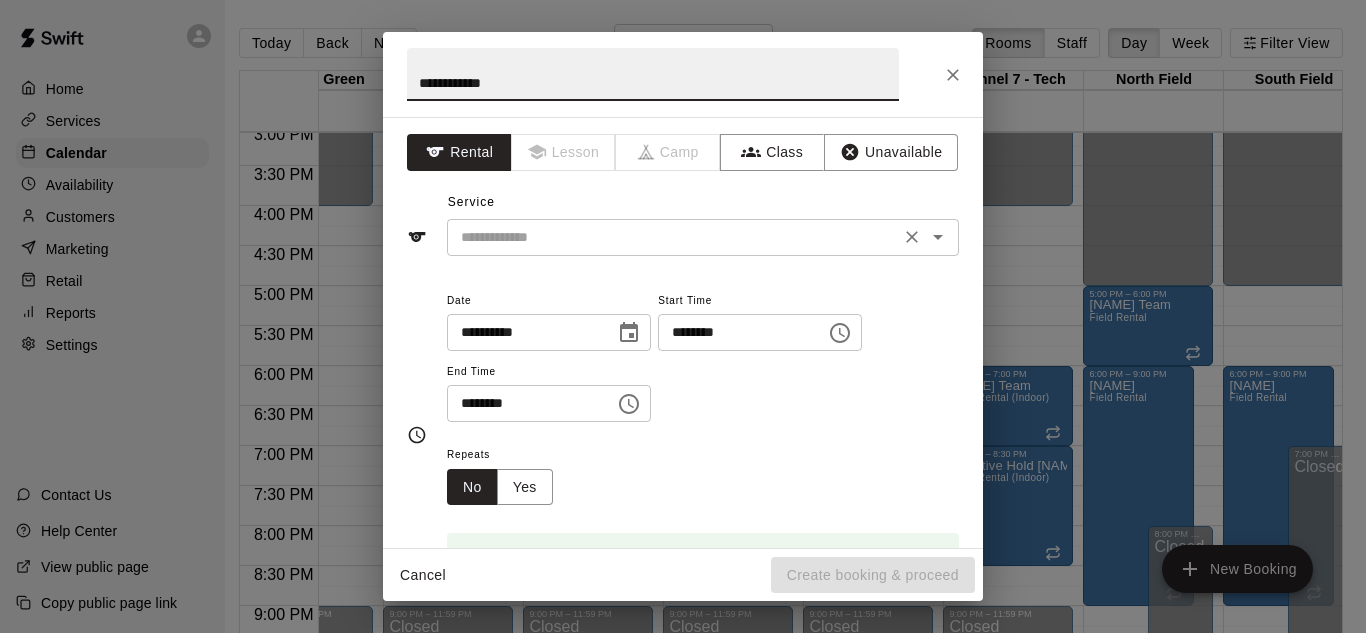 click on "​" at bounding box center [703, 237] 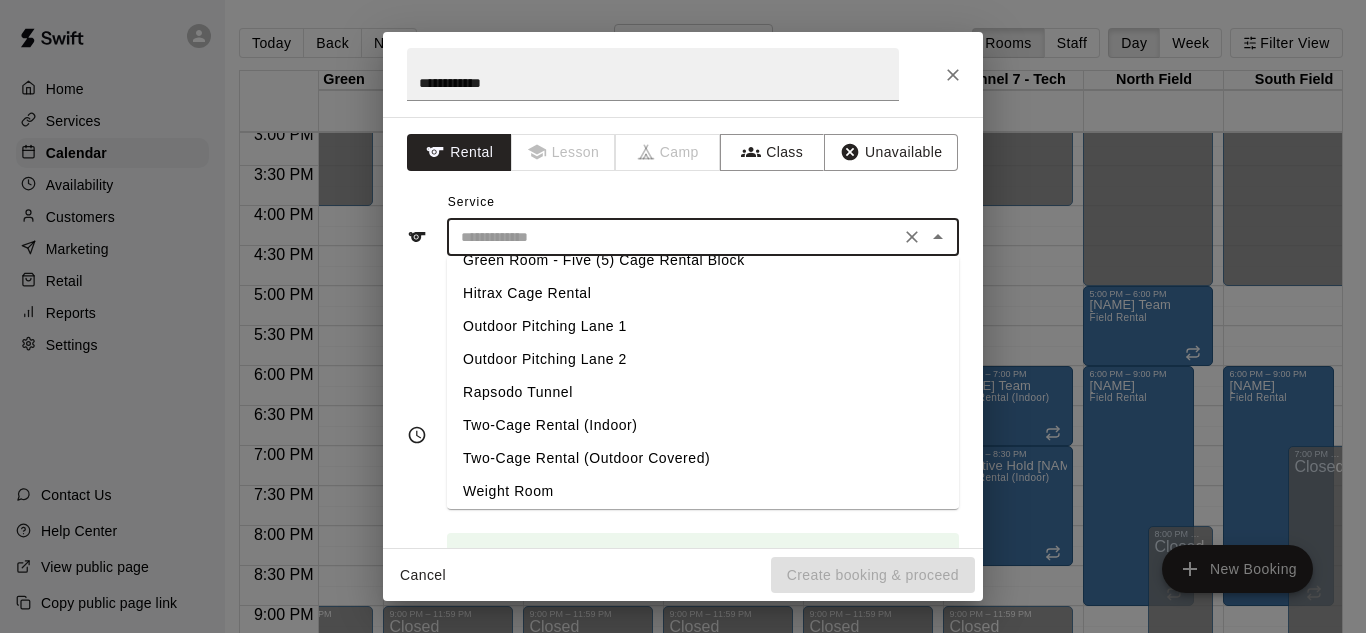 scroll, scrollTop: 192, scrollLeft: 0, axis: vertical 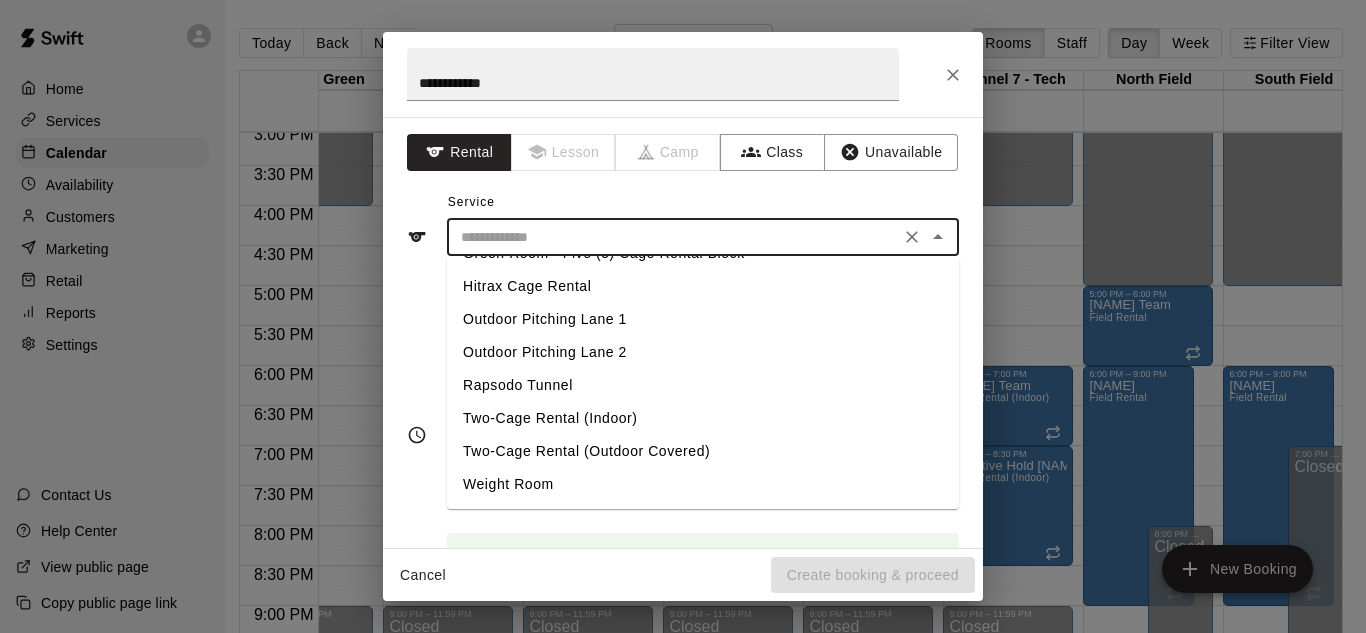 click on "Two-Cage Rental (Outdoor Covered)" at bounding box center (703, 451) 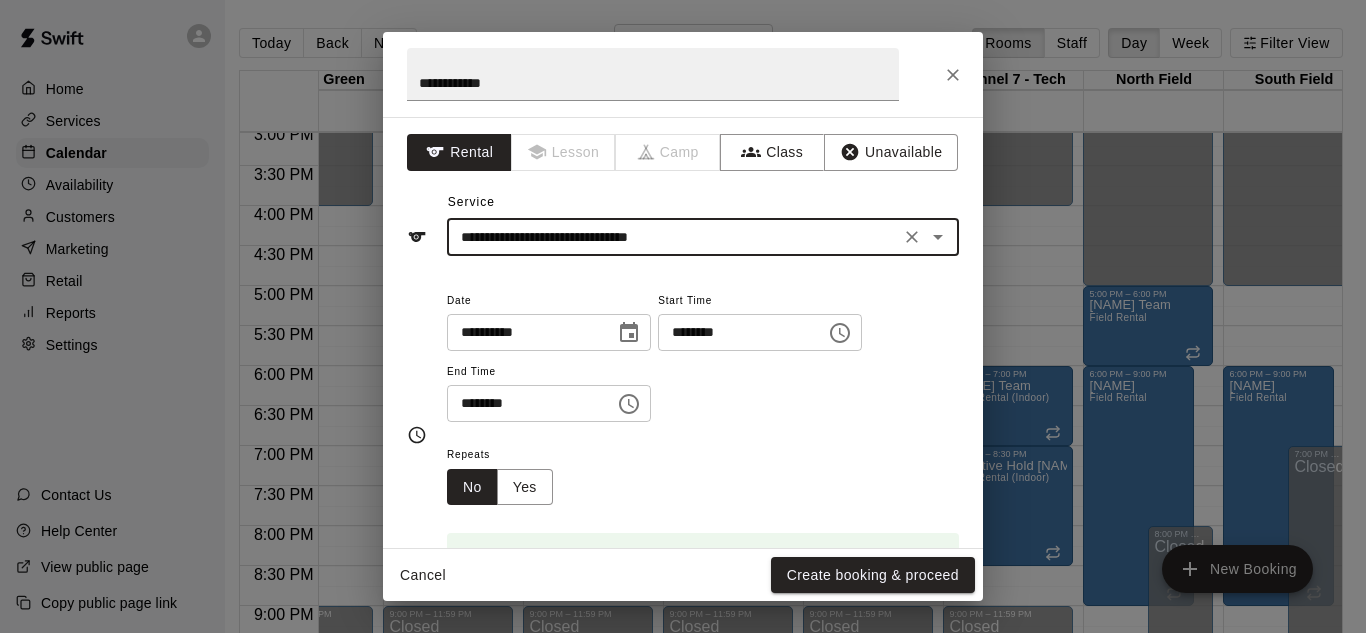 click on "**********" at bounding box center (673, 237) 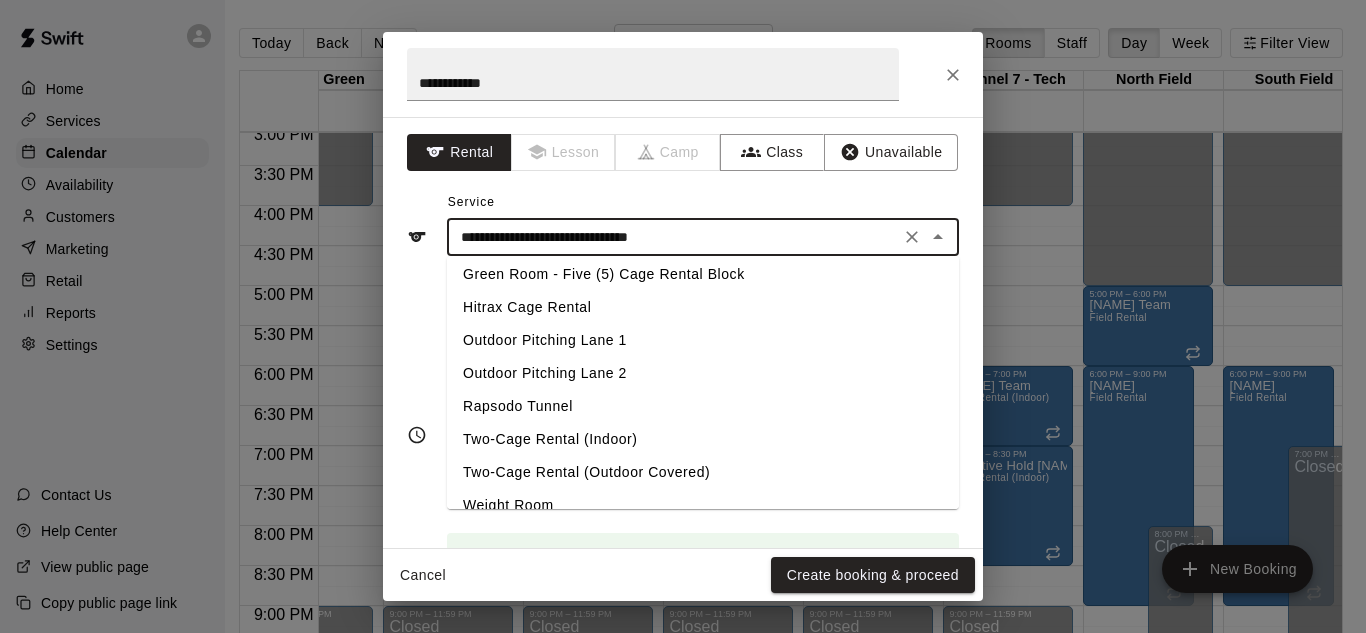 scroll, scrollTop: 178, scrollLeft: 0, axis: vertical 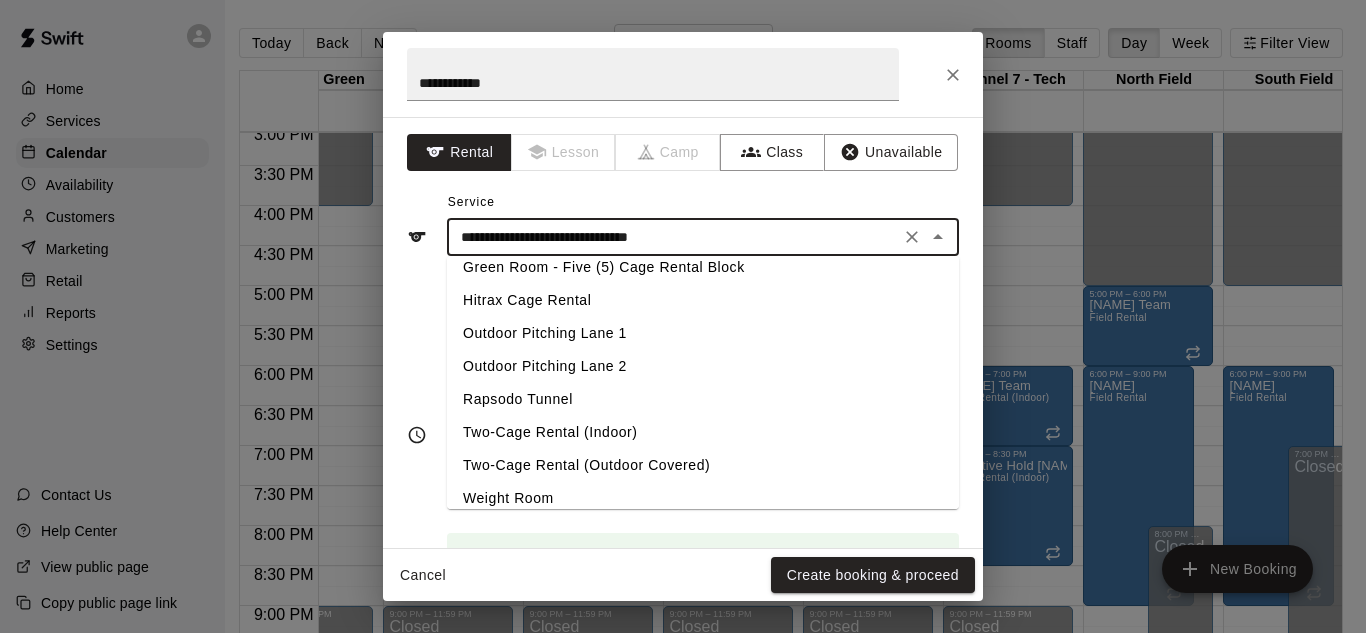 click on "Two-Cage Rental (Indoor)" at bounding box center (703, 432) 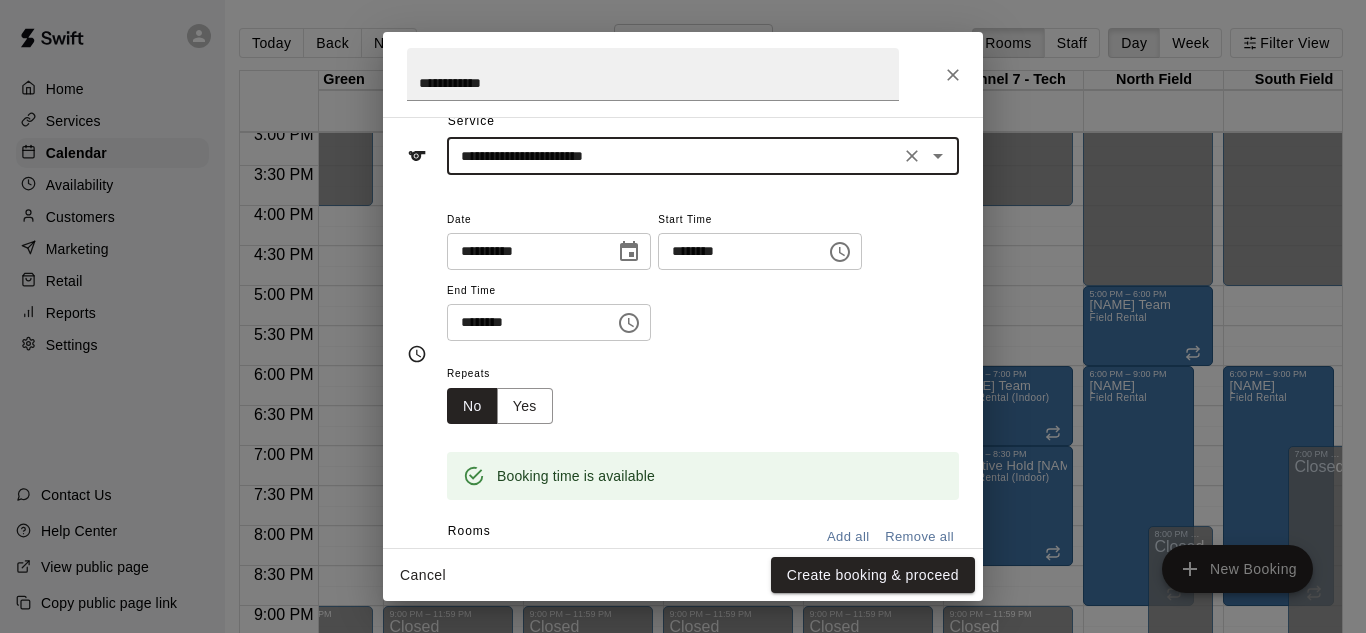 scroll, scrollTop: 110, scrollLeft: 0, axis: vertical 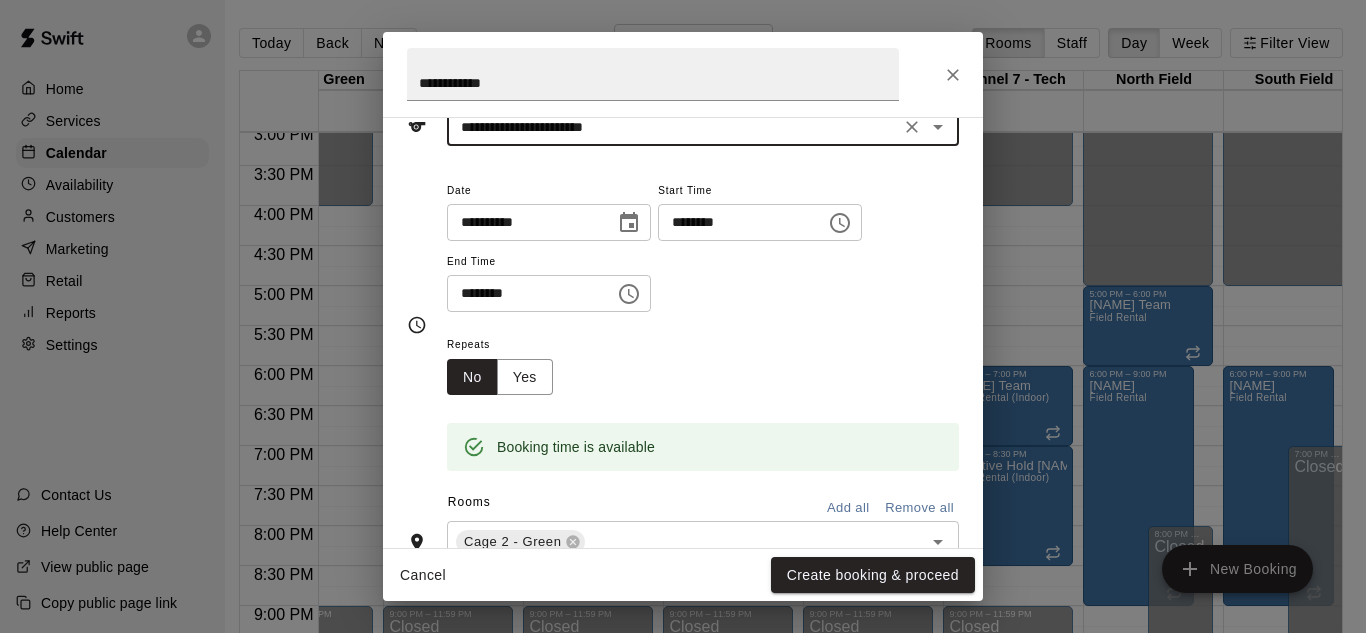 click 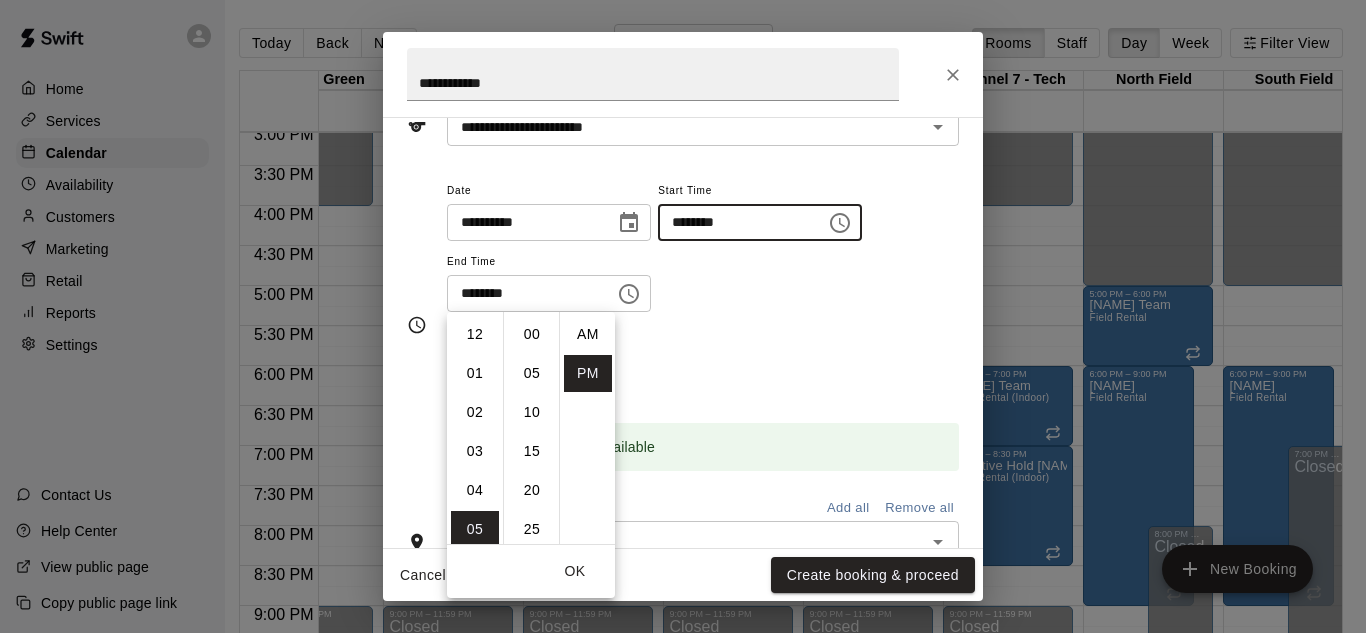 scroll, scrollTop: 195, scrollLeft: 0, axis: vertical 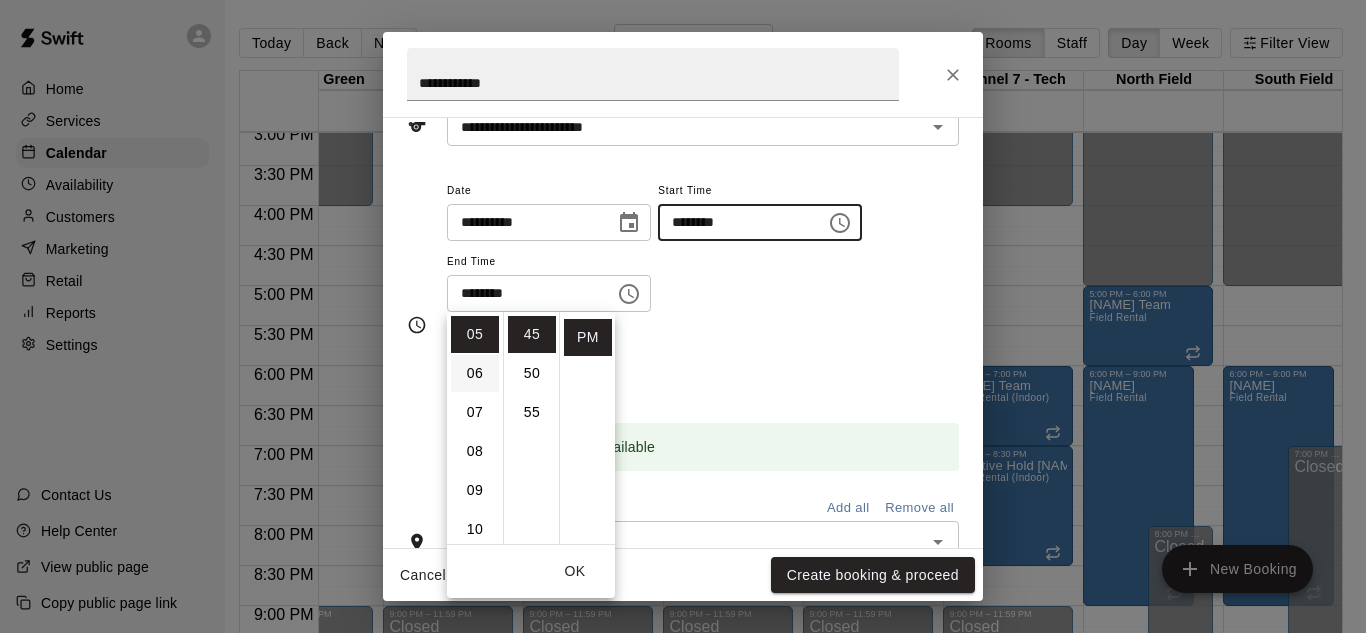 click on "06" at bounding box center [475, 373] 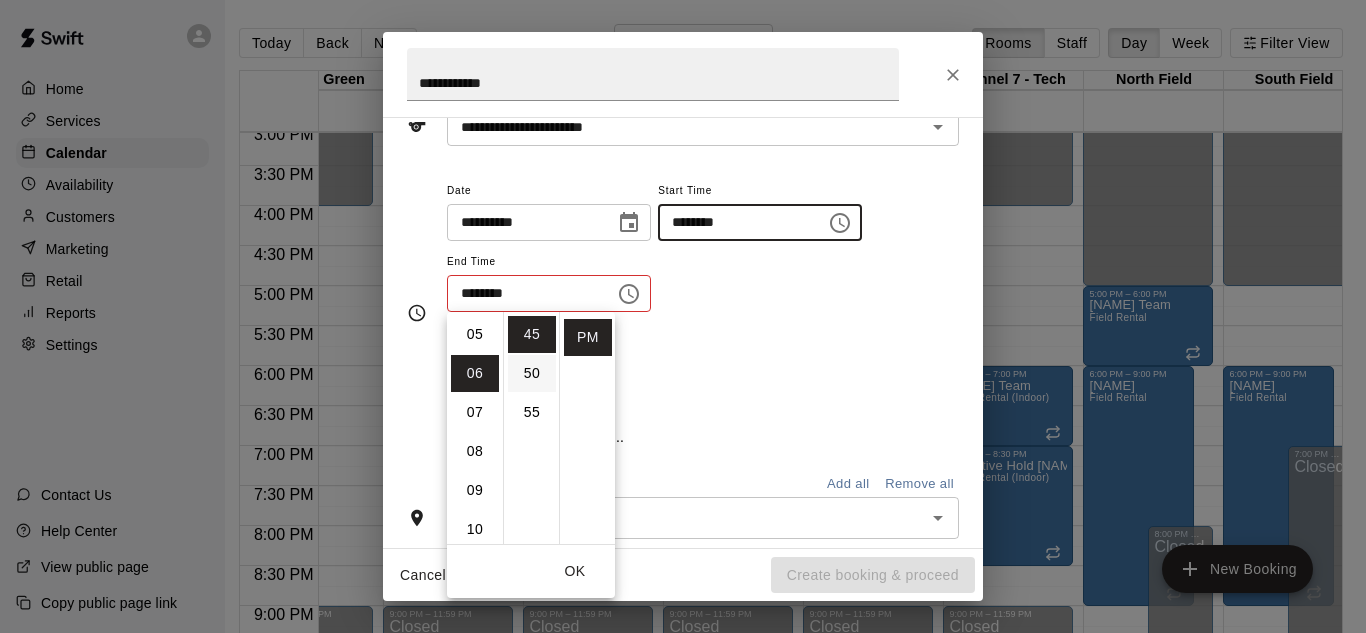 scroll, scrollTop: 234, scrollLeft: 0, axis: vertical 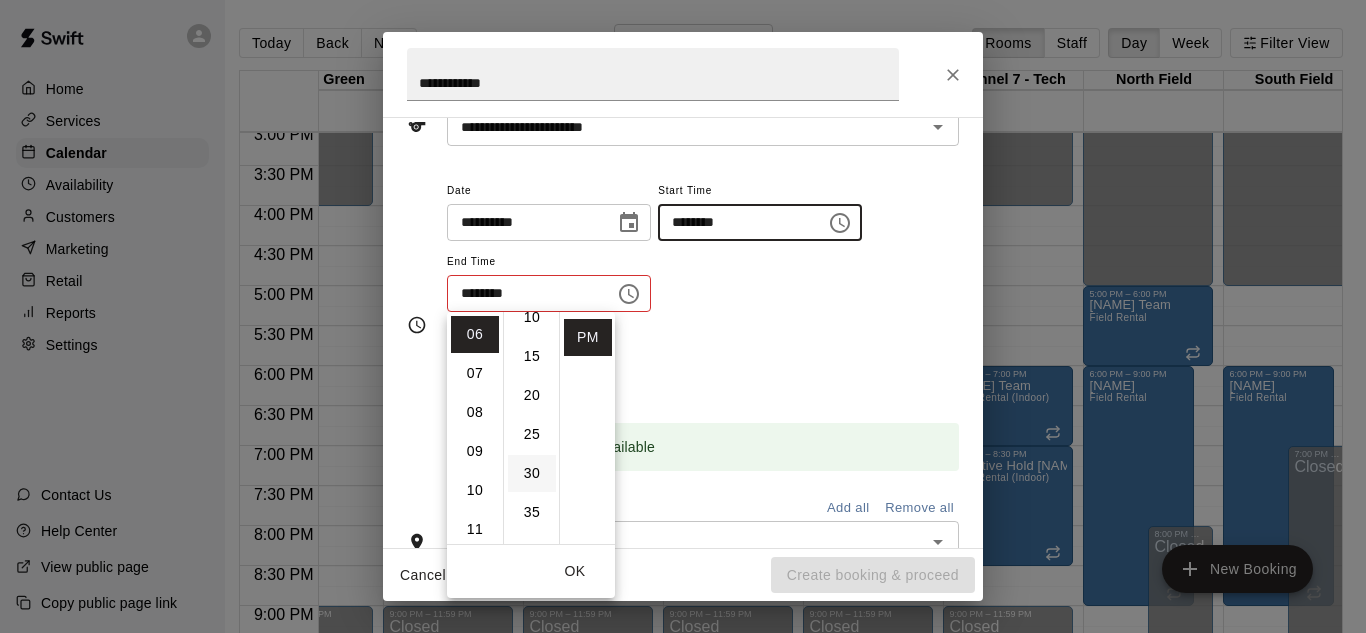 click on "30" at bounding box center (532, 473) 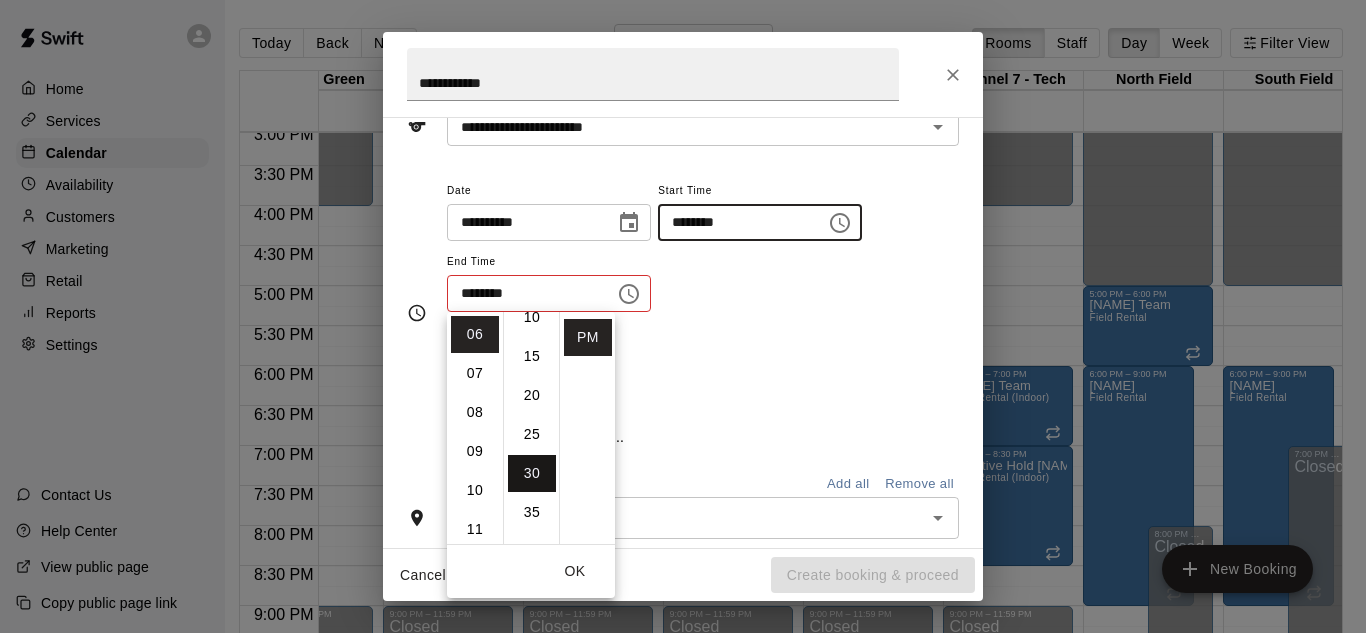 type on "********" 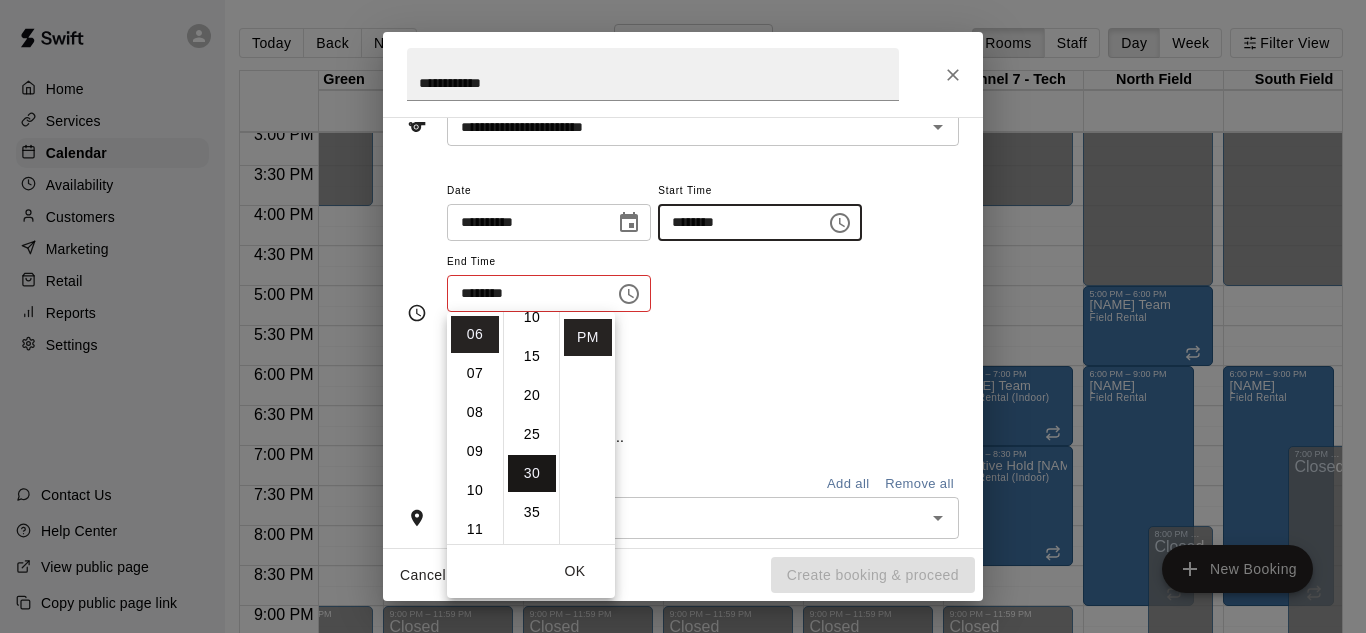 scroll, scrollTop: 234, scrollLeft: 0, axis: vertical 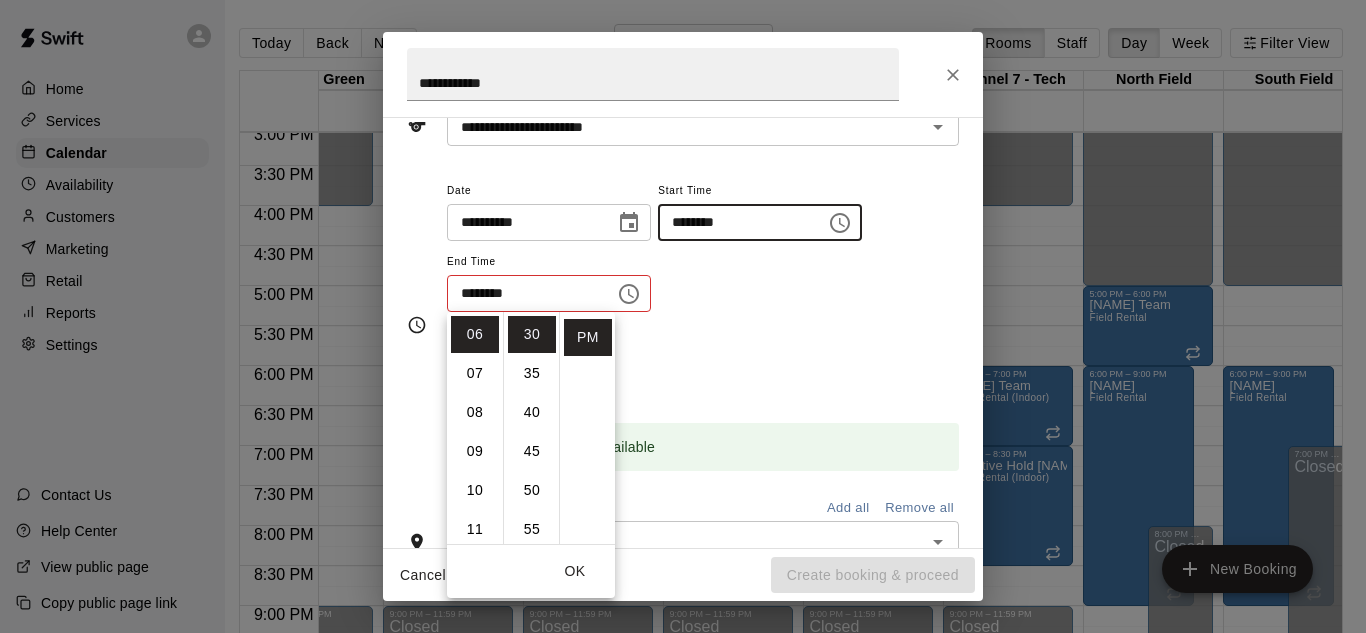 click on "OK" at bounding box center (575, 571) 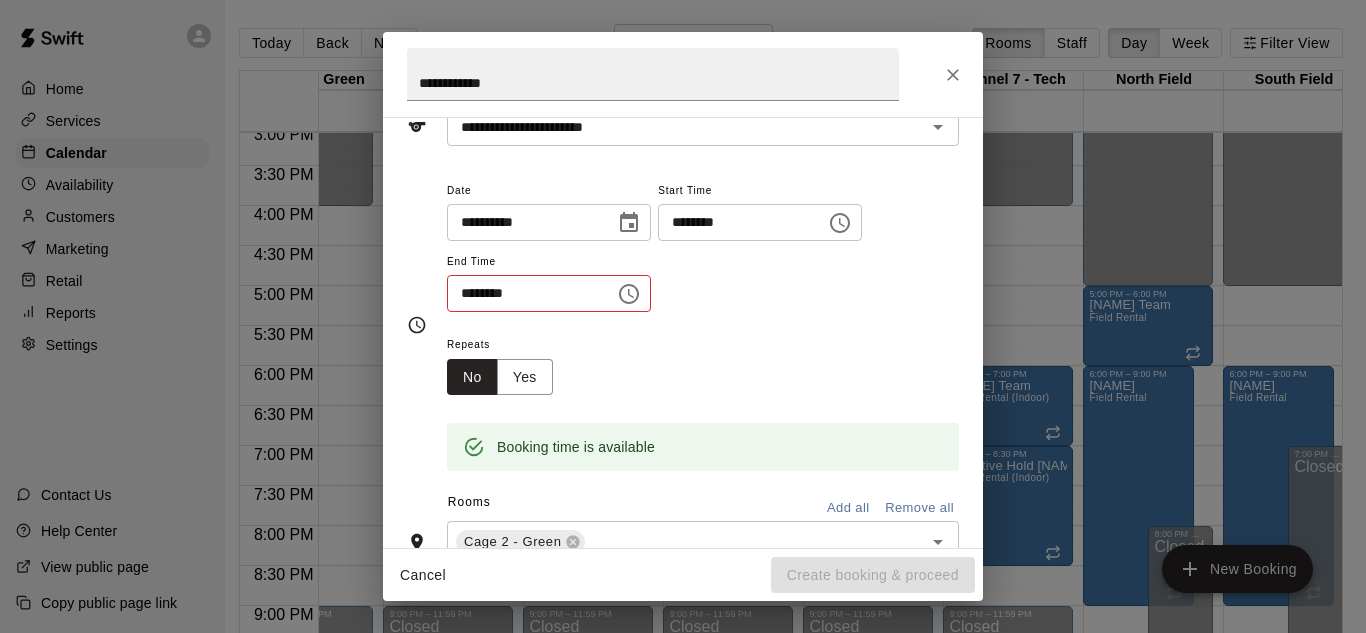 click on "********" at bounding box center [524, 293] 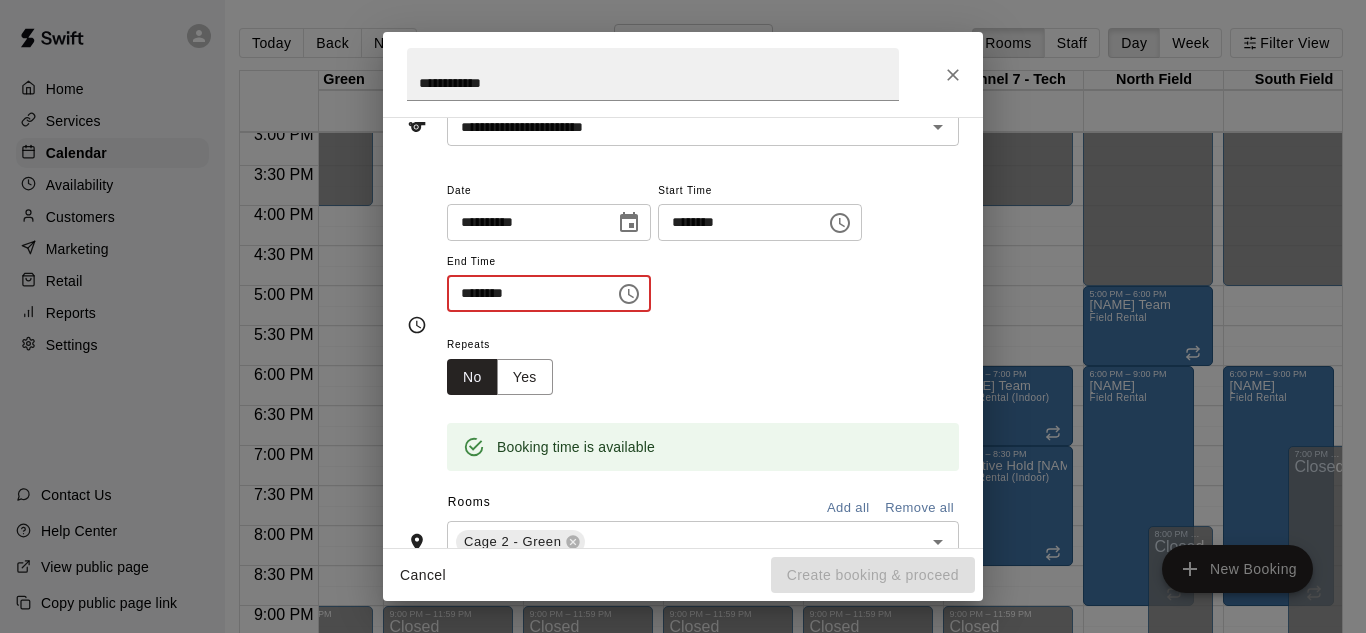 click 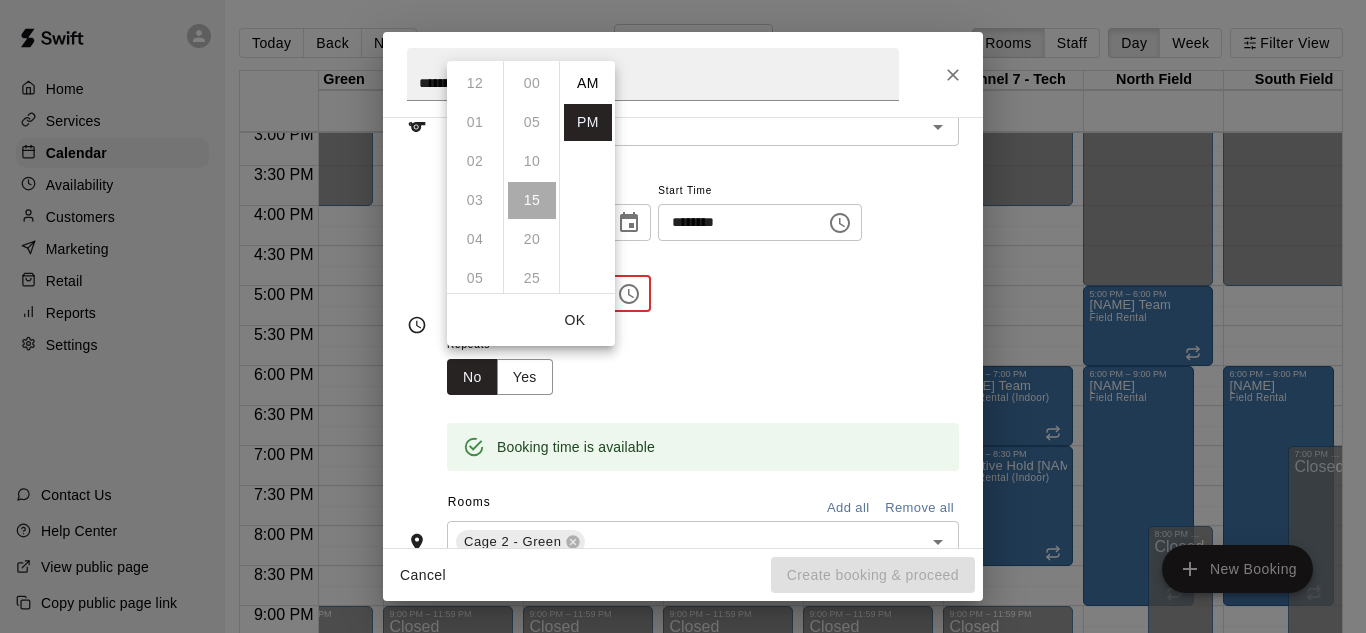 scroll, scrollTop: 234, scrollLeft: 0, axis: vertical 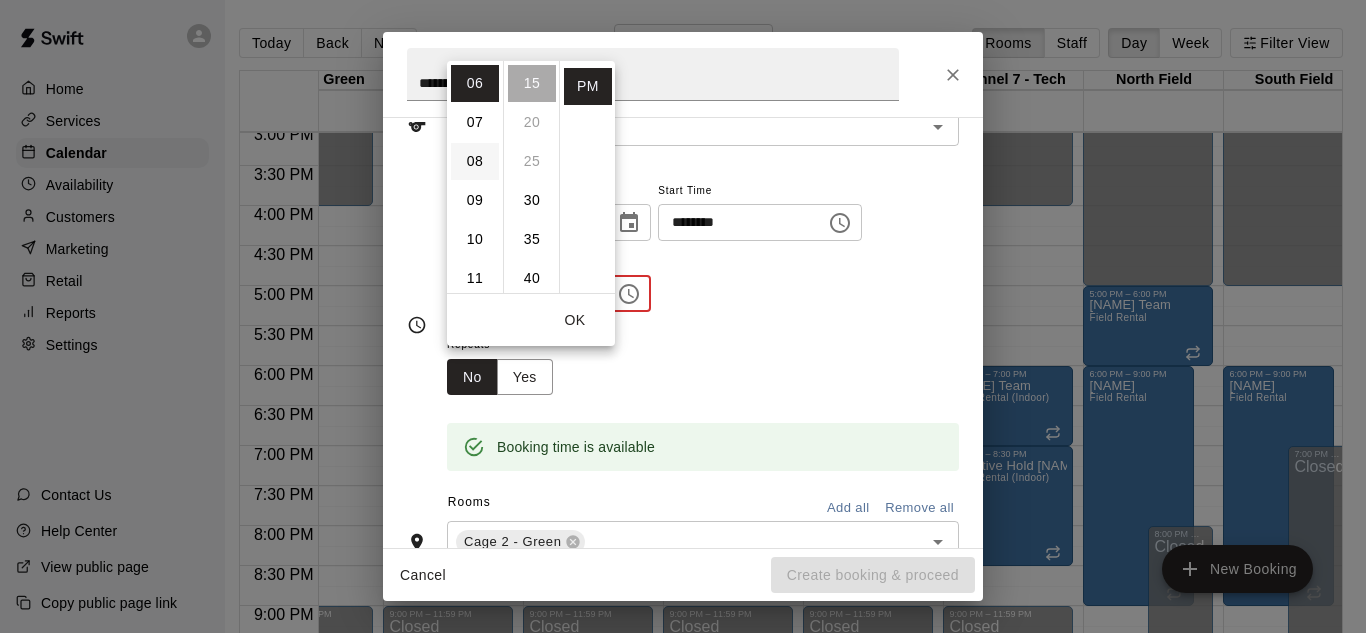 click on "08" at bounding box center (475, 161) 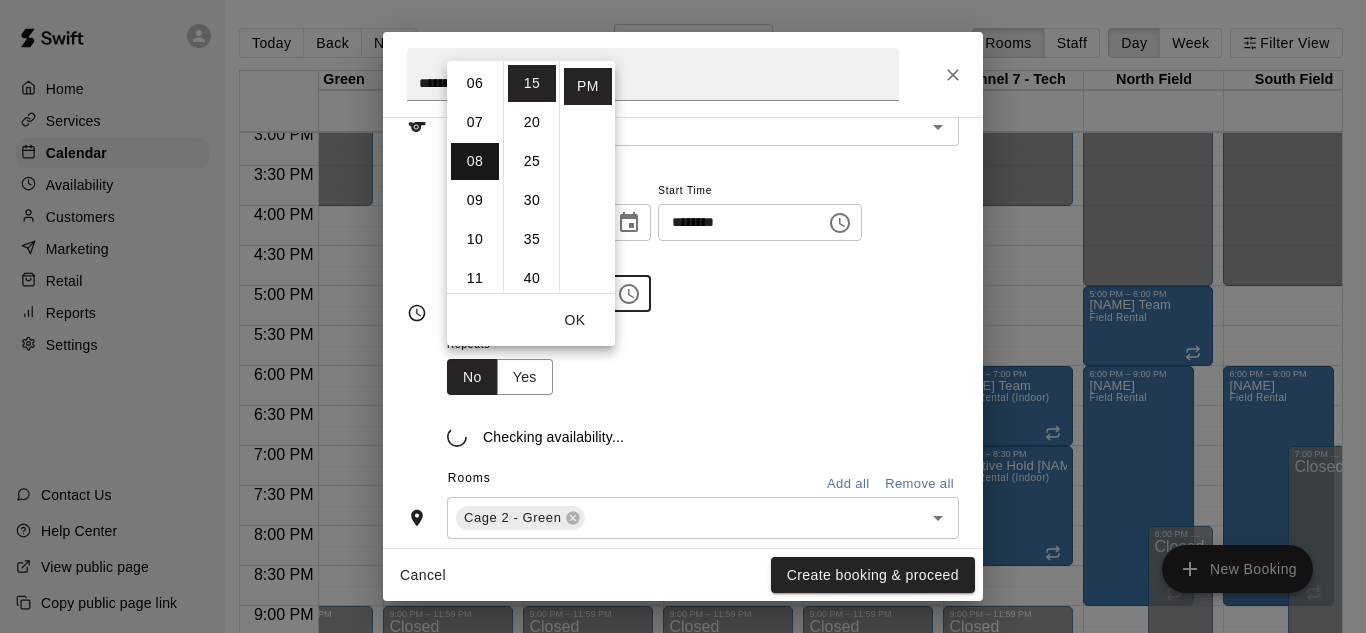 scroll, scrollTop: 312, scrollLeft: 0, axis: vertical 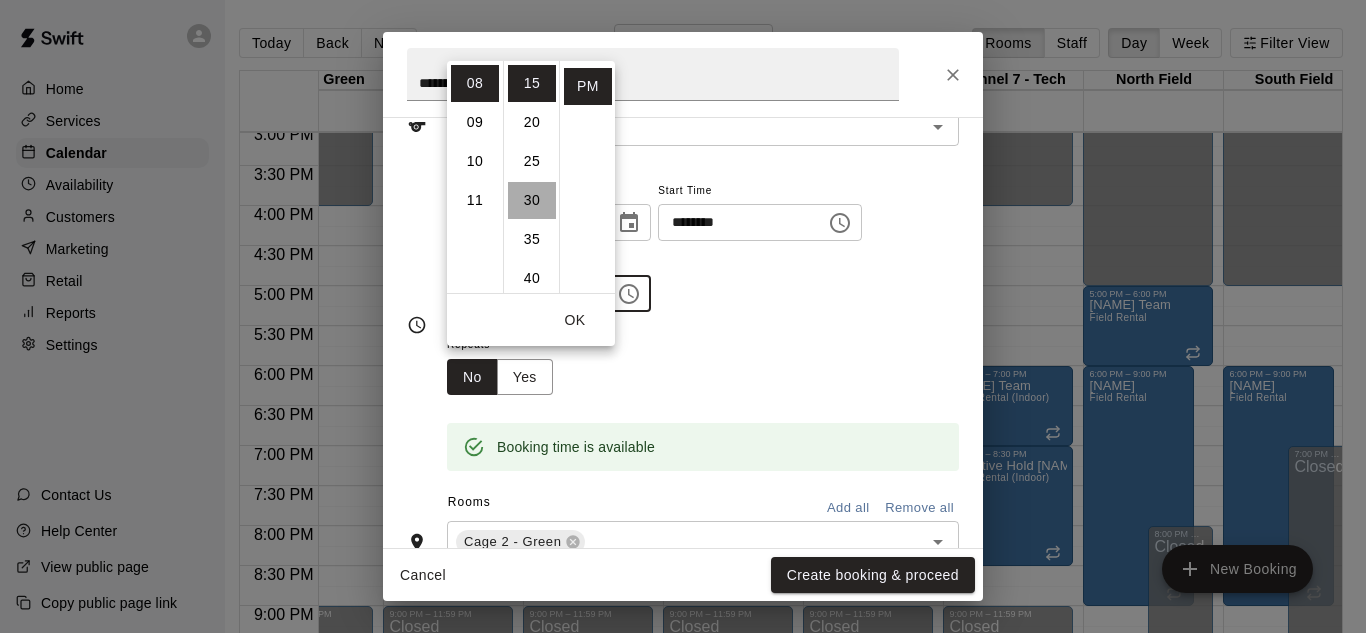 click on "30" at bounding box center (532, 200) 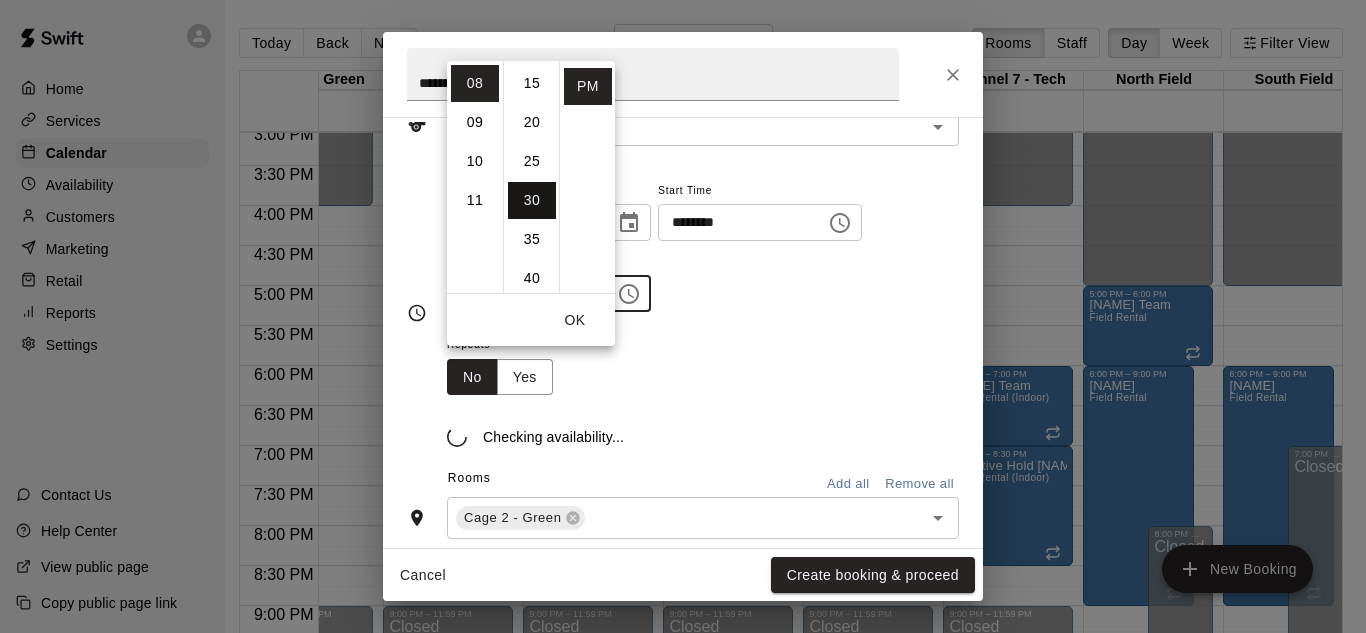 scroll, scrollTop: 234, scrollLeft: 0, axis: vertical 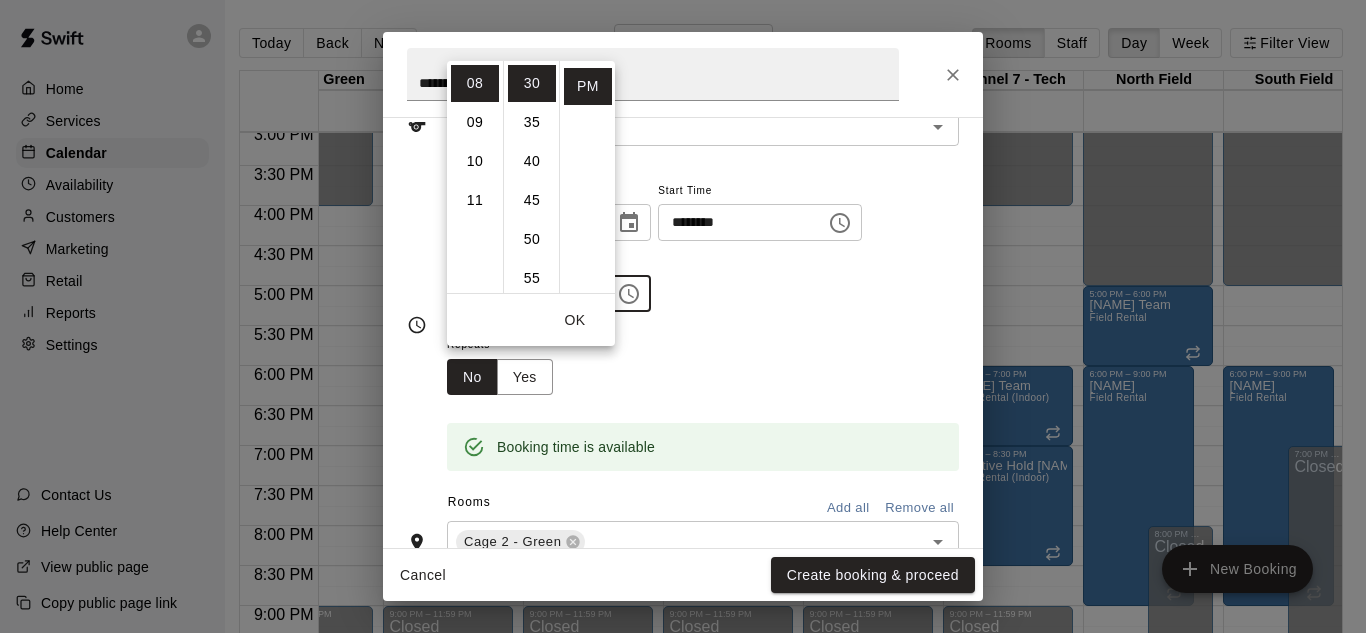 click on "OK" at bounding box center [575, 320] 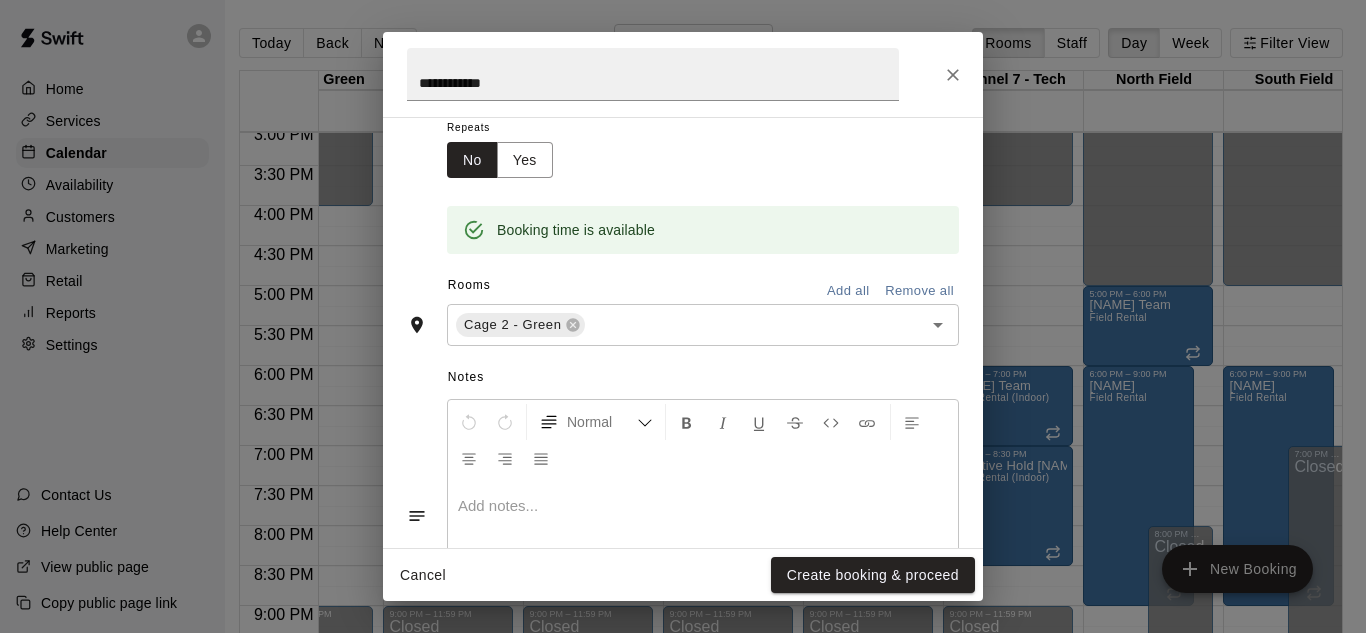 scroll, scrollTop: 332, scrollLeft: 0, axis: vertical 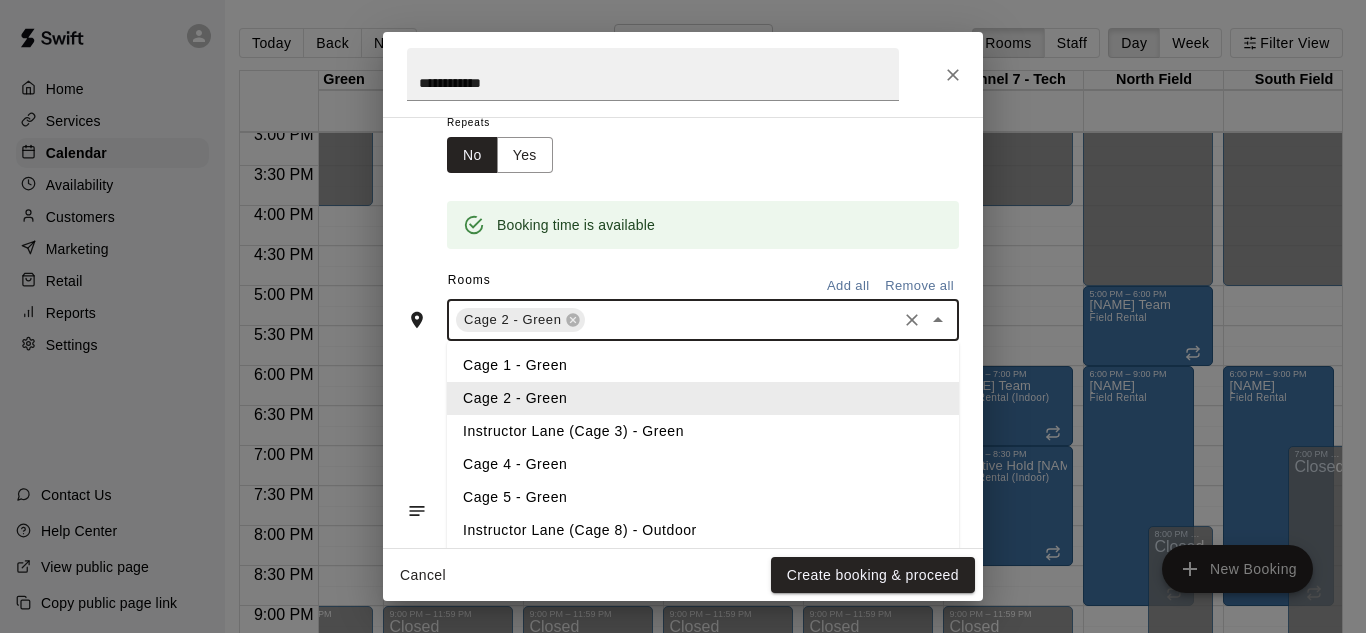 click at bounding box center [741, 320] 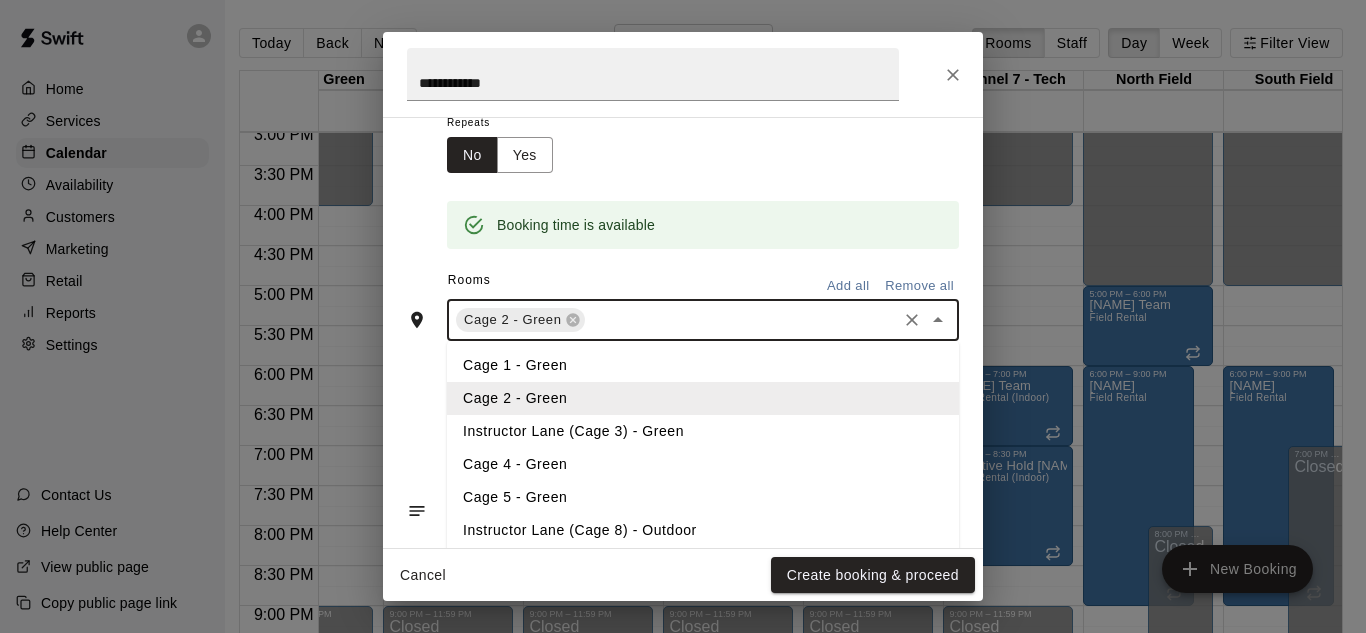 click on "Cage 1 - Green" at bounding box center (703, 365) 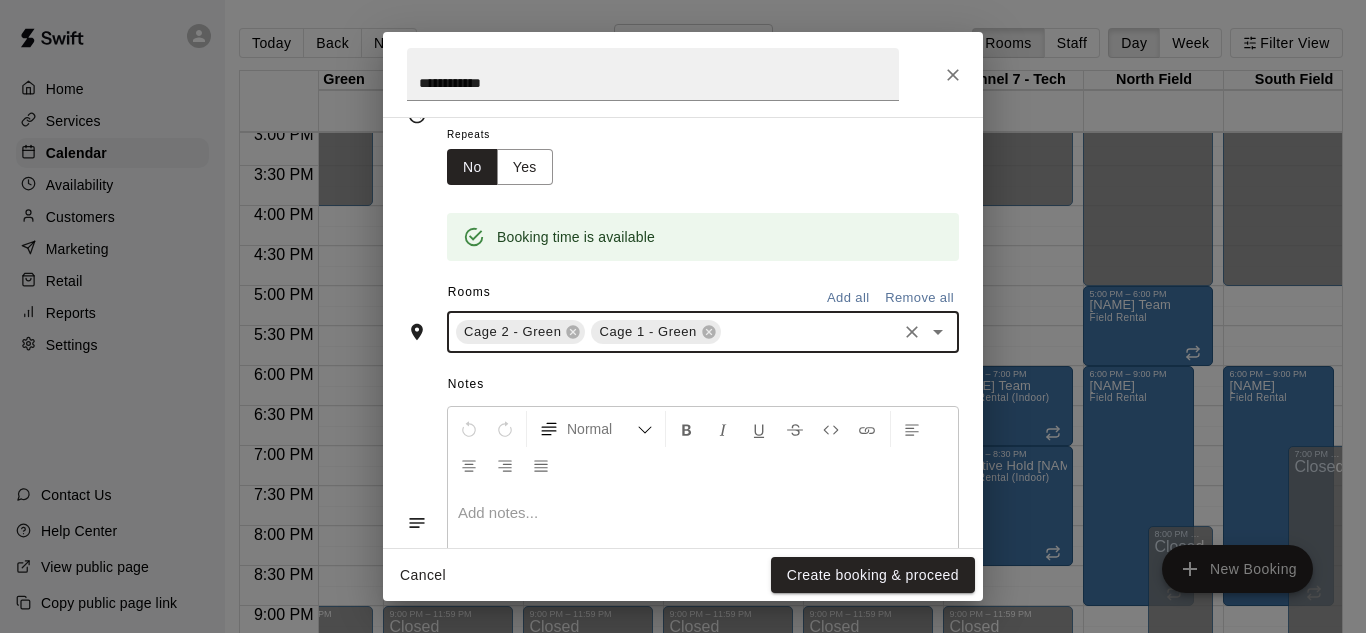 scroll, scrollTop: 332, scrollLeft: 0, axis: vertical 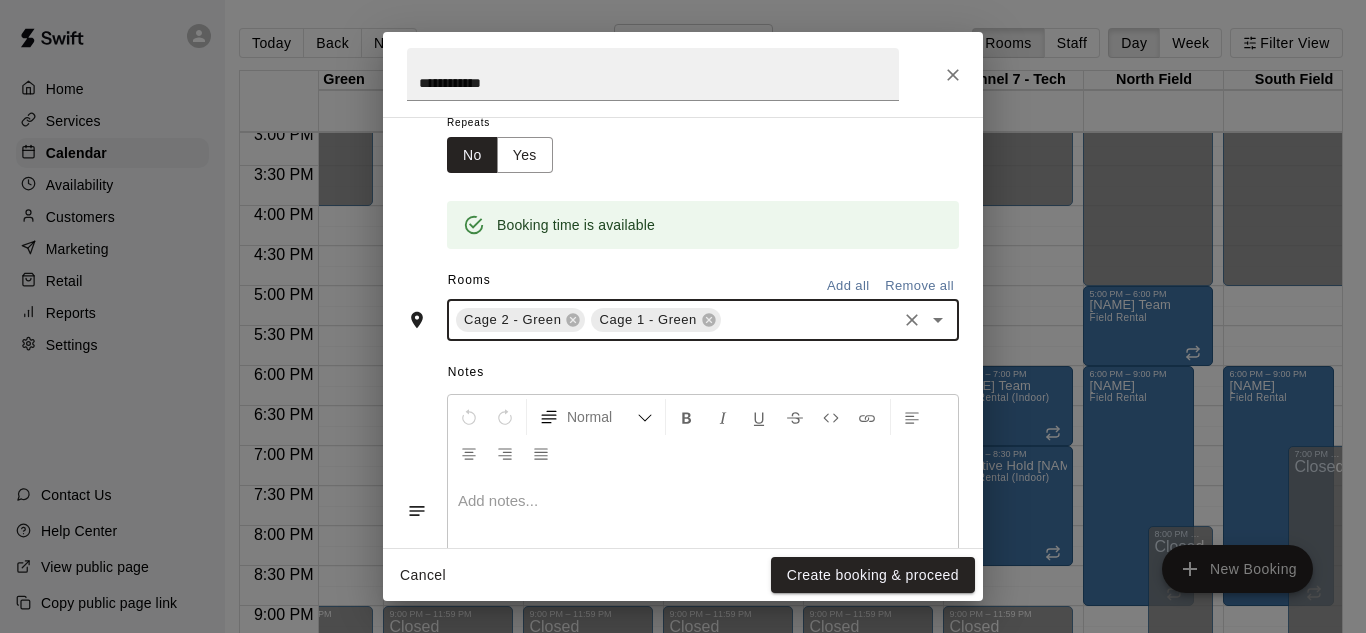 click at bounding box center [809, 320] 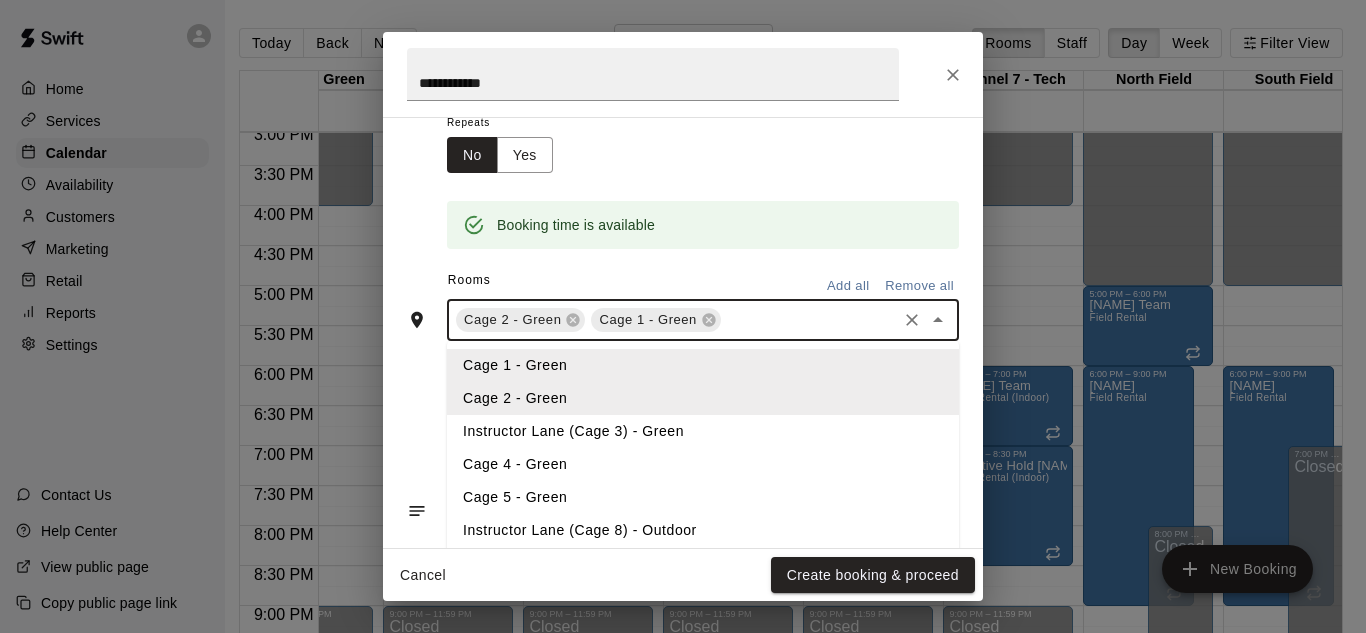 click on "Cage 4 - Green" at bounding box center [703, 464] 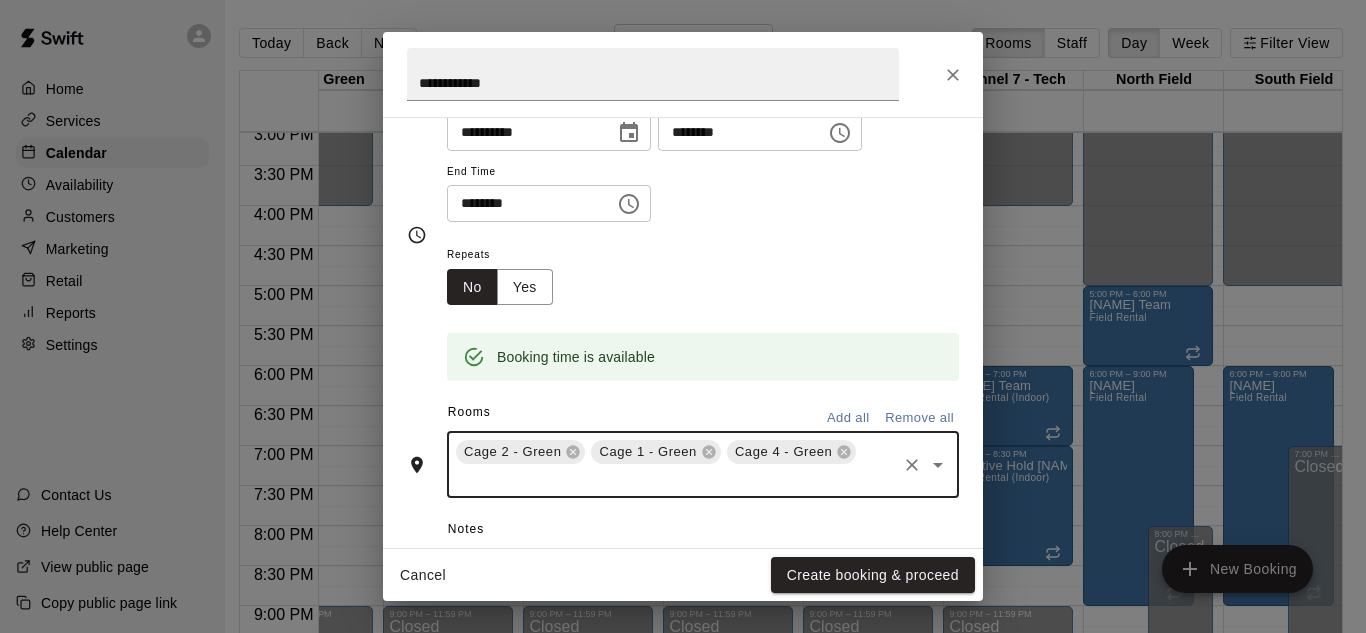 scroll, scrollTop: 198, scrollLeft: 0, axis: vertical 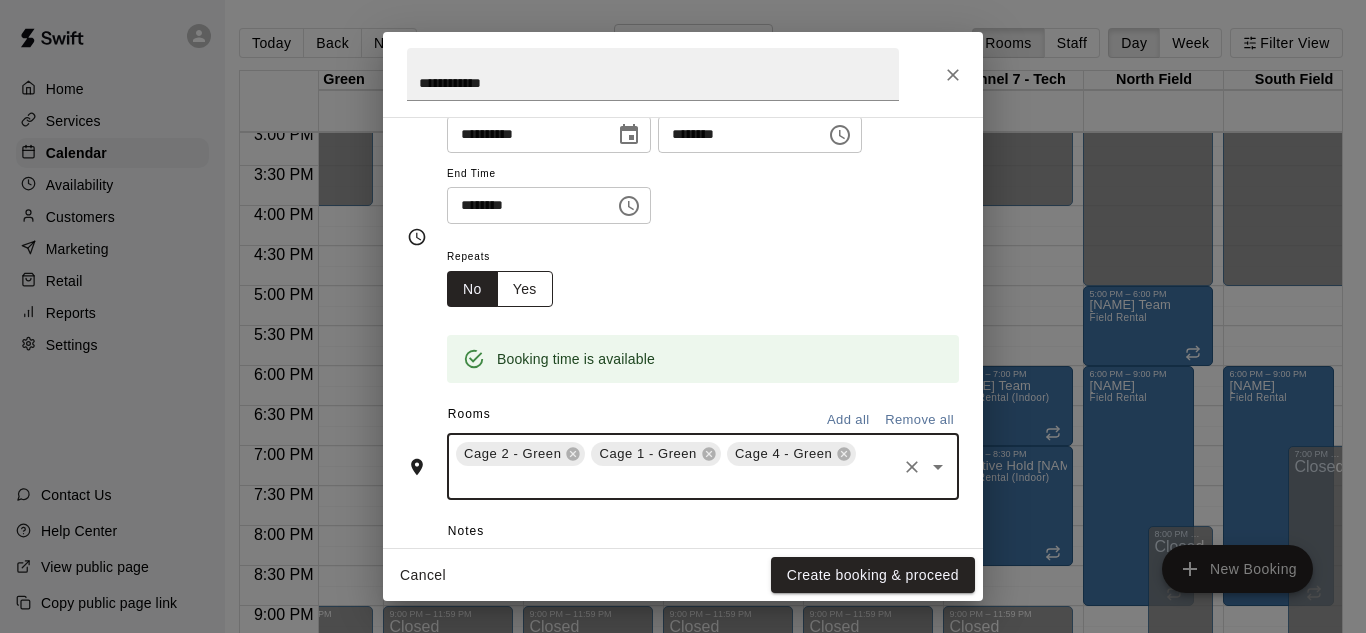 click on "Yes" at bounding box center [525, 289] 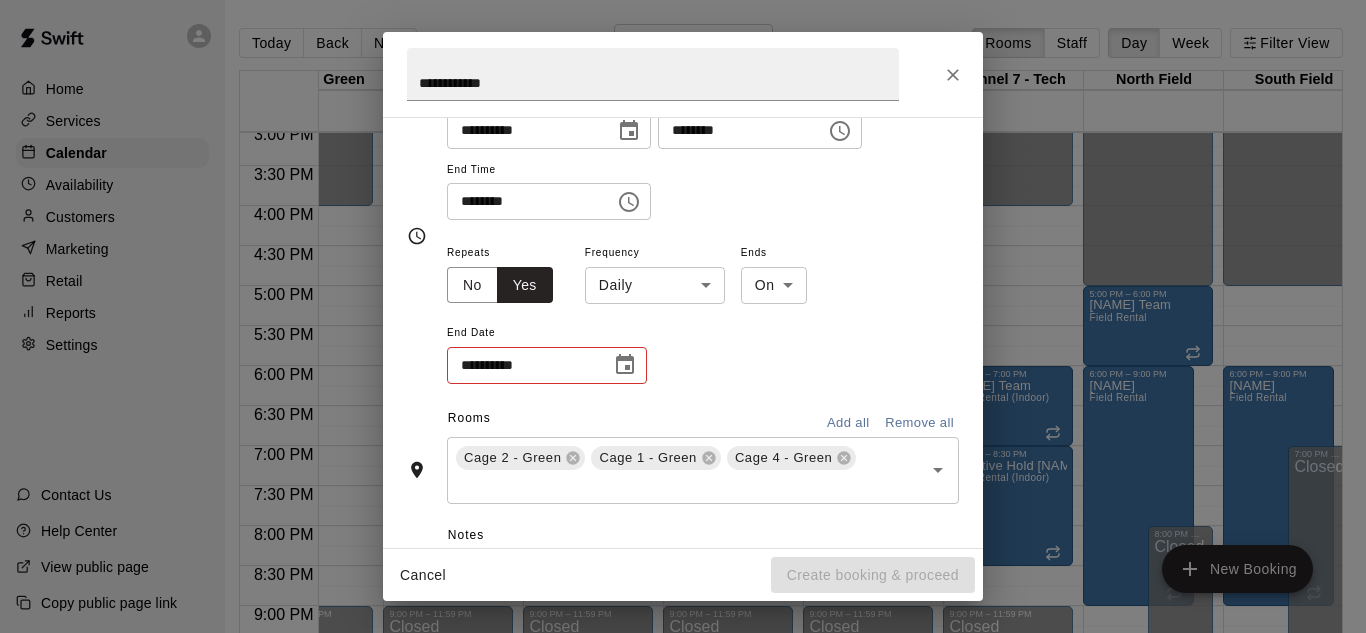 click on "Home Services Calendar Availability Customers Marketing Retail Reports Settings Contact Us Help Center View public page Copy public page link Today Back Next Tuesday Aug 19 Rooms Staff Day Week Filter View Instructor Lane (Cage 3) - Green 19 Tue Weight Room 19 Tue Classroom 19 Tue Instructor Lane (Cage 8) - Outdoor 19 Tue Pitching Lane 2 19 Tue Pitching Lane 1 19 Tue Tunnel 9 - Outdoor 19 Tue Tunnel 10 - Outdoor 19 Tue Cage 1 - Green 19 Tue Cage 2 - Green 19 Tue Cage 4 - Green 19 Tue Cage 5 - Green 19 Tue Tunnel 6 - Tech 19 Tue Tunnel 7 - Tech 19 Tue North Field 19 Tue South Field 19 Tue 12:00 AM 12:30 AM 1:00 AM 1:30 AM 2:00 AM 2:30 AM 3:00 AM 3:30 AM 4:00 AM 4:30 AM 5:00 AM 5:30 AM 6:00 AM 6:30 AM 7:00 AM 7:30 AM 8:00 AM 8:30 AM 9:00 AM 9:30 AM 10:00 AM 10:30 AM 11:00 AM 11:30 AM 12:00 PM 12:30 PM 1:00 PM 1:30 PM 2:00 PM 2:30 PM 3:00 PM 3:30 PM 4:00 PM 4:30 PM 5:00 PM 5:30 PM 6:00 PM 6:30 PM 7:00 PM 7:30 PM 8:00 PM 8:30 PM 9:00 PM 9:30 PM 10:00 PM 10:30 PM 11:00 PM 11:30 PM 12:00 AM – 4:00 PM Closed Hold" at bounding box center (674, 332) 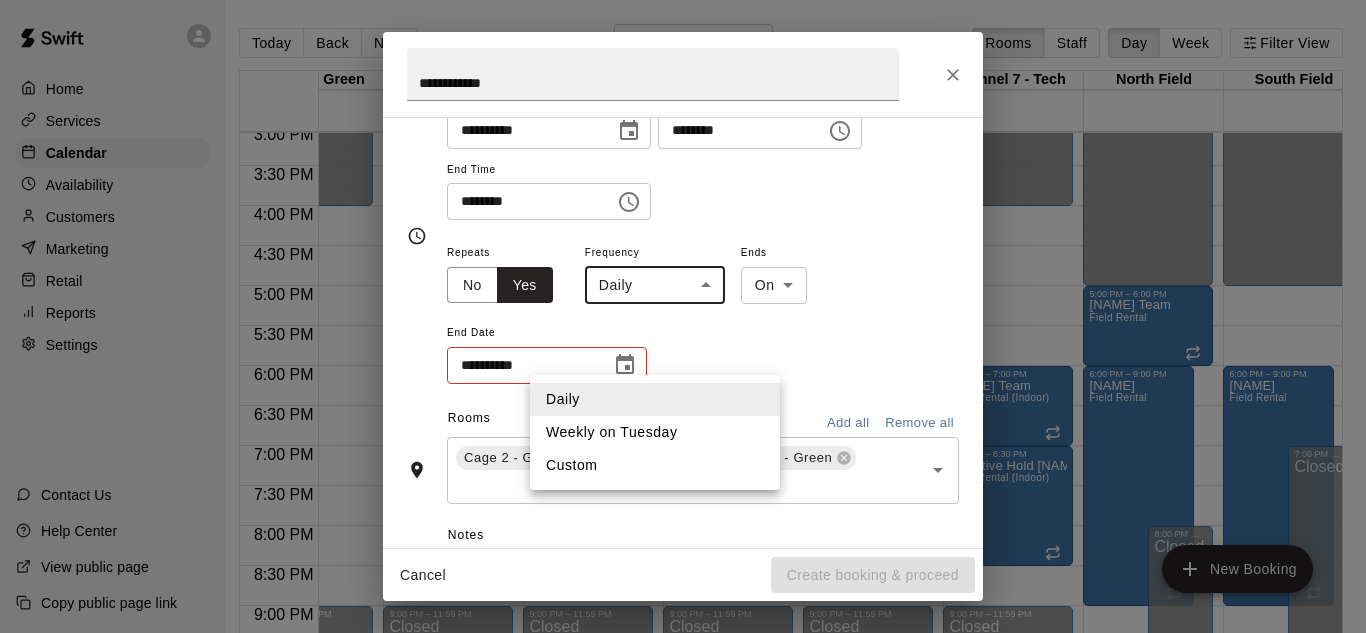 click on "Weekly on Tuesday" at bounding box center (655, 432) 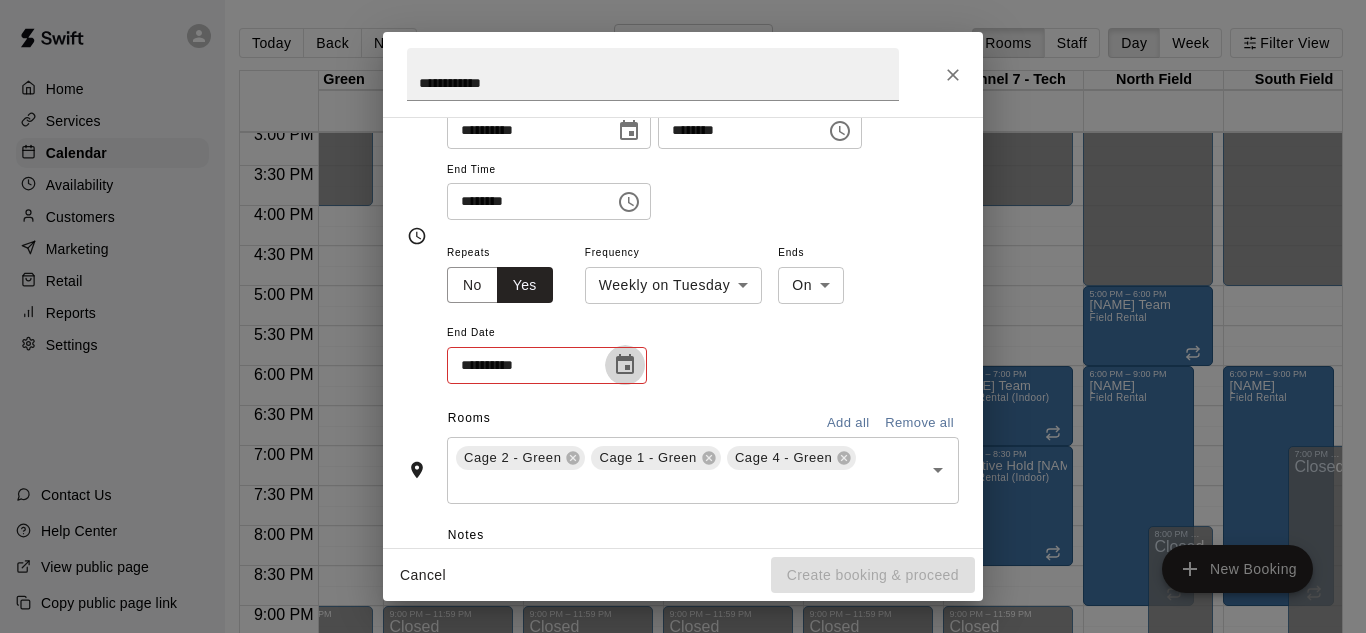 click 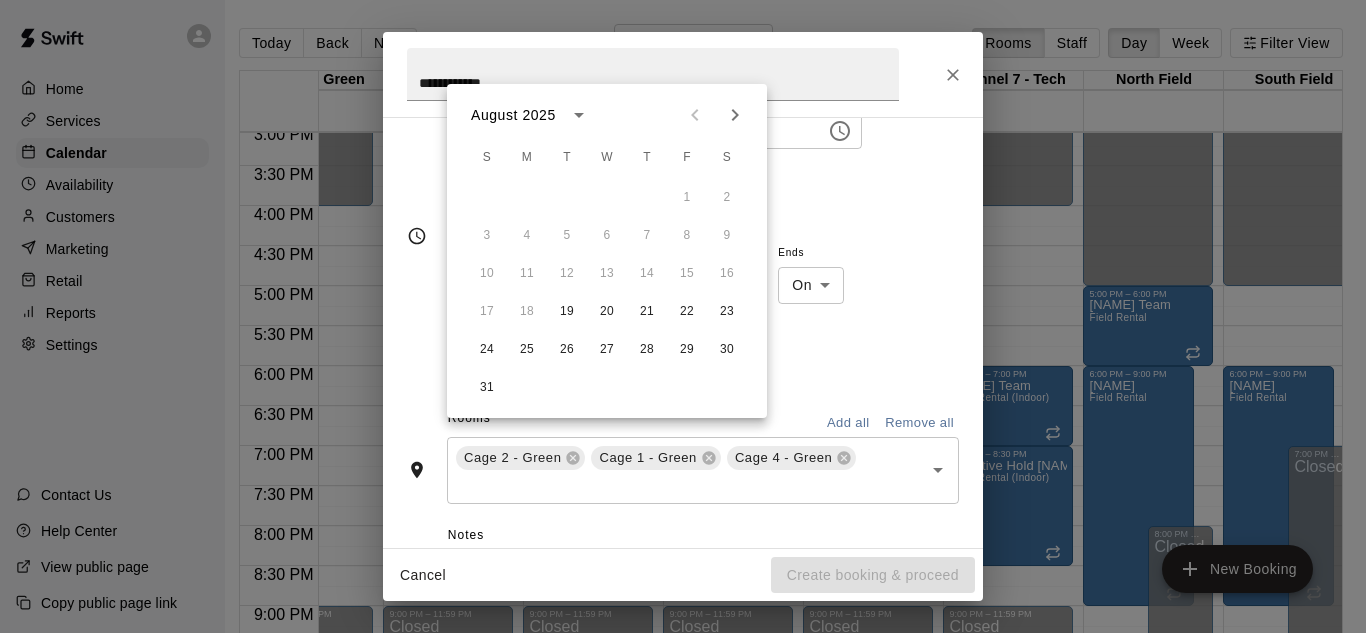 click 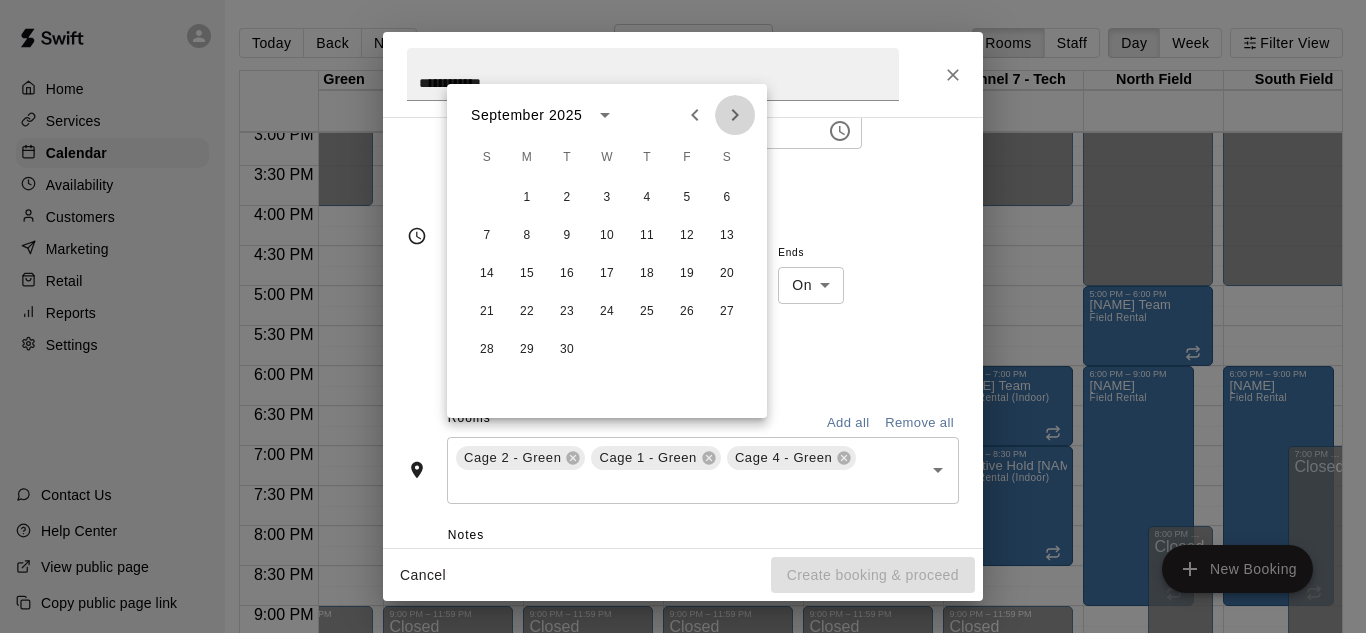 click 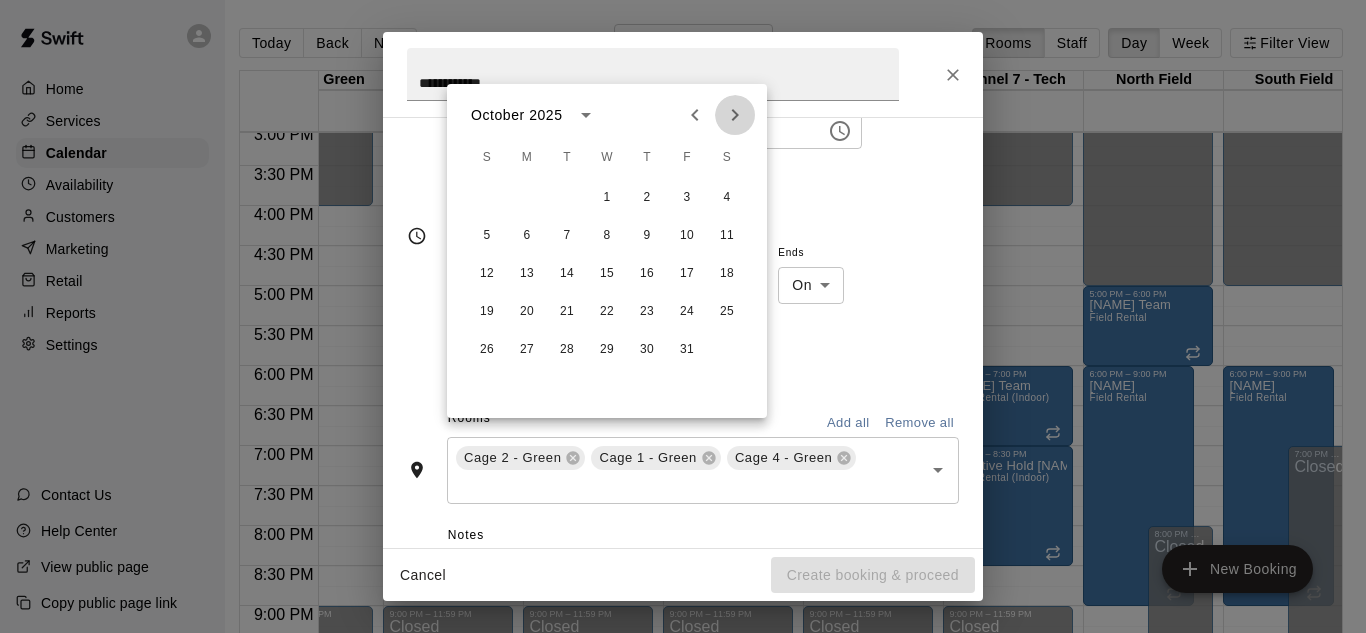 click 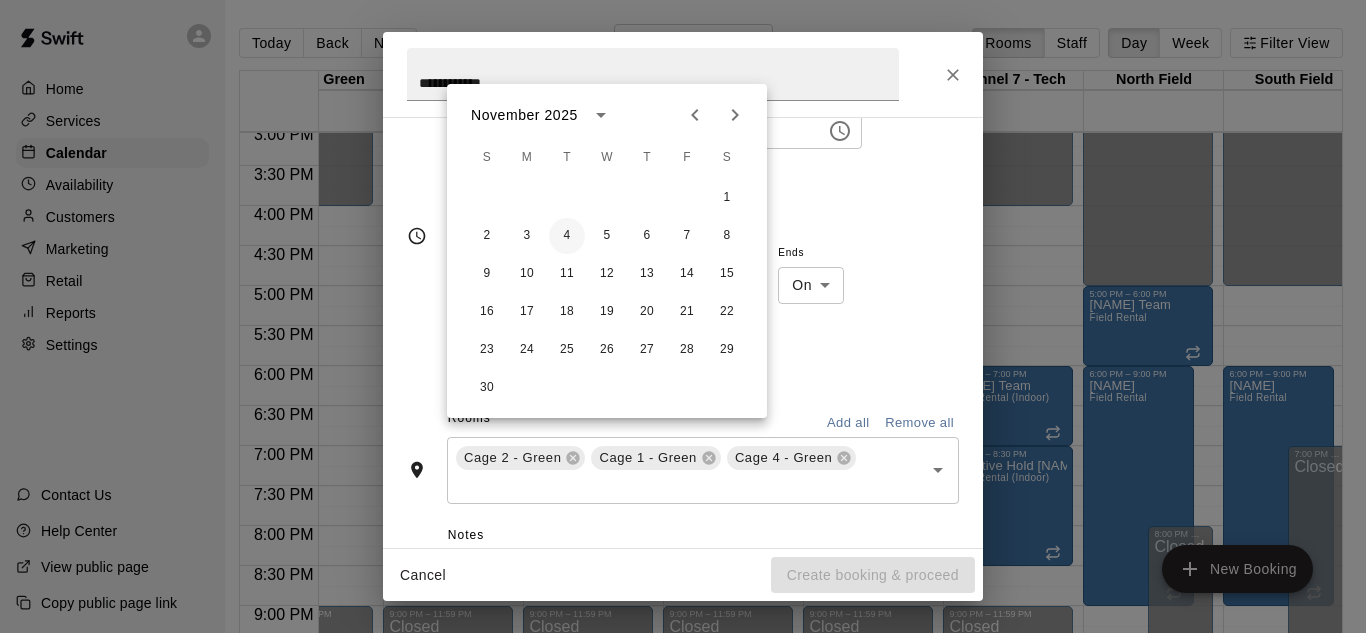 click on "4" at bounding box center [567, 236] 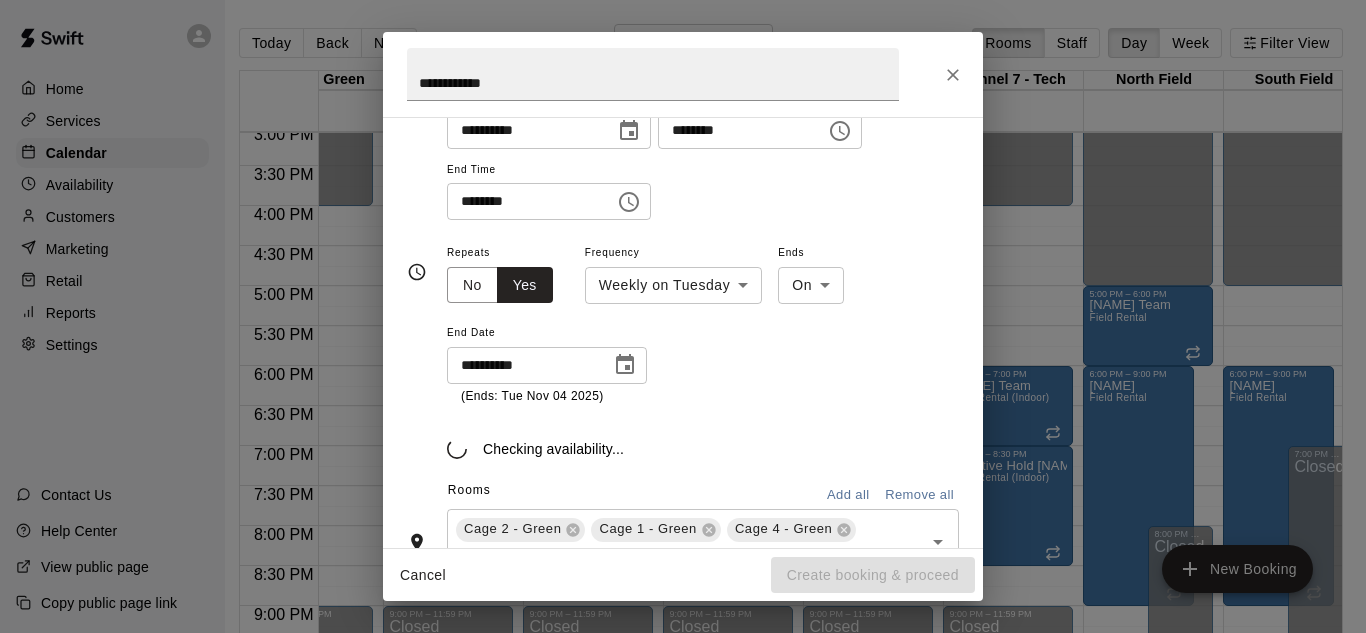type on "**********" 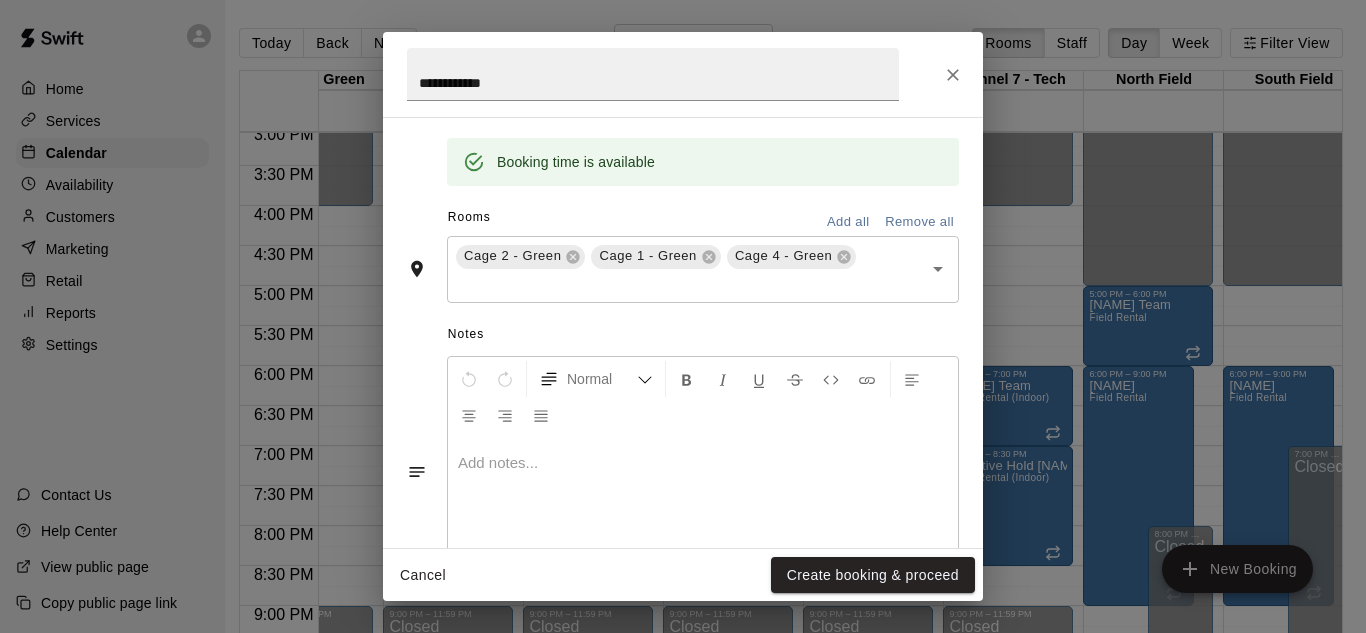 scroll, scrollTop: 622, scrollLeft: 0, axis: vertical 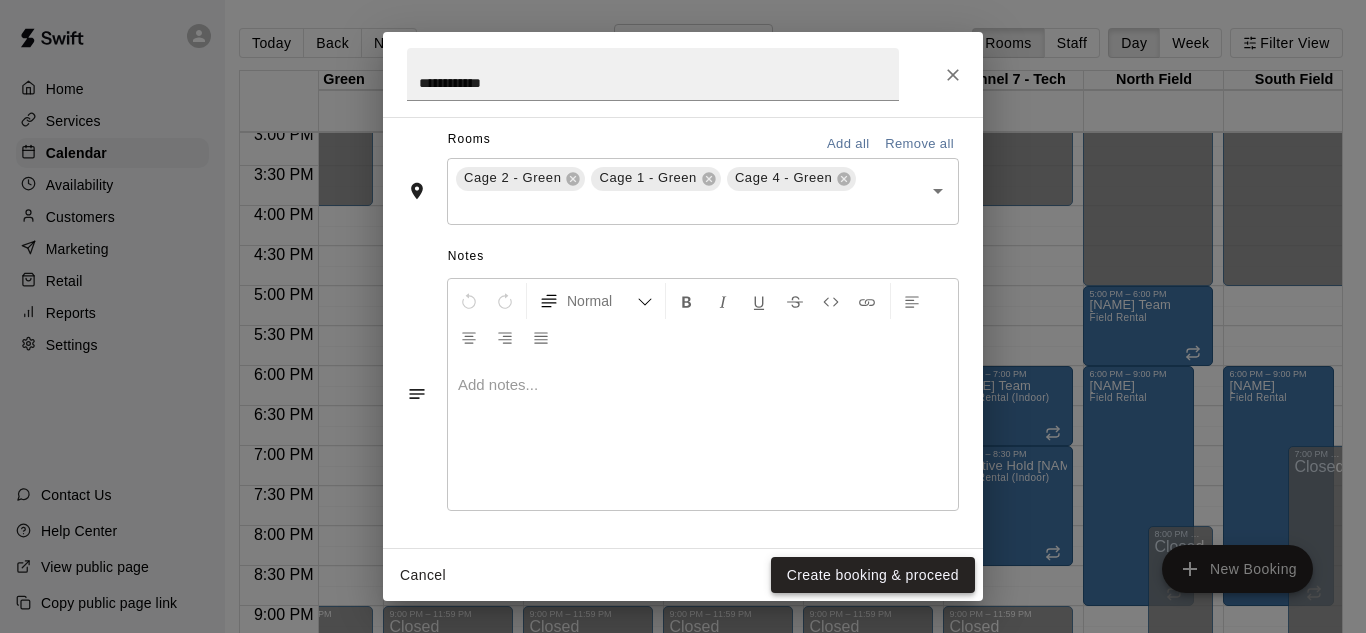 click on "Create booking & proceed" at bounding box center (873, 575) 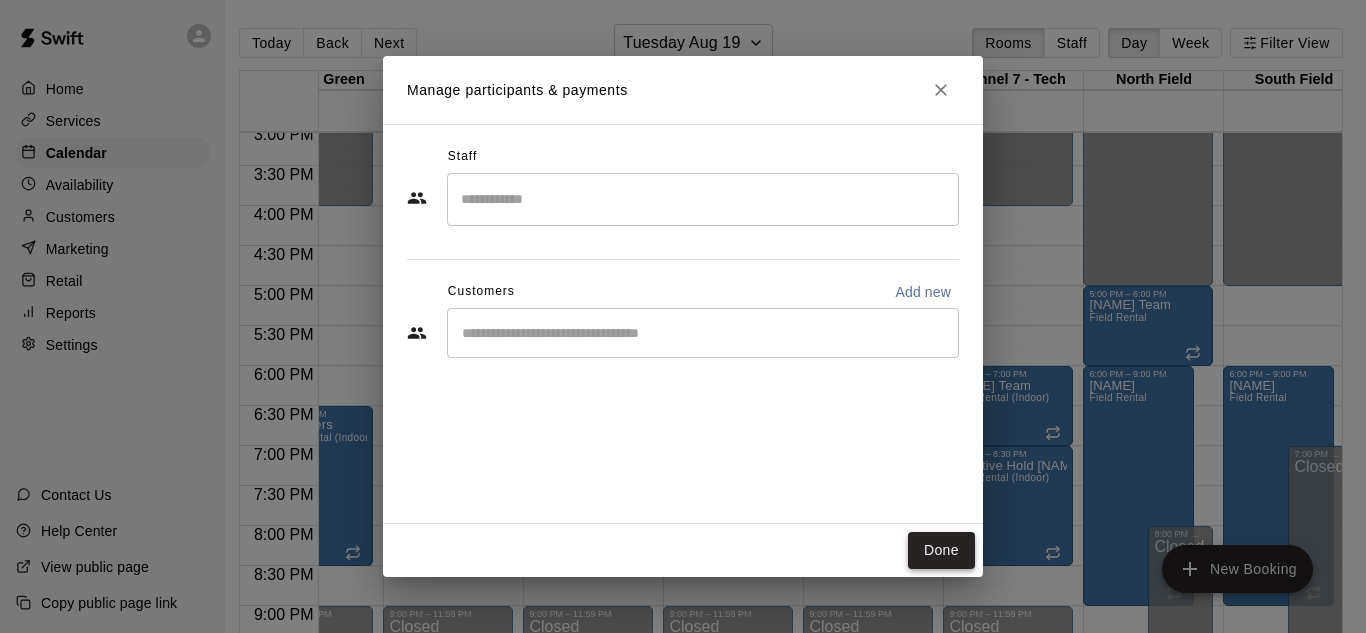 click on "Done" at bounding box center [941, 550] 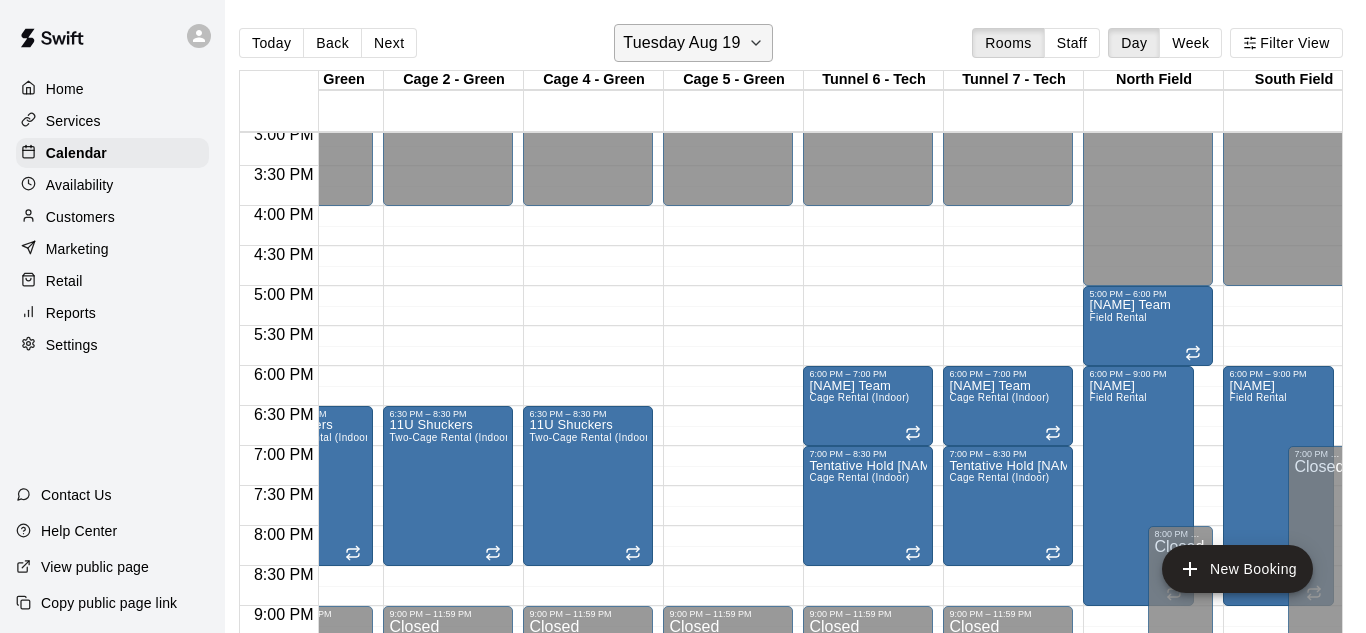 click 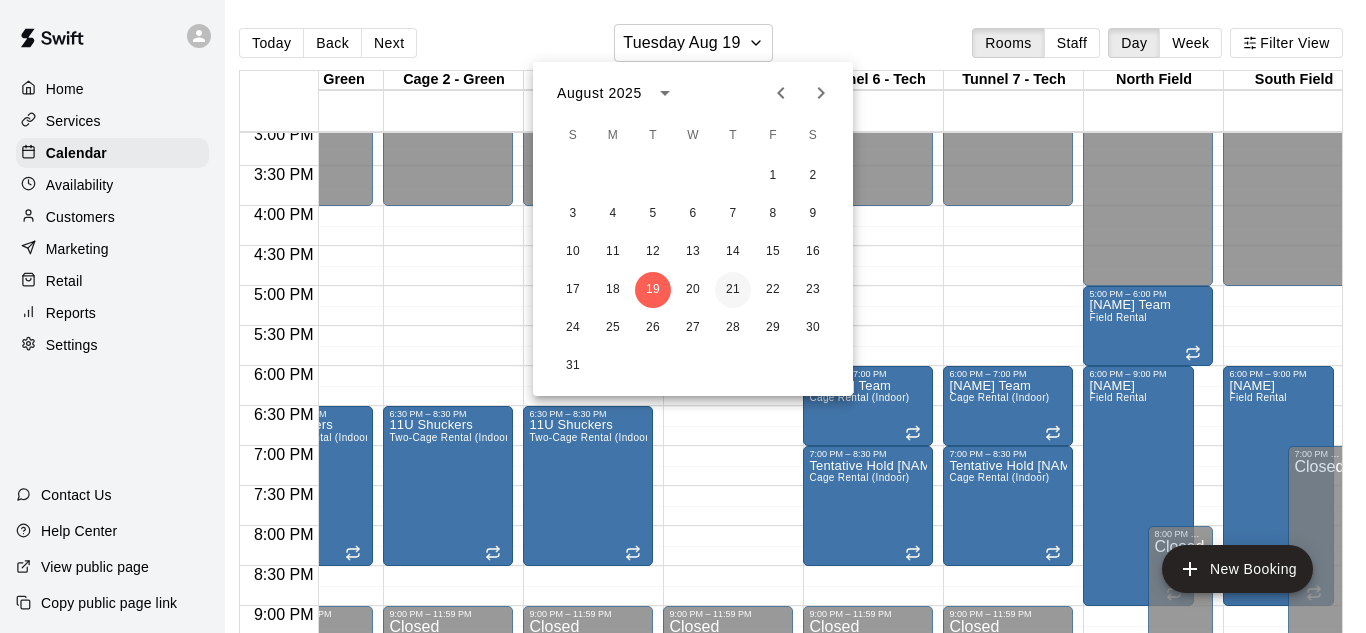 click on "21" at bounding box center [733, 290] 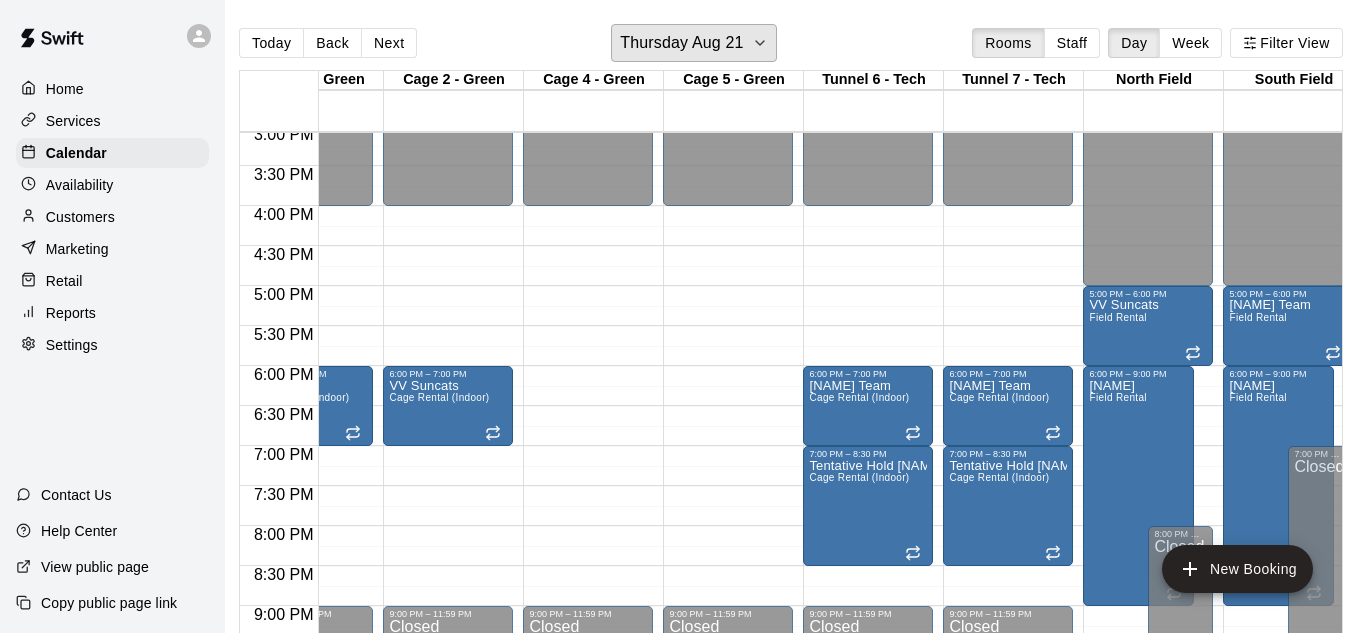 scroll, scrollTop: 1207, scrollLeft: 1098, axis: both 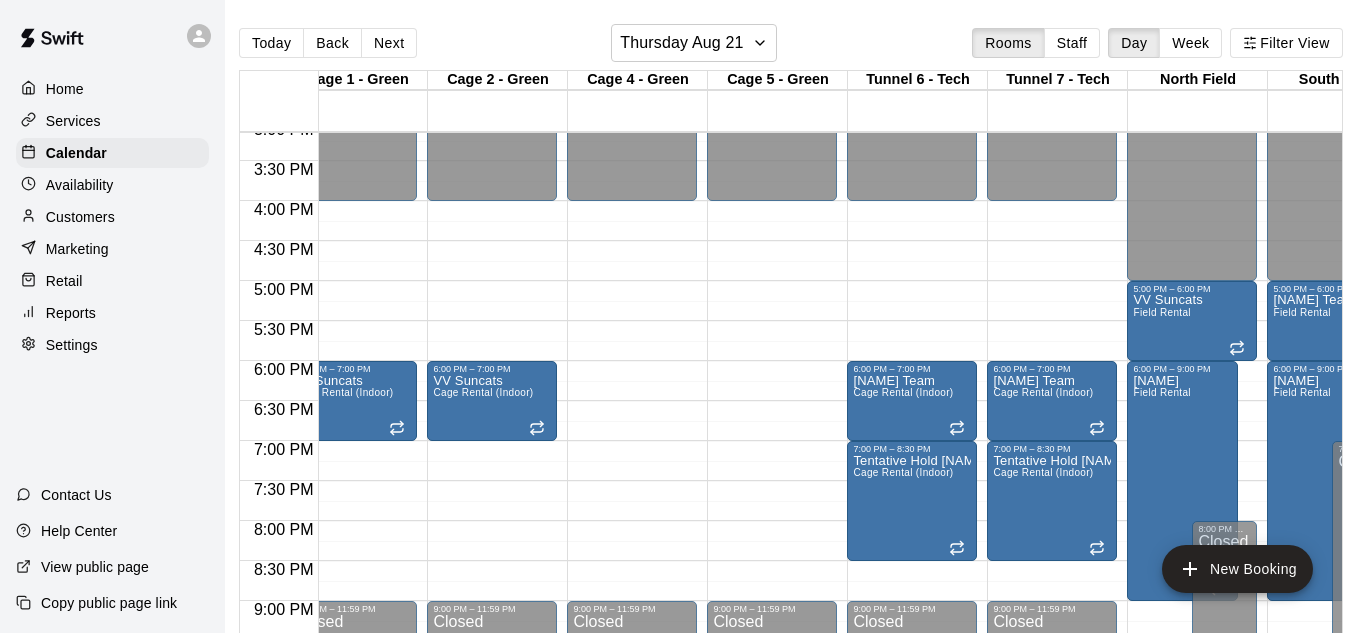 click on "12:00 AM – 4:00 PM Closed 6:00 PM – 7:00 PM VV Suncats Cage Rental (Indoor) 9:00 PM – 11:59 PM Closed" at bounding box center [492, -119] 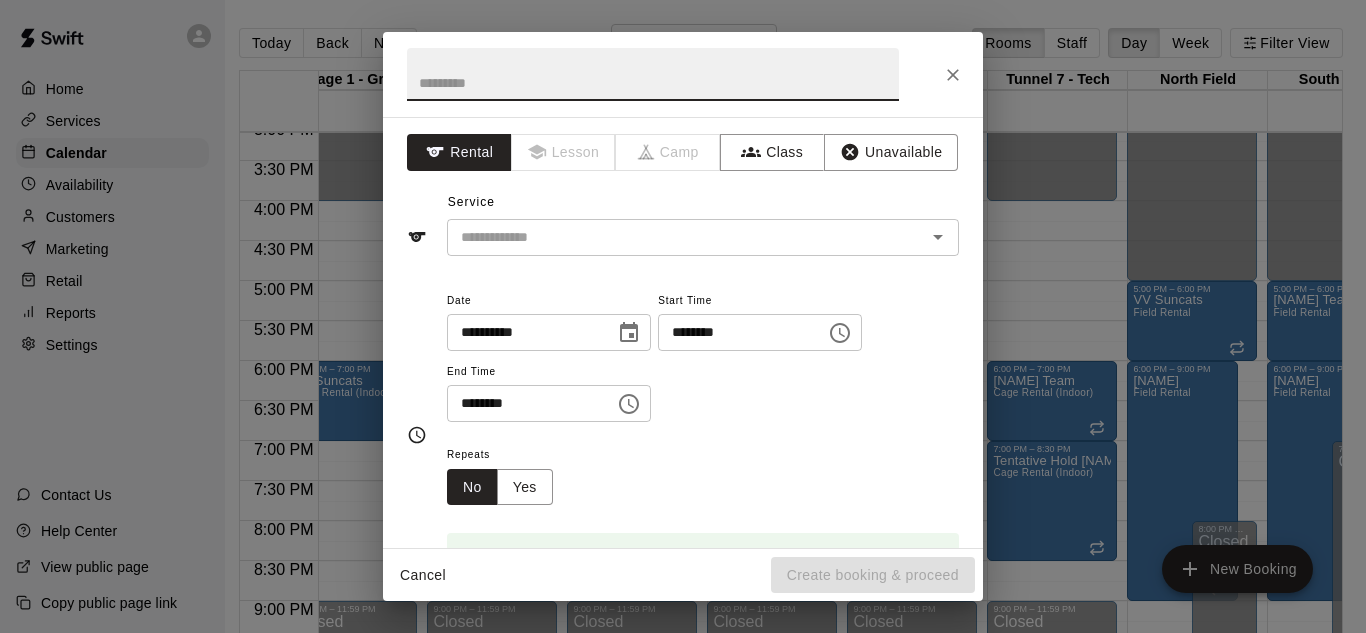 type on "*" 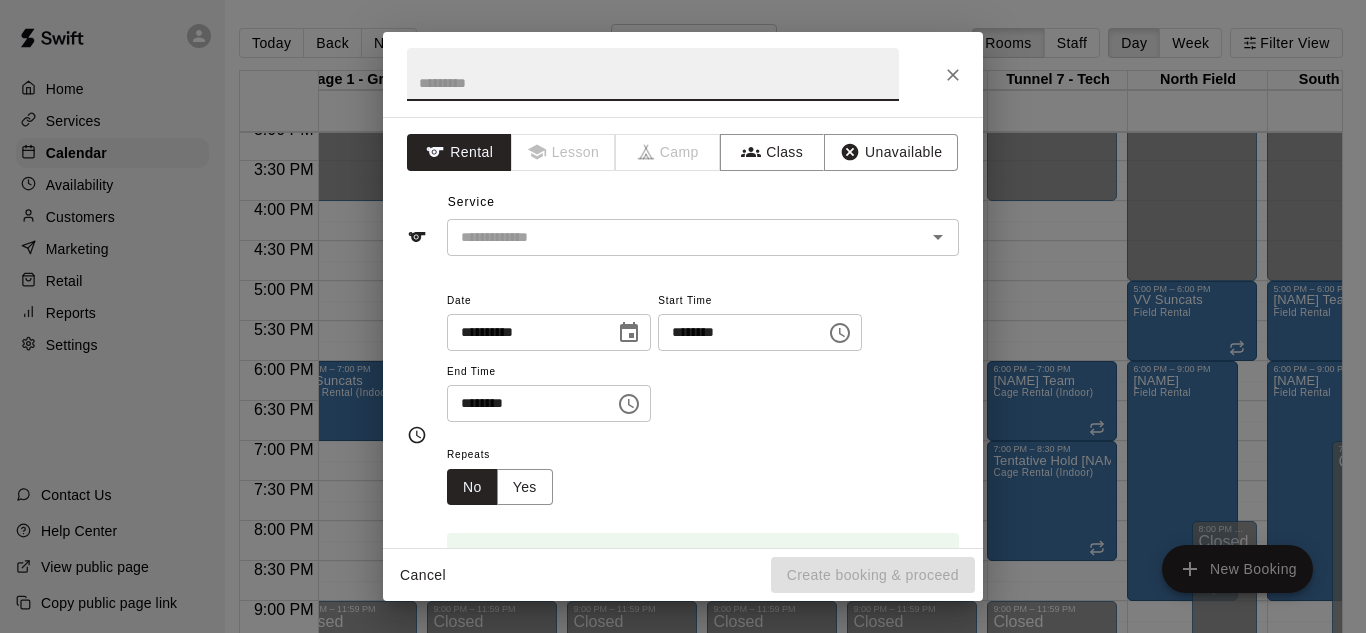 click at bounding box center [653, 74] 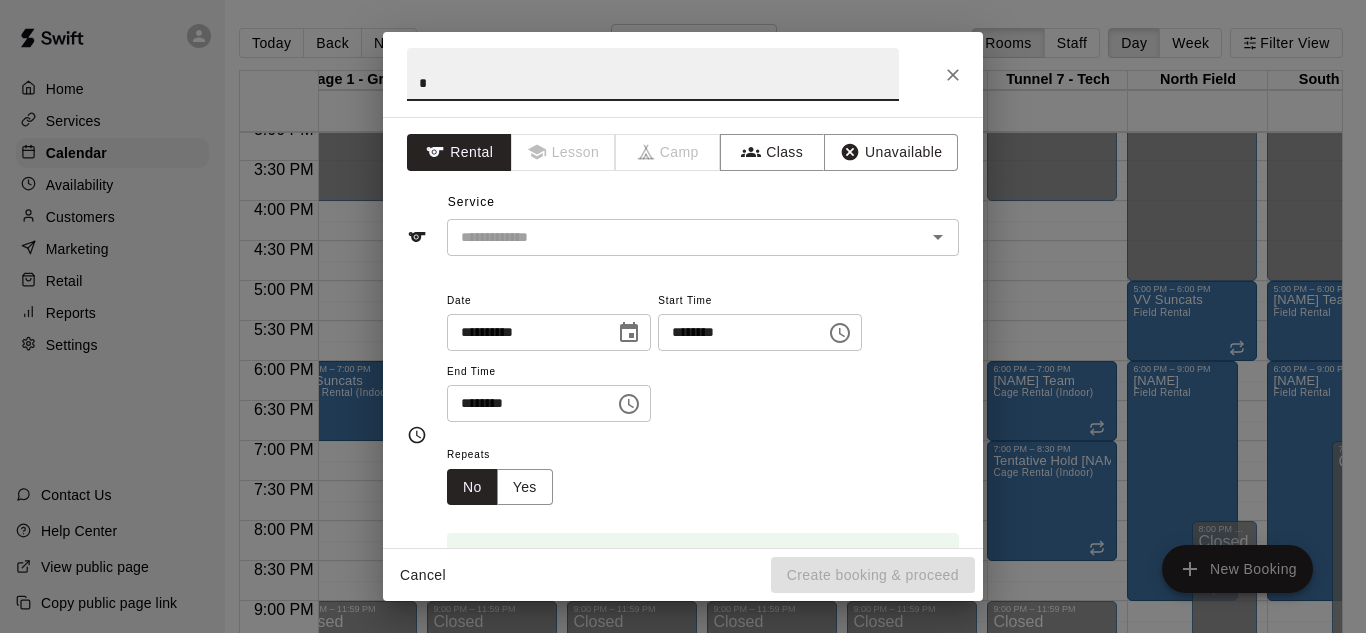 click on "*" at bounding box center (653, 74) 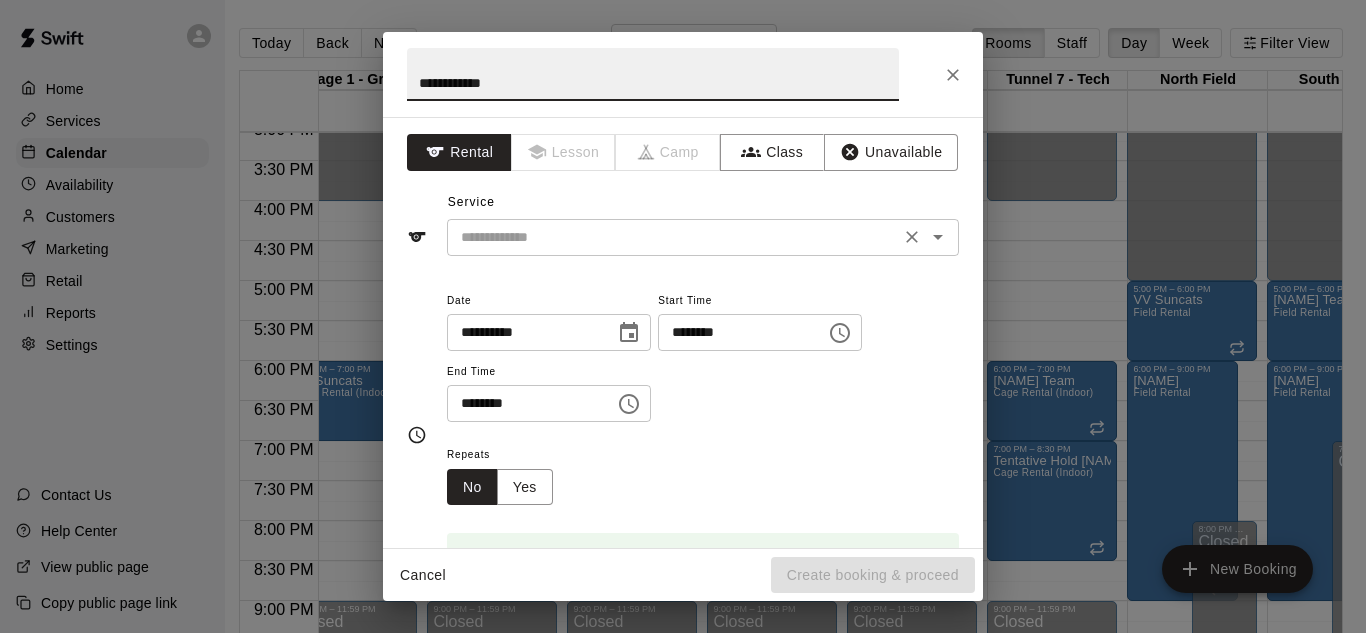 type on "**********" 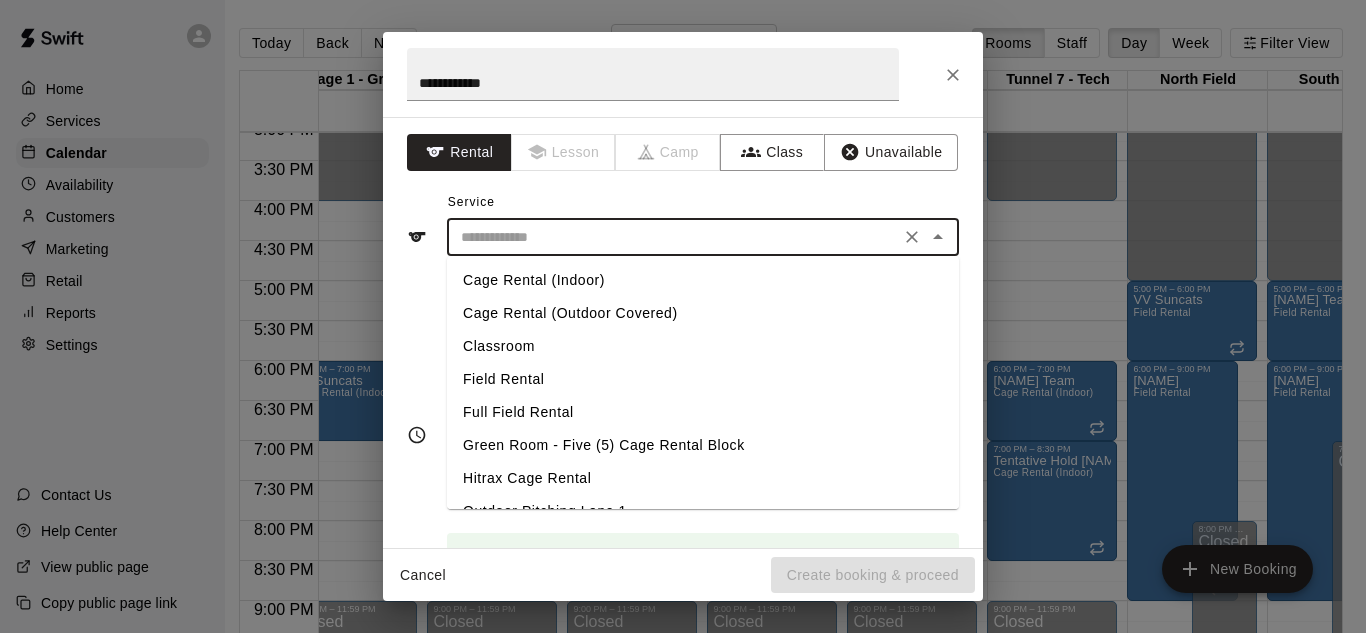 click on "Cage Rental (Indoor)" at bounding box center [703, 280] 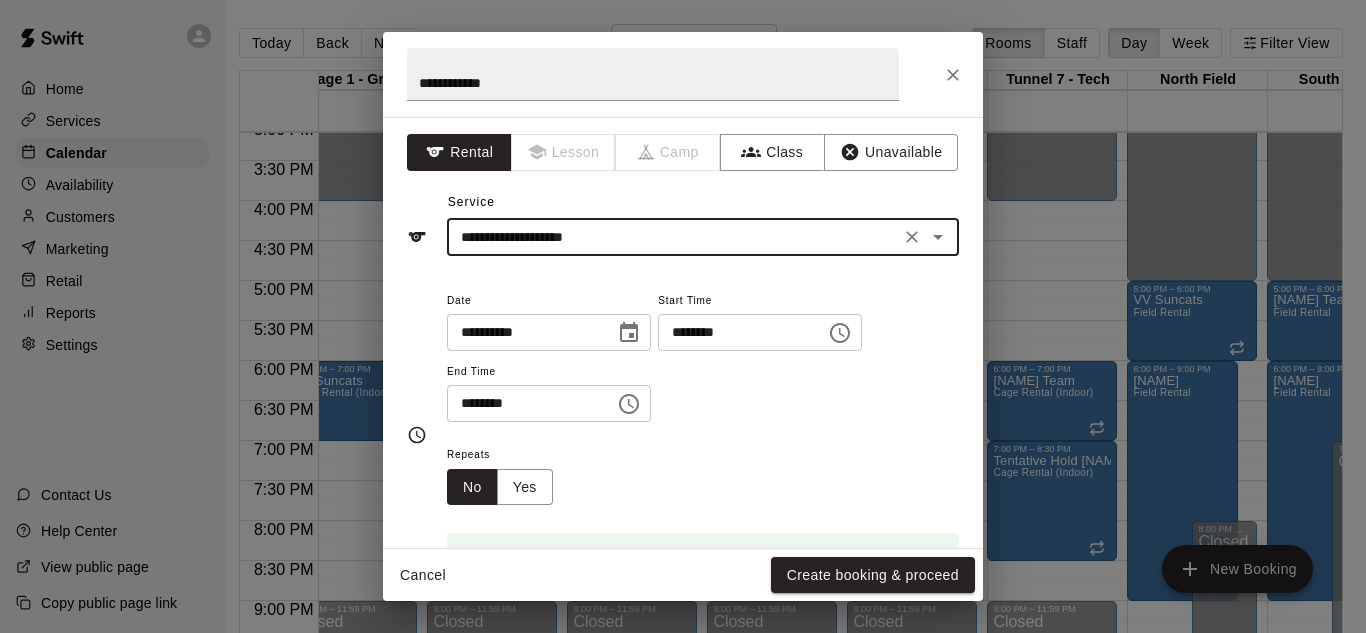 click 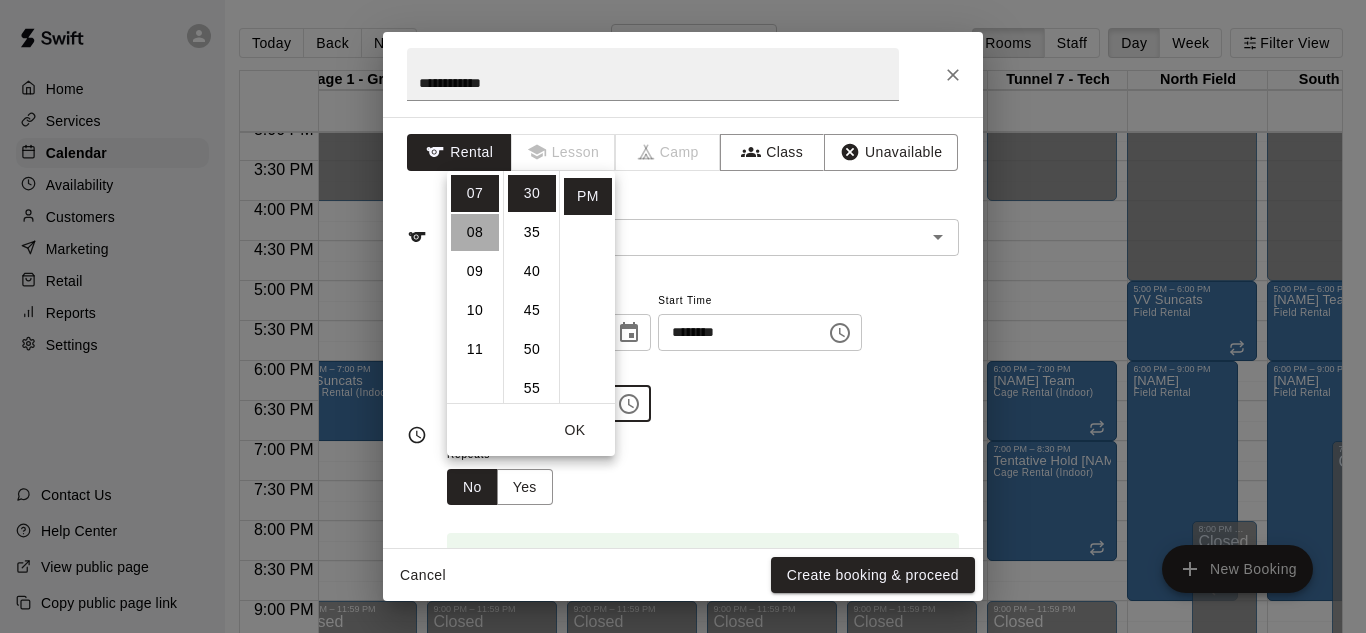 click on "08" at bounding box center (475, 232) 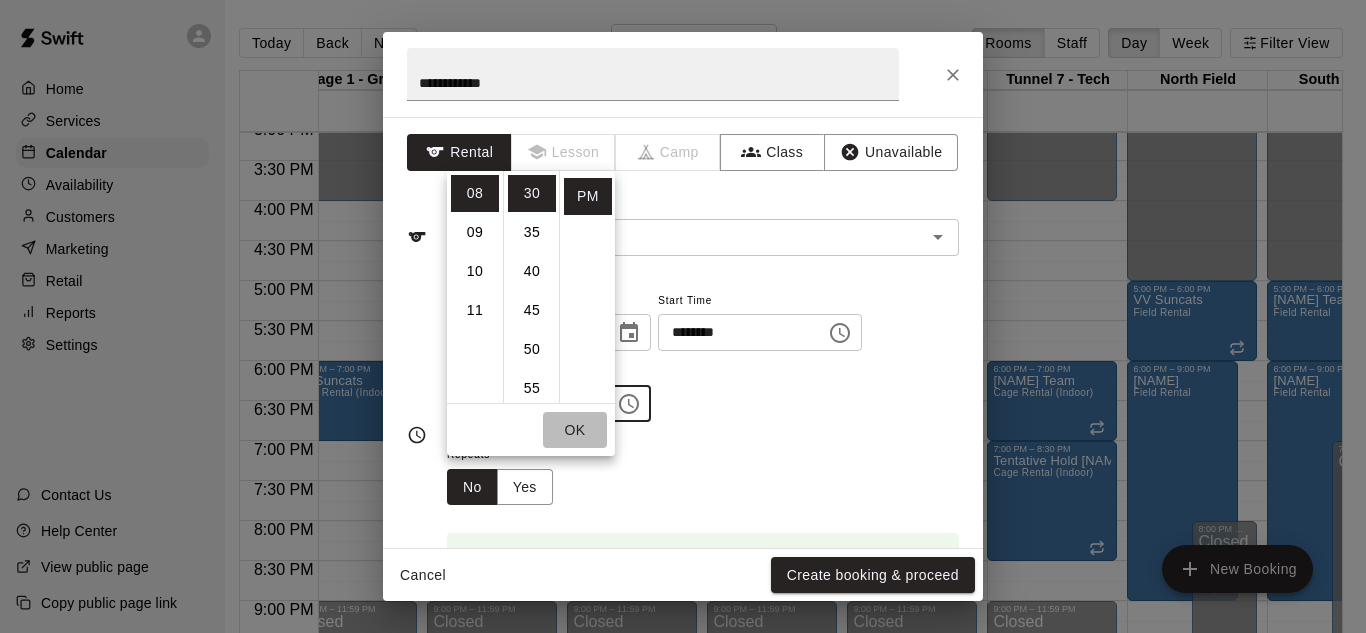 click on "OK" at bounding box center (575, 430) 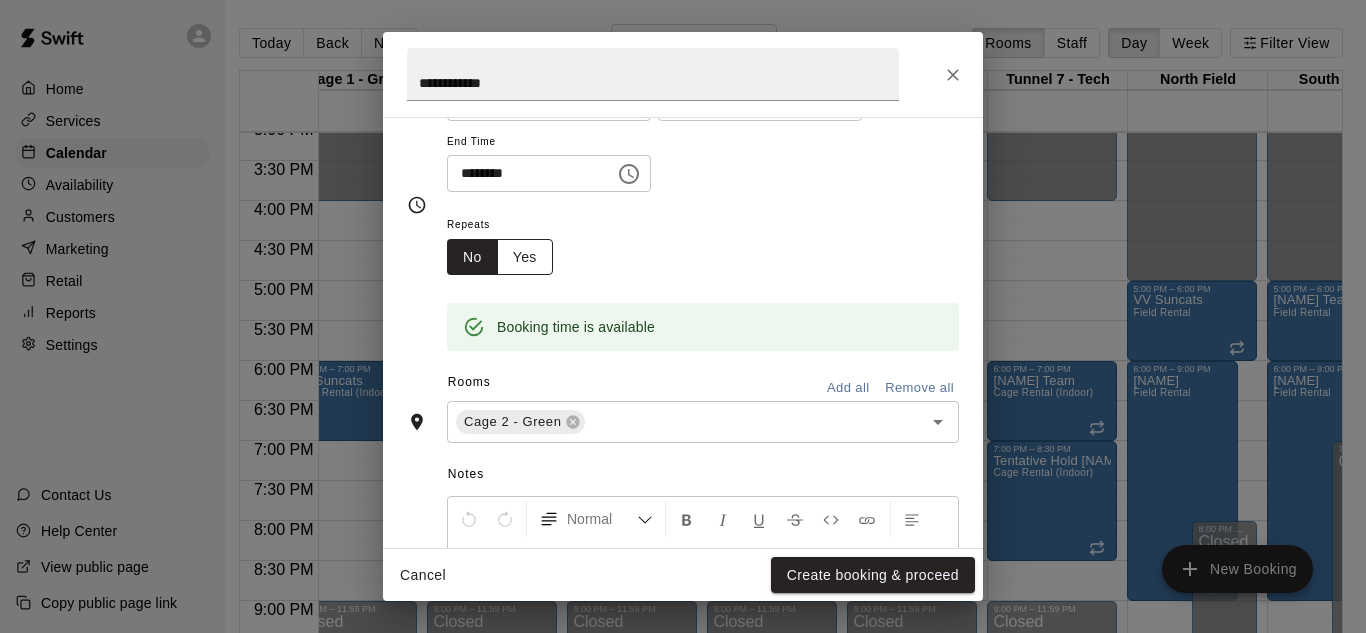 click on "Yes" at bounding box center [525, 257] 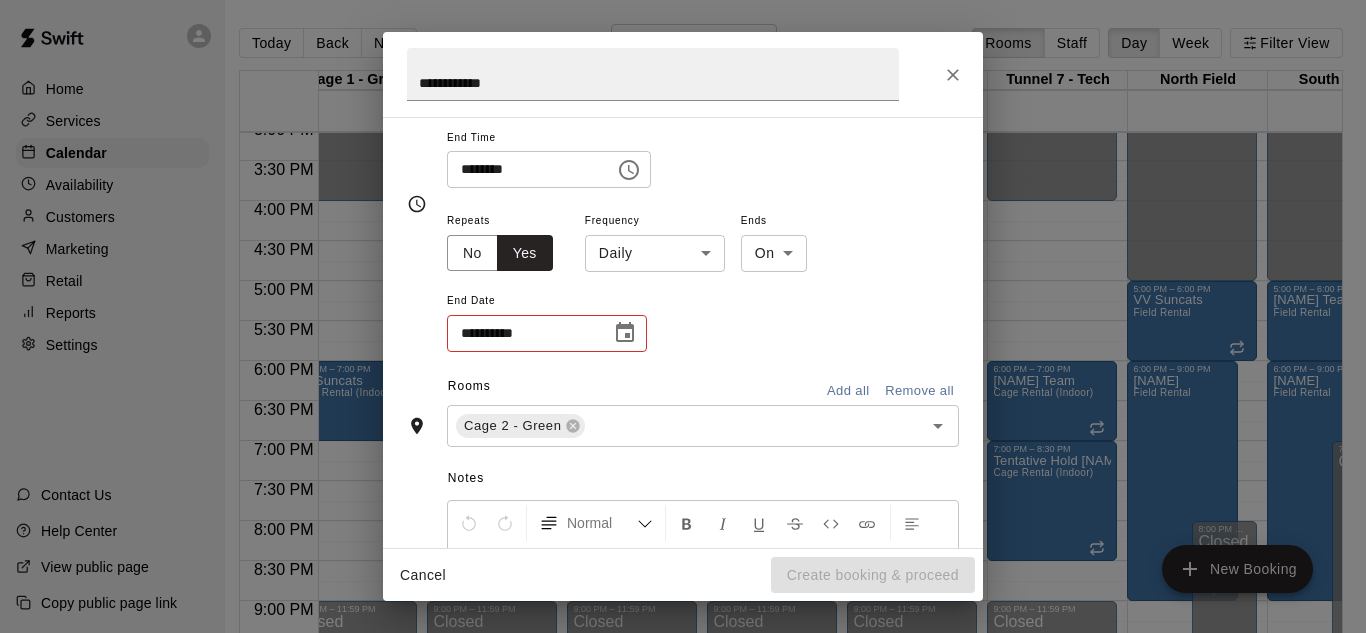 click on "Home Services Calendar Availability Customers Marketing Retail Reports Settings Contact Us Help Center View public page Copy public page link Today Back Next Thursday Aug 21 Rooms Staff Day Week Filter View Instructor Lane (Cage 3) - Green 21 Thu Weight Room 21 Thu Classroom 21 Thu Instructor Lane (Cage 8) - Outdoor 21 Thu Pitching Lane 2 21 Thu Pitching Lane 1 21 Thu Tunnel 9 - Outdoor 21 Thu Tunnel 10 - Outdoor 21 Thu Cage 1 - Green 21 Thu Cage 2 - Green 21 Thu Cage 4 - Green 21 Thu Cage 5 - Green 21 Thu Tunnel 6 - Tech 21 Thu Tunnel 7 - Tech 21 Thu North Field 21 Thu South Field 21 Thu 12:00 AM 12:30 AM 1:00 AM 1:30 AM 2:00 AM 2:30 AM 3:00 AM 3:30 AM 4:00 AM 4:30 AM 5:00 AM 5:30 AM 6:00 AM 6:30 AM 7:00 AM 7:30 AM 8:00 AM 8:30 AM 9:00 AM 9:30 AM 10:00 AM 10:30 AM 11:00 AM 11:30 AM 12:00 PM 12:30 PM 1:00 PM 1:30 PM 2:00 PM 2:30 PM 3:00 PM 3:30 PM 4:00 PM 4:30 PM 5:00 PM 5:30 PM 6:00 PM 6:30 PM 7:00 PM 7:30 PM 8:00 PM 8:30 PM 9:00 PM 9:30 PM 10:00 PM 10:30 PM 11:00 PM 11:30 PM 12:00 AM – 4:00 PM Closed Hold" at bounding box center (674, 332) 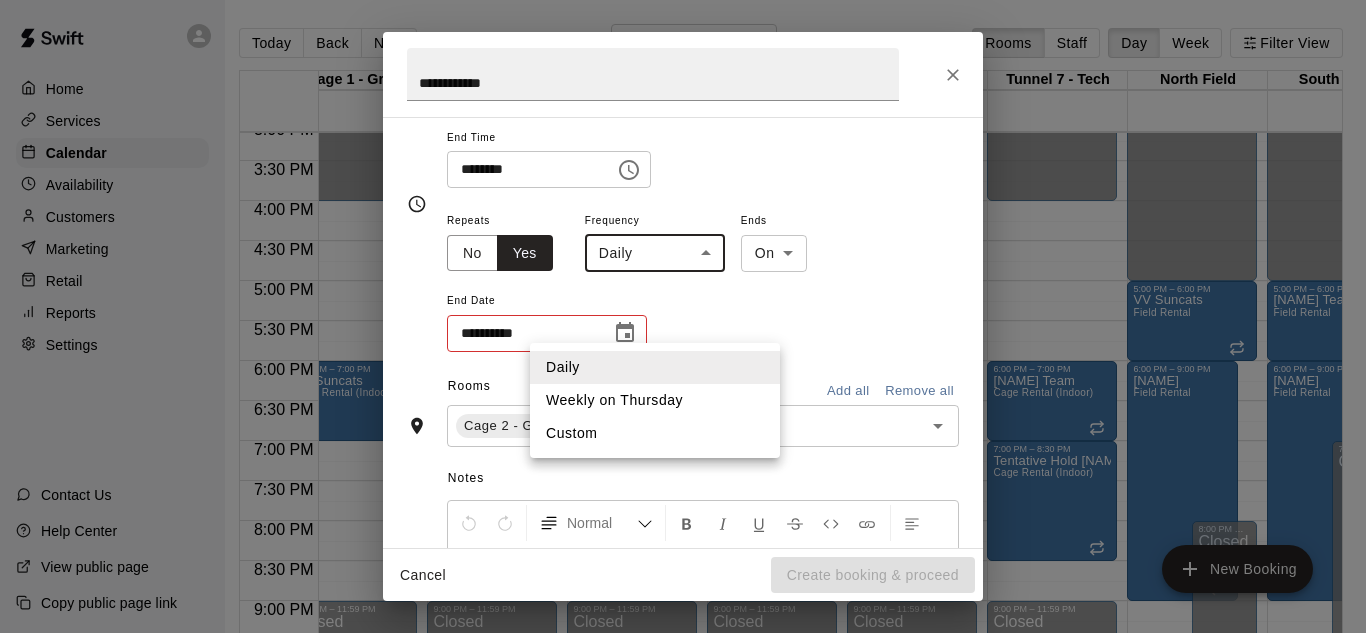 click on "Weekly on Thursday" at bounding box center [655, 400] 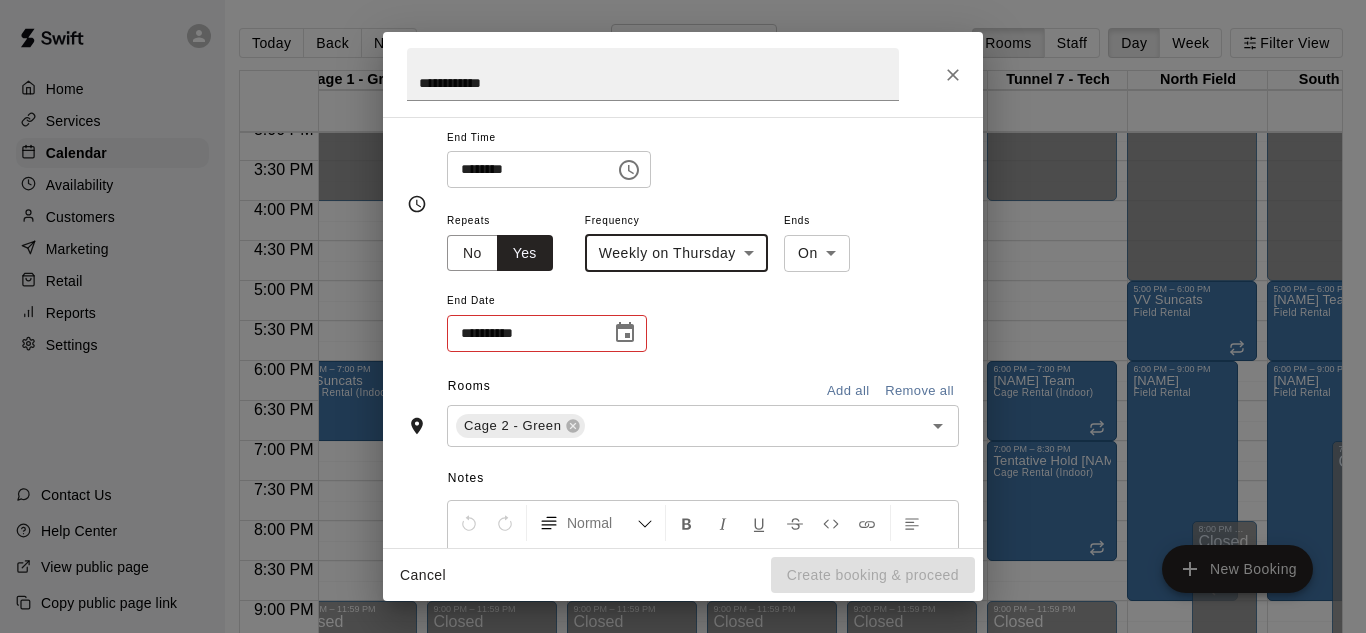 click 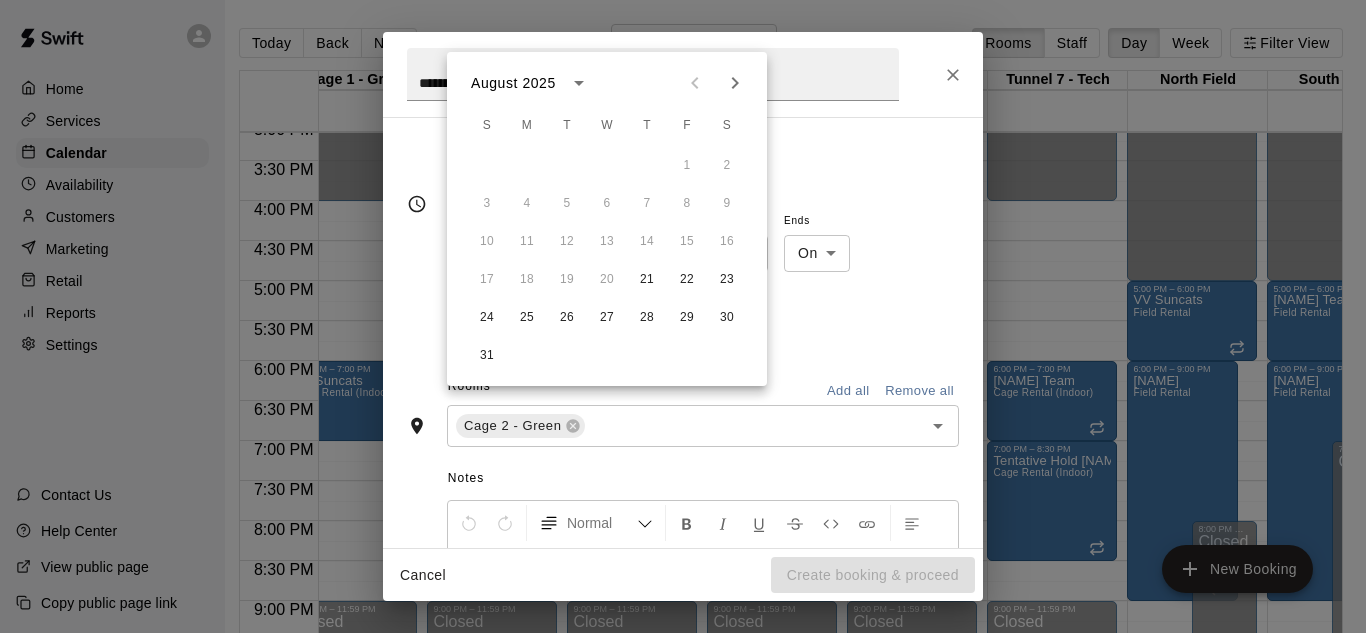 click at bounding box center [735, 83] 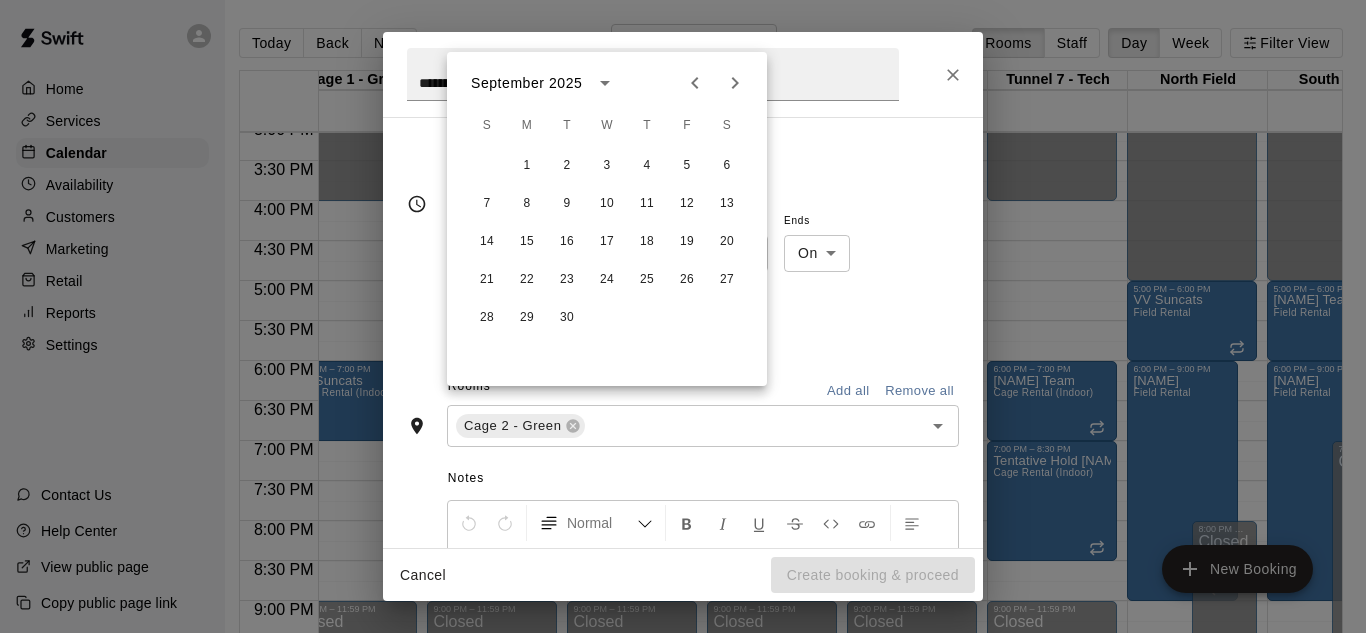 click at bounding box center [735, 83] 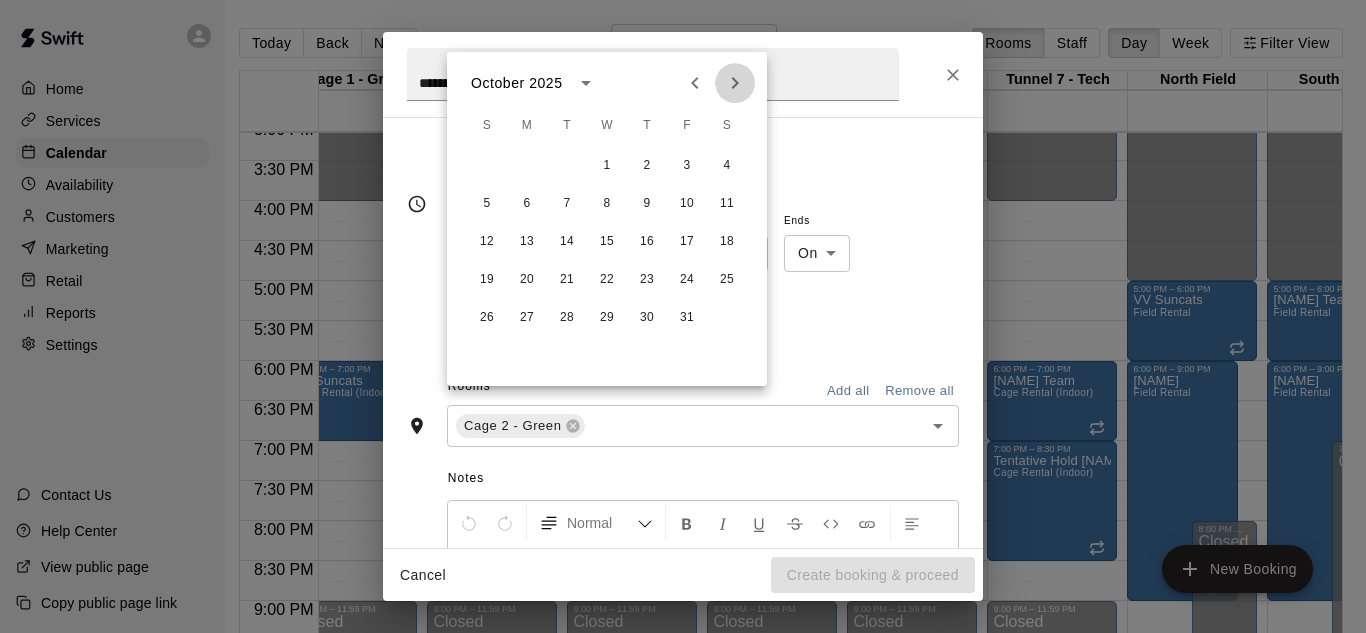 click at bounding box center [735, 83] 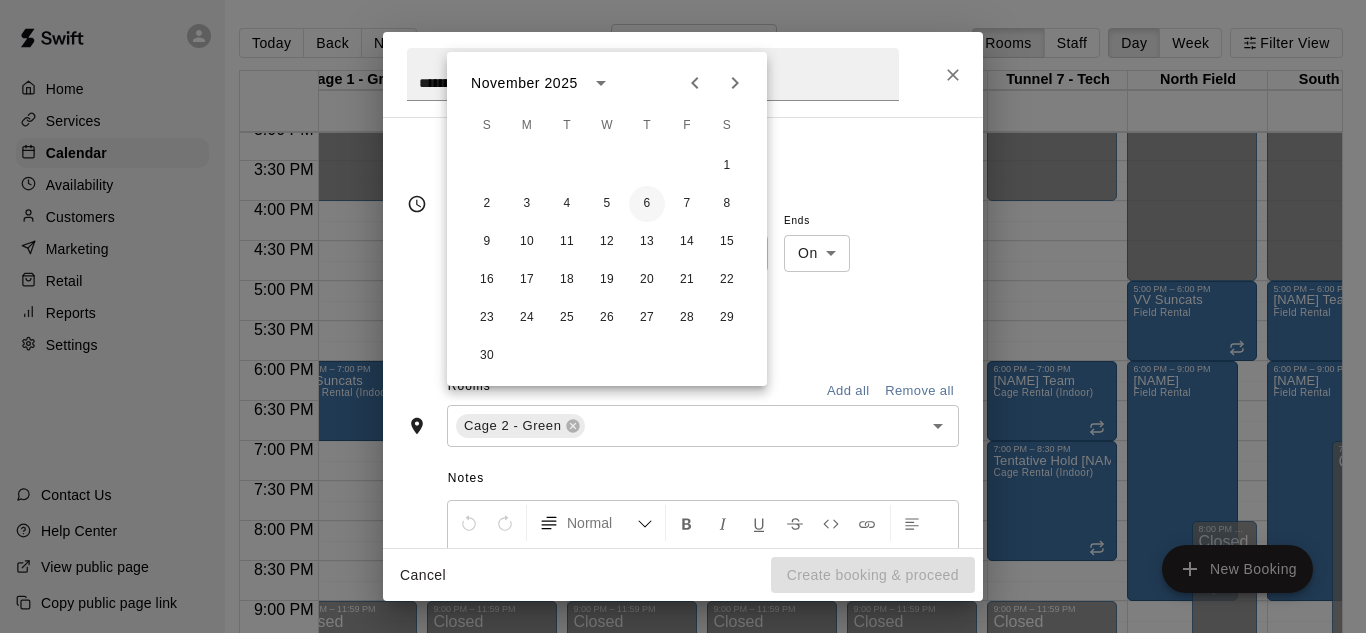 click on "6" at bounding box center (647, 204) 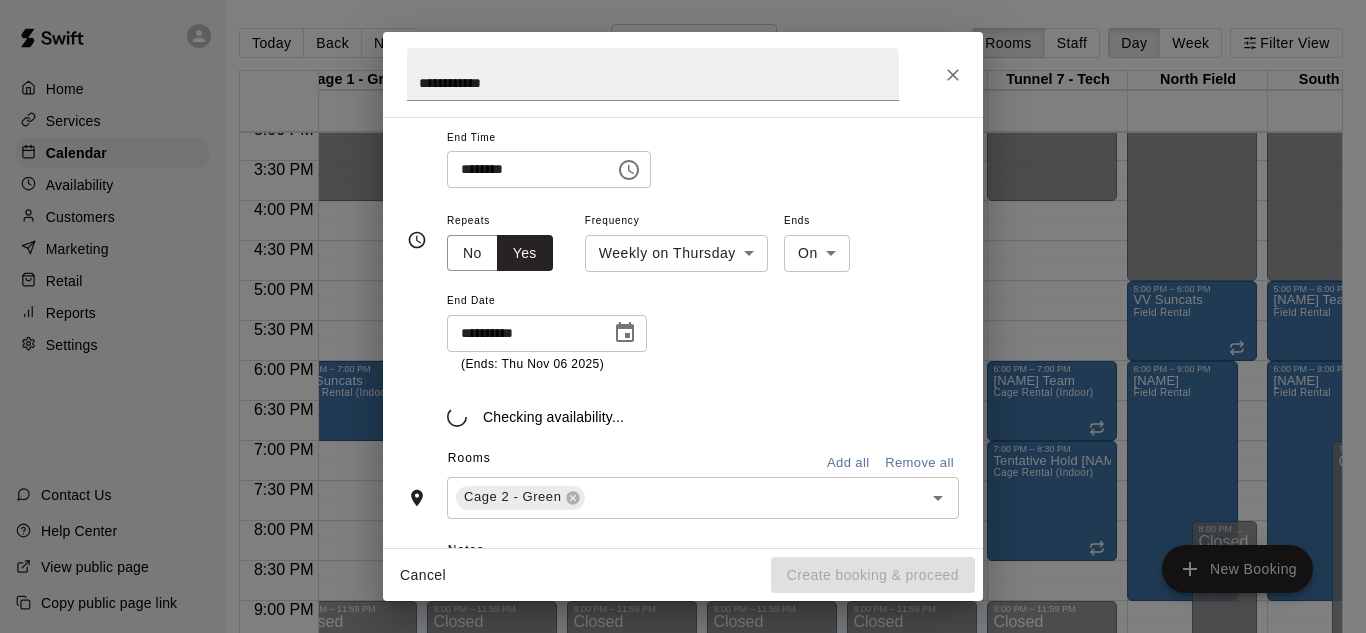 type on "**********" 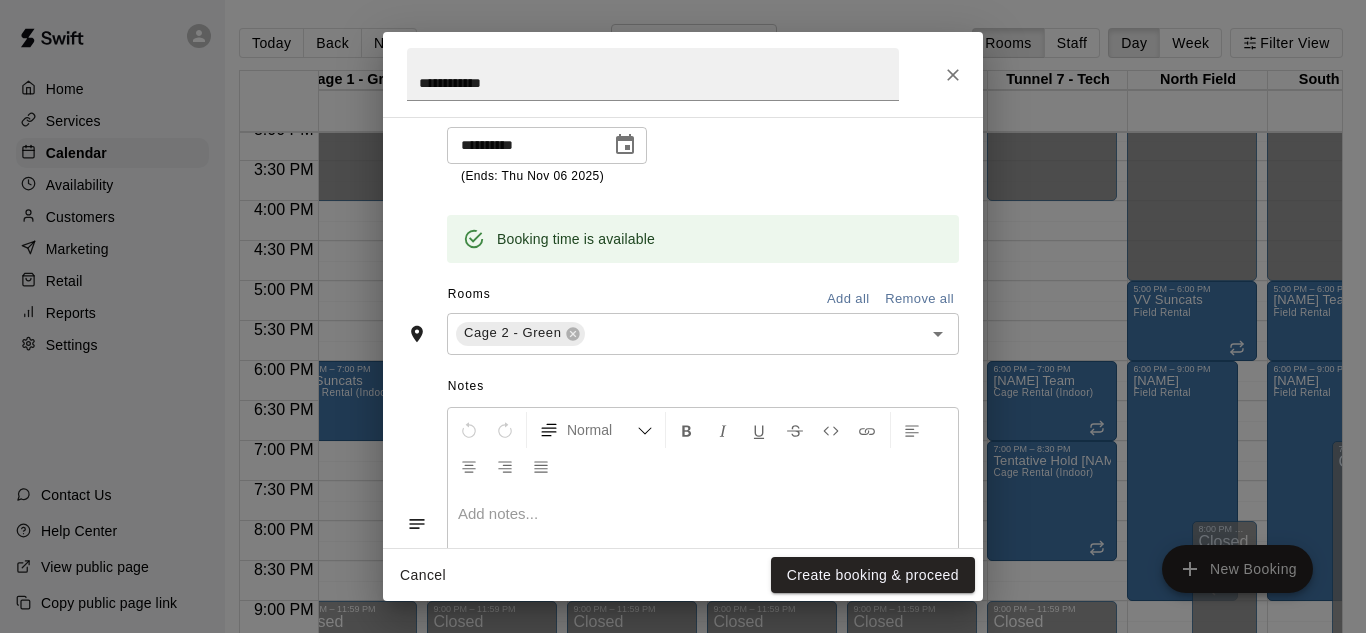 scroll, scrollTop: 447, scrollLeft: 0, axis: vertical 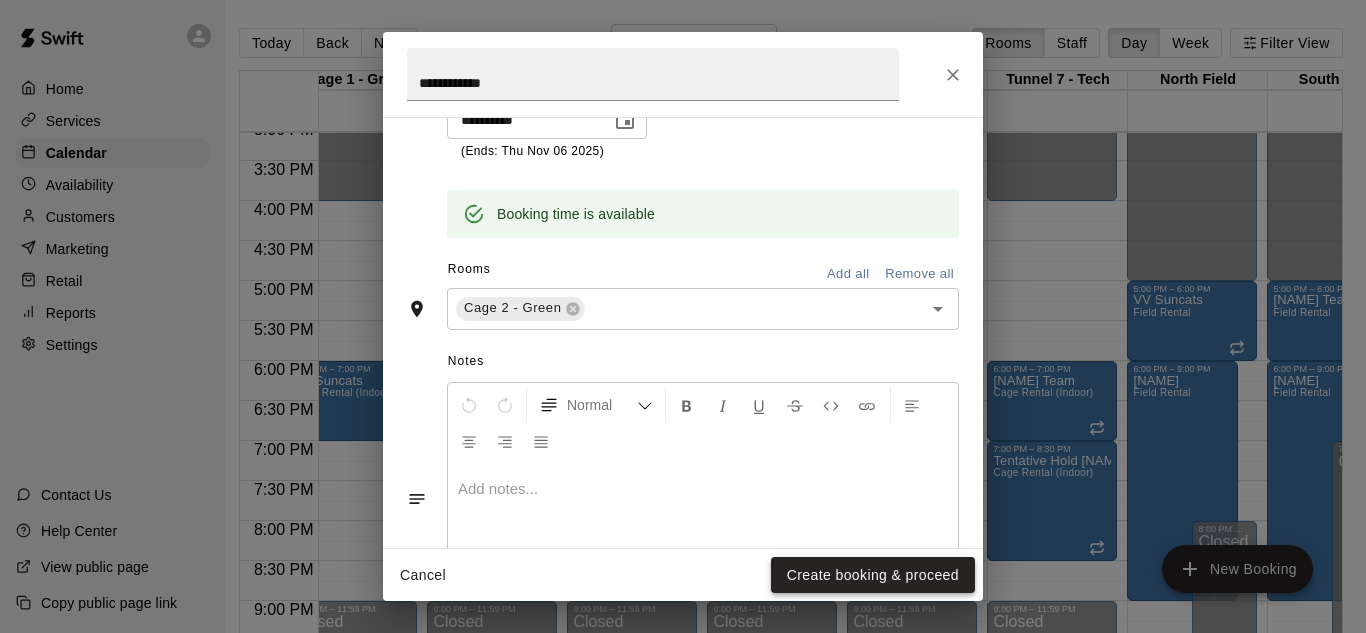 click on "Create booking & proceed" at bounding box center [873, 575] 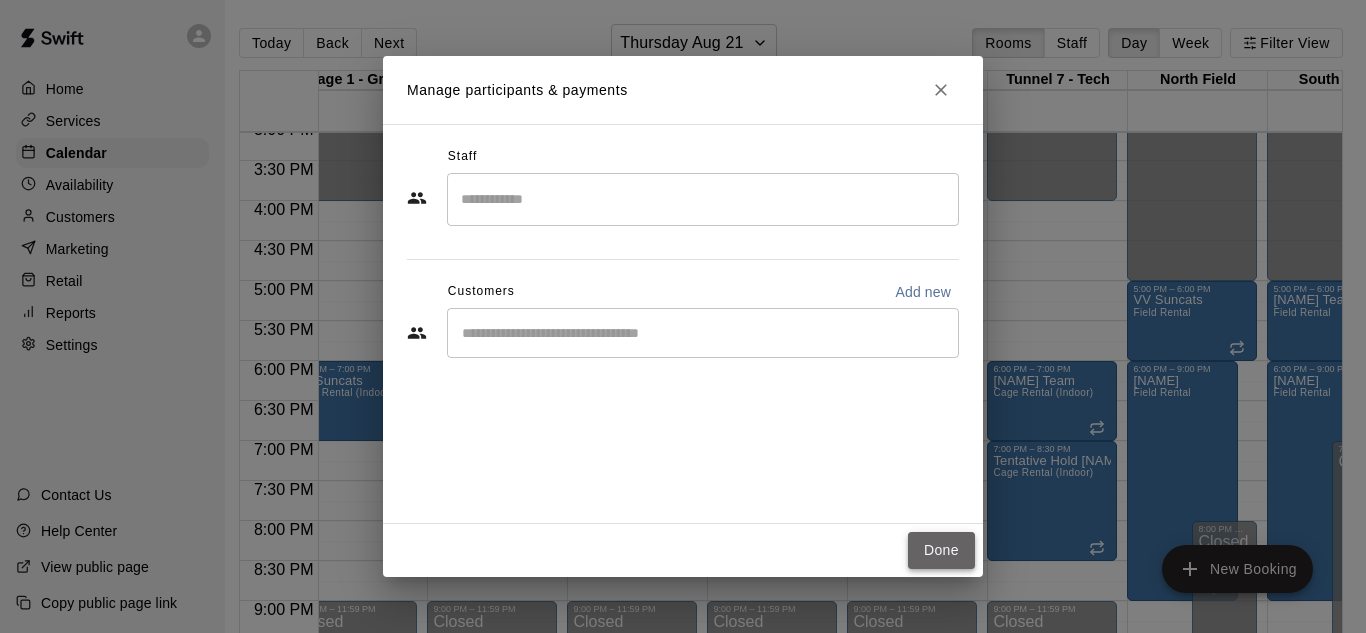 click on "Done" at bounding box center [941, 550] 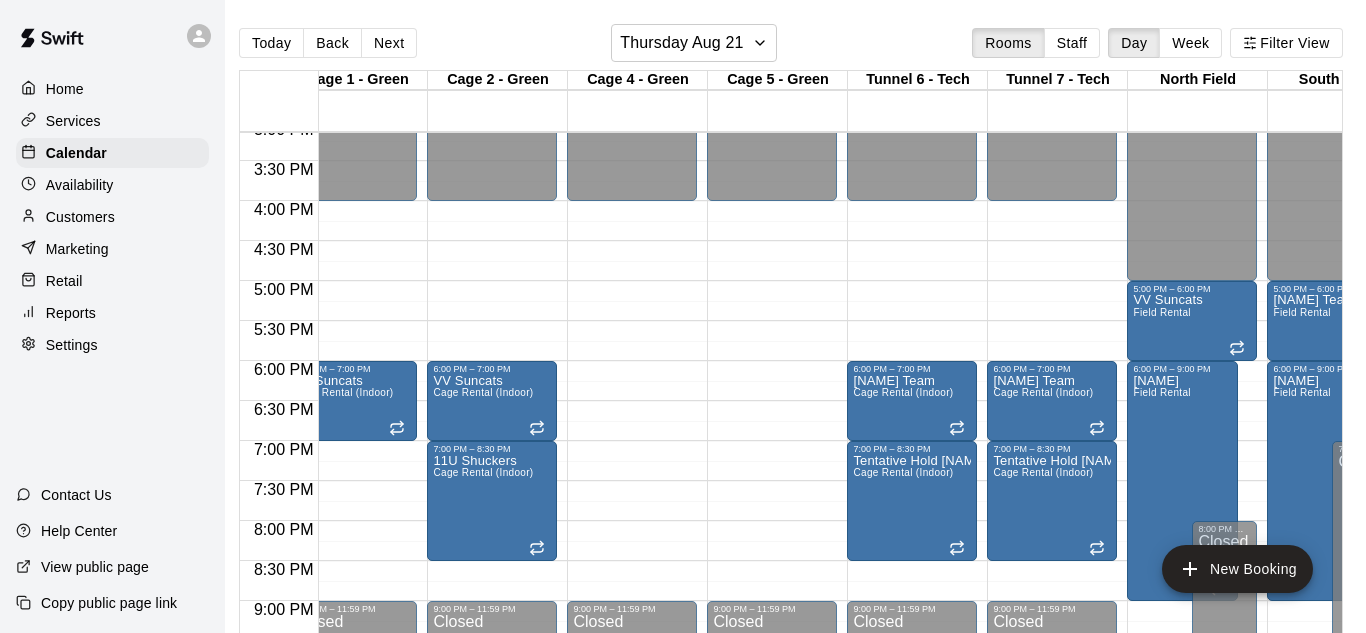 click on "12:00 AM – 4:00 PM Closed 9:00 PM – 11:59 PM Closed" at bounding box center [632, -119] 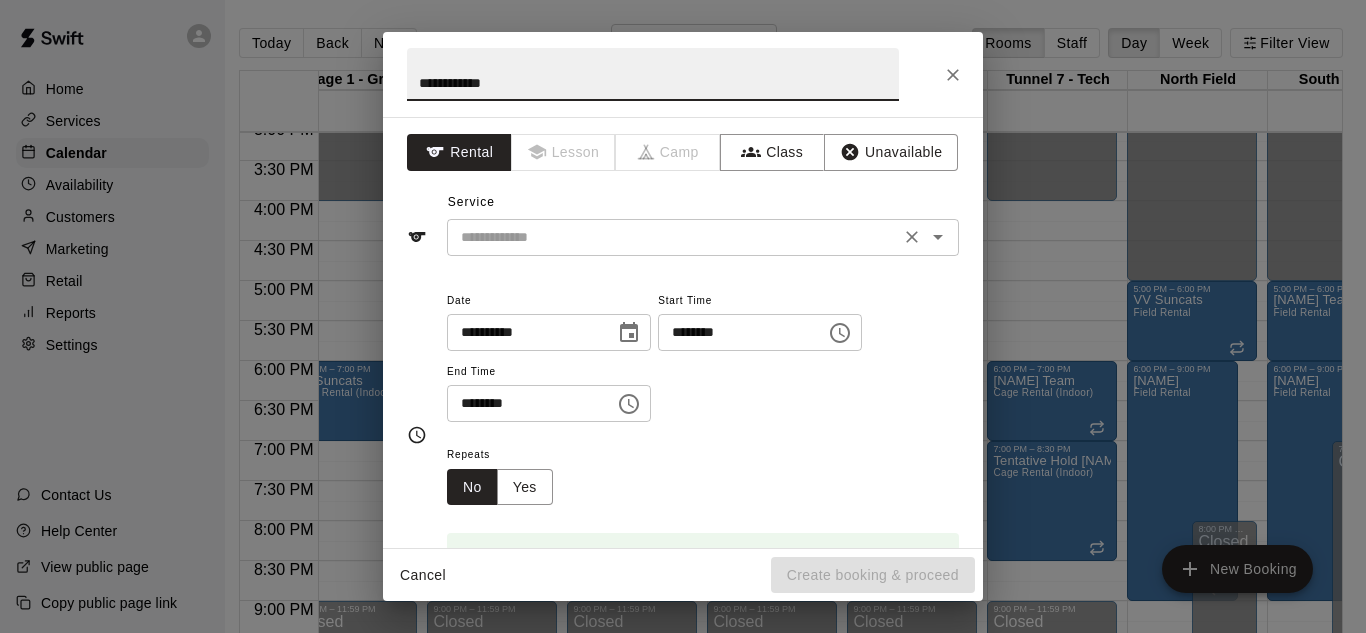 type on "**********" 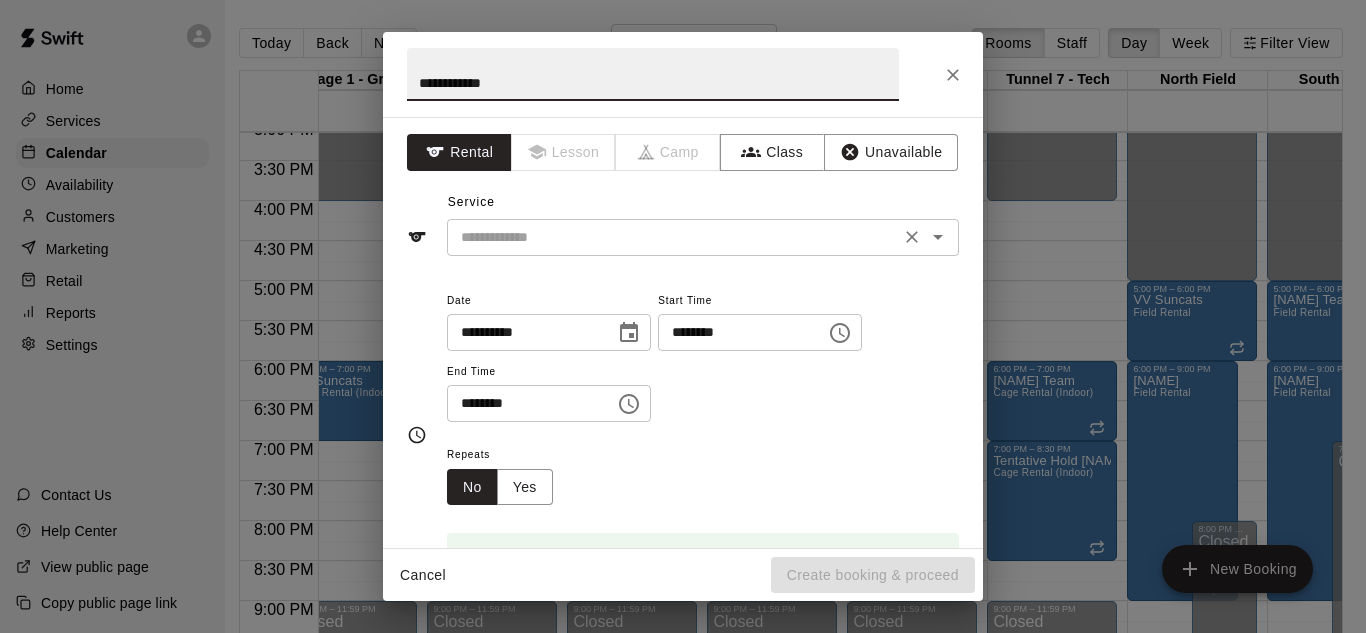 click at bounding box center (673, 237) 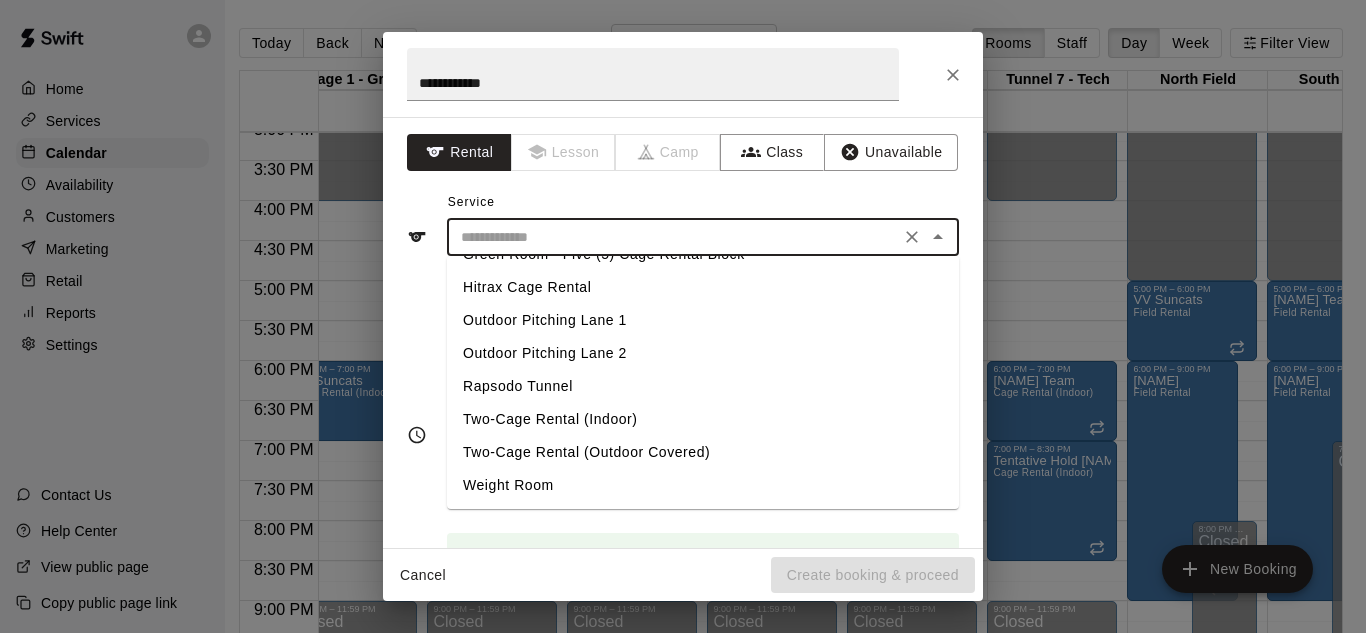 scroll, scrollTop: 192, scrollLeft: 0, axis: vertical 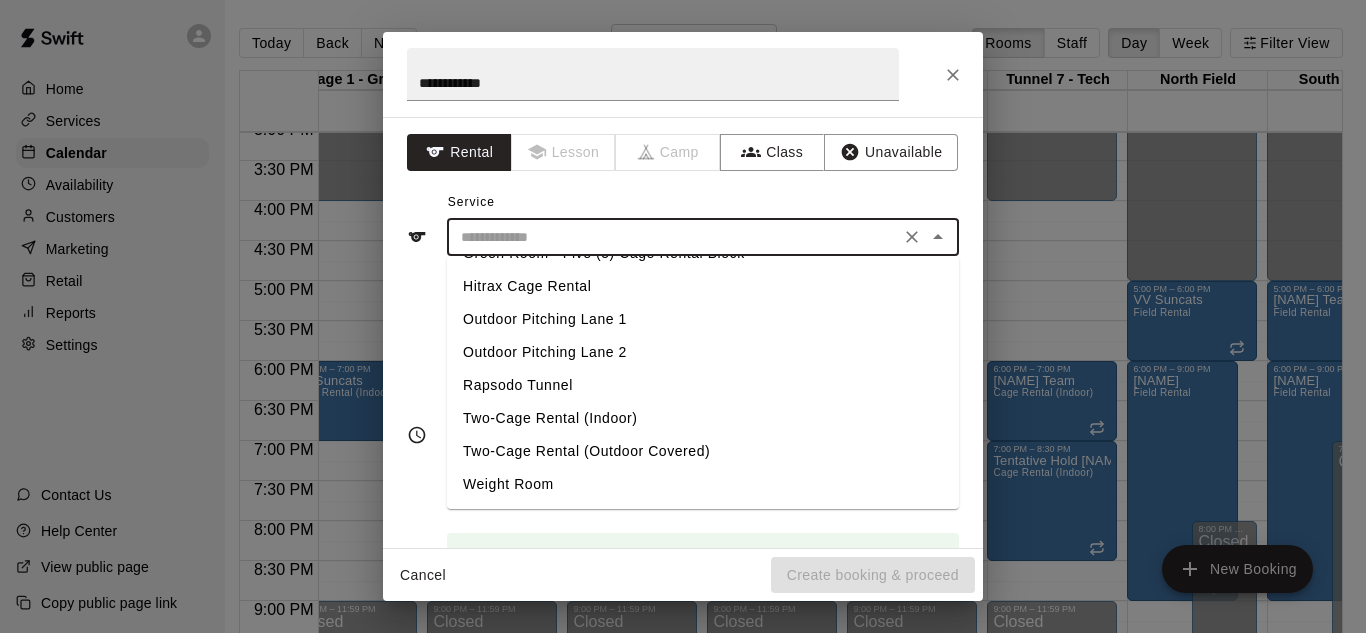 click on "Two-Cage Rental (Indoor)" at bounding box center (703, 418) 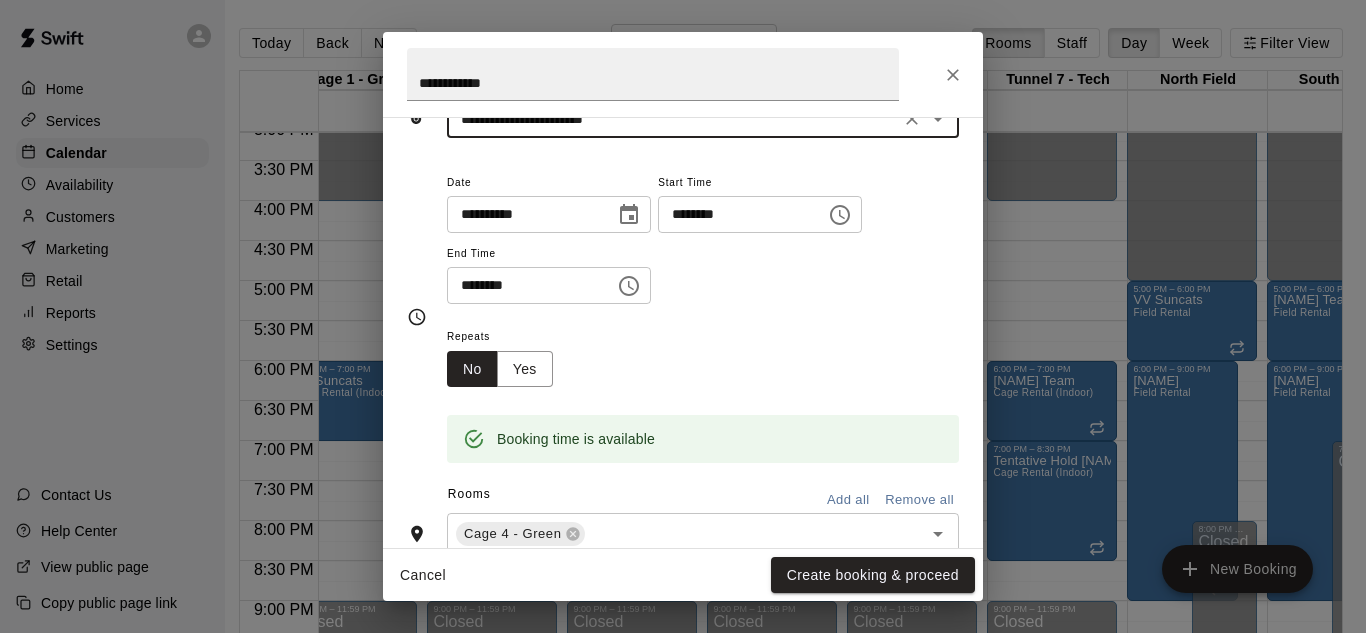 scroll, scrollTop: 124, scrollLeft: 0, axis: vertical 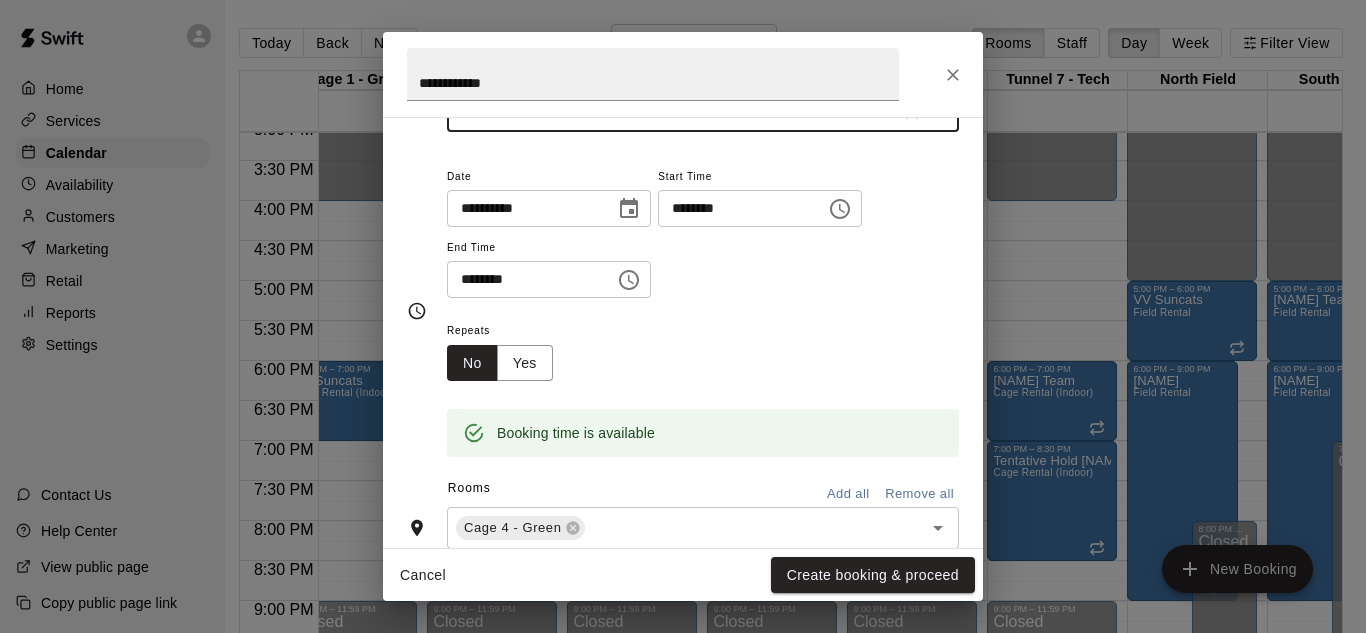 click 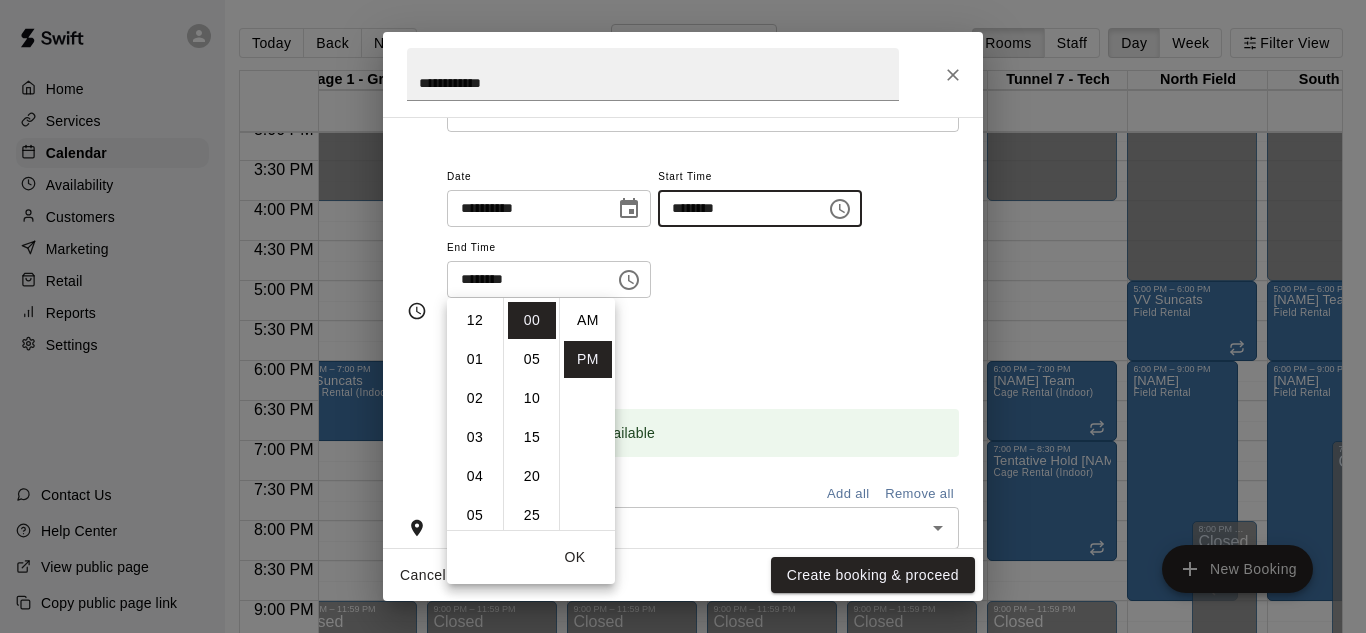 scroll, scrollTop: 234, scrollLeft: 0, axis: vertical 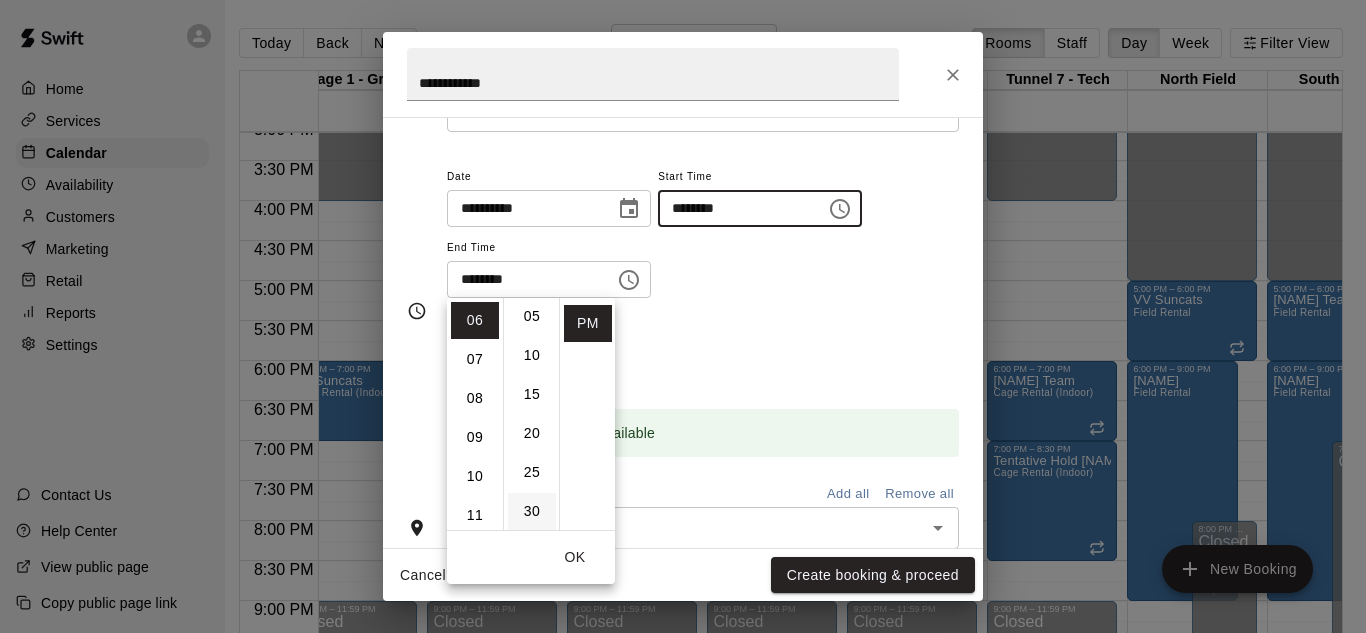 click on "30" at bounding box center (532, 511) 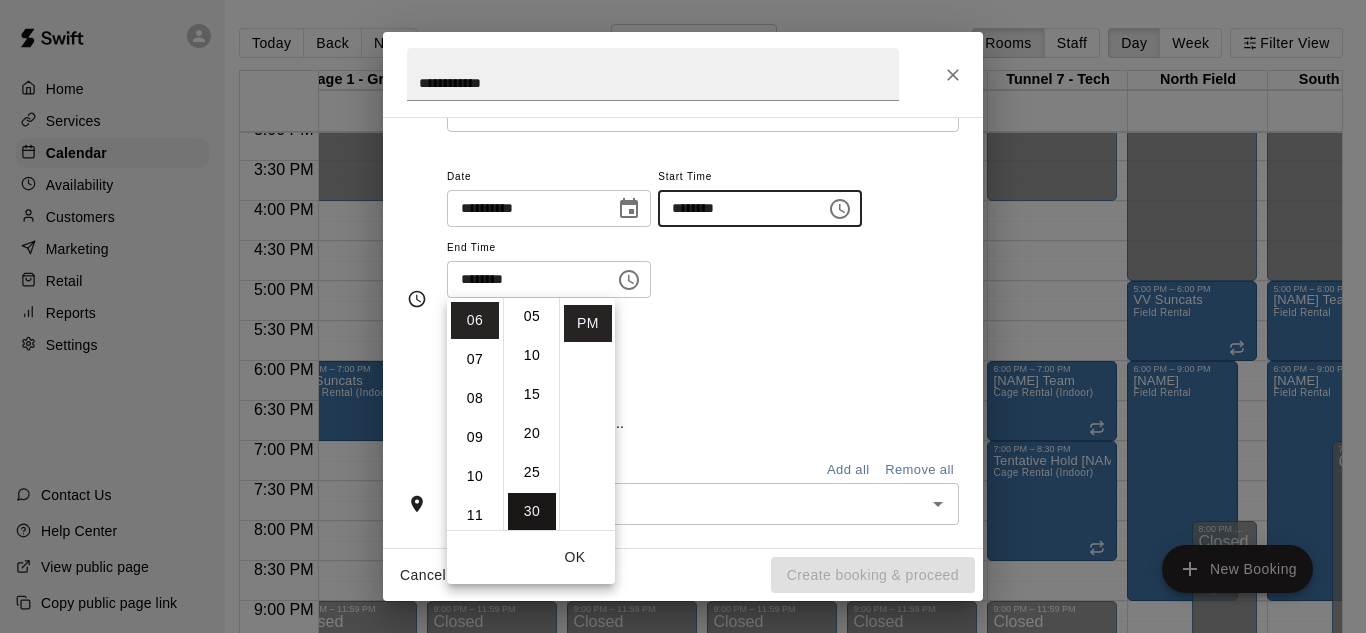 scroll, scrollTop: 234, scrollLeft: 0, axis: vertical 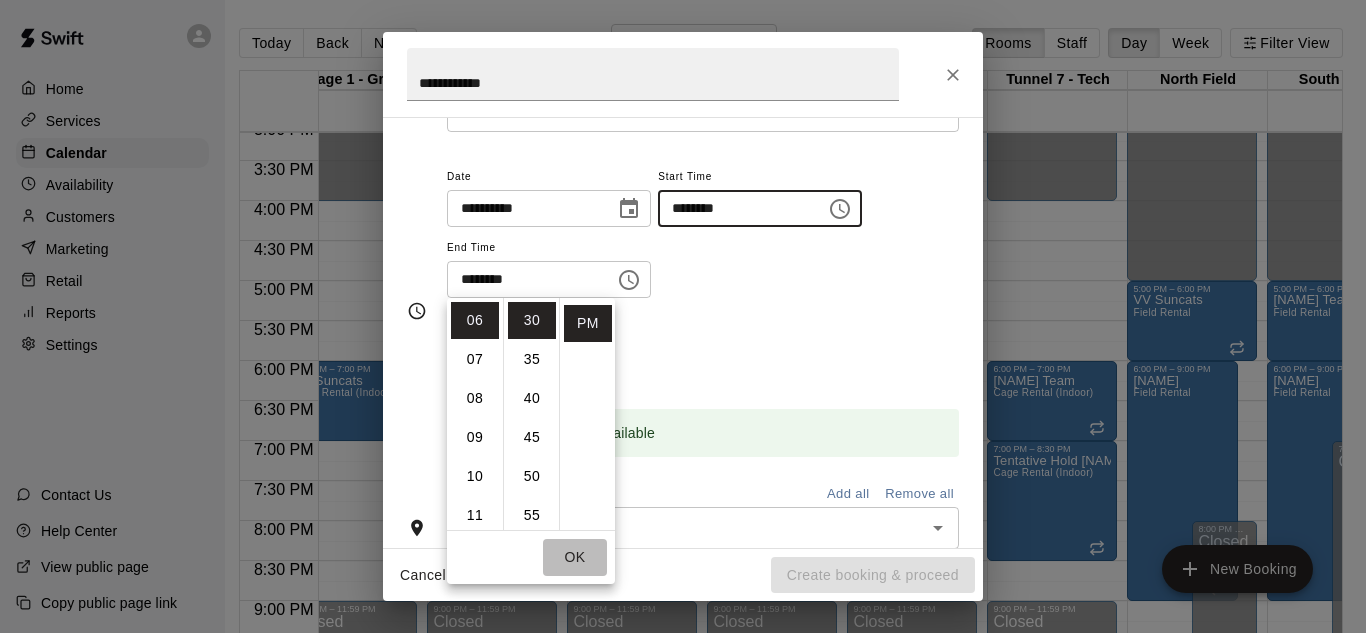 click on "OK" at bounding box center (575, 557) 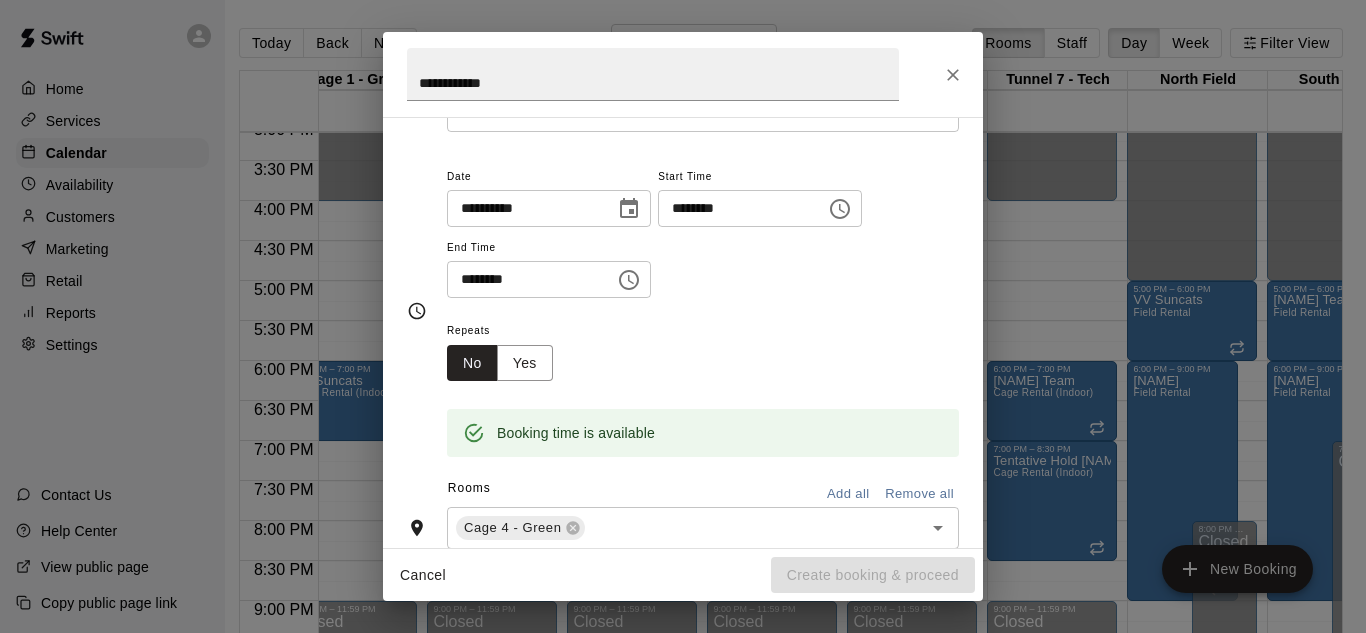 click 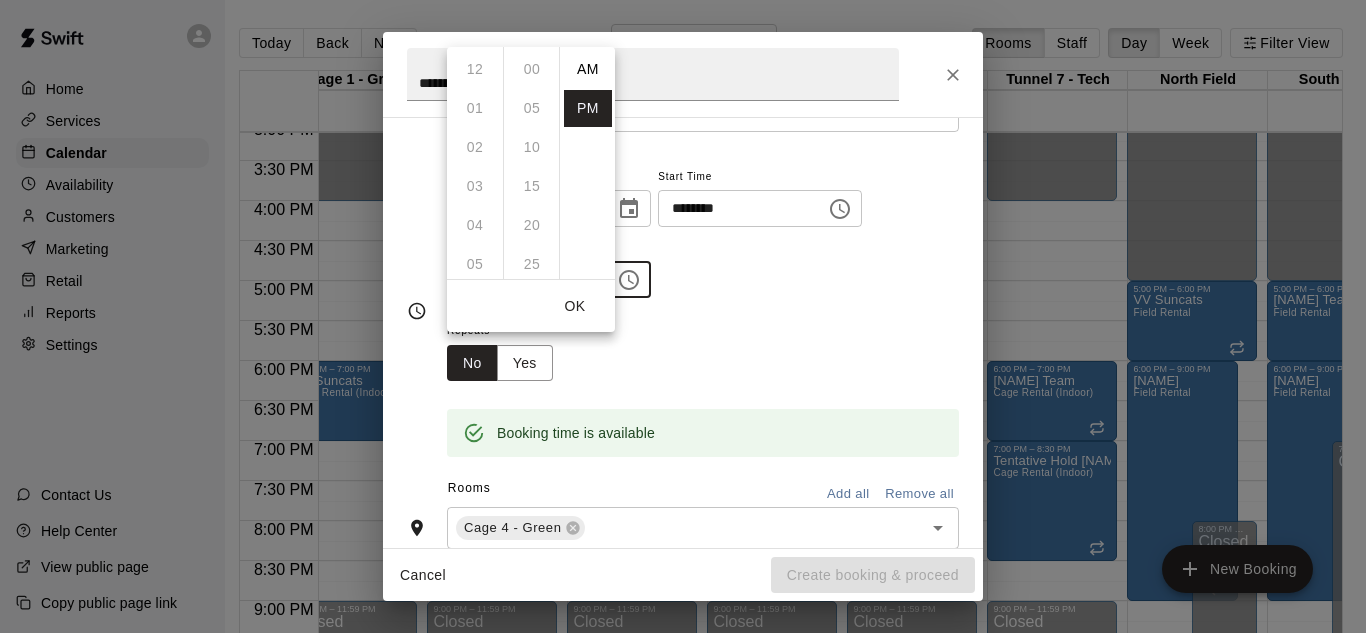 scroll, scrollTop: 234, scrollLeft: 0, axis: vertical 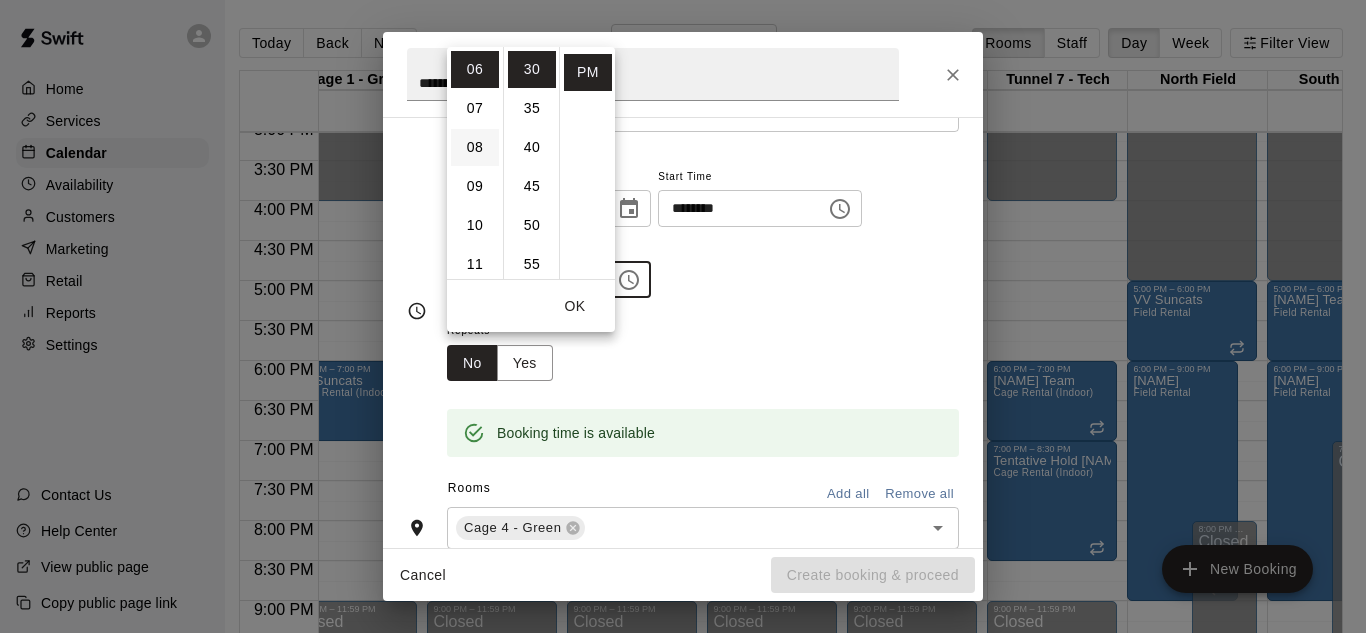click on "08" at bounding box center (475, 147) 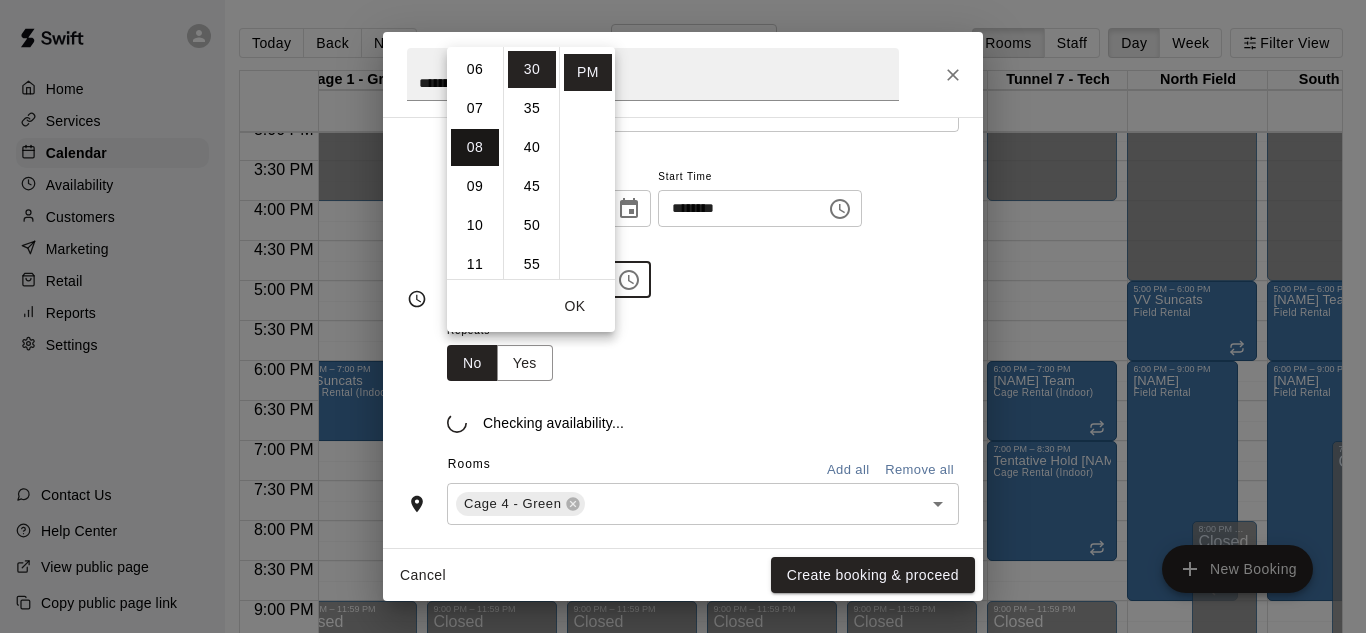 type on "********" 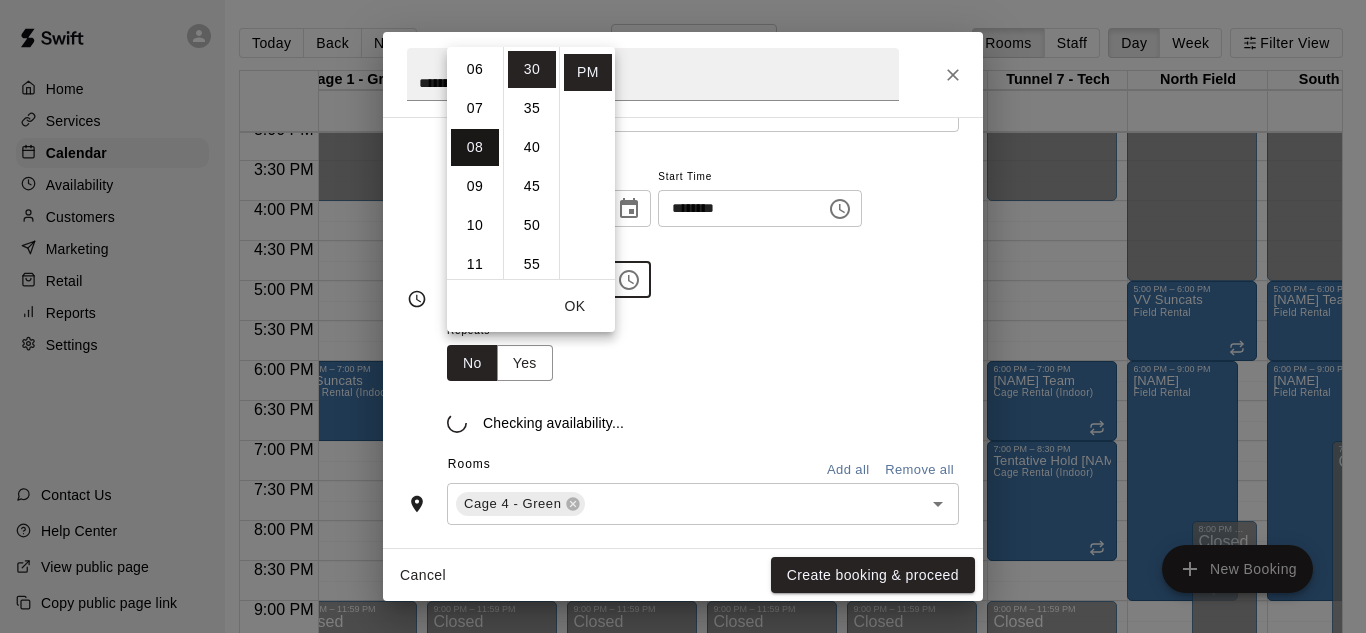 scroll, scrollTop: 312, scrollLeft: 0, axis: vertical 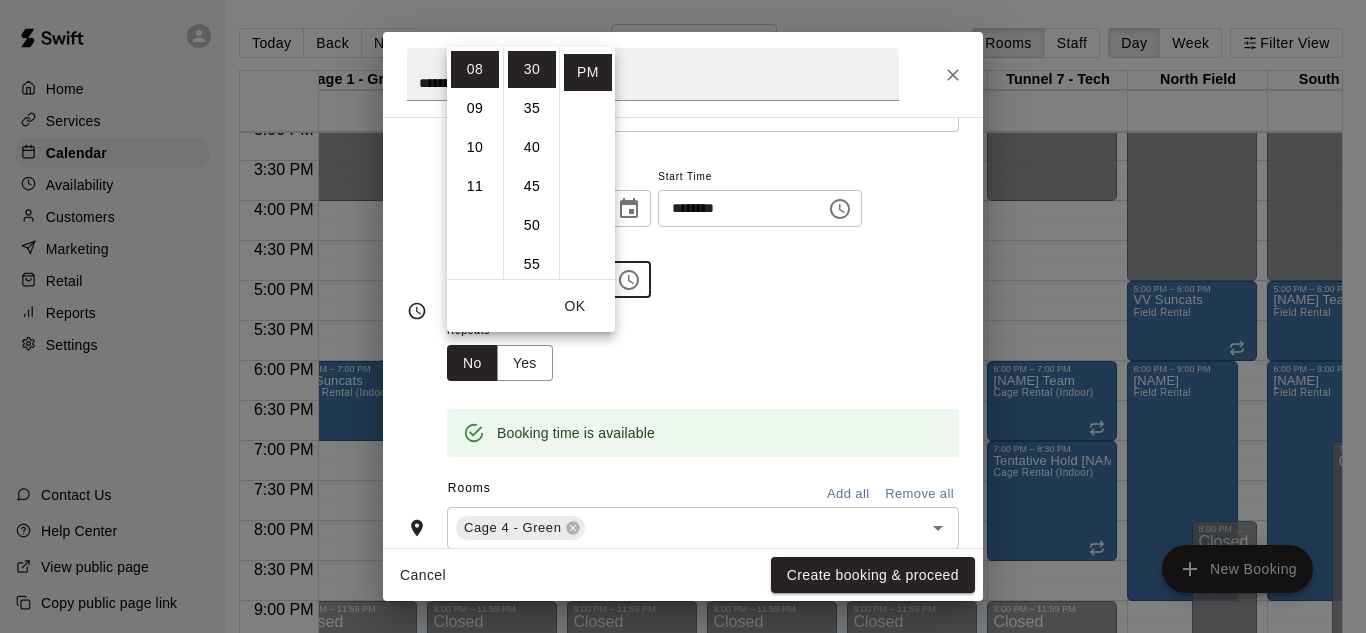 click on "OK" at bounding box center [575, 306] 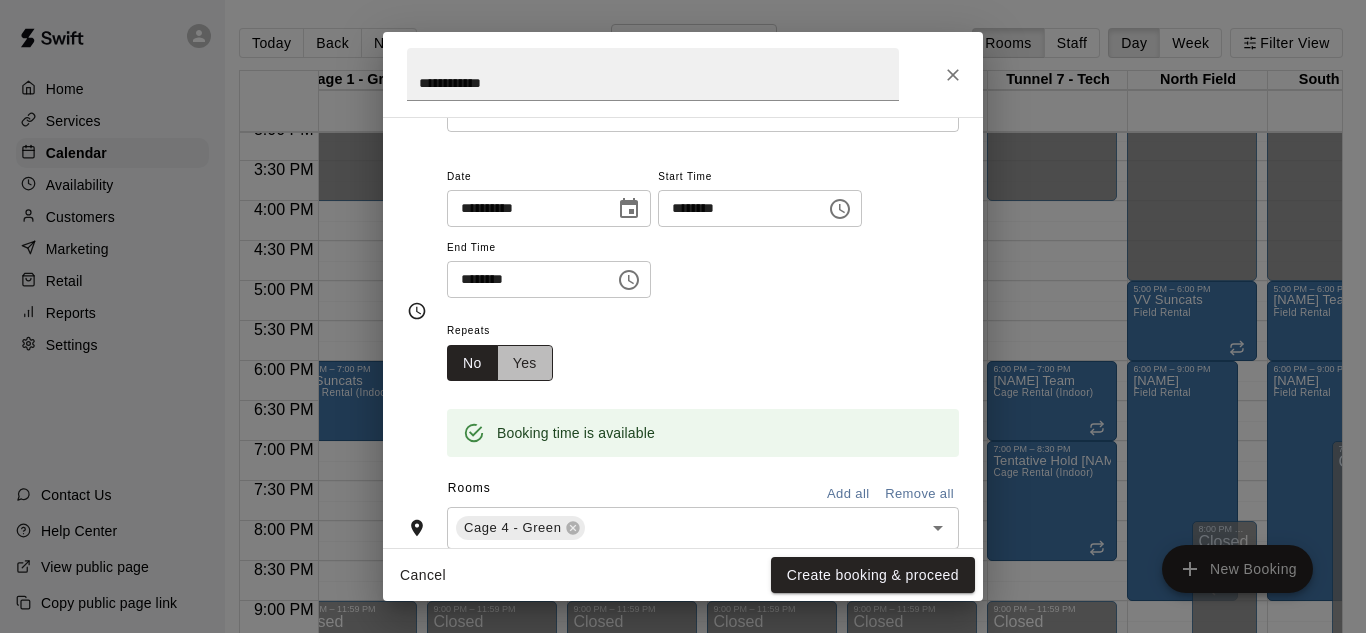 click on "Yes" at bounding box center (525, 363) 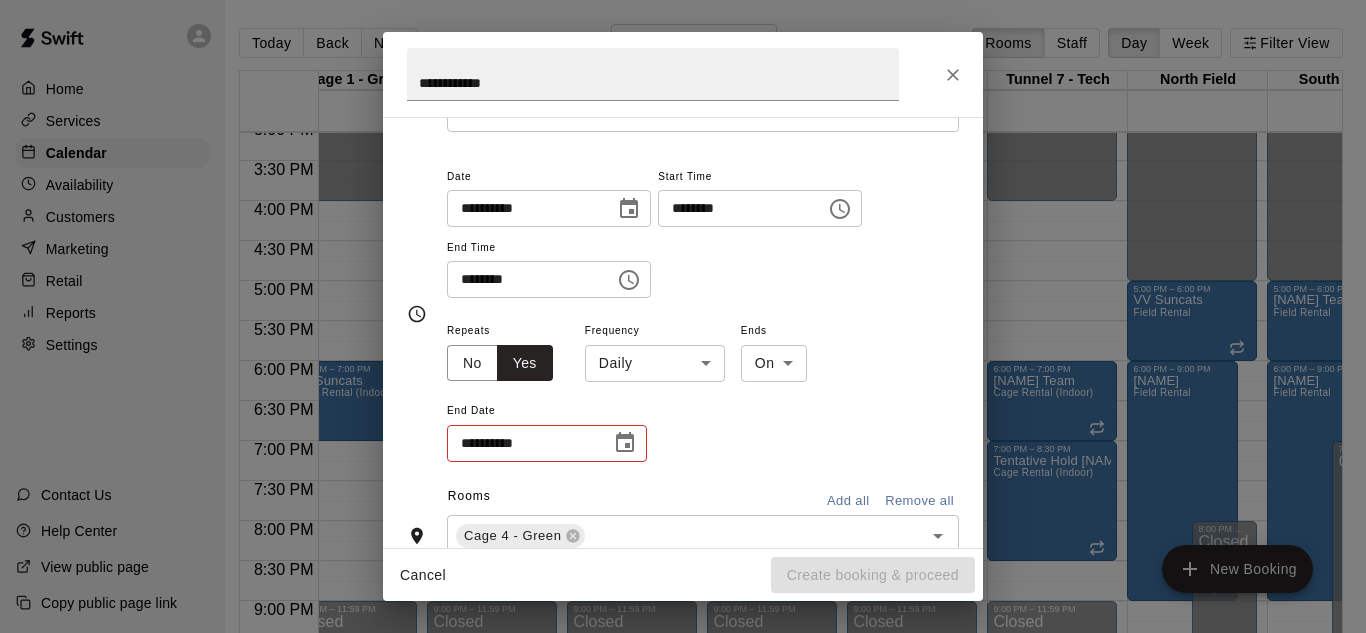 click on "Home Services Calendar Availability Customers Marketing Retail Reports Settings Contact Us Help Center View public page Copy public page link Today Back Next Thursday Aug 21 Rooms Staff Day Week Filter View Instructor Lane (Cage 3) - Green 21 Thu Weight Room 21 Thu Classroom 21 Thu Instructor Lane (Cage 8) - Outdoor 21 Thu Pitching Lane 2 21 Thu Pitching Lane 1 21 Thu Tunnel 9 - Outdoor 21 Thu Tunnel 10 - Outdoor 21 Thu Cage 1 - Green 21 Thu Cage 2 - Green 21 Thu Cage 4 - Green 21 Thu Cage 5 - Green 21 Thu Tunnel 6 - Tech 21 Thu Tunnel 7 - Tech 21 Thu North Field 21 Thu South Field 21 Thu 12:00 AM 12:30 AM 1:00 AM 1:30 AM 2:00 AM 2:30 AM 3:00 AM 3:30 AM 4:00 AM 4:30 AM 5:00 AM 5:30 AM 6:00 AM 6:30 AM 7:00 AM 7:30 AM 8:00 AM 8:30 AM 9:00 AM 9:30 AM 10:00 AM 10:30 AM 11:00 AM 11:30 AM 12:00 PM 12:30 PM 1:00 PM 1:30 PM 2:00 PM 2:30 PM 3:00 PM 3:30 PM 4:00 PM 4:30 PM 5:00 PM 5:30 PM 6:00 PM 6:30 PM 7:00 PM 7:30 PM 8:00 PM 8:30 PM 9:00 PM 9:30 PM 10:00 PM 10:30 PM 11:00 PM 11:30 PM 12:00 AM – 4:00 PM Closed Hold" at bounding box center (674, 332) 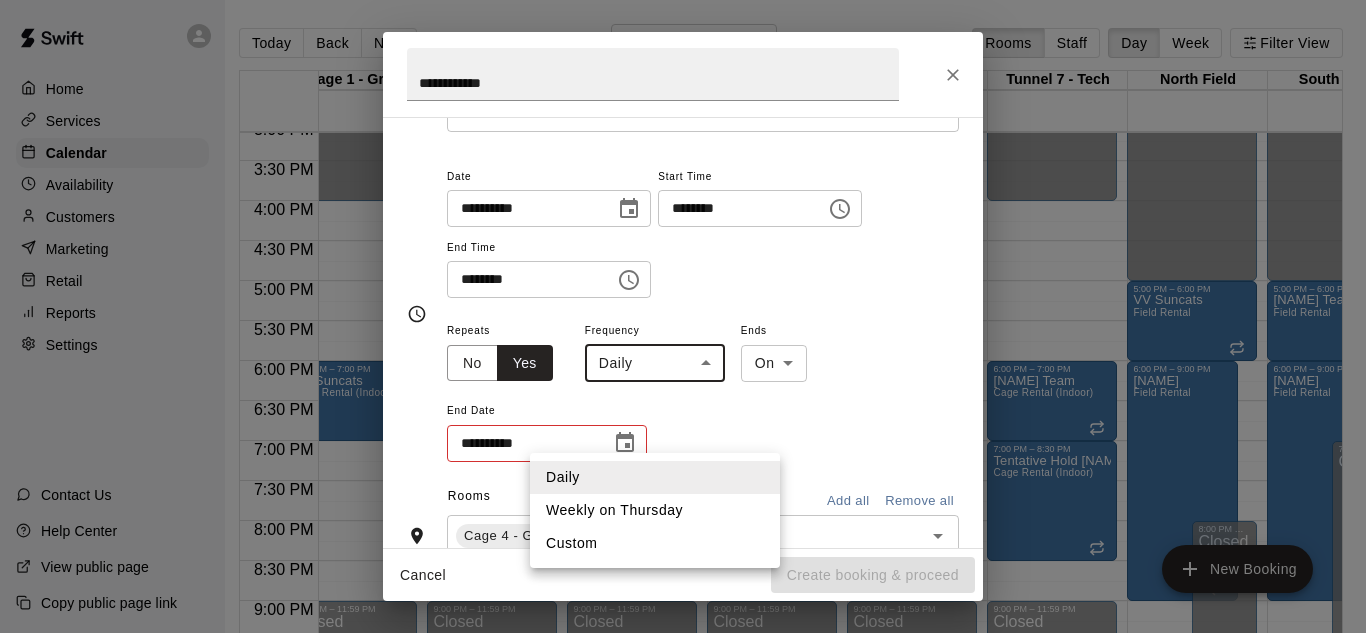 click on "Weekly on Thursday" at bounding box center [655, 510] 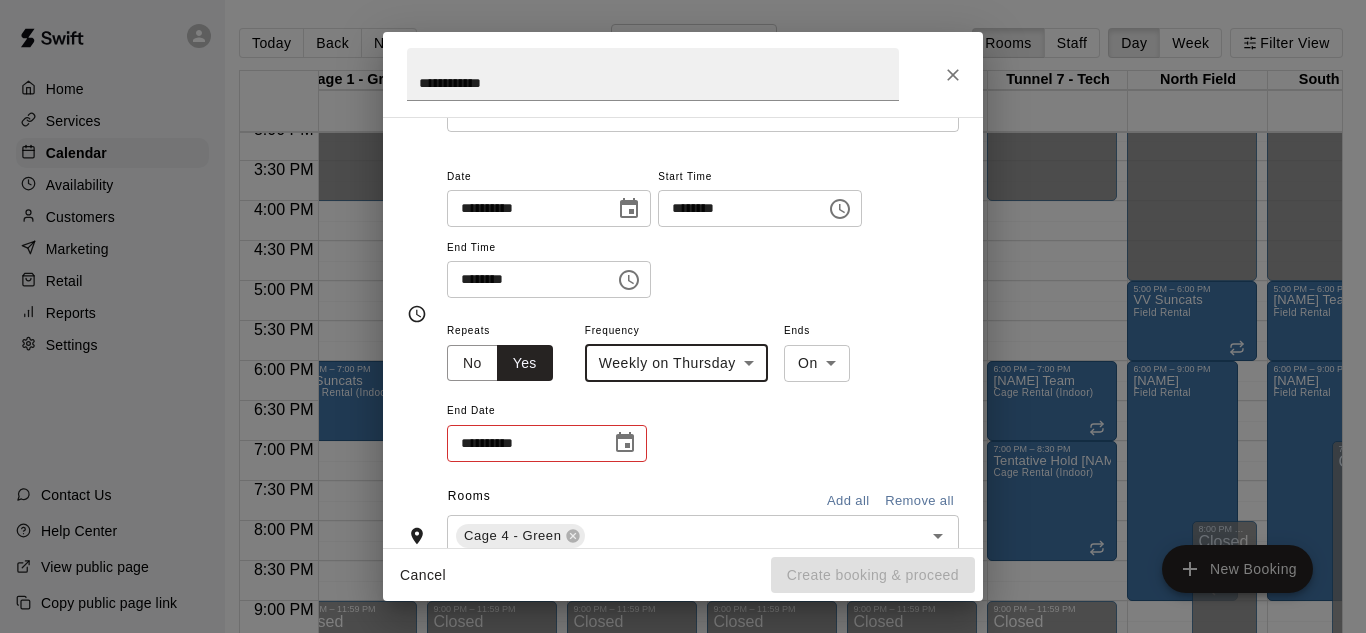 click 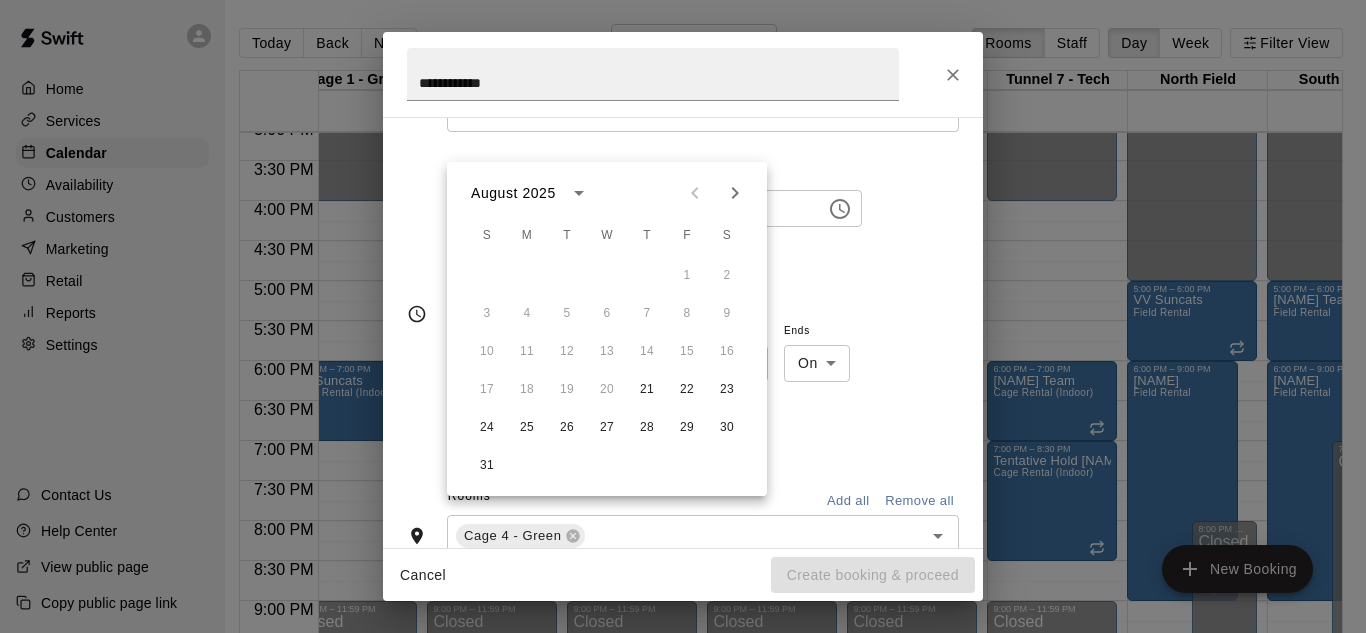 click 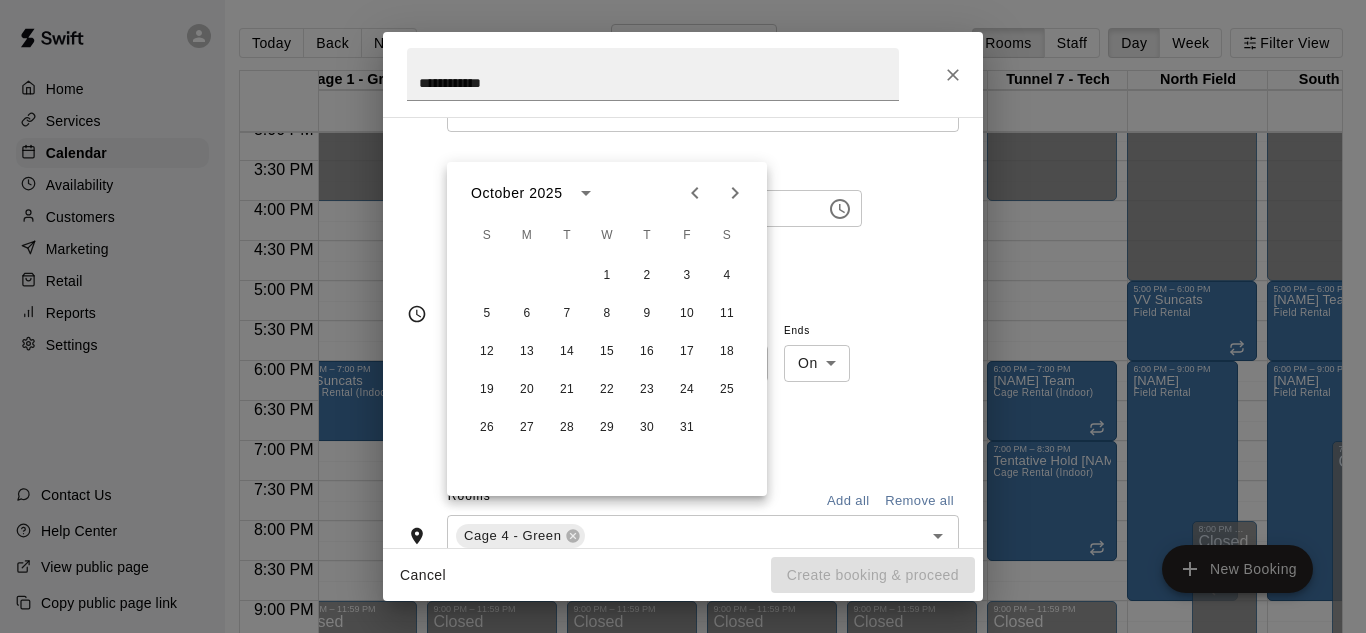 click 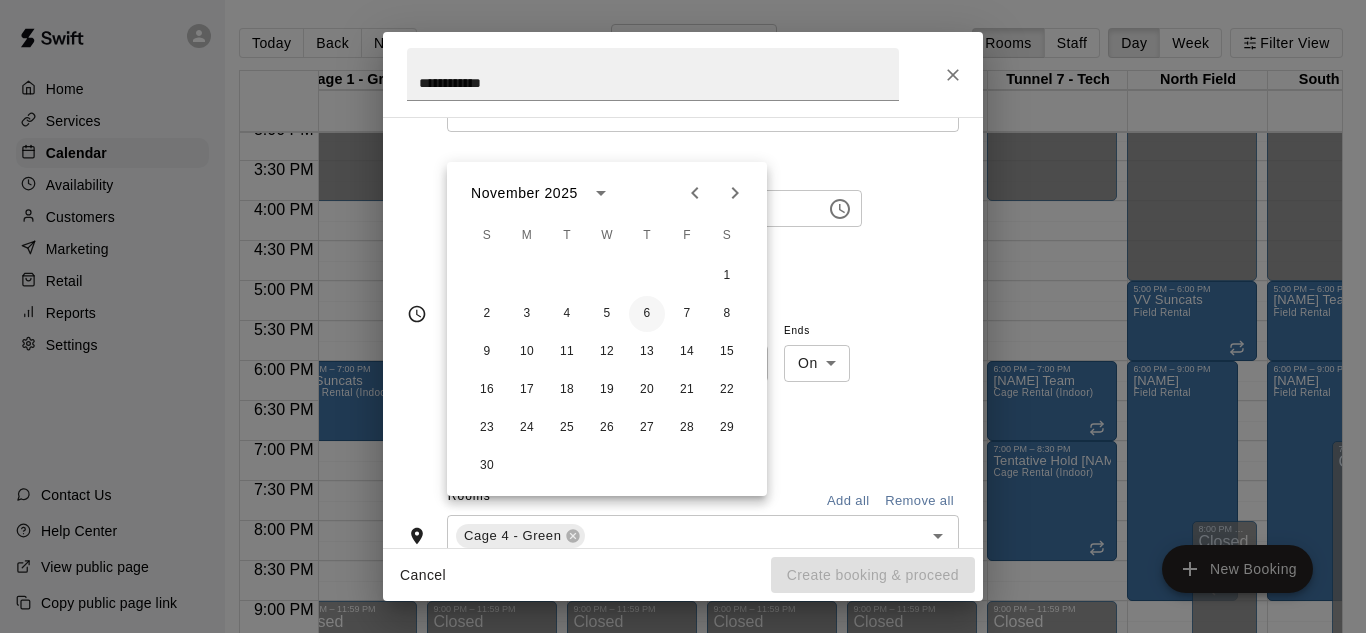 click on "6" at bounding box center (647, 314) 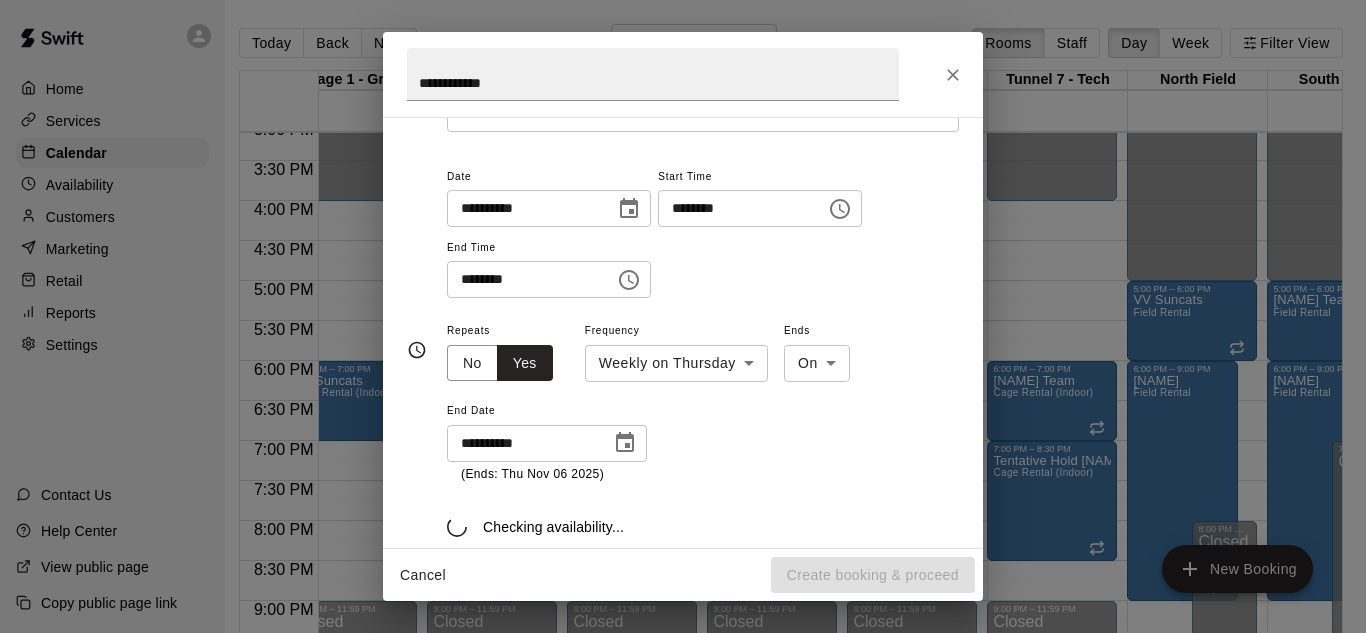 type on "**********" 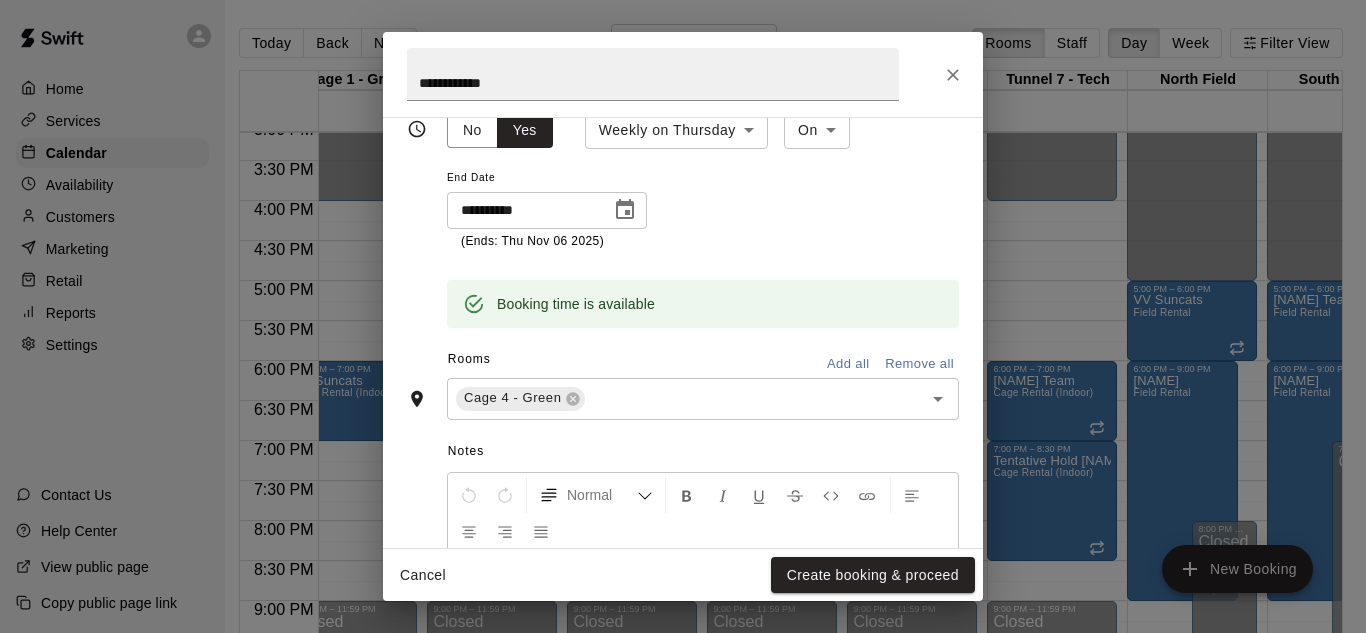 scroll, scrollTop: 361, scrollLeft: 0, axis: vertical 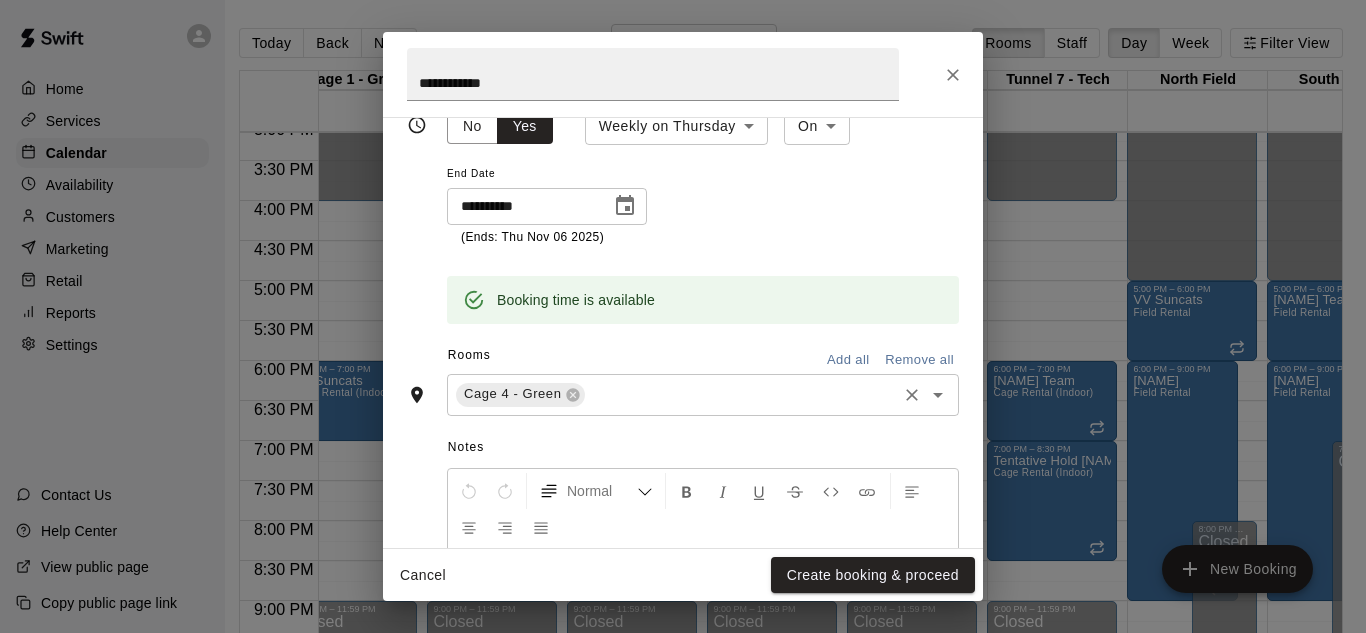 click at bounding box center (741, 394) 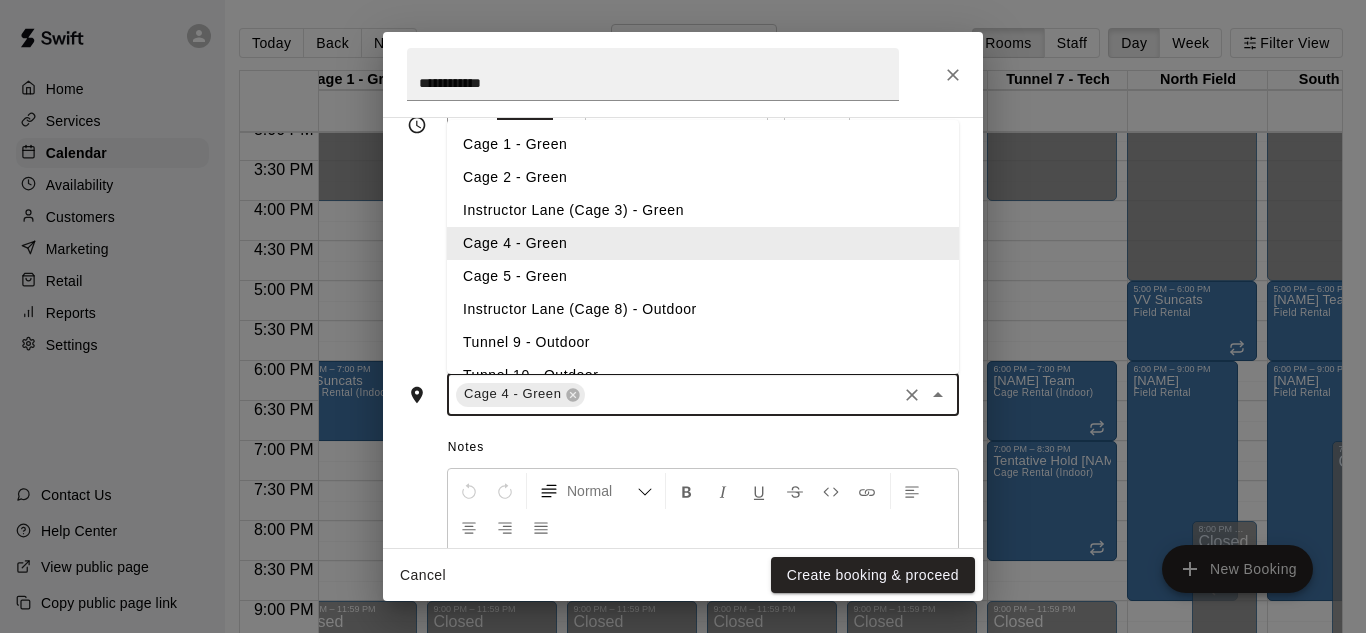 type on "*" 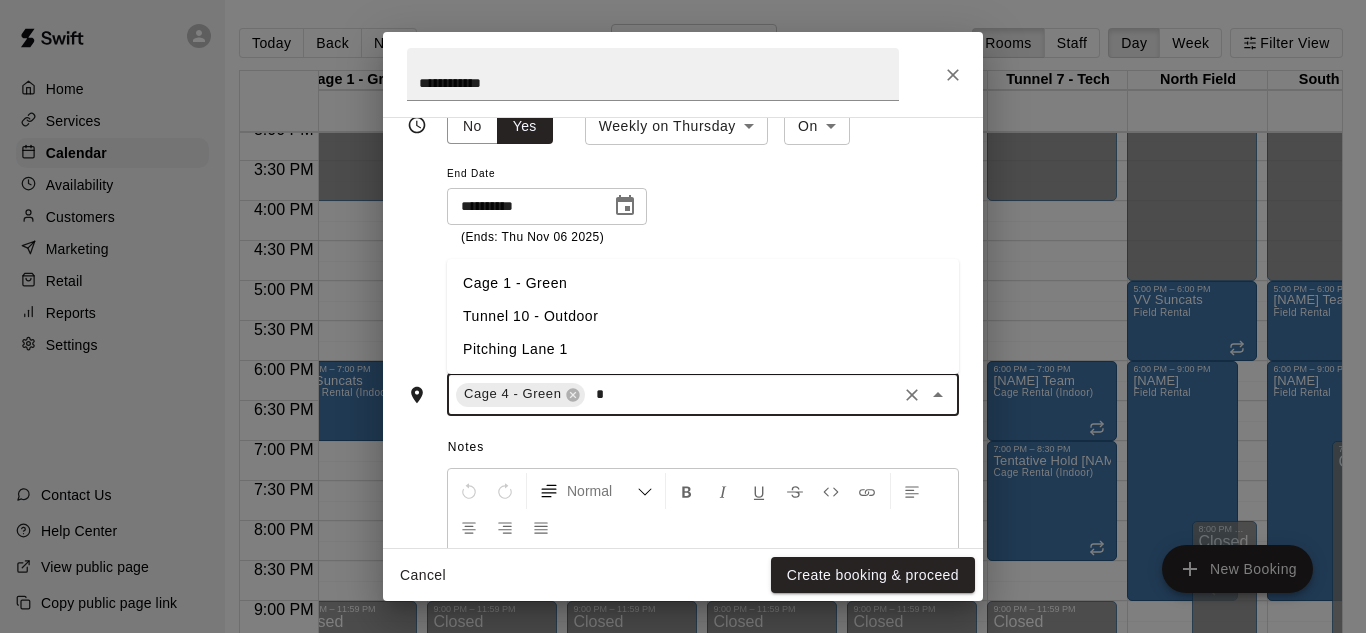 click on "Cage 1 - Green" at bounding box center (703, 283) 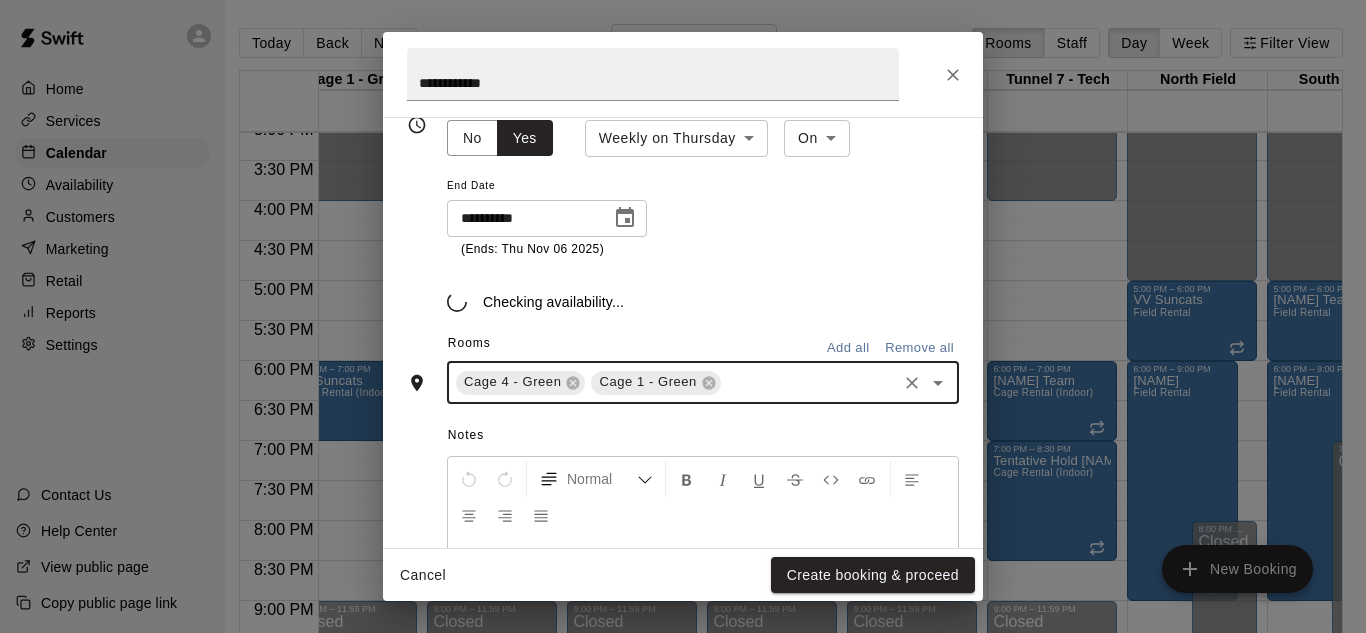 scroll, scrollTop: 361, scrollLeft: 0, axis: vertical 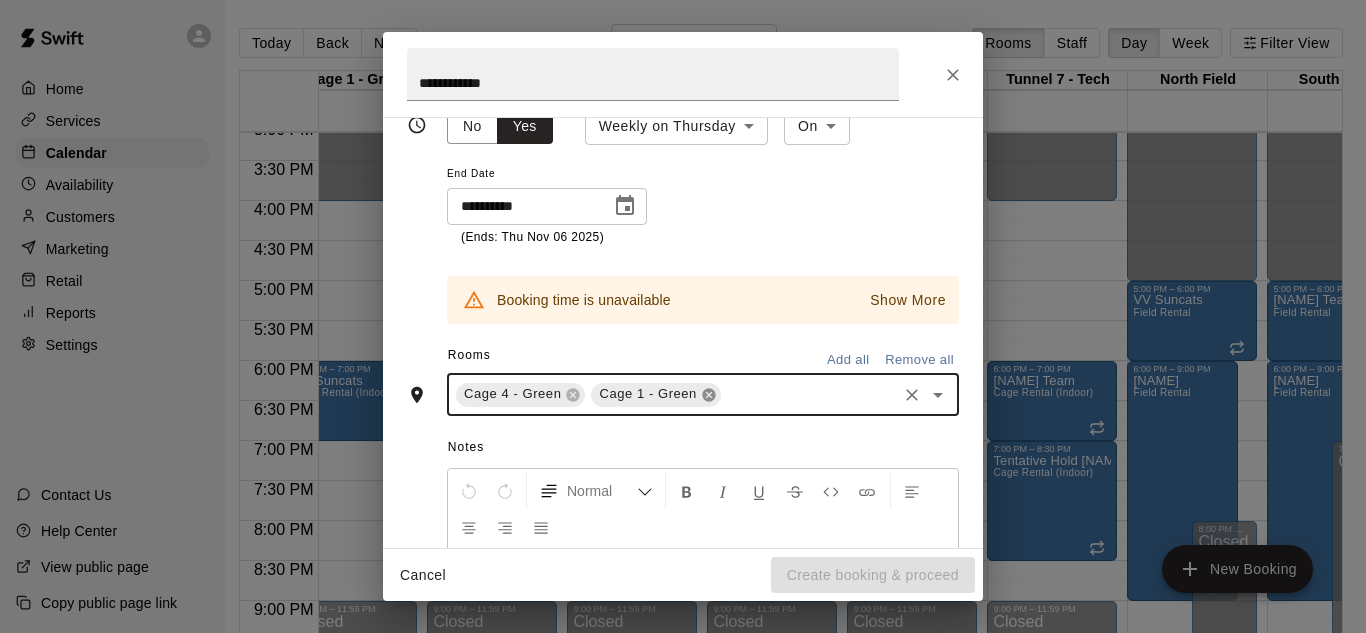 click 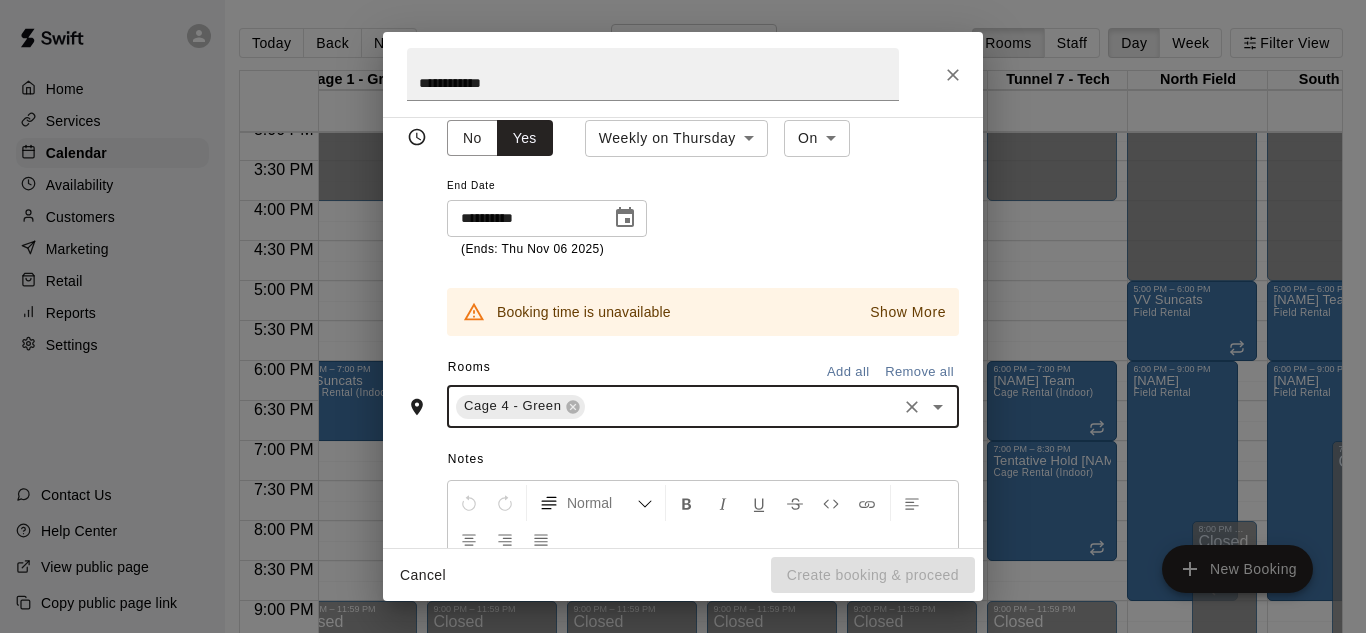 scroll, scrollTop: 361, scrollLeft: 0, axis: vertical 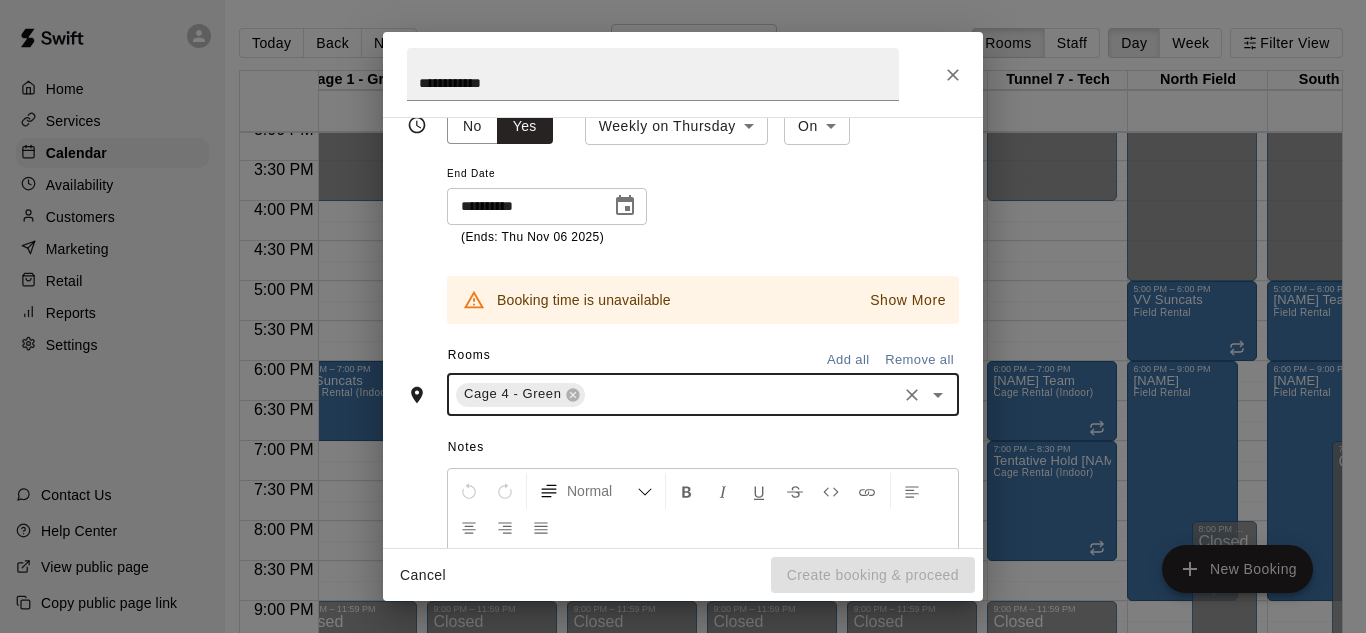 type on "*" 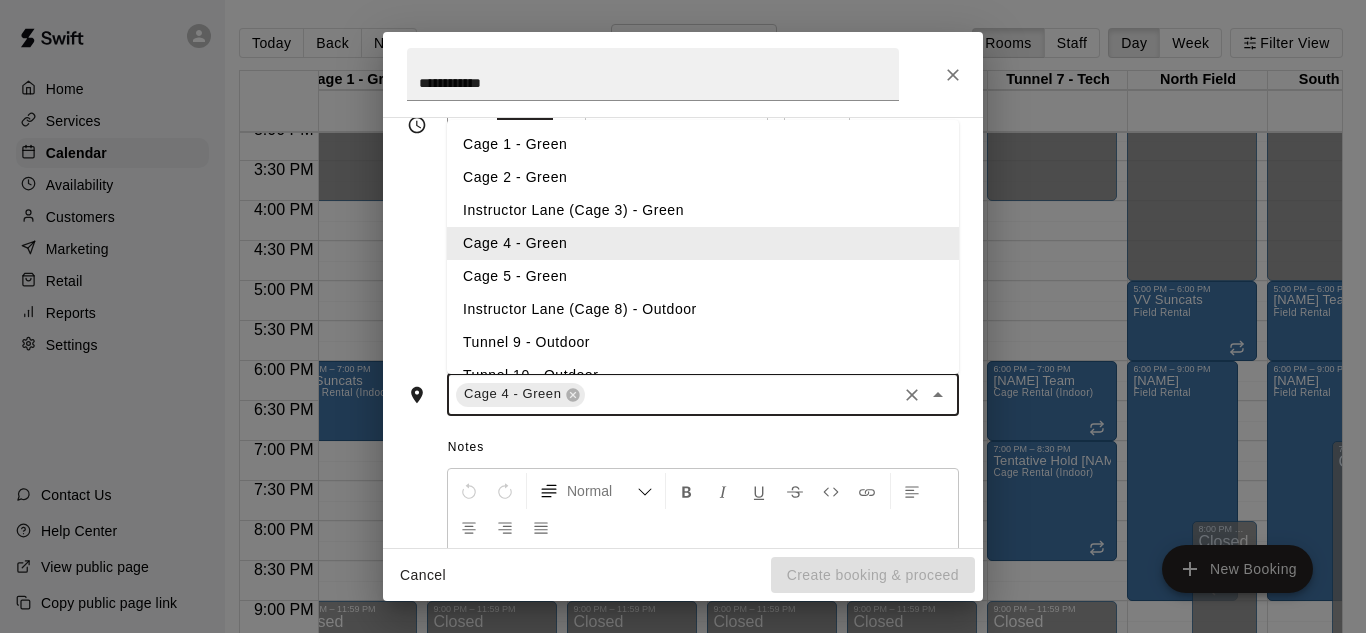 type on "*" 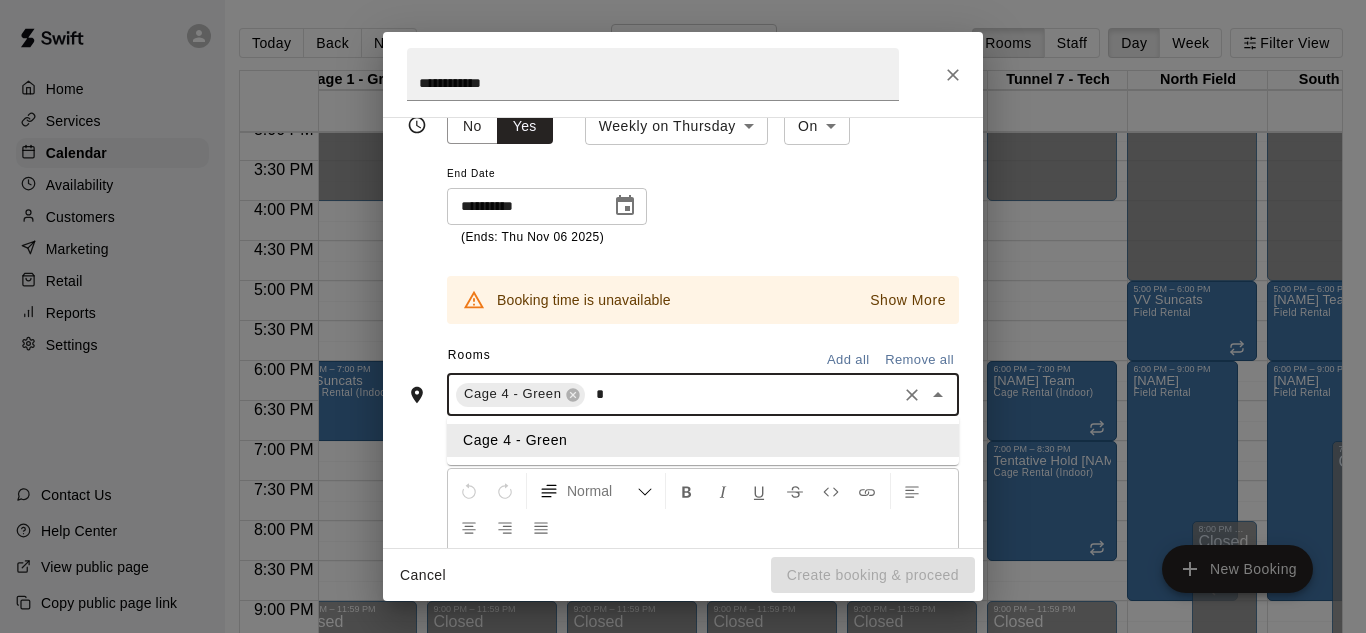 click on "Cage 4 - Green" at bounding box center (703, 440) 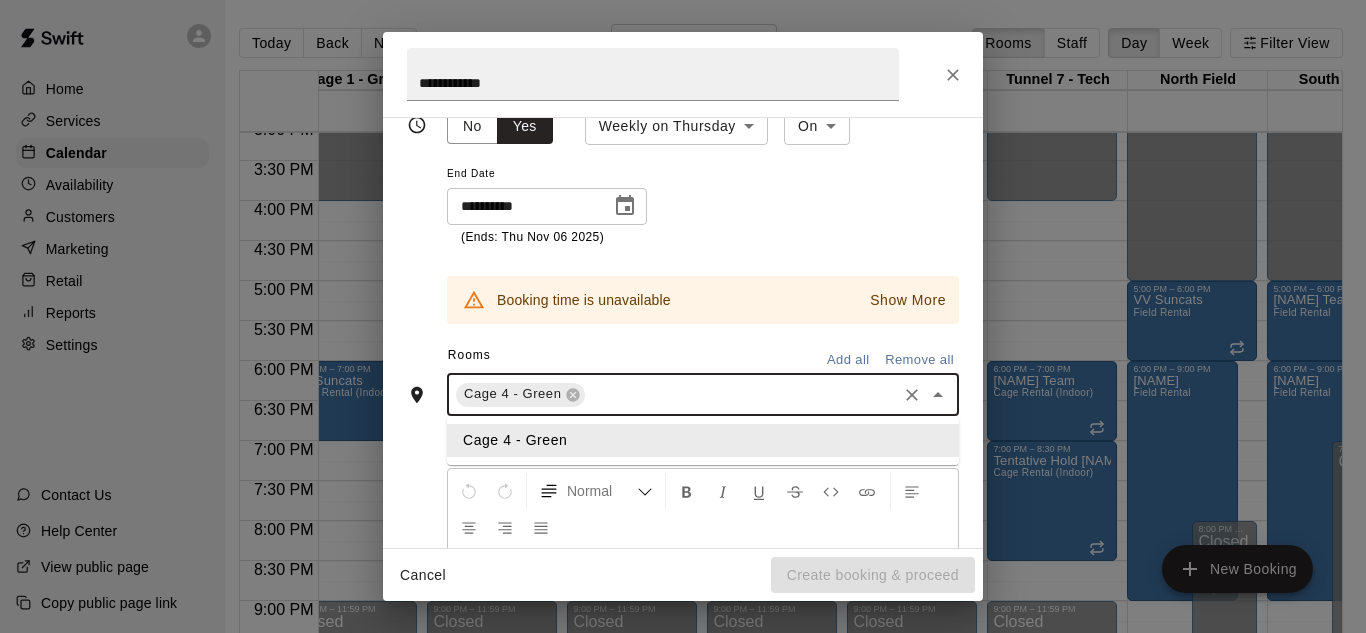 scroll, scrollTop: 323, scrollLeft: 0, axis: vertical 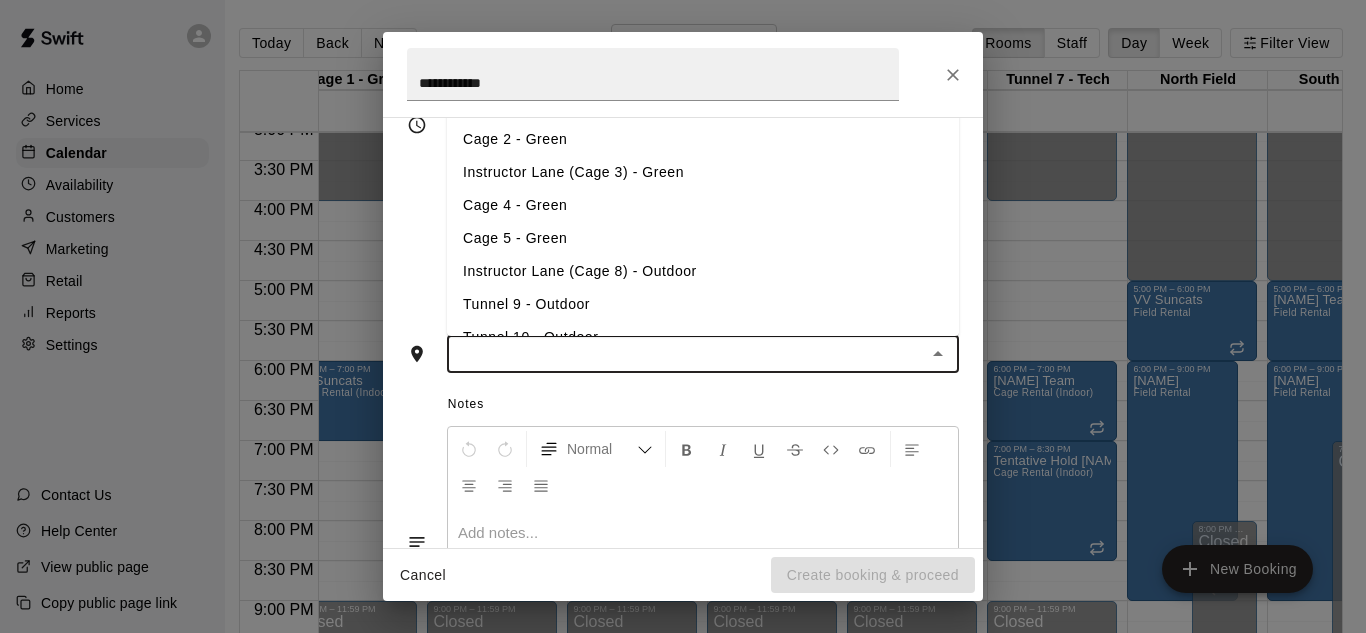 click at bounding box center (686, 354) 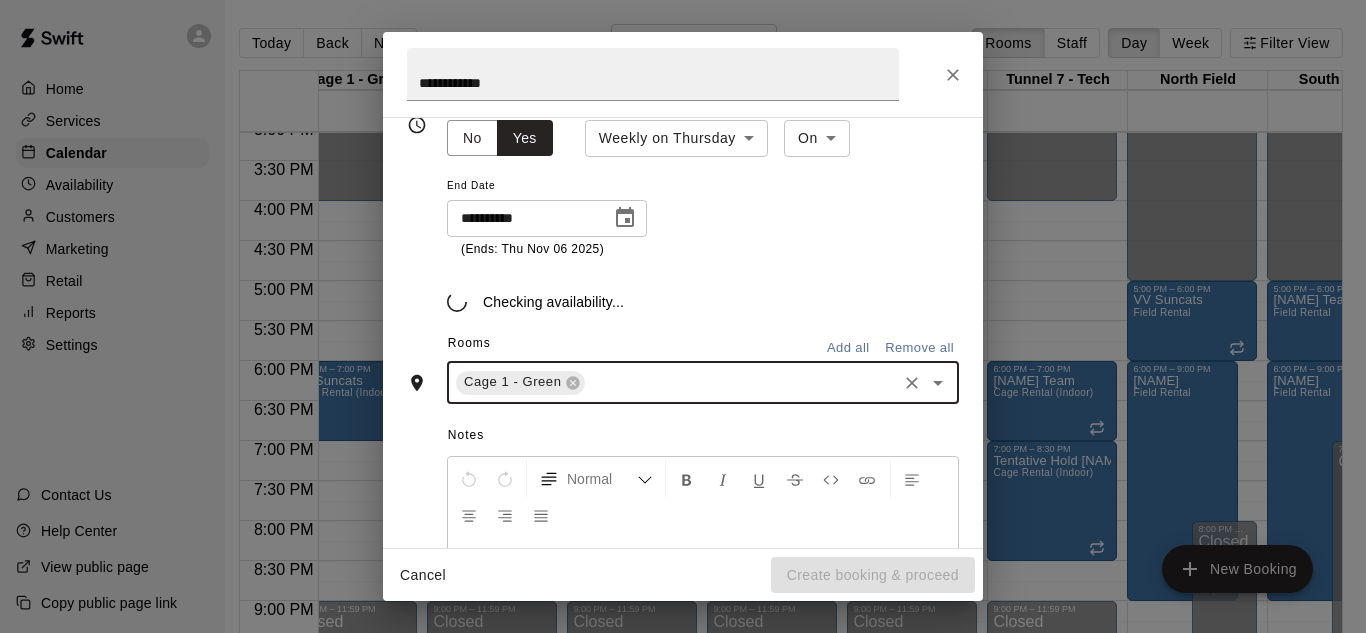 scroll, scrollTop: 361, scrollLeft: 0, axis: vertical 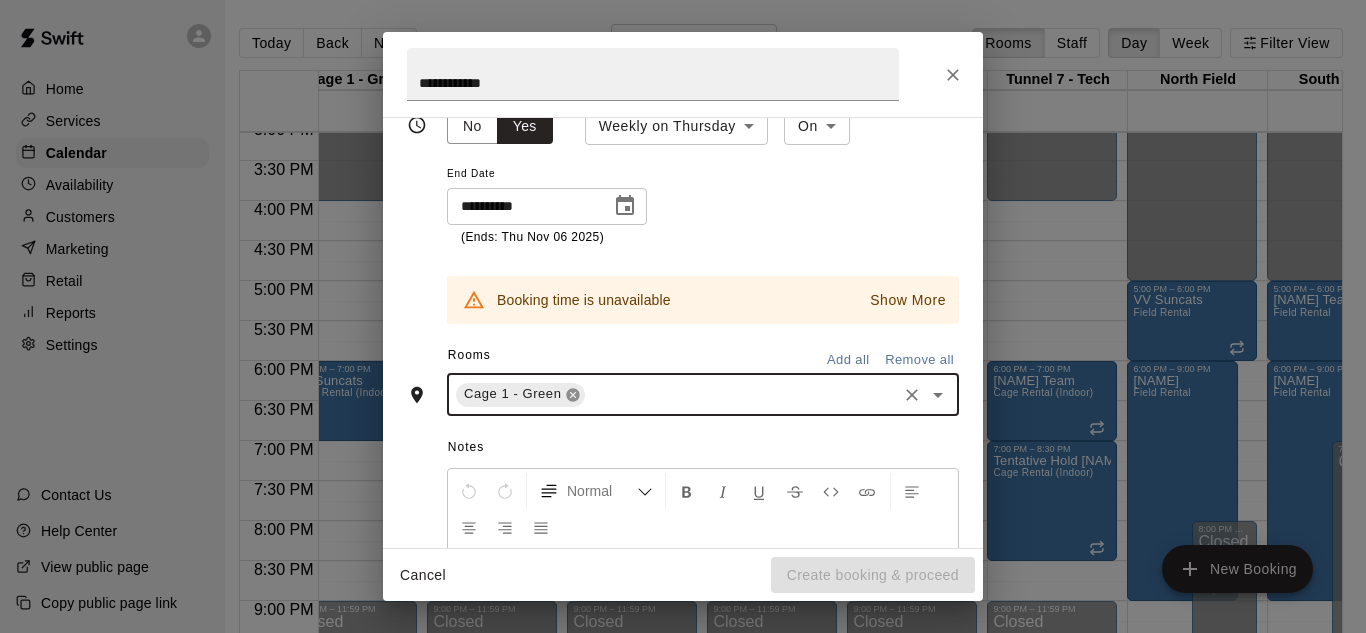 click 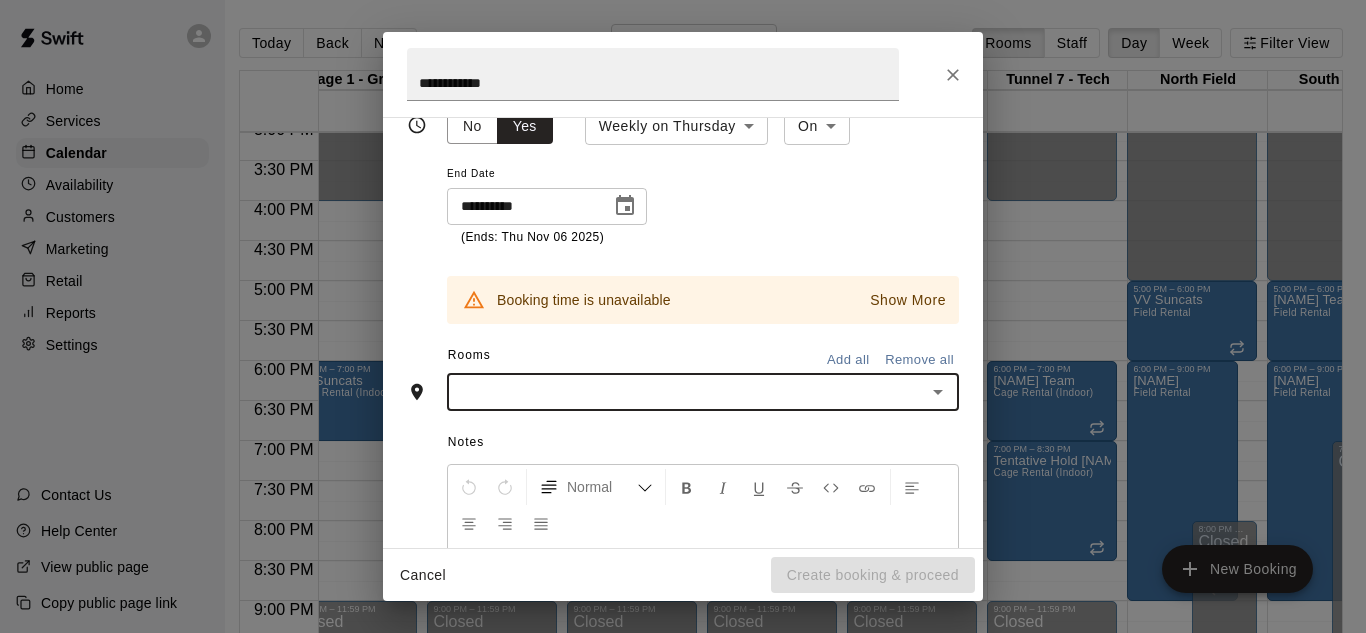 scroll, scrollTop: 323, scrollLeft: 0, axis: vertical 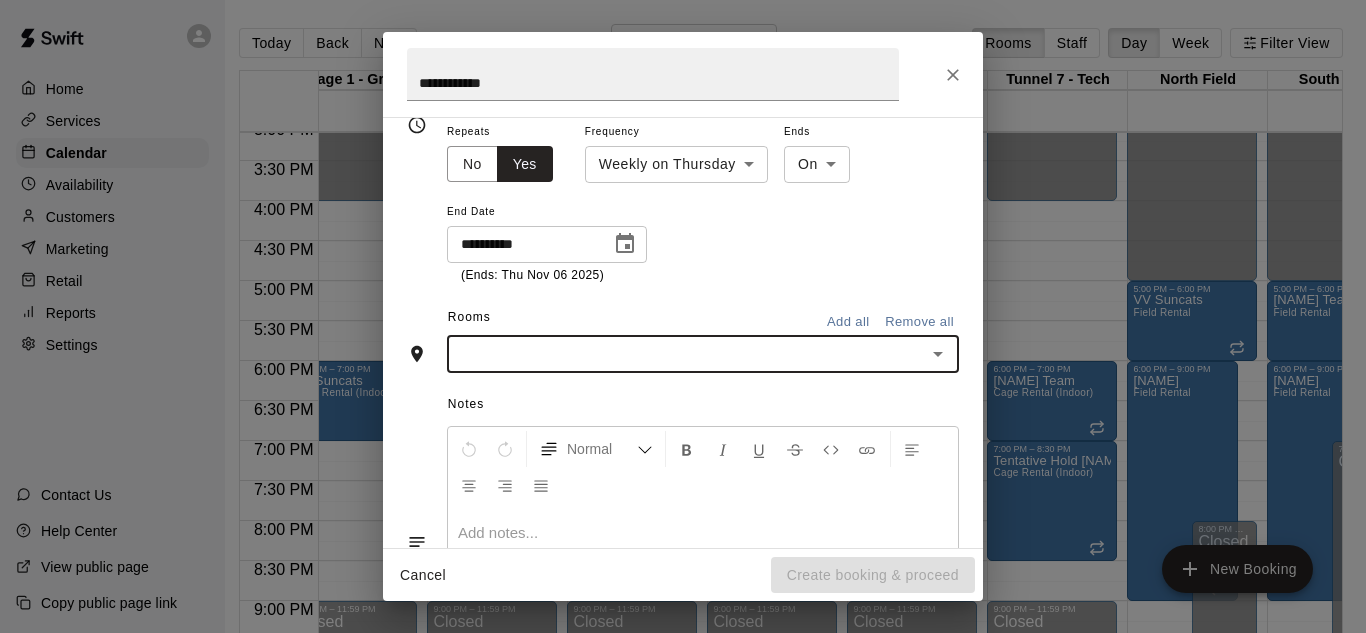 type on "*" 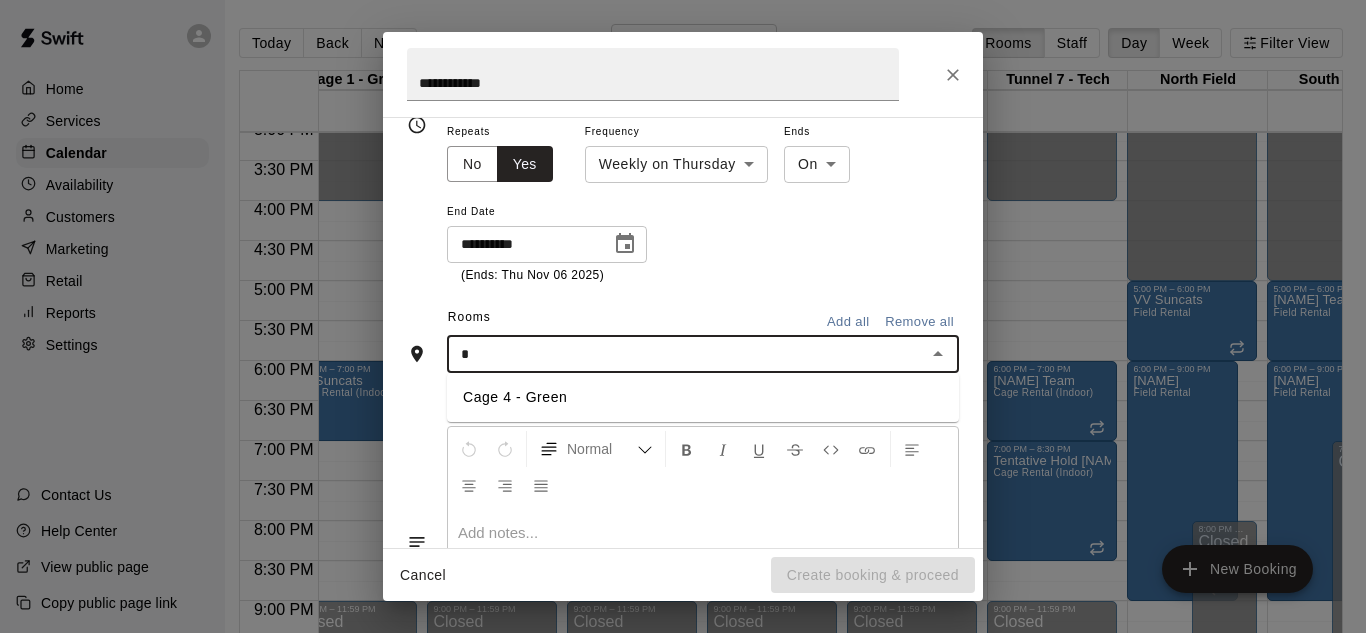 click on "Cage 4 - Green" at bounding box center (703, 397) 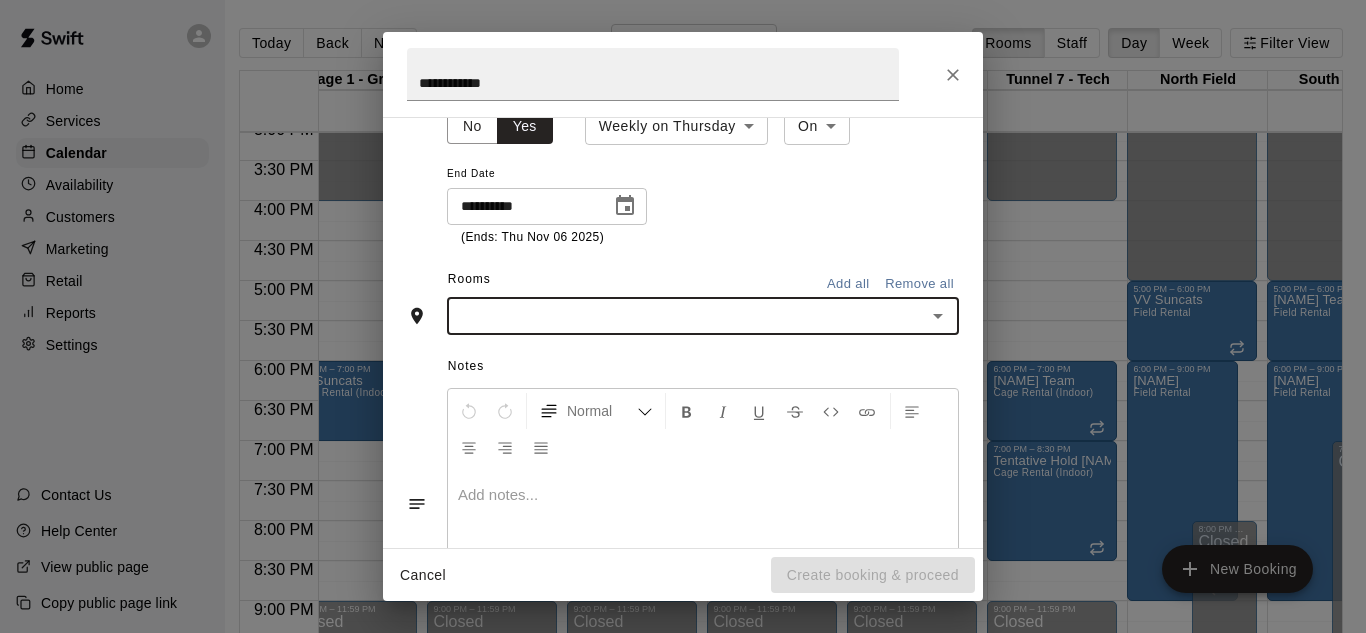 scroll, scrollTop: 323, scrollLeft: 0, axis: vertical 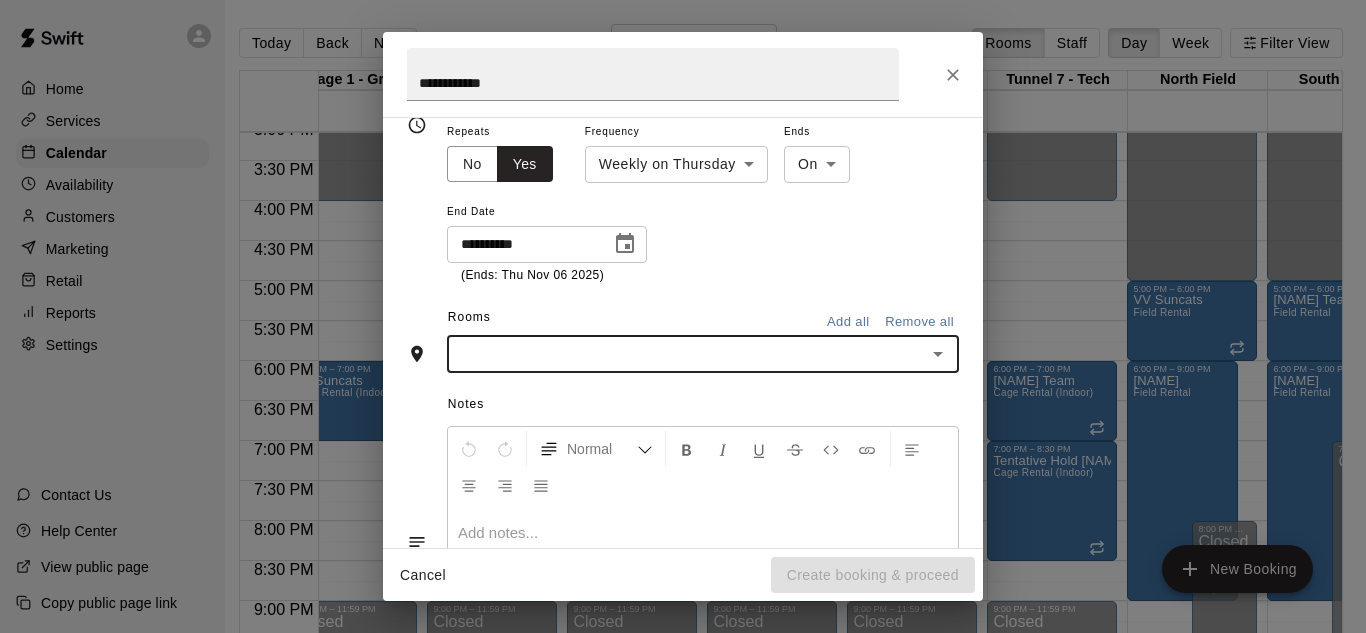type on "*" 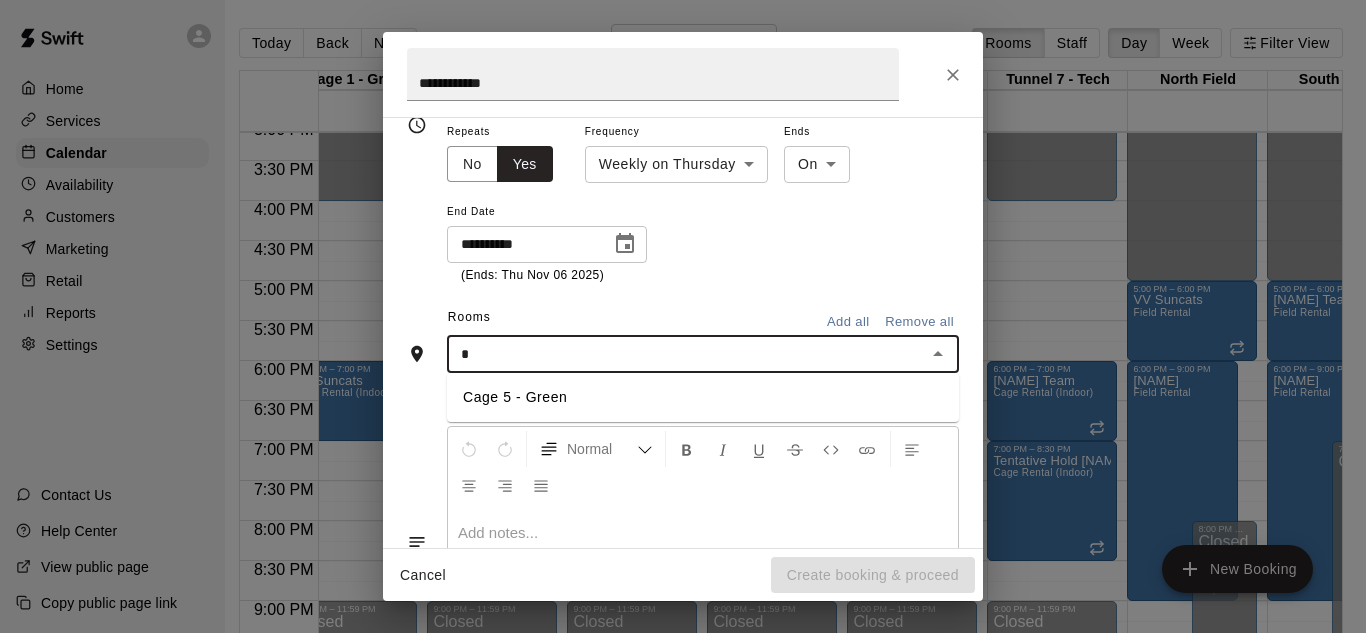 click on "Cage 5 - Green" at bounding box center (703, 397) 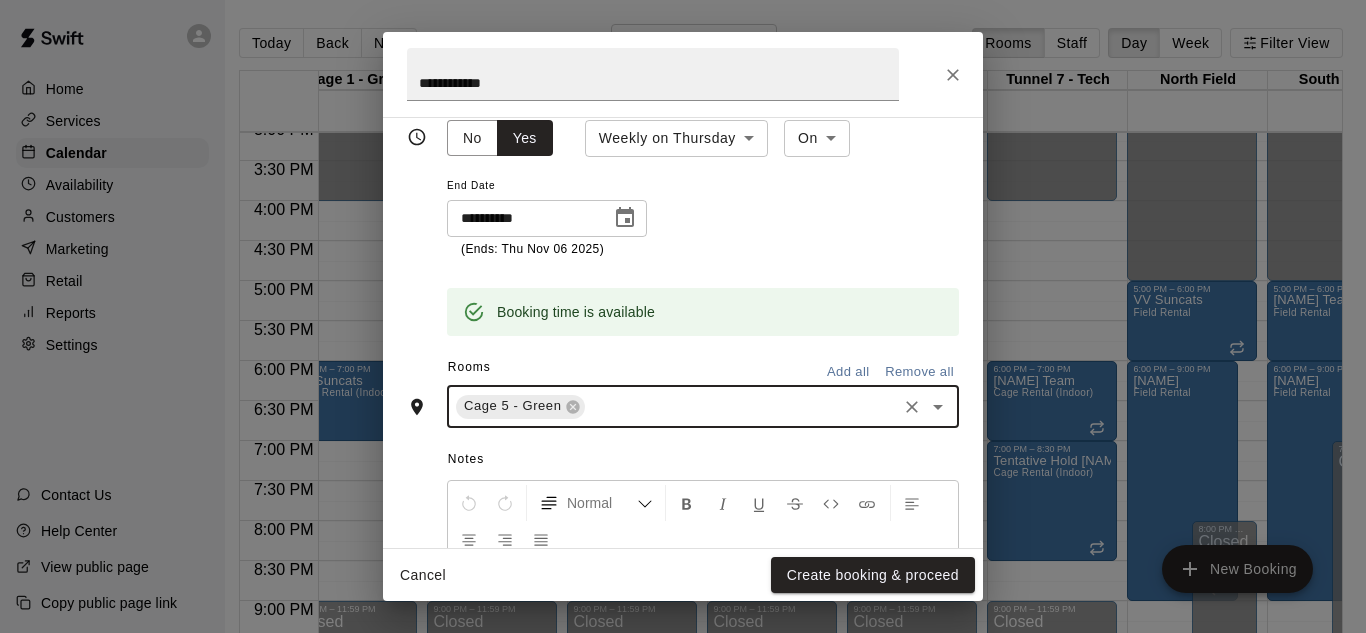 scroll, scrollTop: 361, scrollLeft: 0, axis: vertical 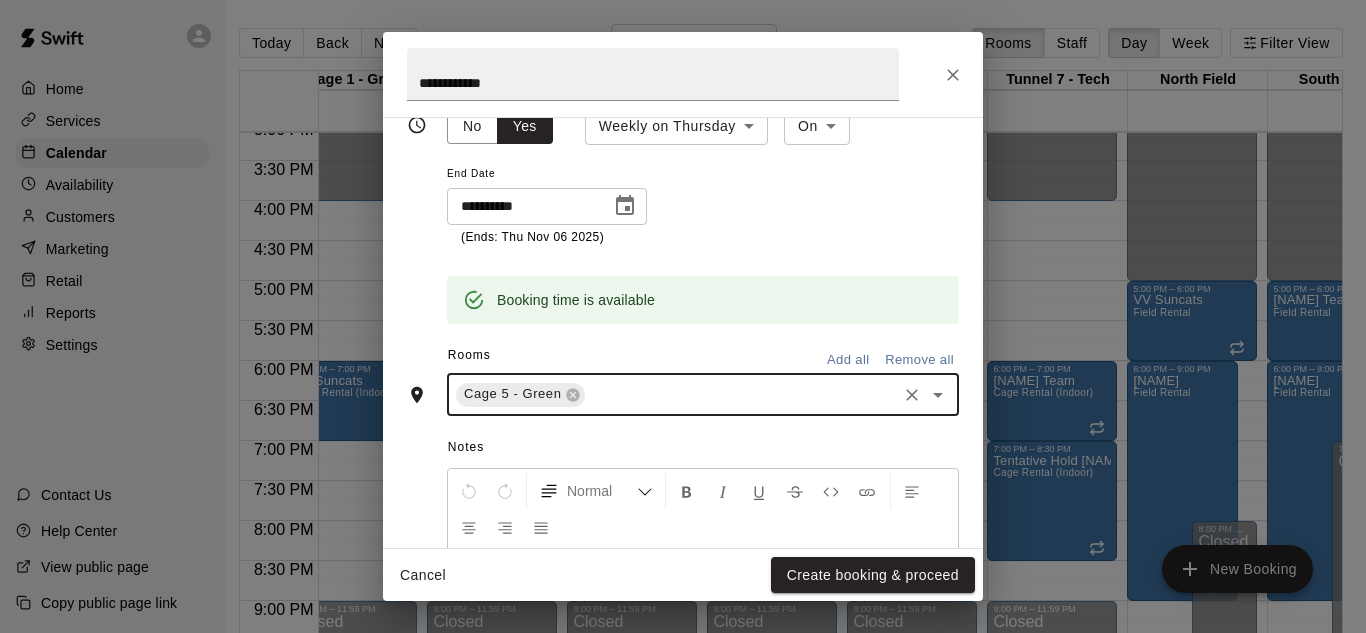 type on "*" 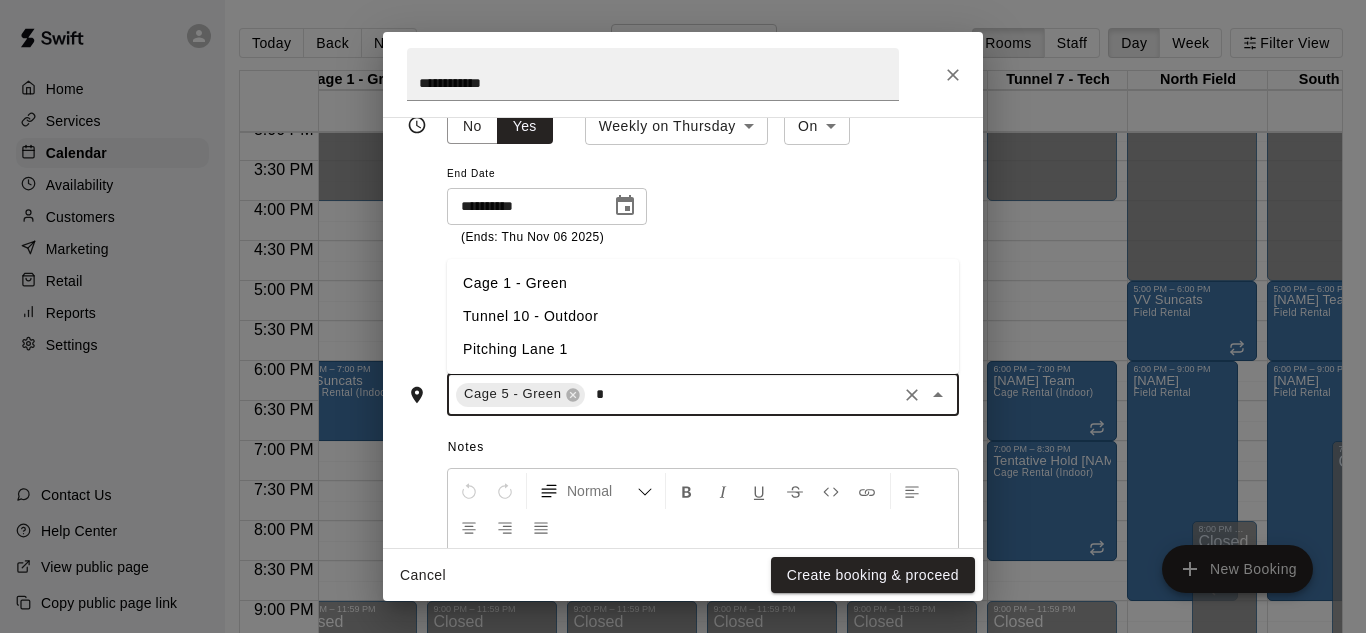click on "Cage 1 - Green" at bounding box center [703, 283] 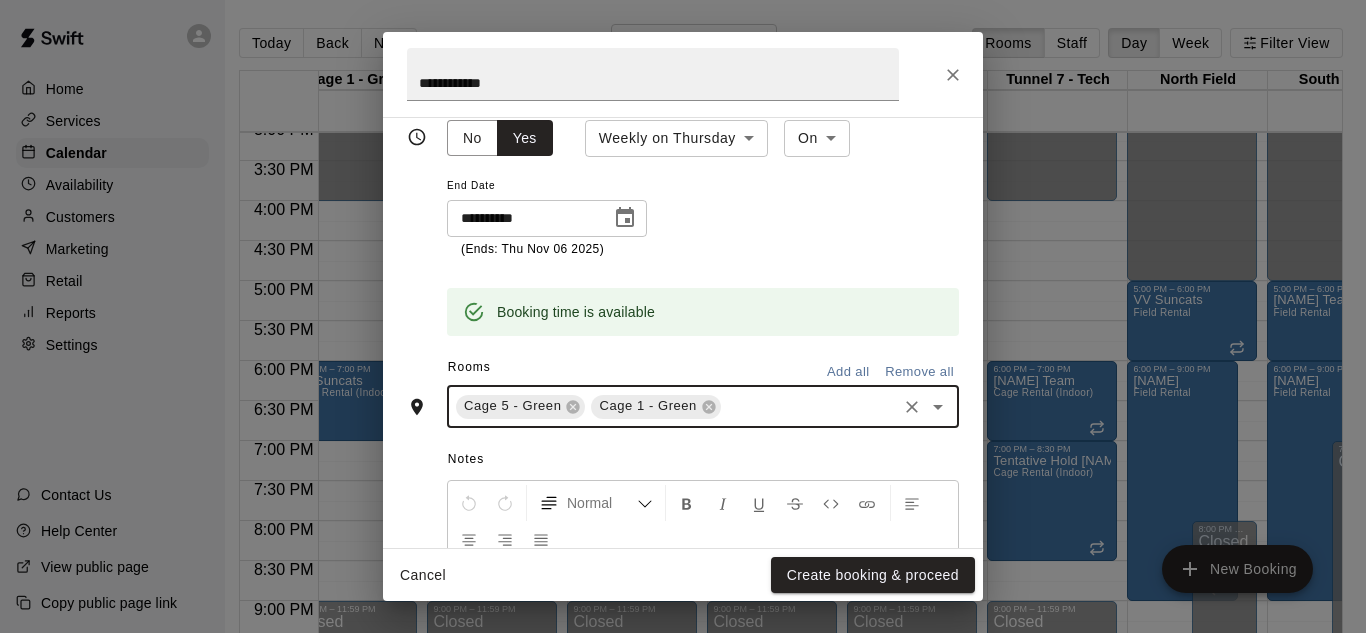 scroll, scrollTop: 361, scrollLeft: 0, axis: vertical 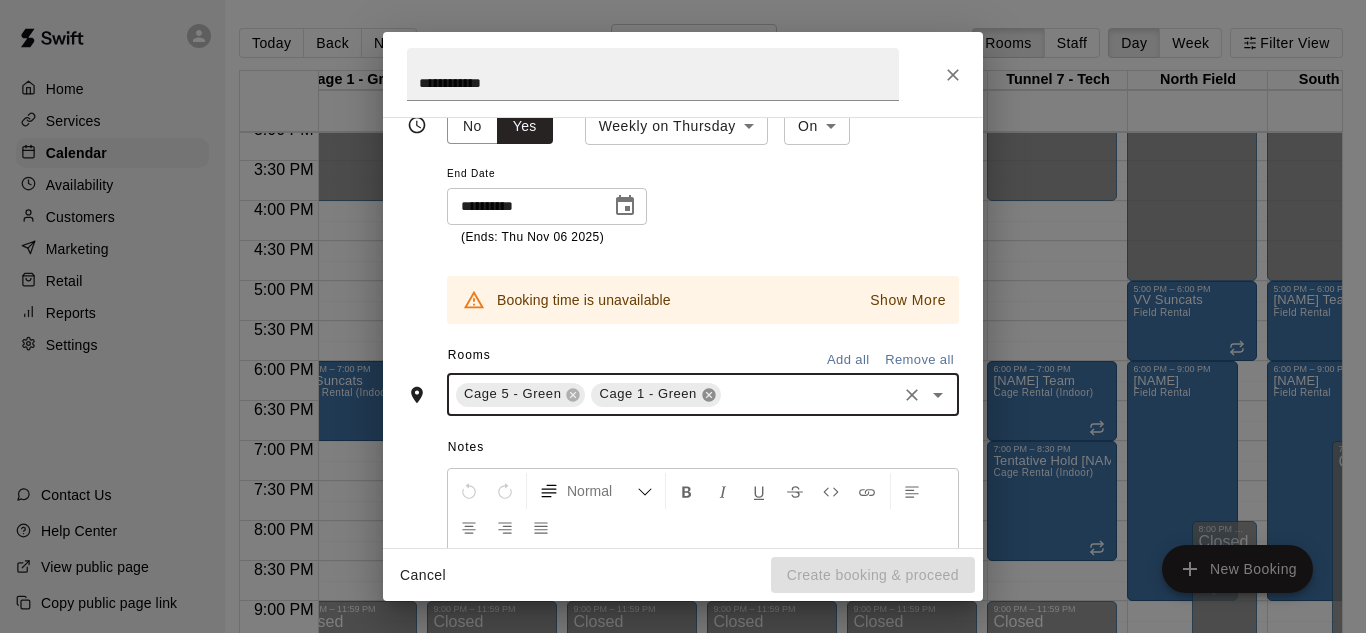 click 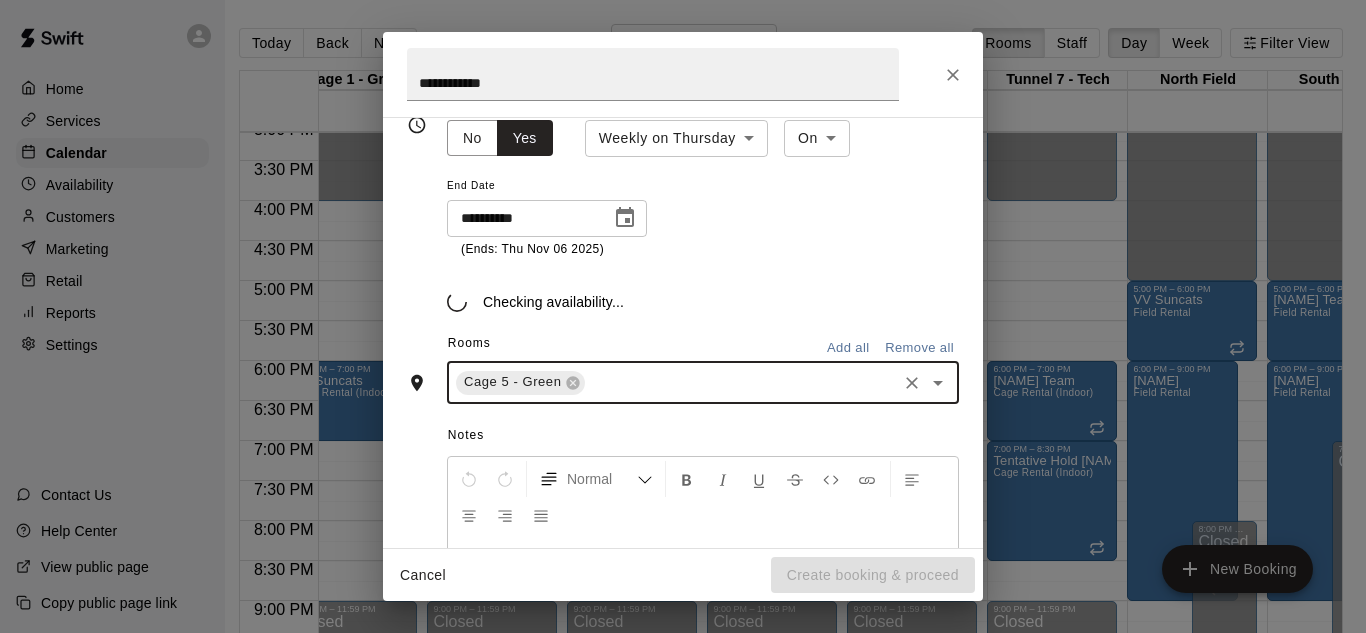 scroll, scrollTop: 361, scrollLeft: 0, axis: vertical 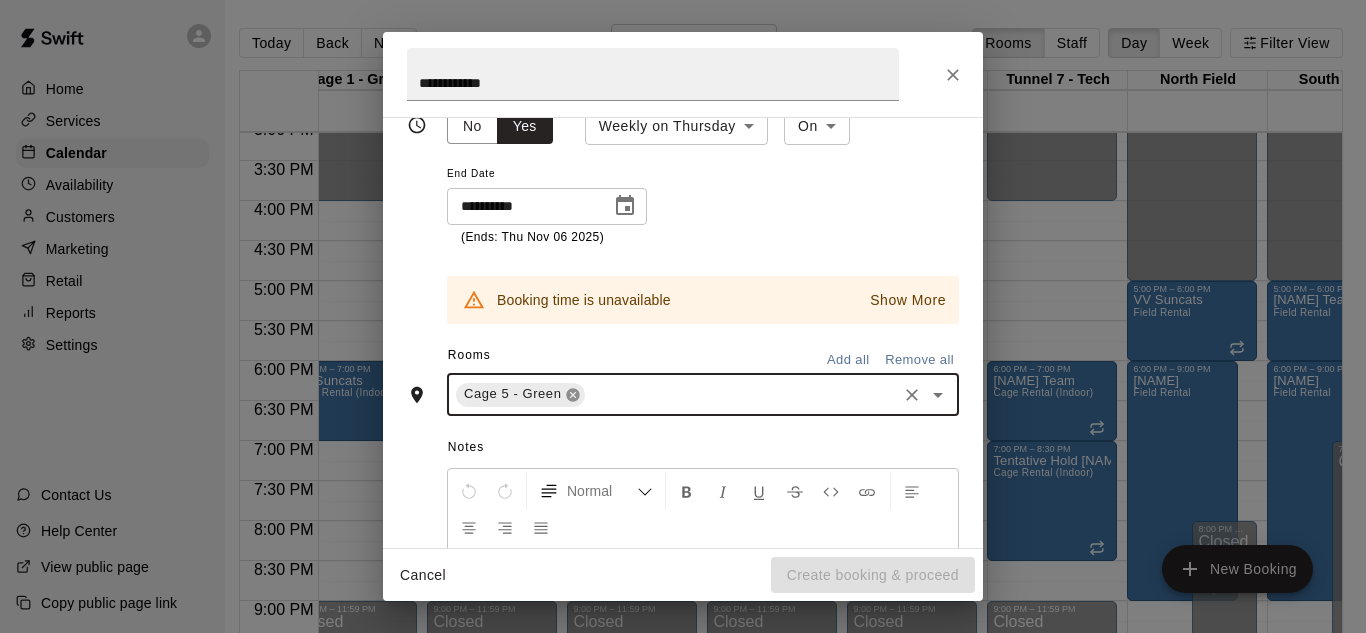 click 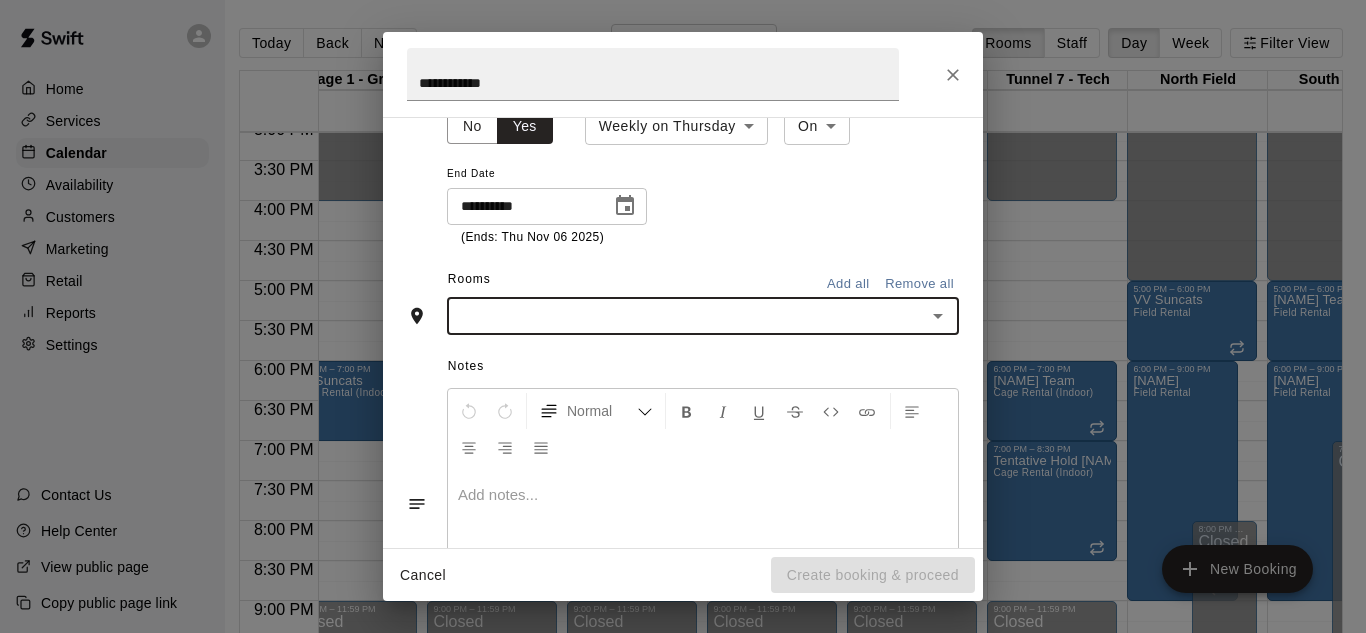 scroll, scrollTop: 323, scrollLeft: 0, axis: vertical 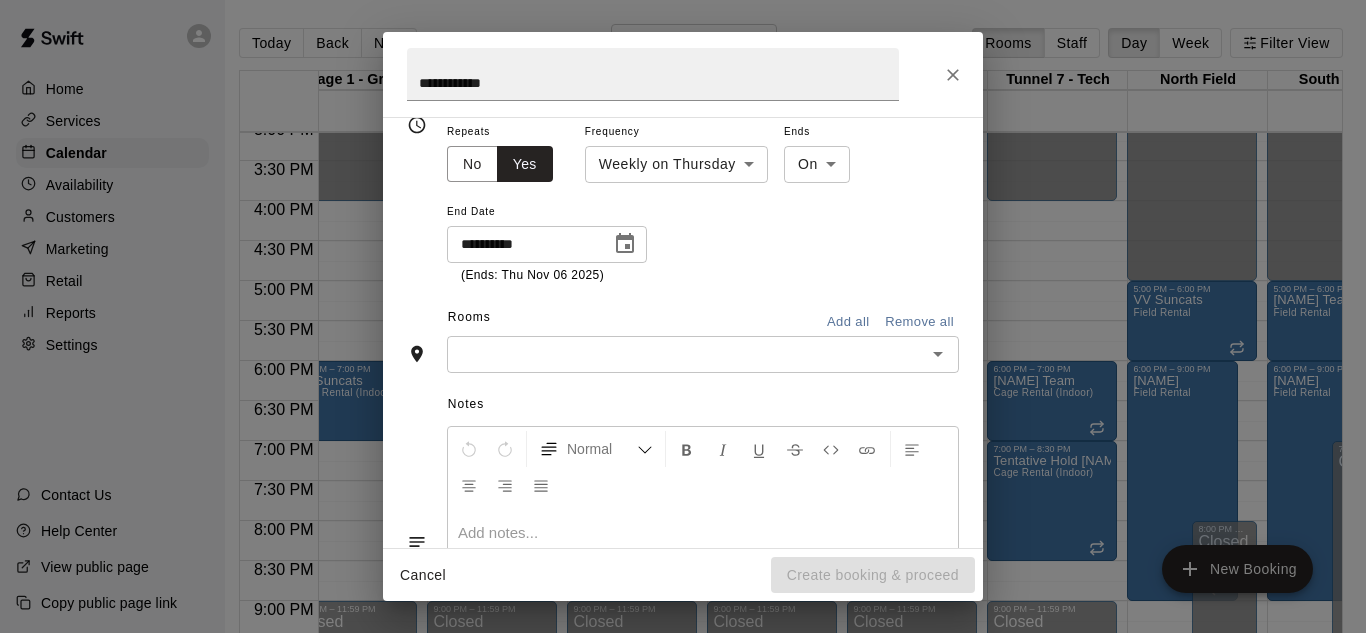 click on "**********" at bounding box center [683, 316] 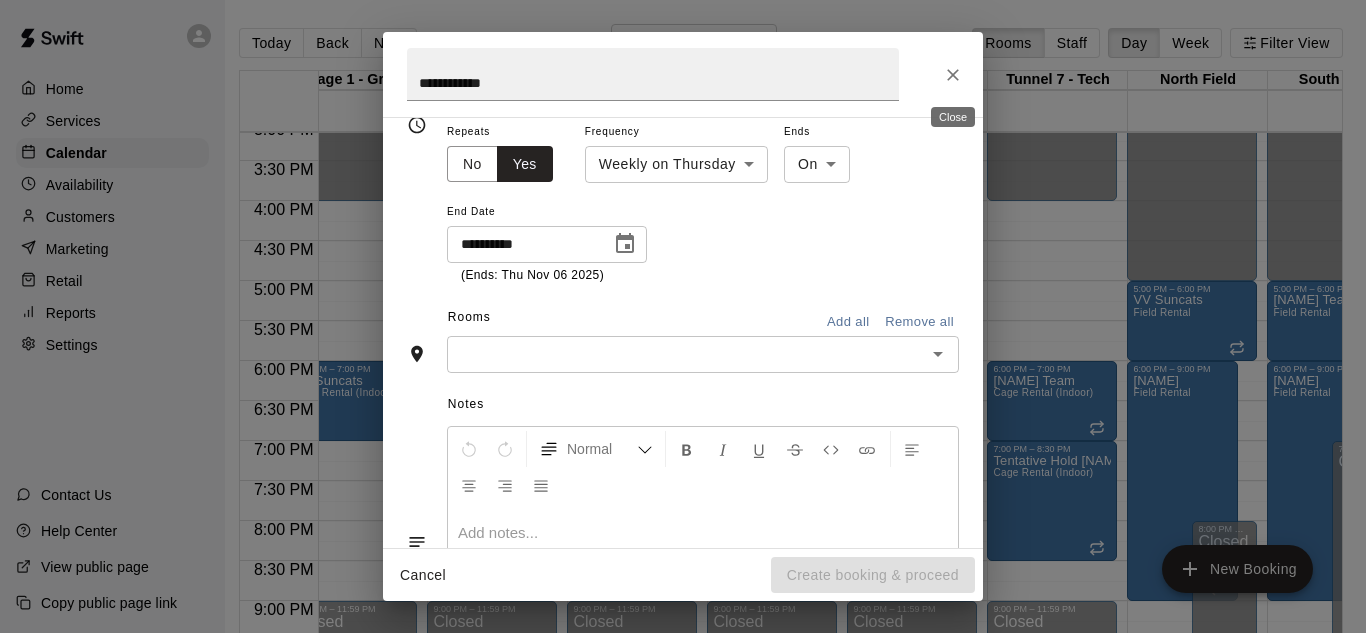 click 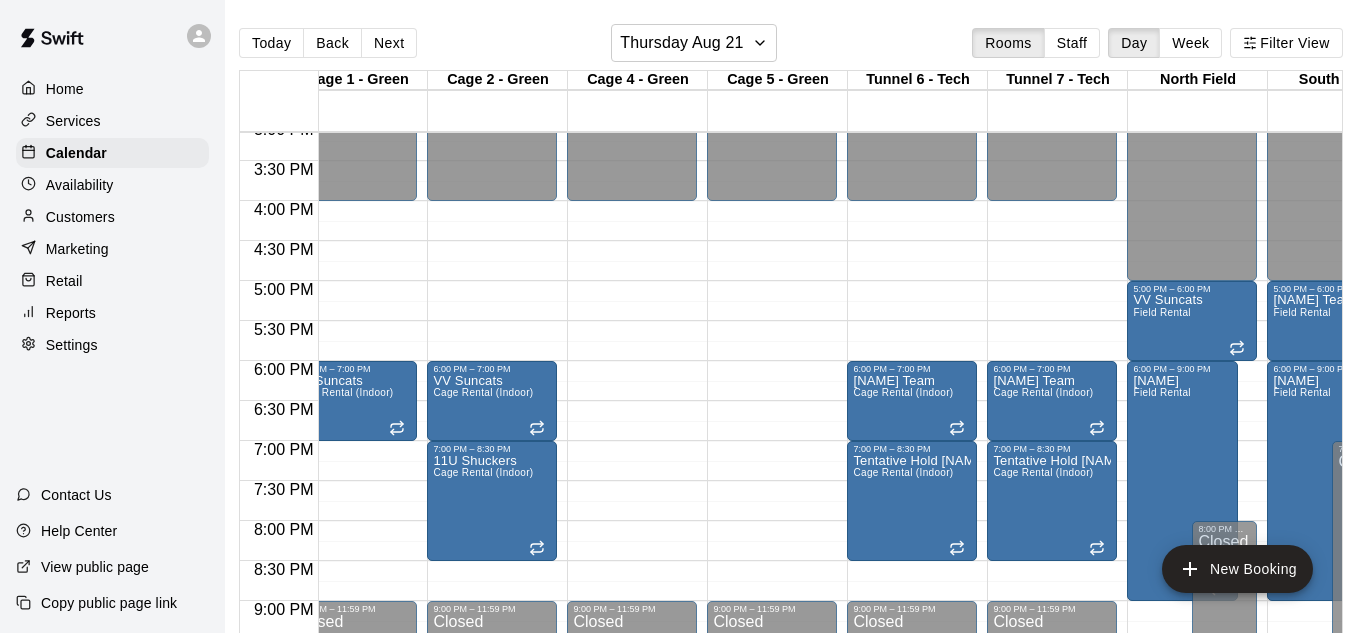 click on "12:00 AM – 4:00 PM Closed 9:00 PM – 11:59 PM Closed" at bounding box center [632, -119] 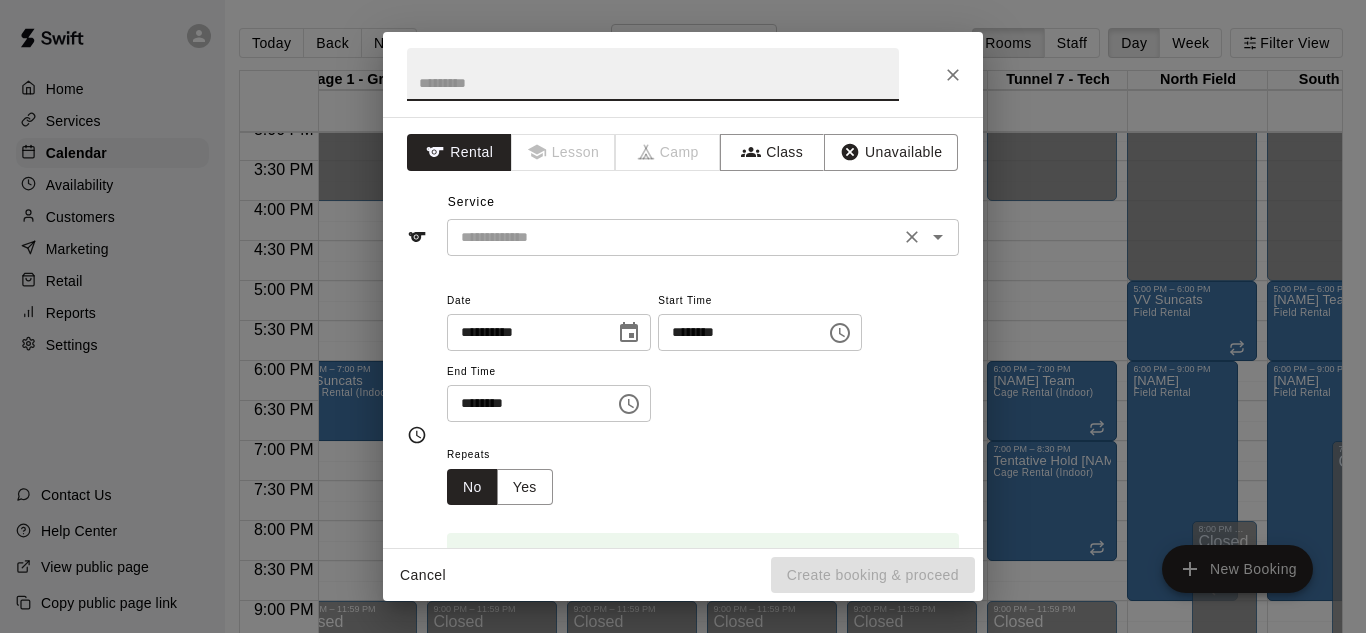 click at bounding box center [673, 237] 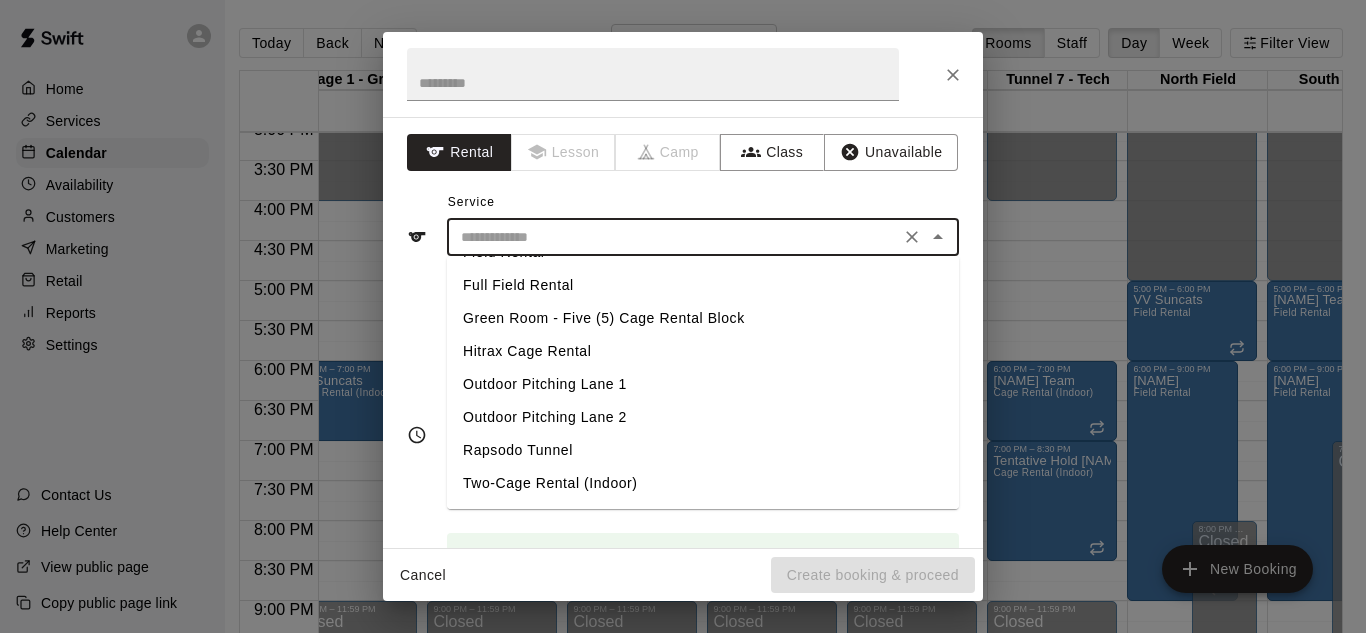 scroll, scrollTop: 192, scrollLeft: 0, axis: vertical 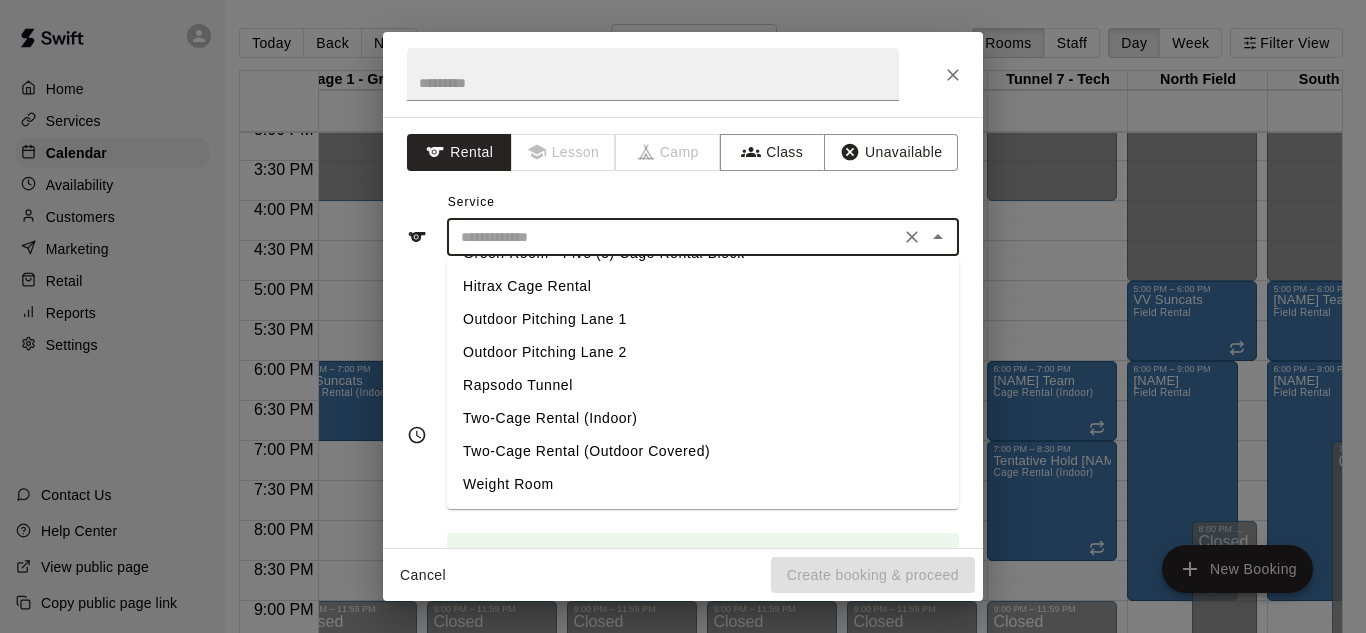 click on "Two-Cage Rental (Indoor)" at bounding box center [703, 418] 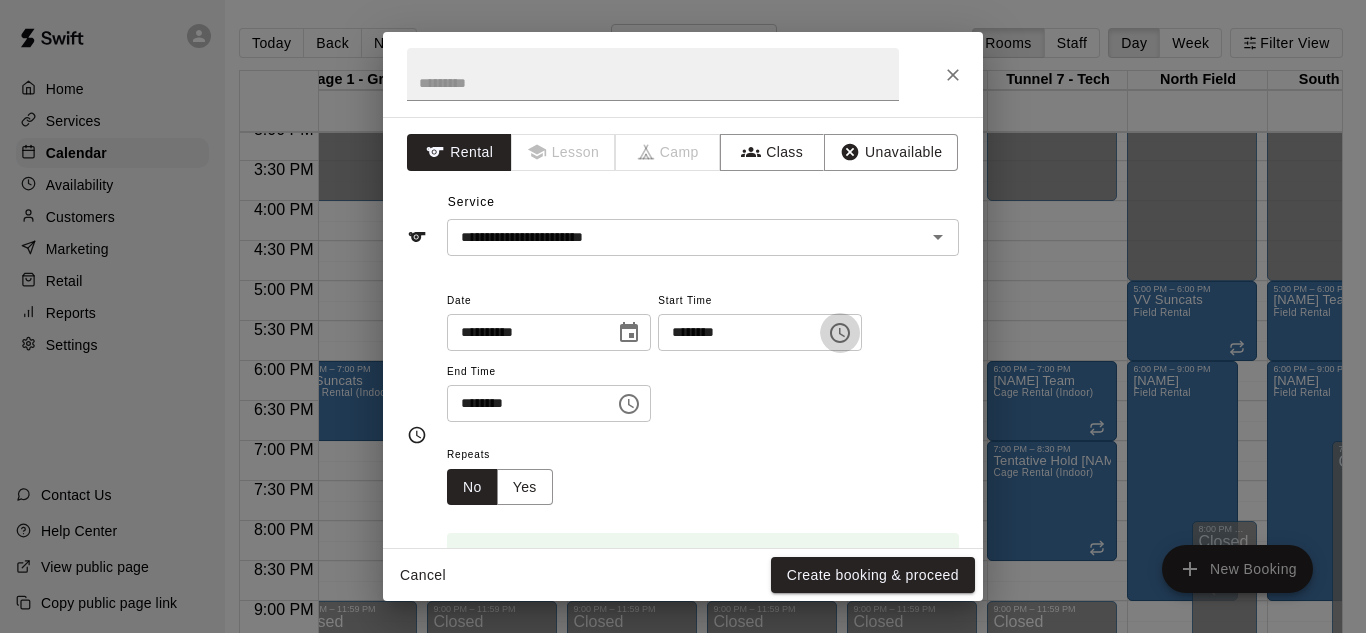 click 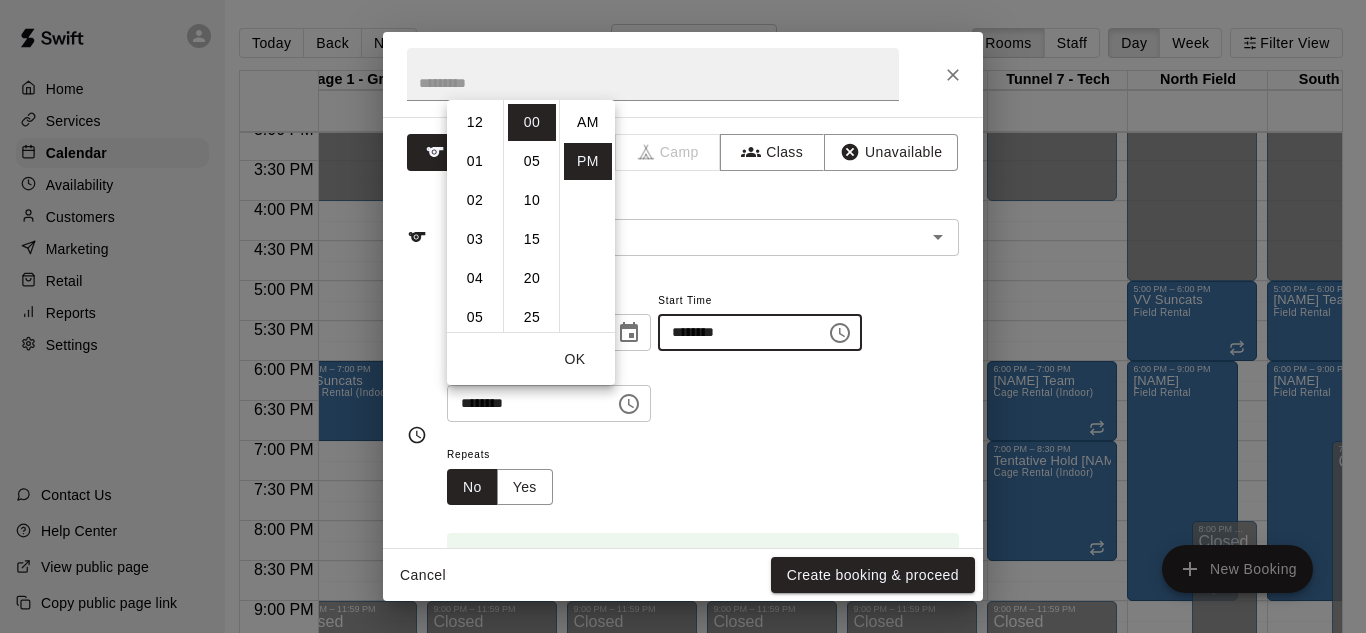 scroll, scrollTop: 234, scrollLeft: 0, axis: vertical 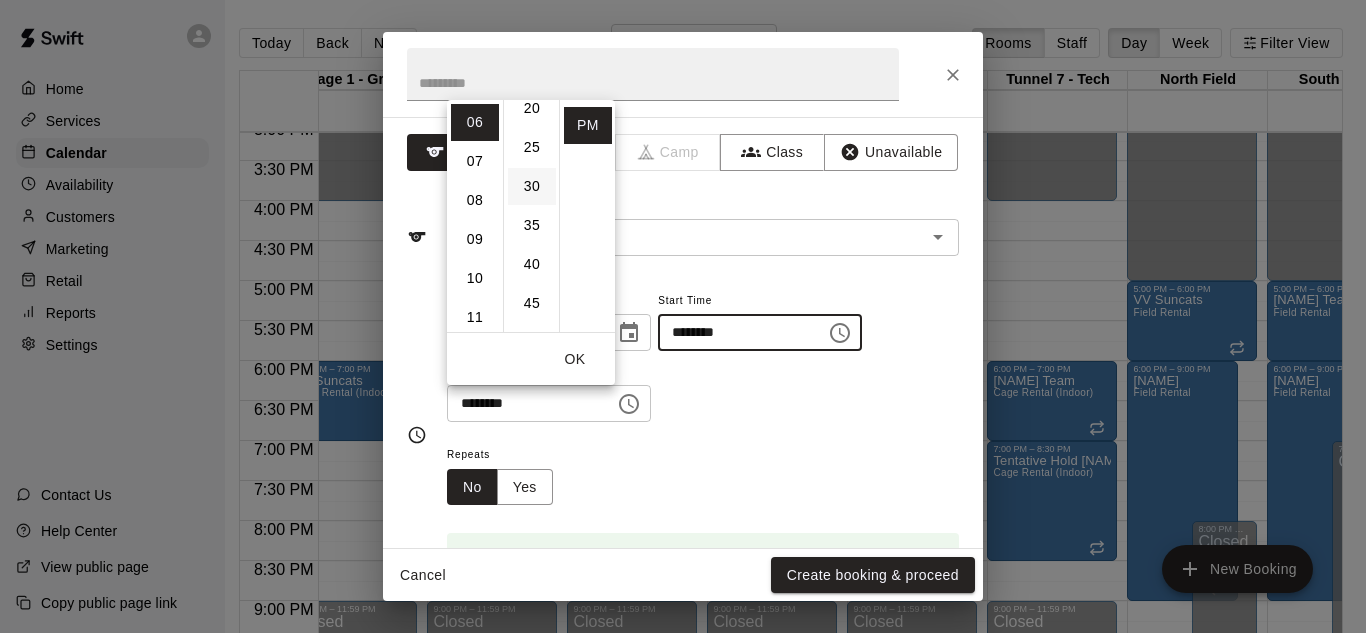 click on "30" at bounding box center [532, 186] 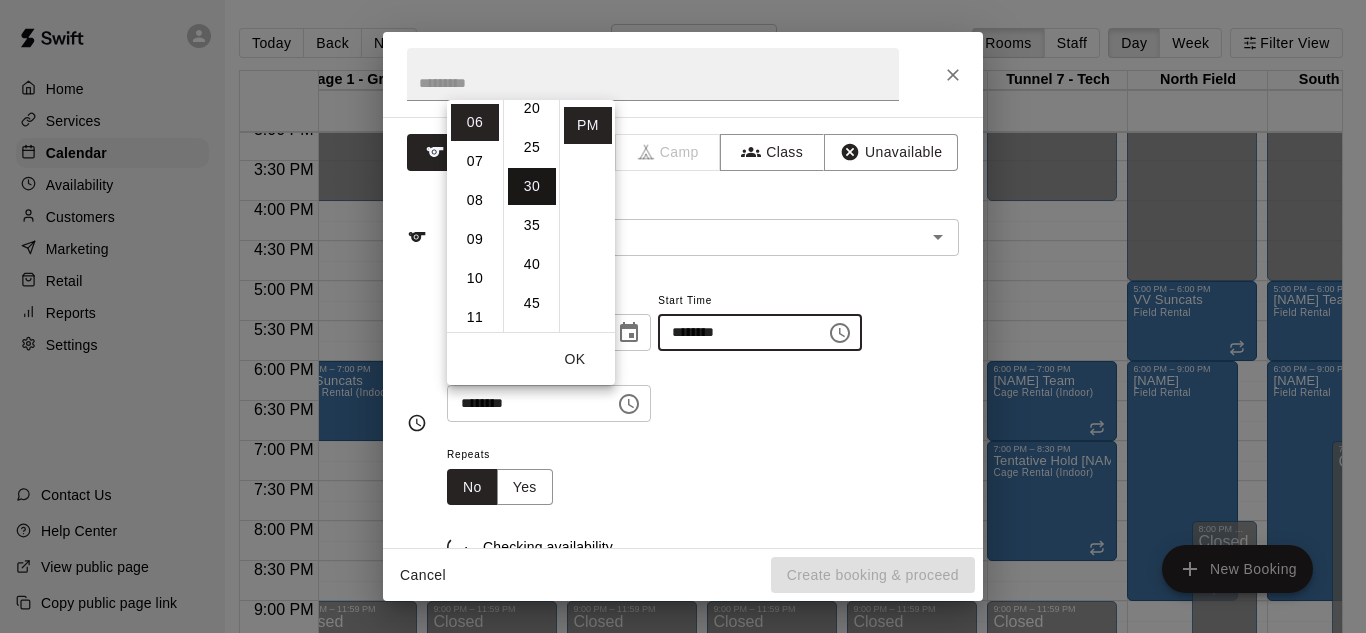 scroll, scrollTop: 234, scrollLeft: 0, axis: vertical 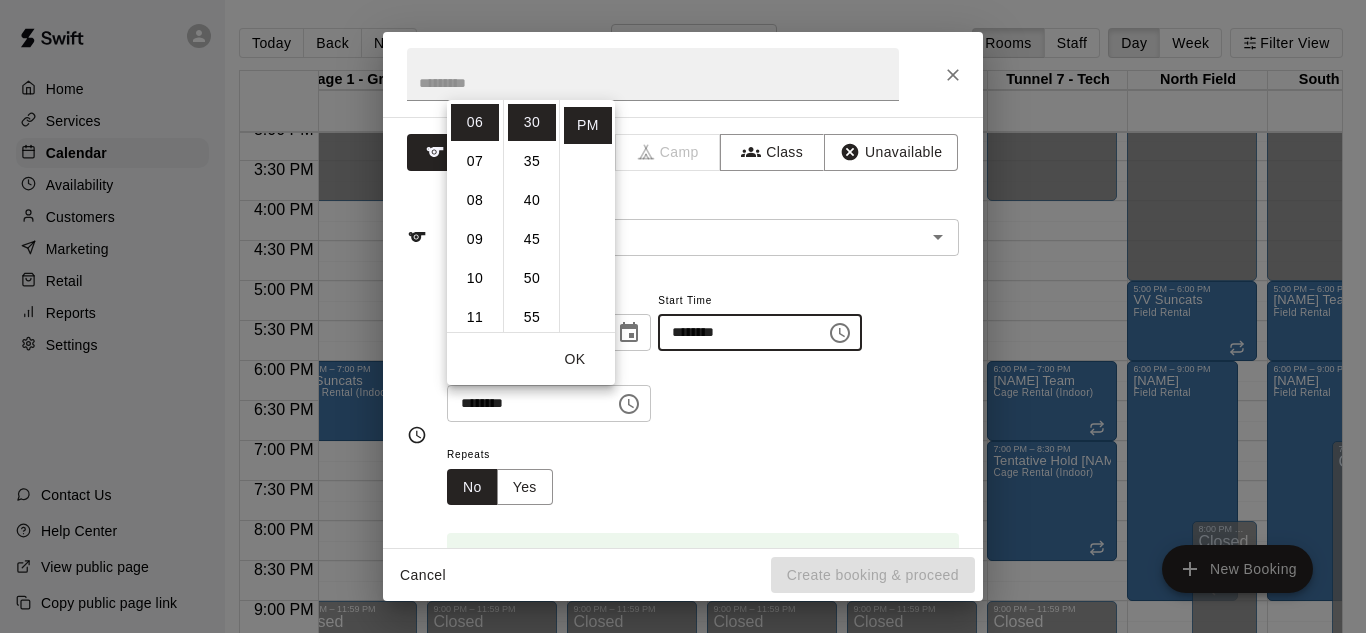 click on "OK" at bounding box center [575, 359] 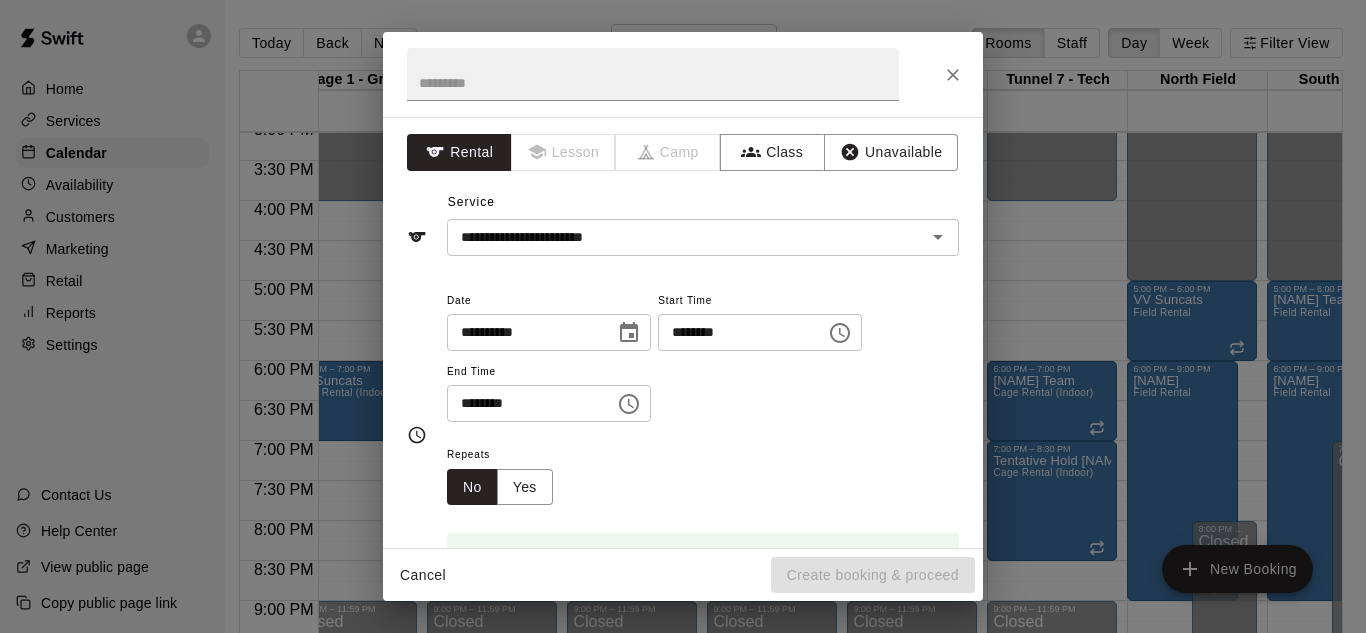 click 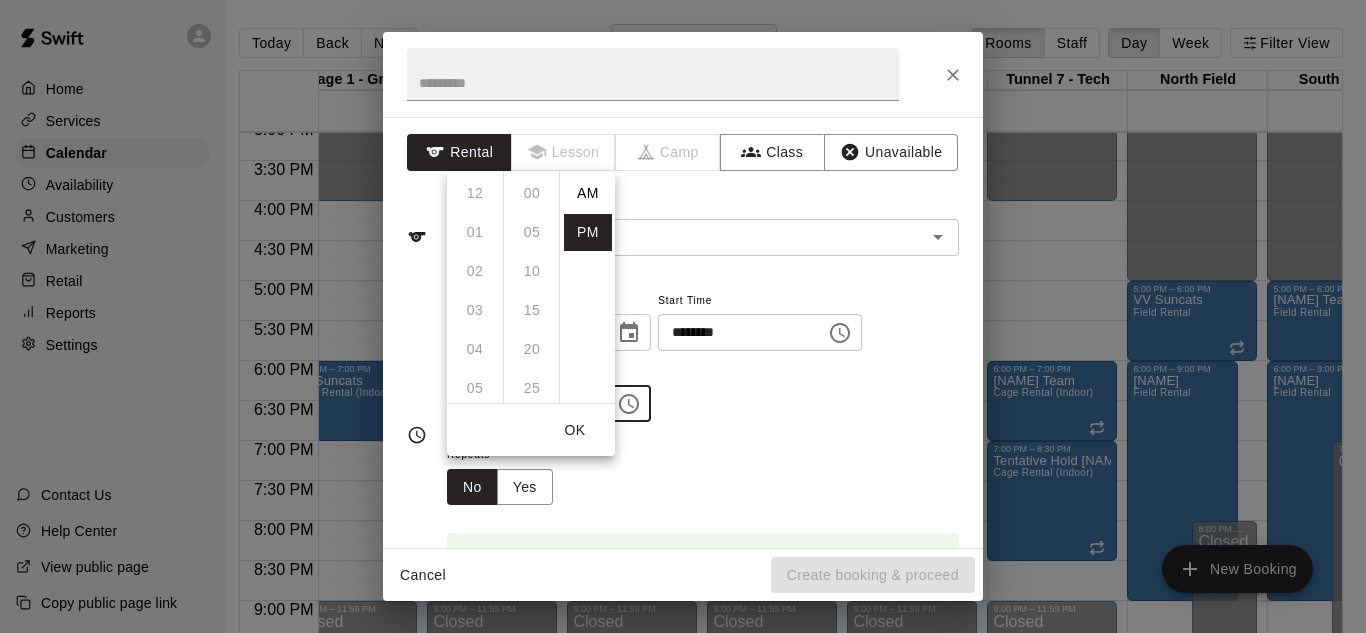 scroll, scrollTop: 234, scrollLeft: 0, axis: vertical 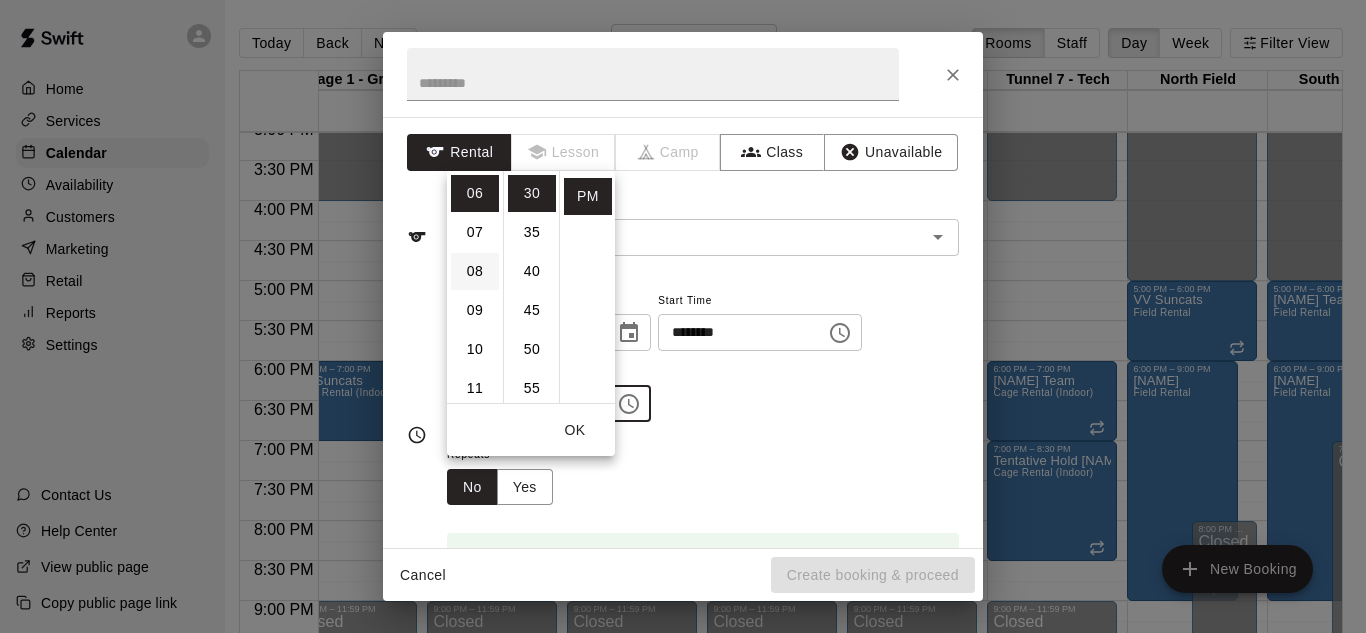 click on "08" at bounding box center (475, 271) 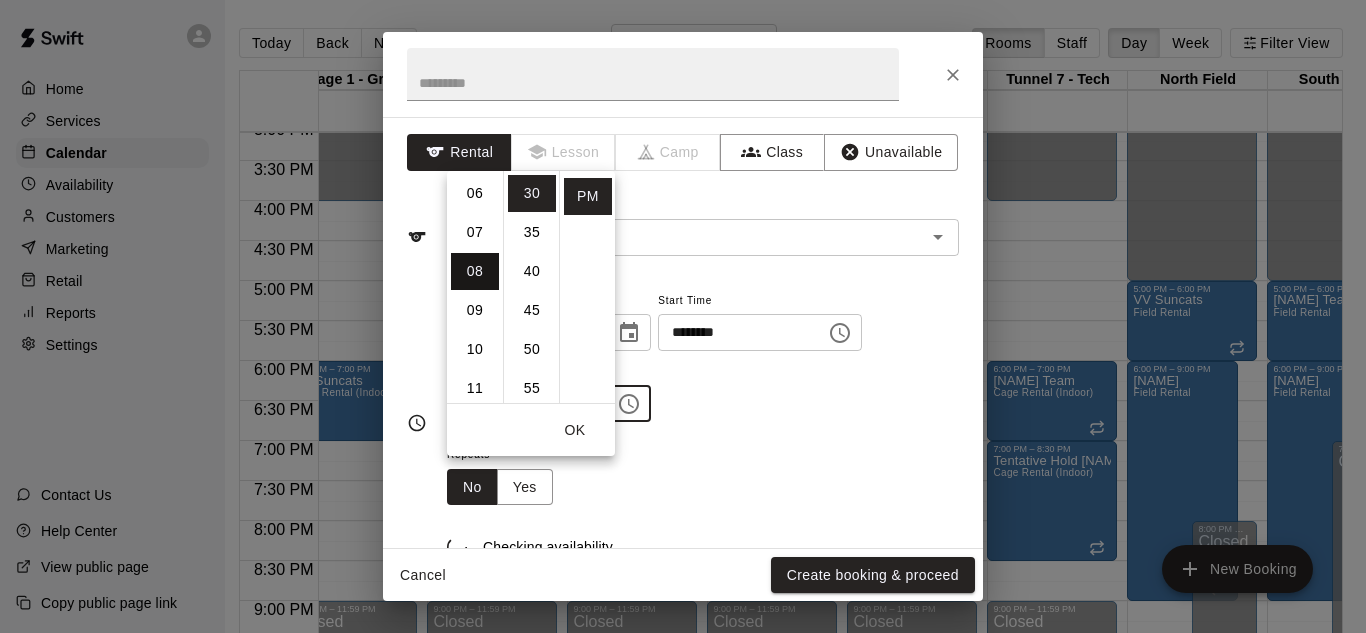 scroll, scrollTop: 312, scrollLeft: 0, axis: vertical 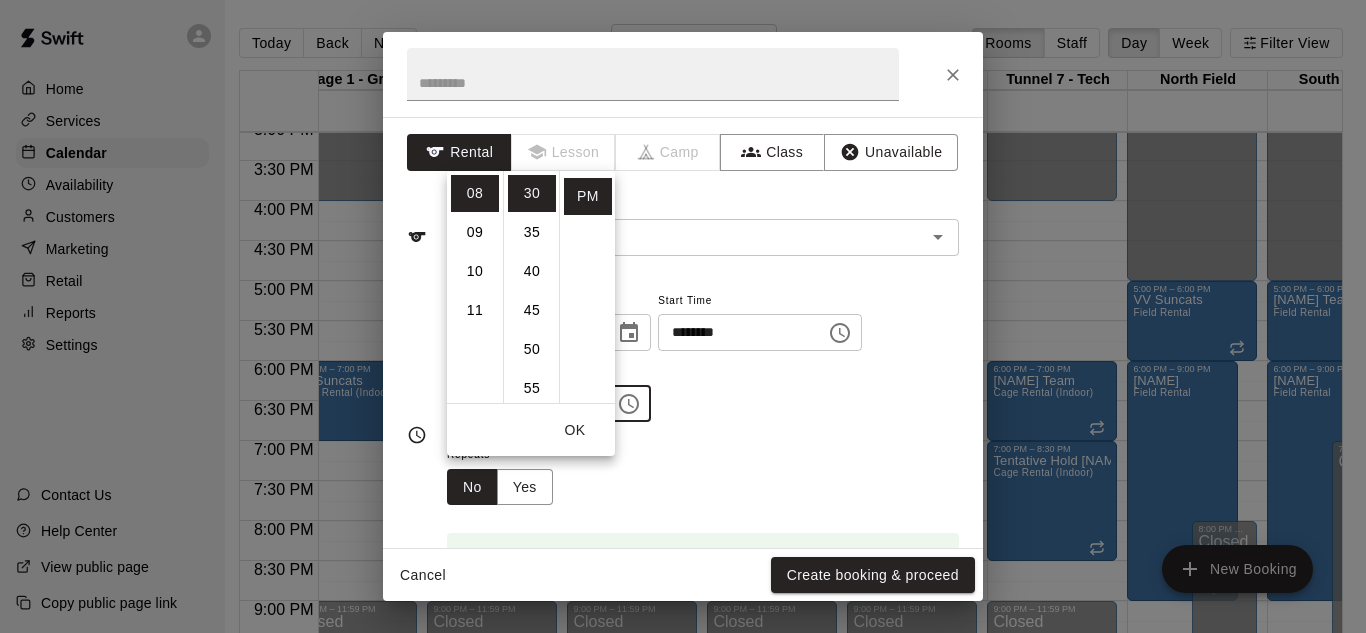 click on "OK" at bounding box center (575, 430) 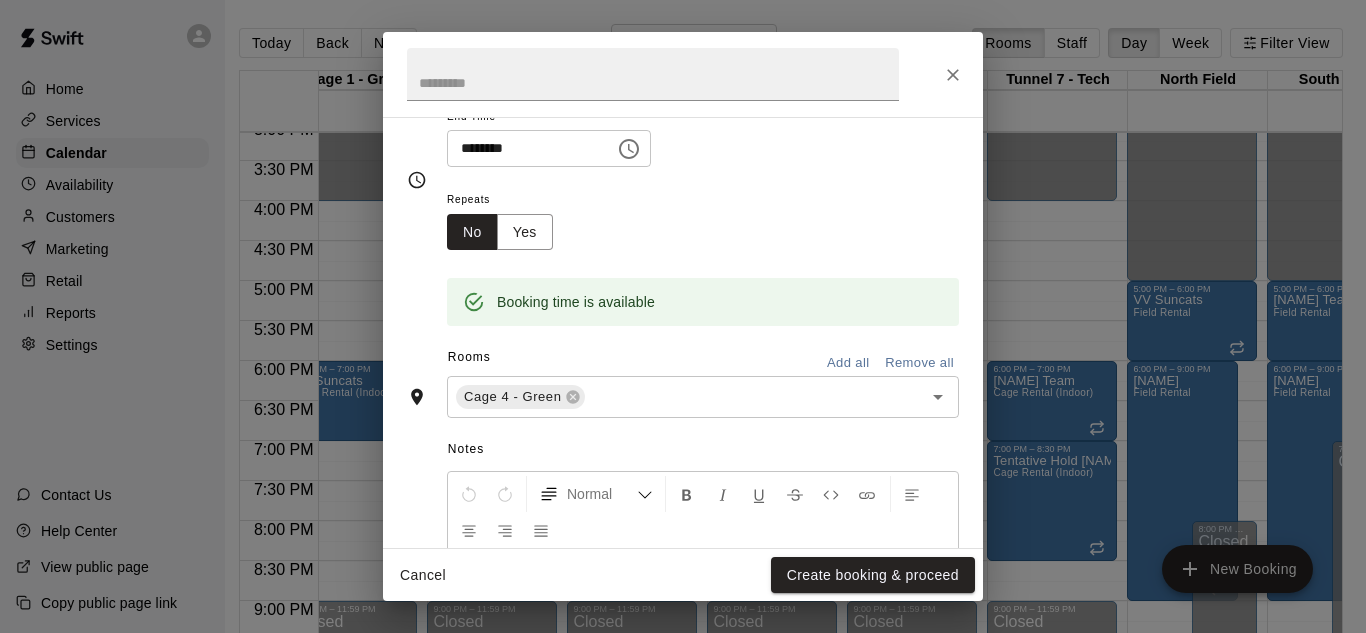 scroll, scrollTop: 334, scrollLeft: 0, axis: vertical 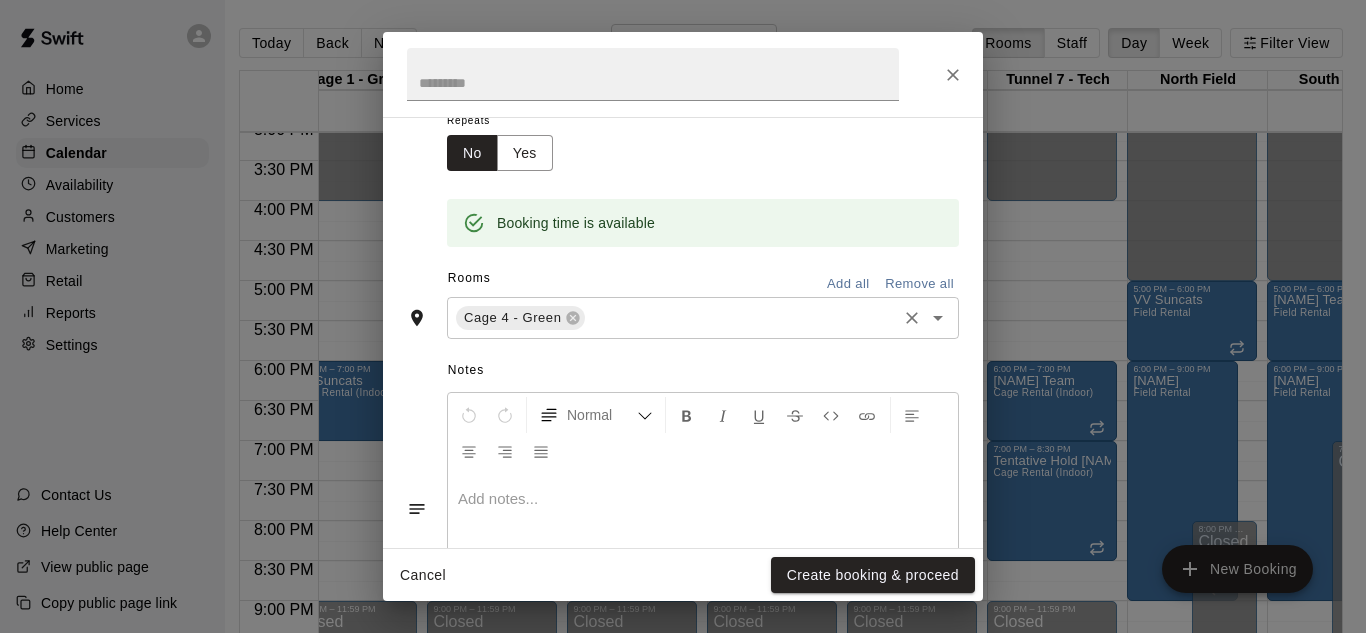 click at bounding box center [741, 318] 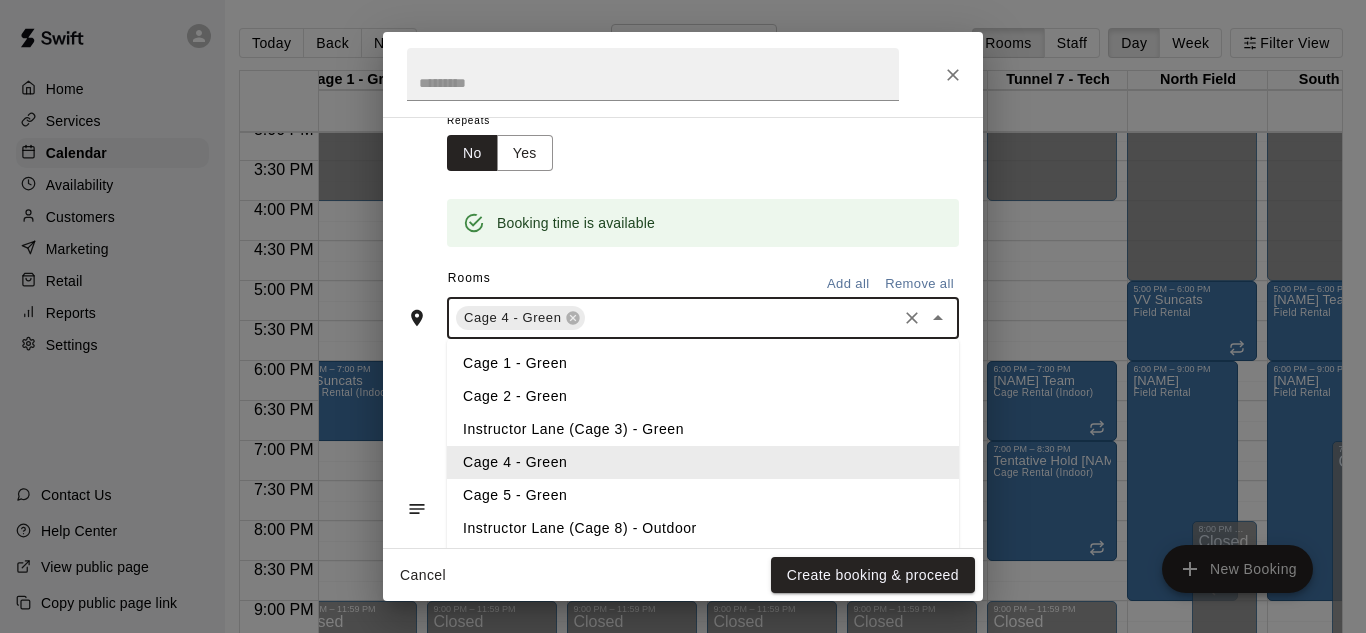 type on "*" 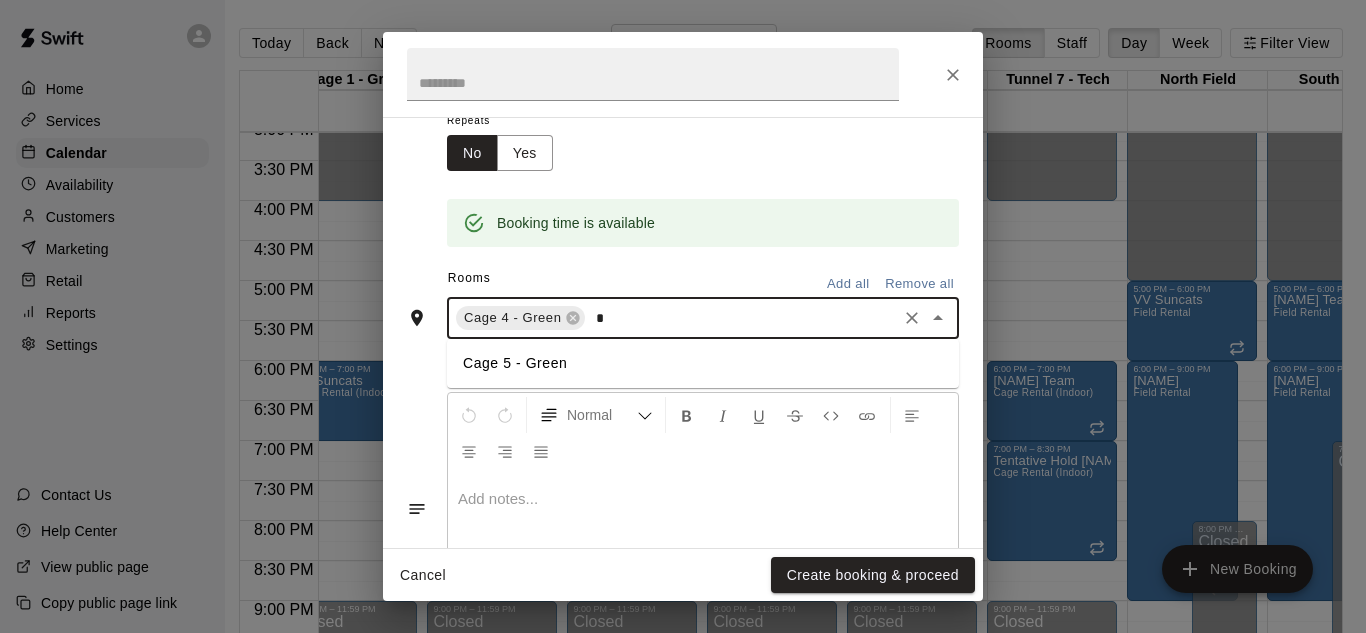 click on "Cage 5 - Green" at bounding box center [703, 363] 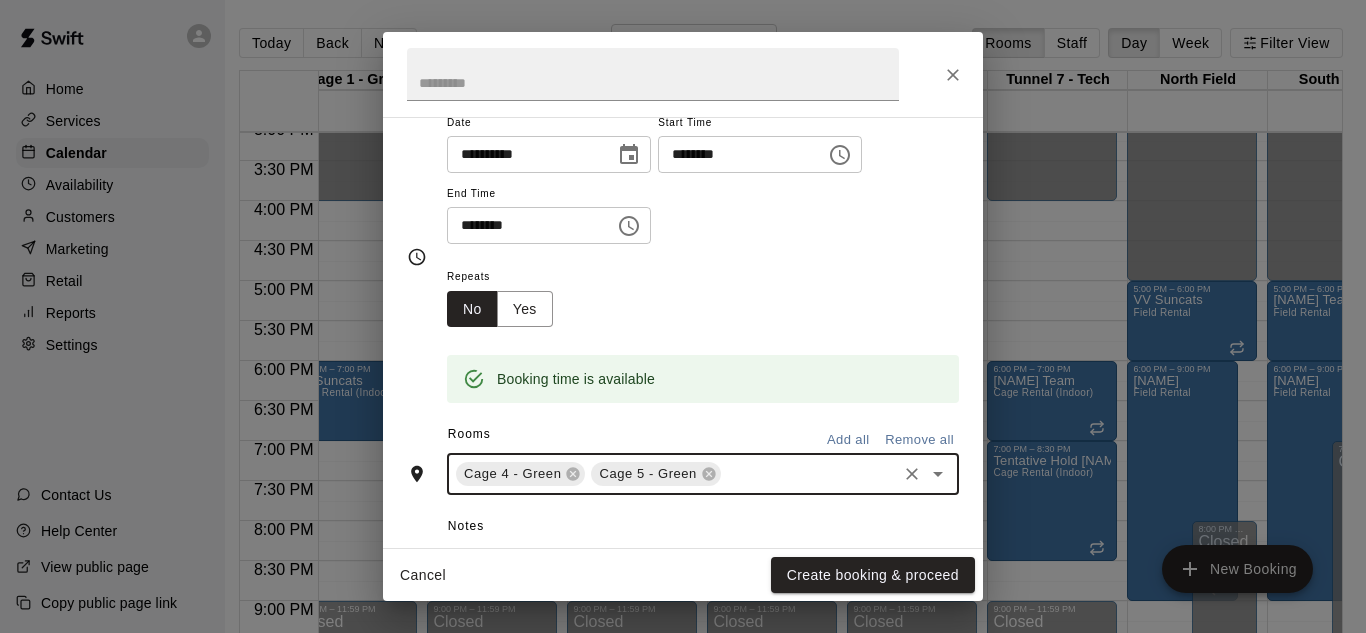 scroll, scrollTop: 177, scrollLeft: 0, axis: vertical 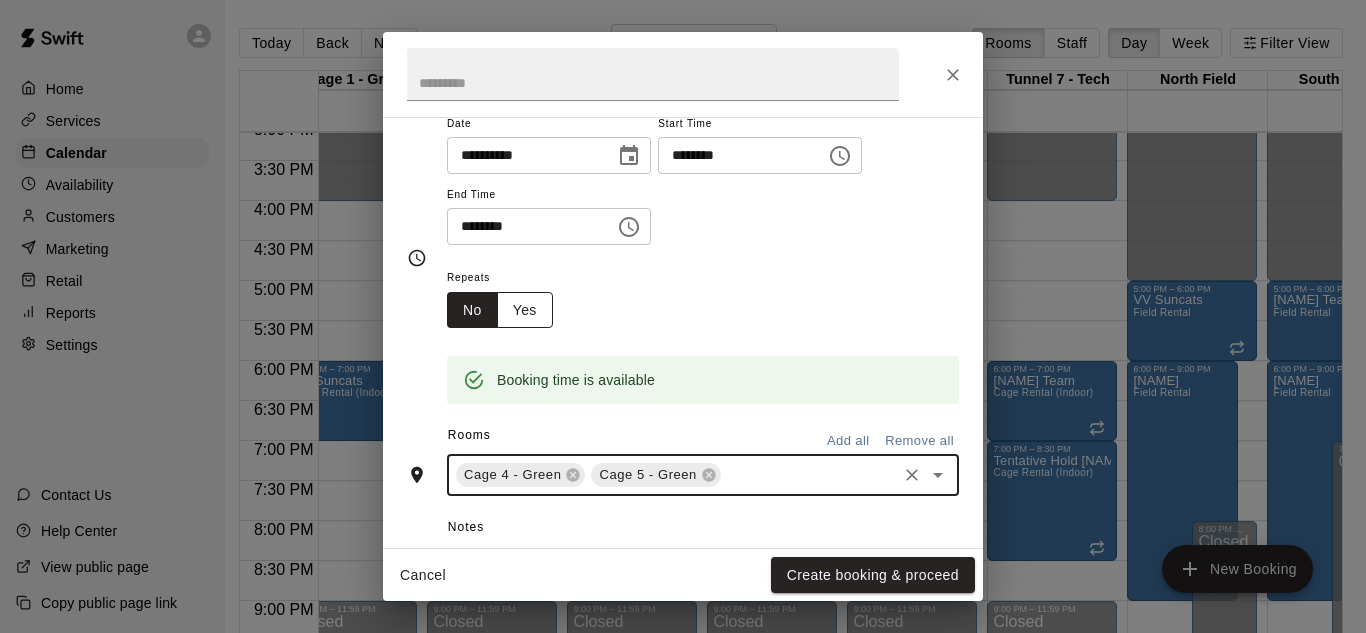 click on "Yes" at bounding box center (525, 310) 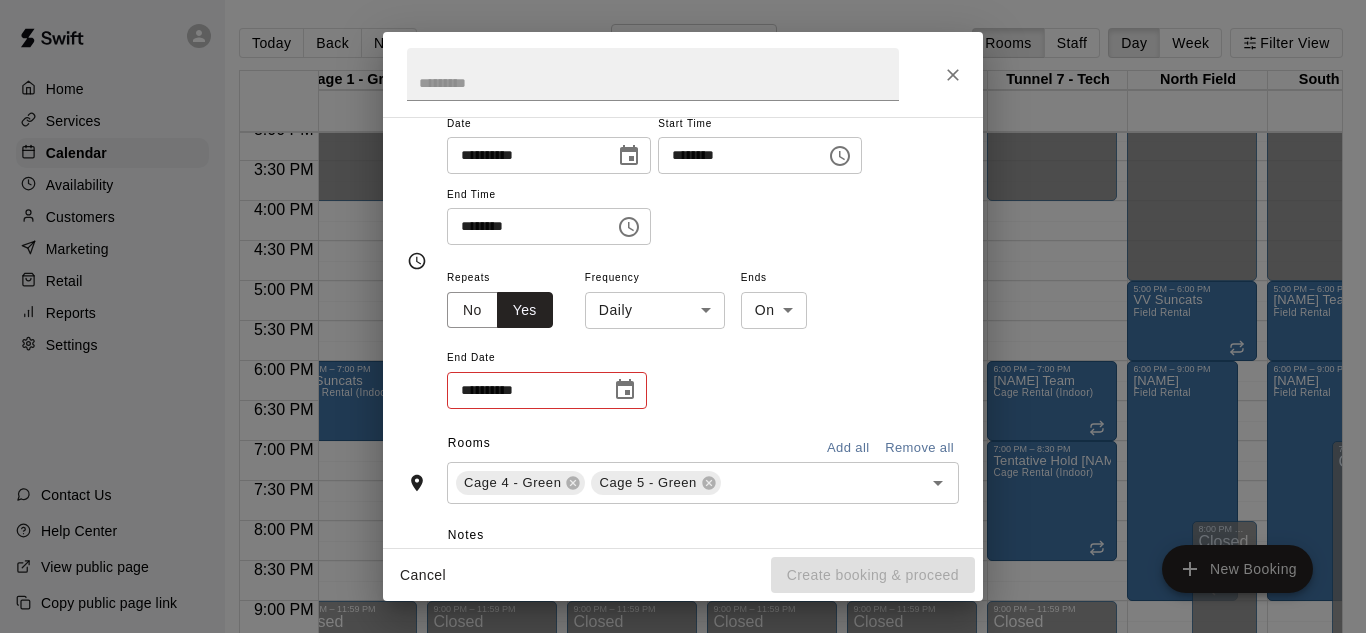 scroll, scrollTop: 181, scrollLeft: 0, axis: vertical 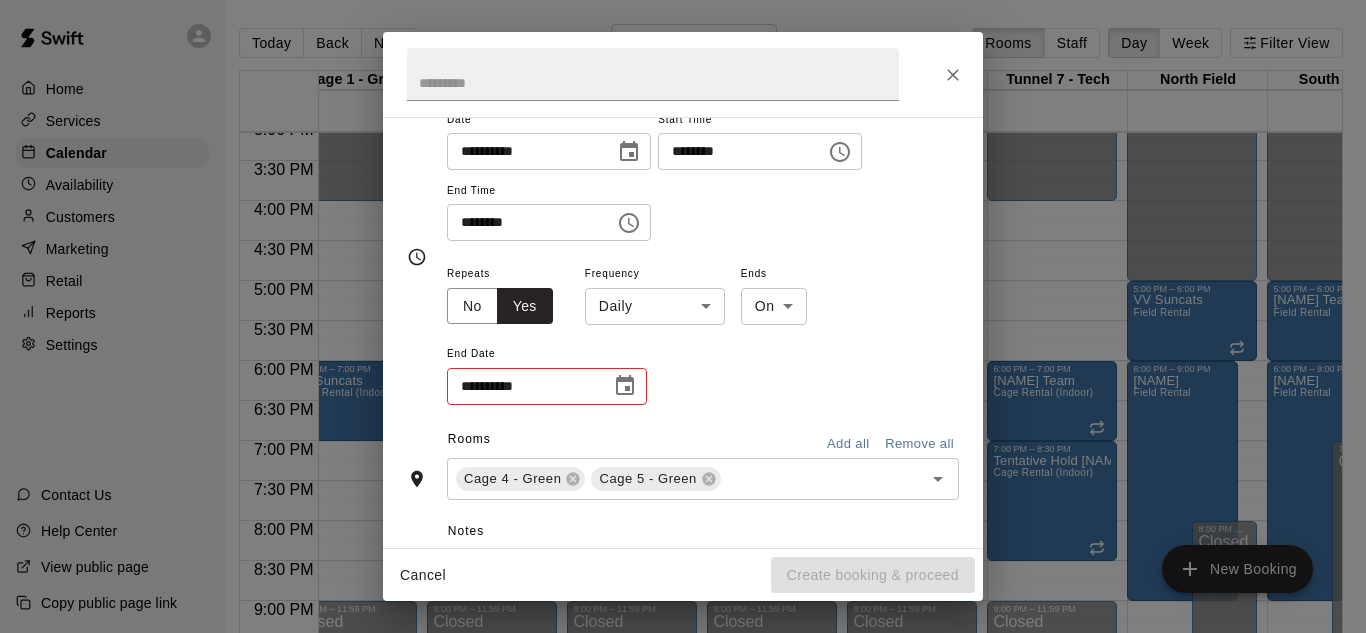 click on "Home Services Calendar Availability Customers Marketing Retail Reports Settings Contact Us Help Center View public page Copy public page link Today Back Next Thursday Aug 21 Rooms Staff Day Week Filter View Instructor Lane (Cage 3) - Green 21 Thu Weight Room 21 Thu Classroom 21 Thu Instructor Lane (Cage 8) - Outdoor 21 Thu Pitching Lane 2 21 Thu Pitching Lane 1 21 Thu Tunnel 9 - Outdoor 21 Thu Tunnel 10 - Outdoor 21 Thu Cage 1 - Green 21 Thu Cage 2 - Green 21 Thu Cage 4 - Green 21 Thu Cage 5 - Green 21 Thu Tunnel 6 - Tech 21 Thu Tunnel 7 - Tech 21 Thu North Field 21 Thu South Field 21 Thu 12:00 AM 12:30 AM 1:00 AM 1:30 AM 2:00 AM 2:30 AM 3:00 AM 3:30 AM 4:00 AM 4:30 AM 5:00 AM 5:30 AM 6:00 AM 6:30 AM 7:00 AM 7:30 AM 8:00 AM 8:30 AM 9:00 AM 9:30 AM 10:00 AM 10:30 AM 11:00 AM 11:30 AM 12:00 PM 12:30 PM 1:00 PM 1:30 PM 2:00 PM 2:30 PM 3:00 PM 3:30 PM 4:00 PM 4:30 PM 5:00 PM 5:30 PM 6:00 PM 6:30 PM 7:00 PM 7:30 PM 8:00 PM 8:30 PM 9:00 PM 9:30 PM 10:00 PM 10:30 PM 11:00 PM 11:30 PM 12:00 AM – 4:00 PM Closed Hold" at bounding box center [674, 332] 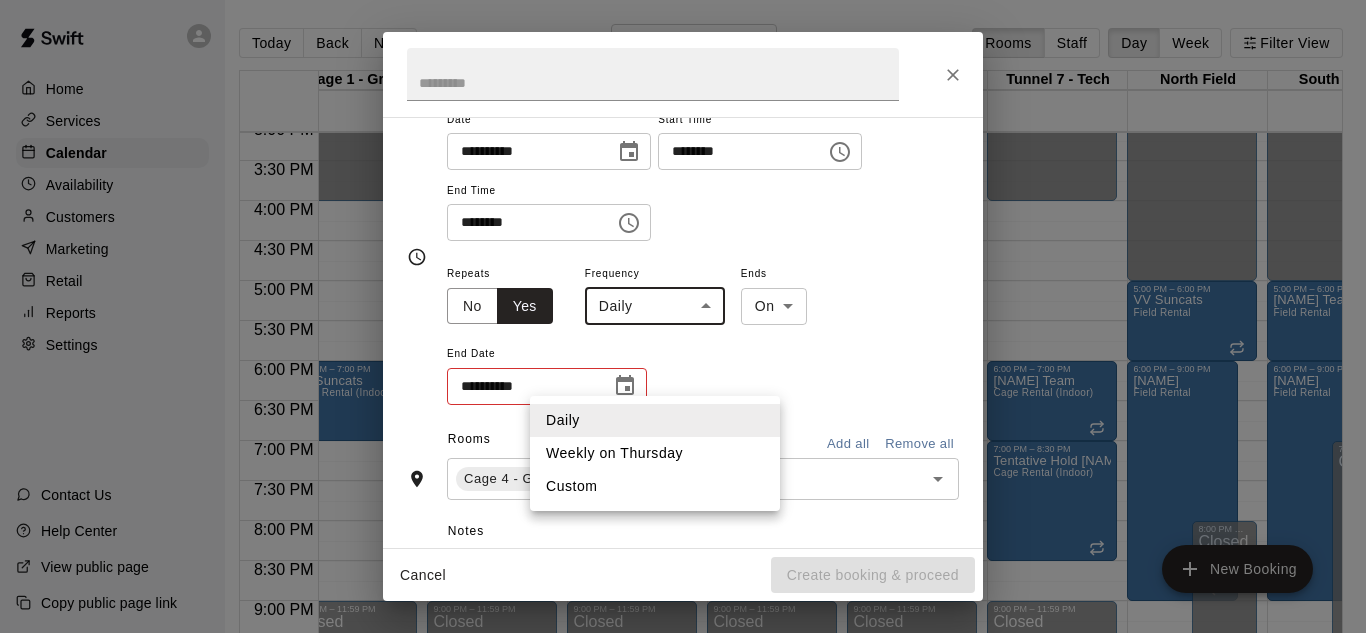click on "Weekly on Thursday" at bounding box center [655, 453] 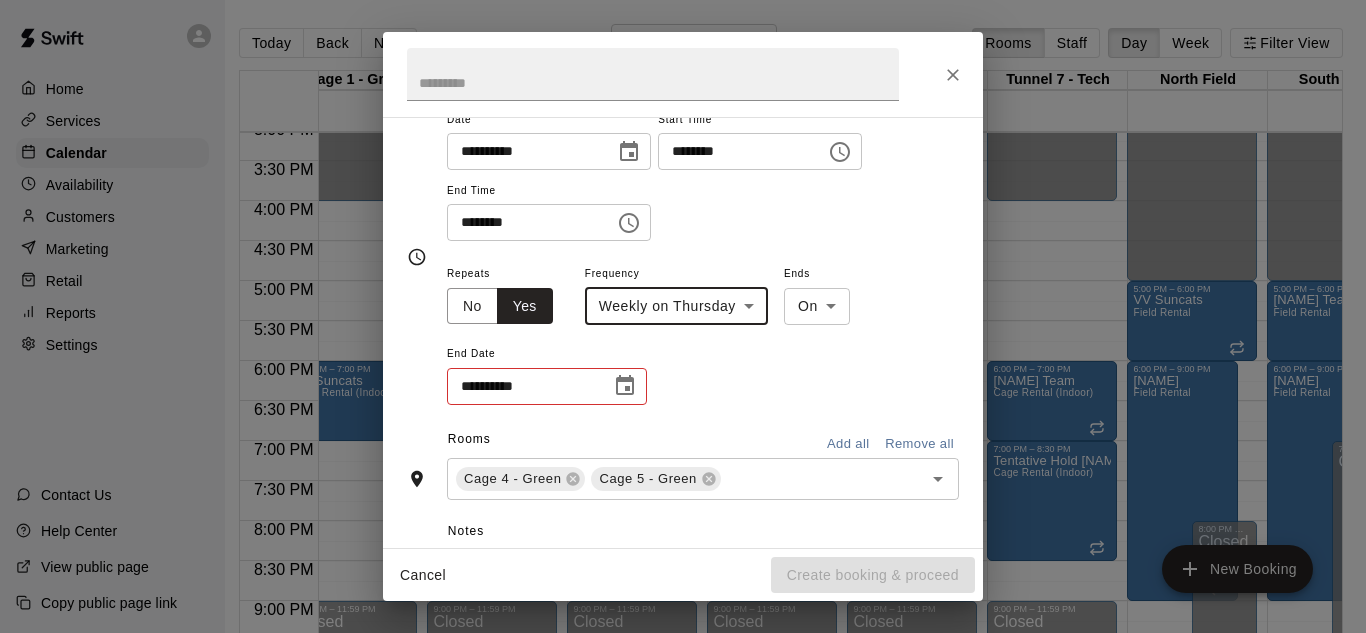 click 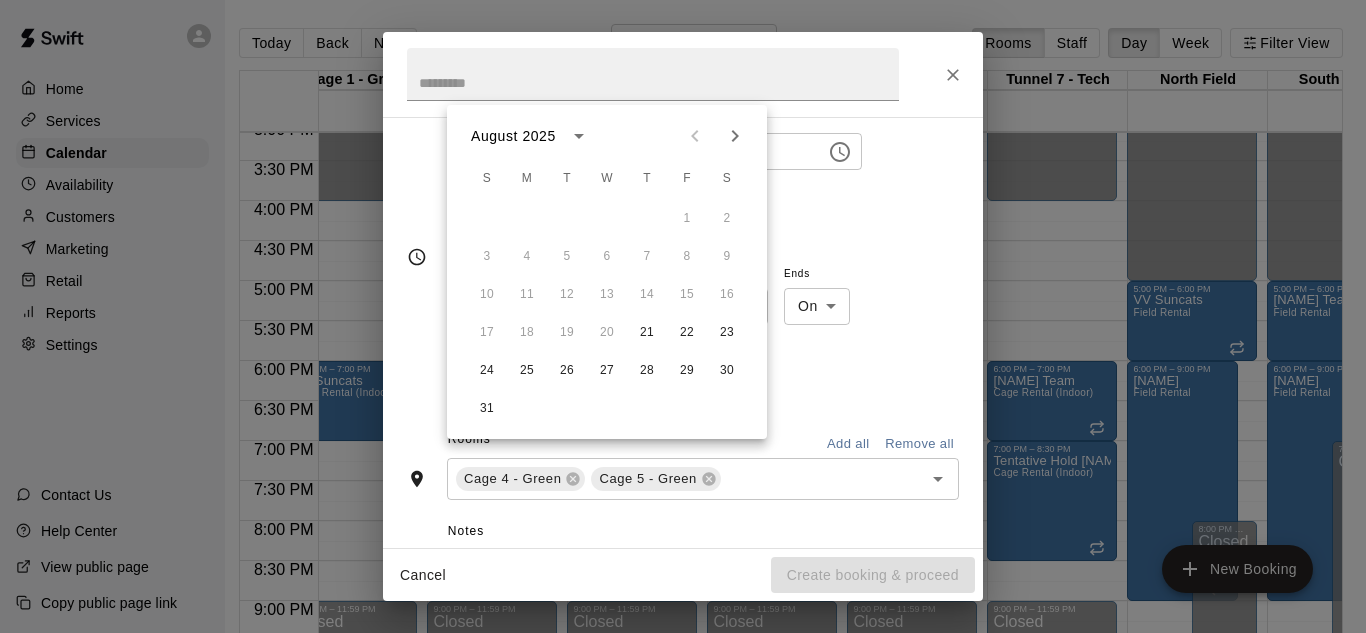 click 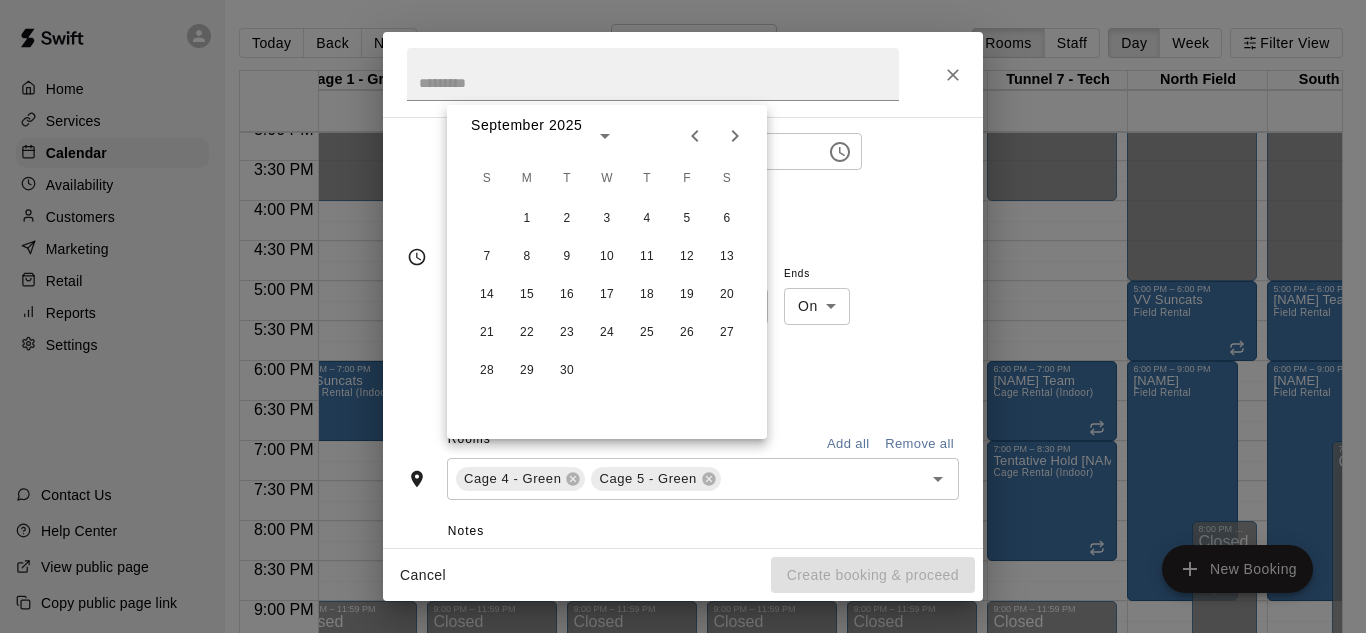 click 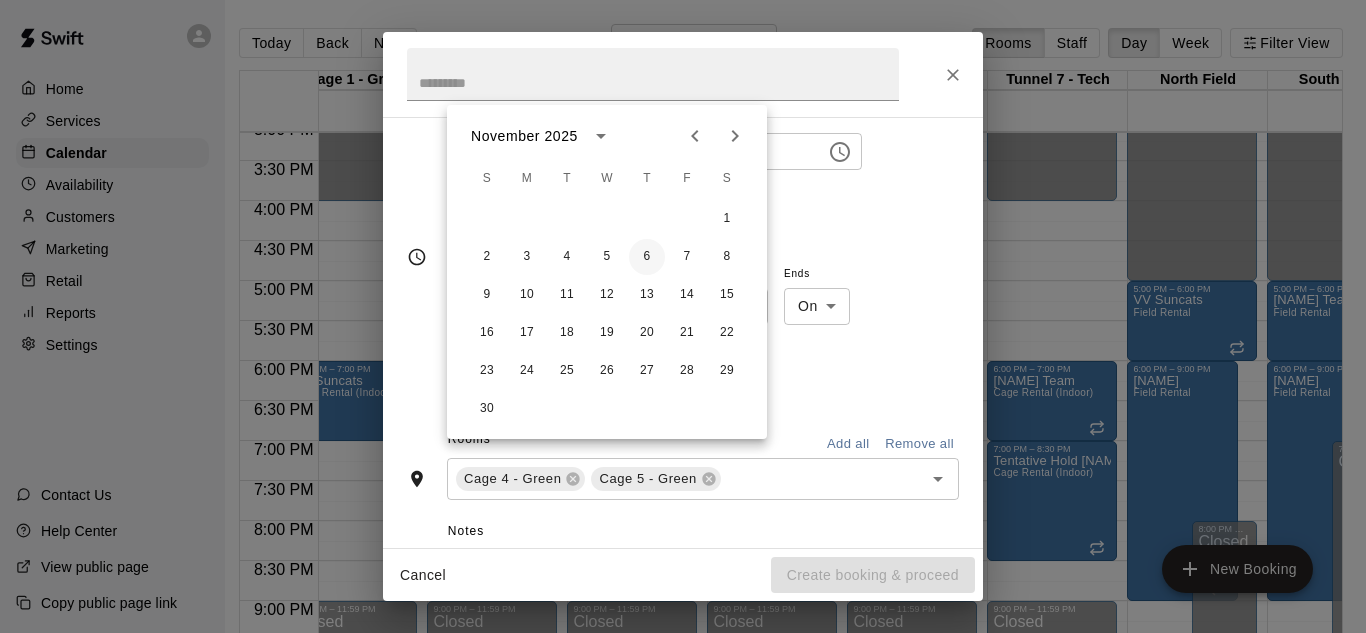 click on "6" at bounding box center [647, 257] 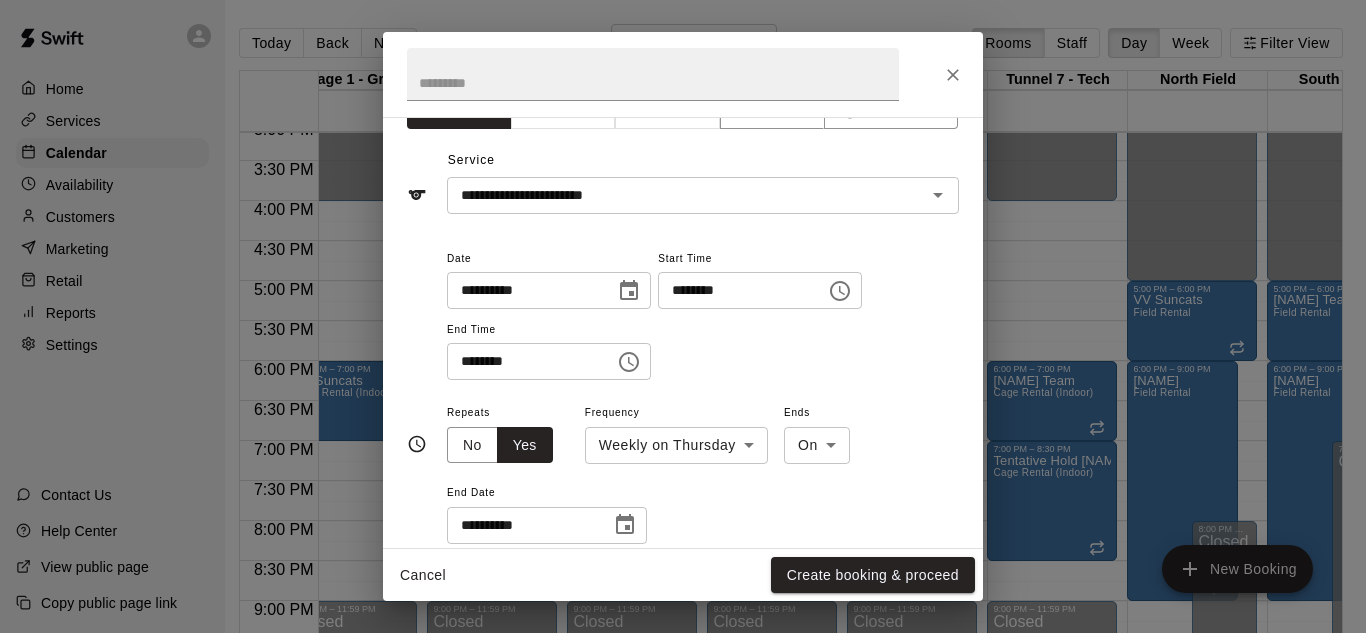 scroll, scrollTop: 63, scrollLeft: 0, axis: vertical 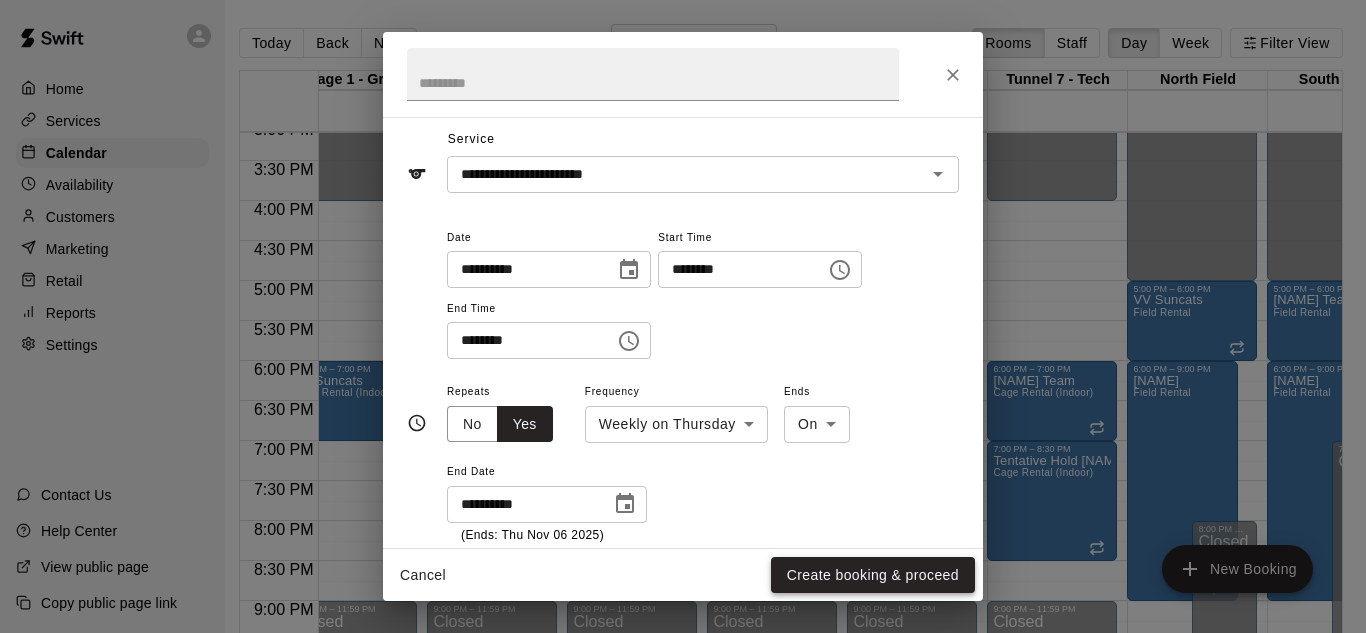 click on "Create booking & proceed" at bounding box center (873, 575) 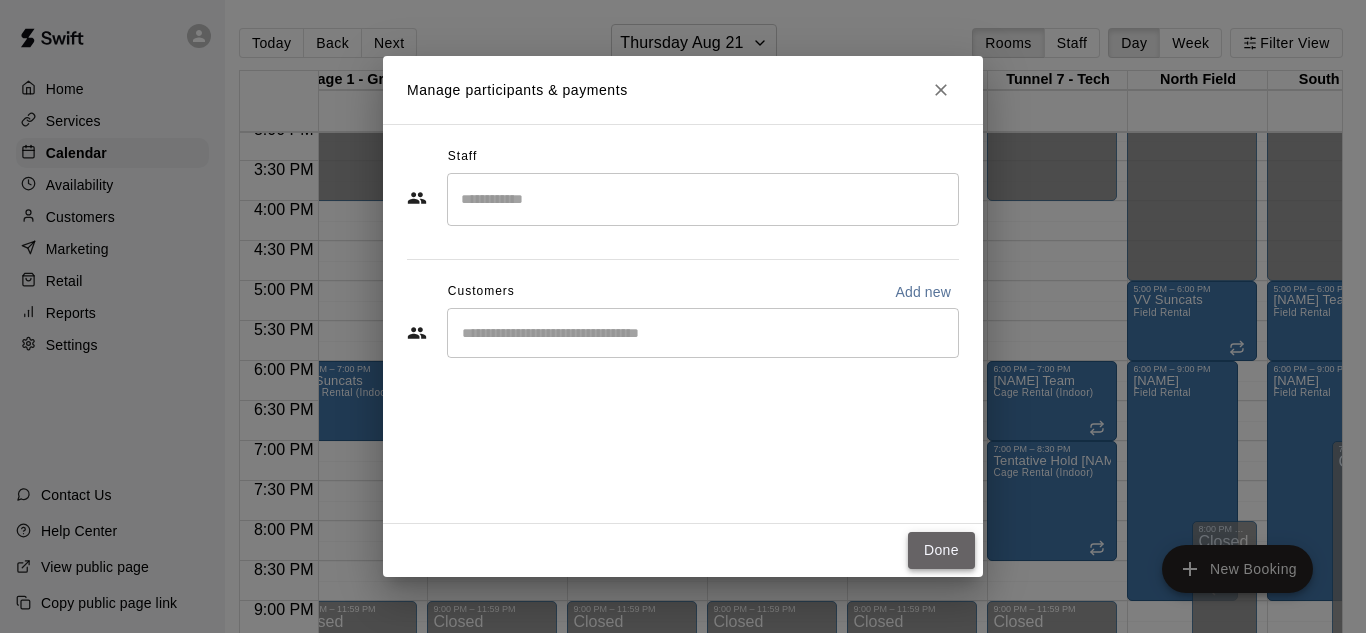 click on "Done" at bounding box center (941, 550) 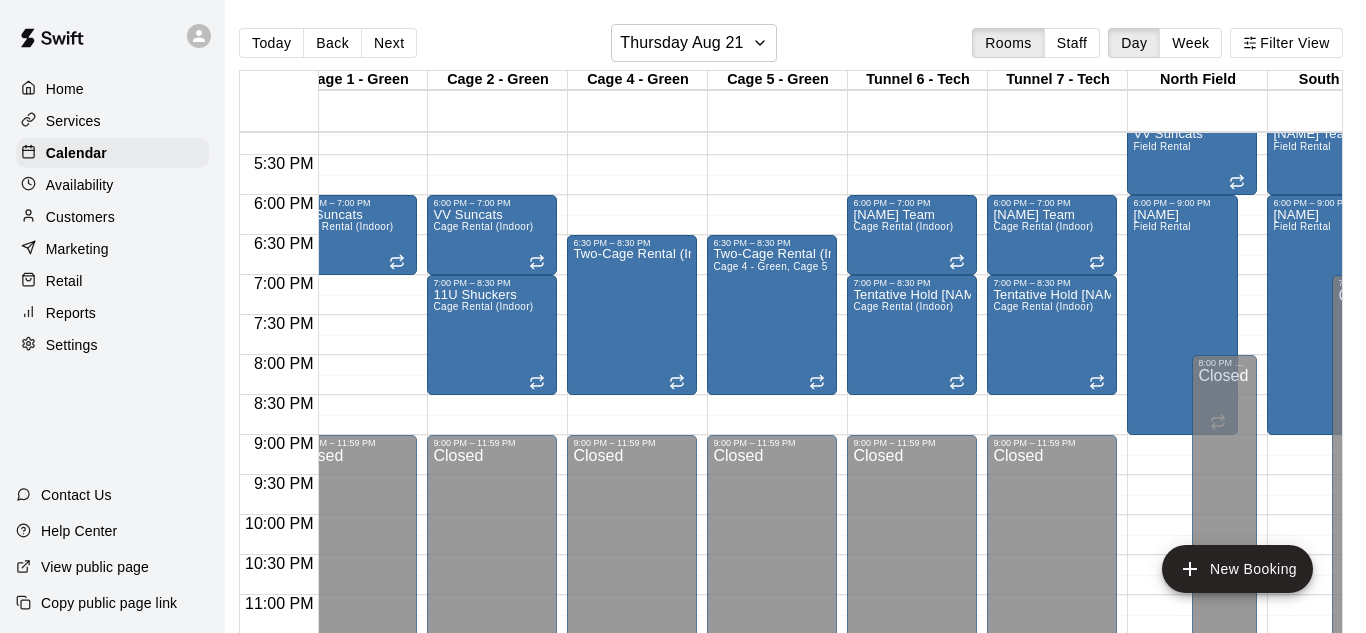 scroll, scrollTop: 1388, scrollLeft: 1155, axis: both 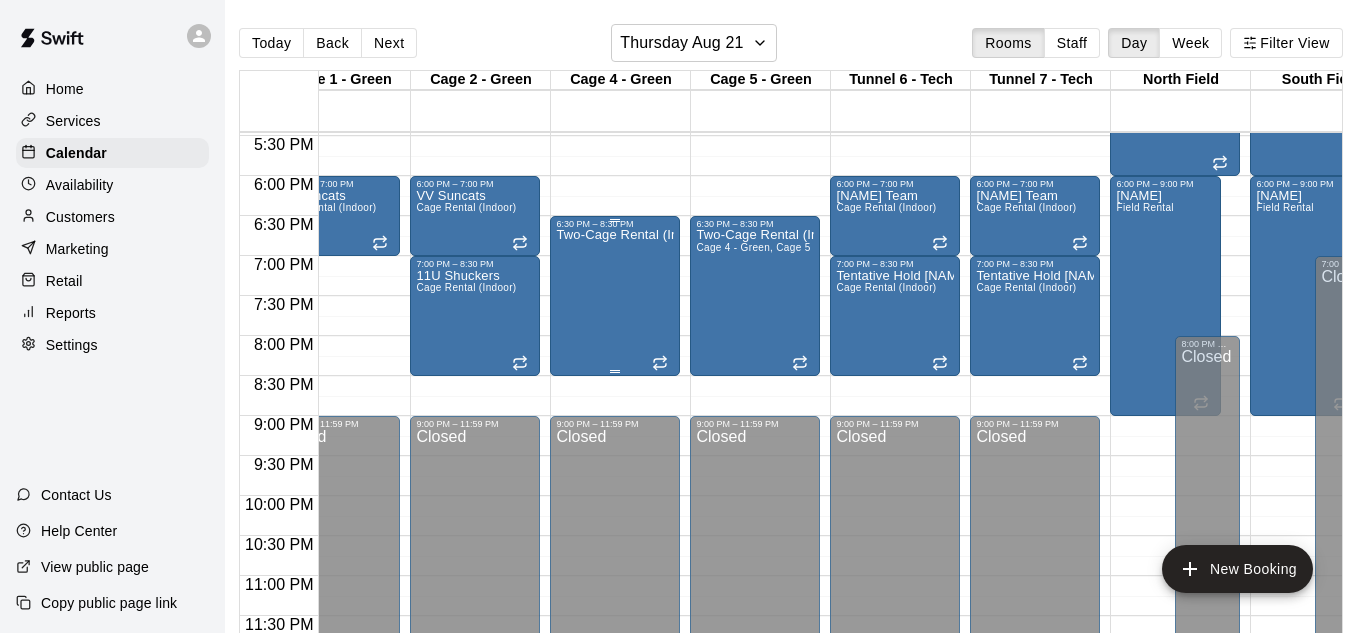 click on "Two-Cage Rental (Indoor)" at bounding box center (615, 545) 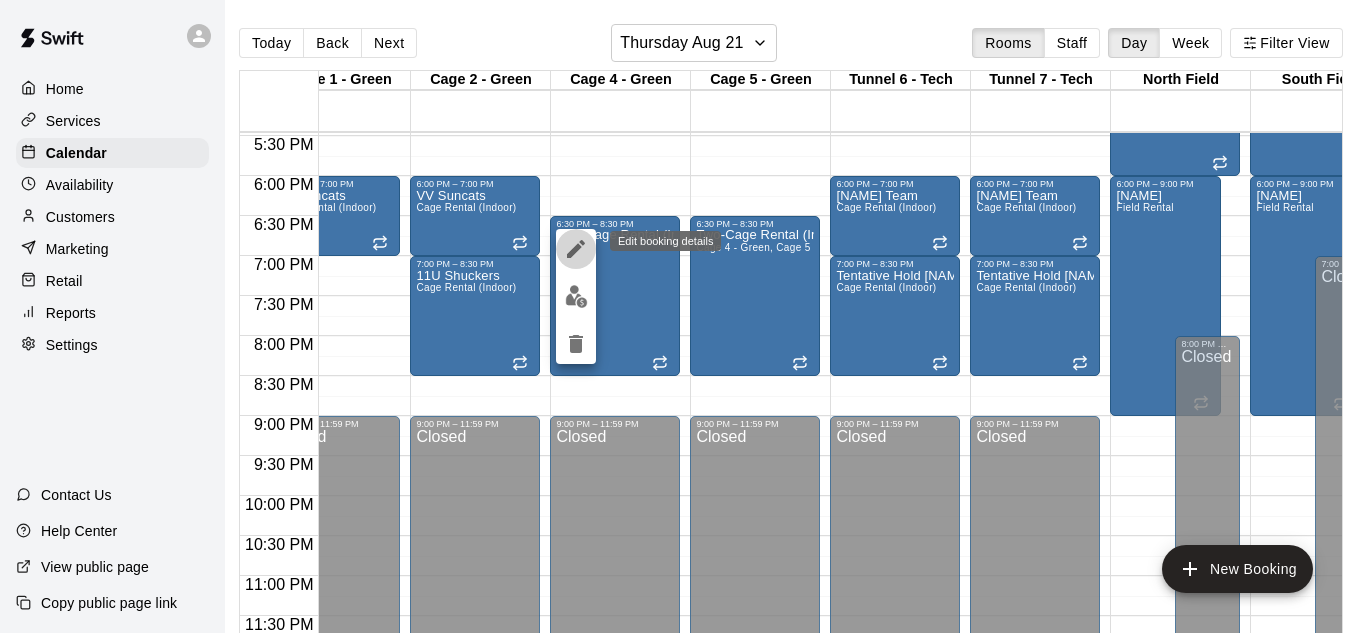 click 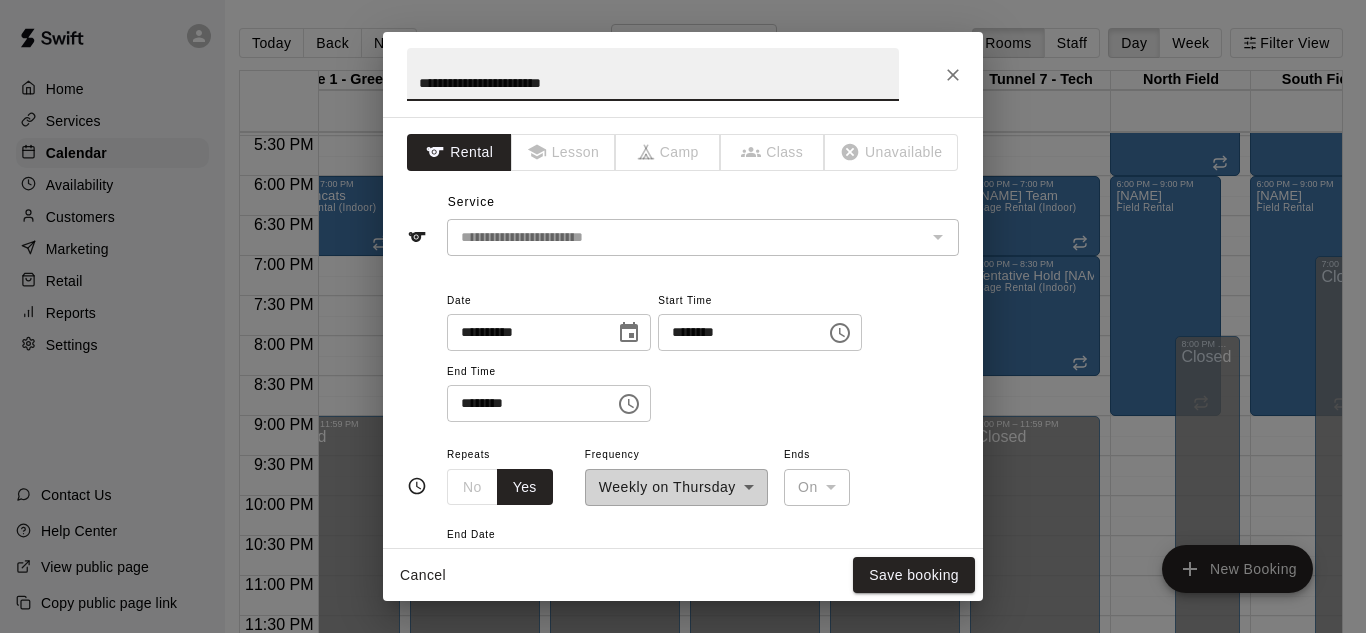 click on "**********" at bounding box center (653, 74) 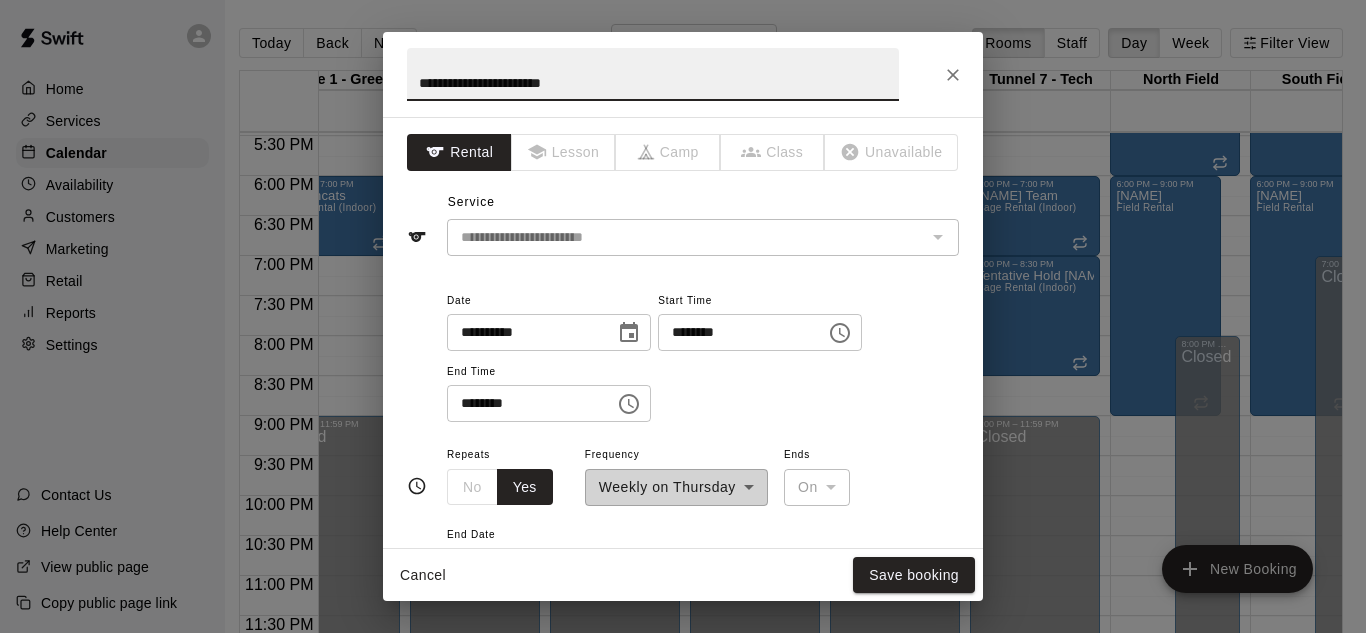 click on "**********" at bounding box center (653, 74) 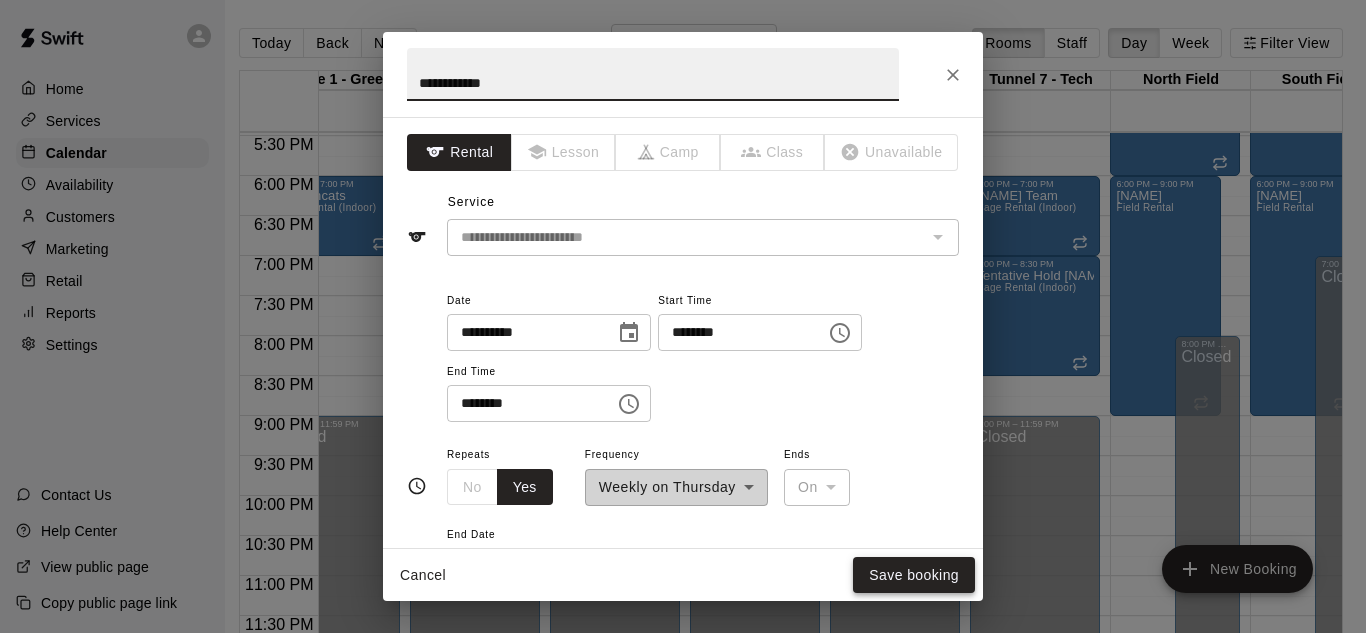 type on "**********" 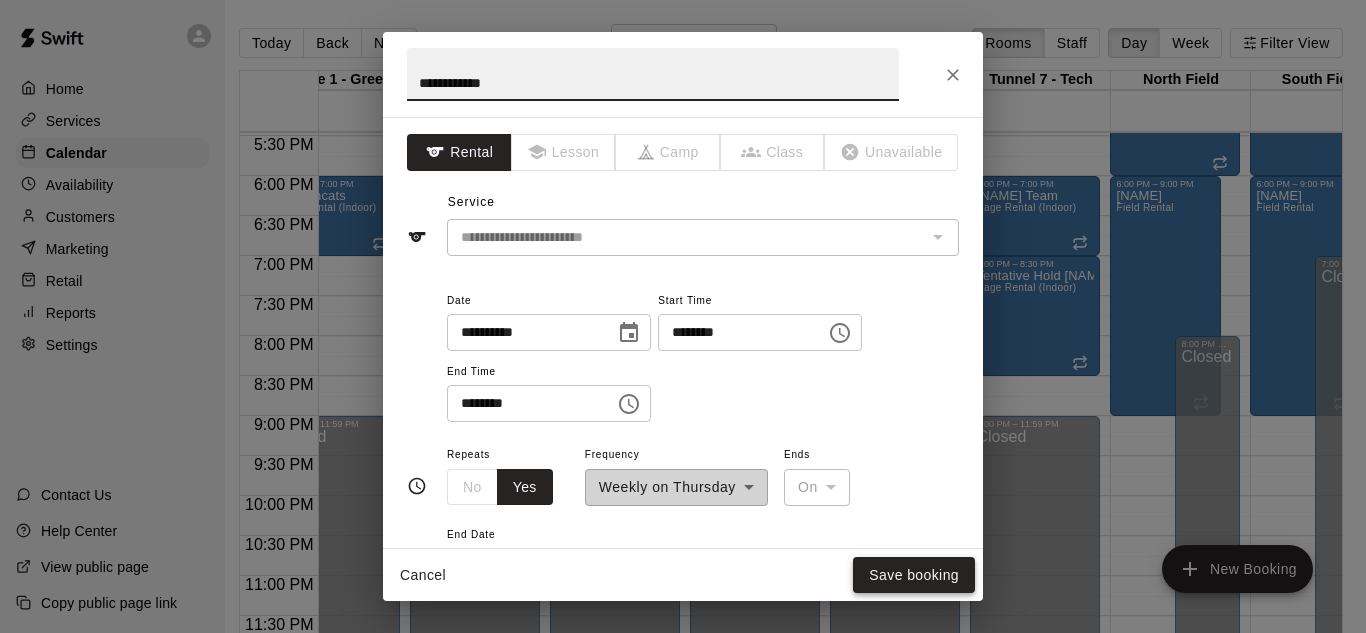 click on "Save booking" at bounding box center (914, 575) 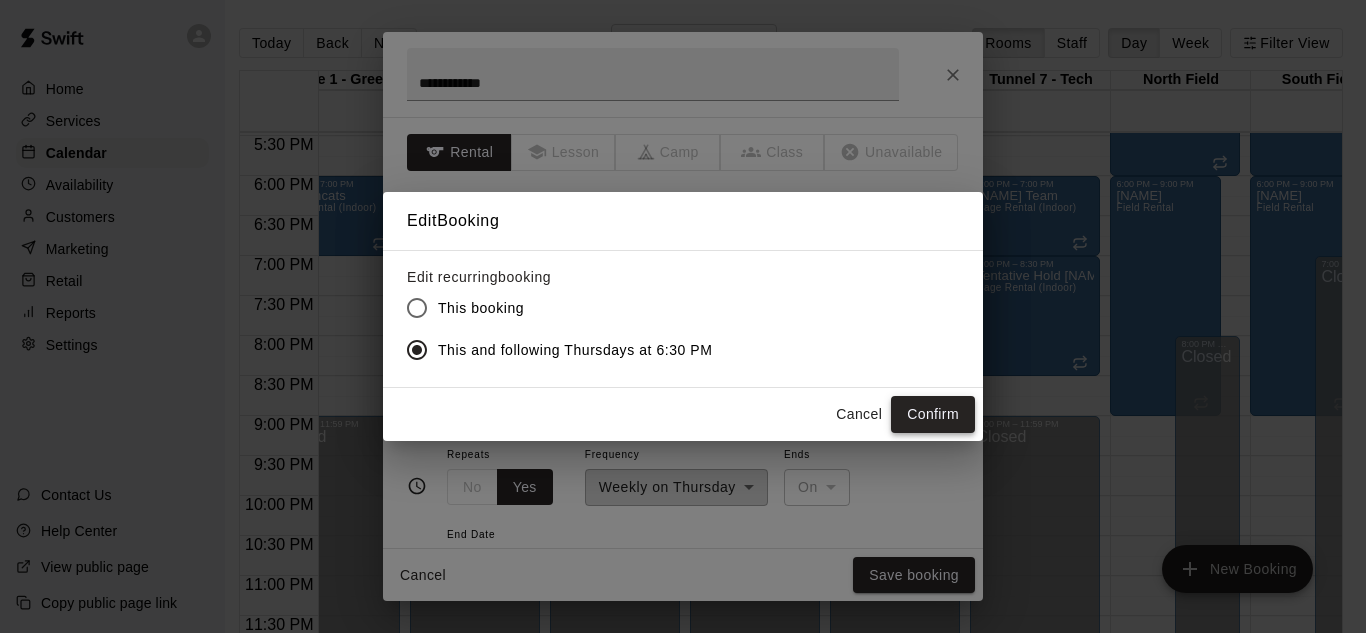 click on "Confirm" at bounding box center [933, 414] 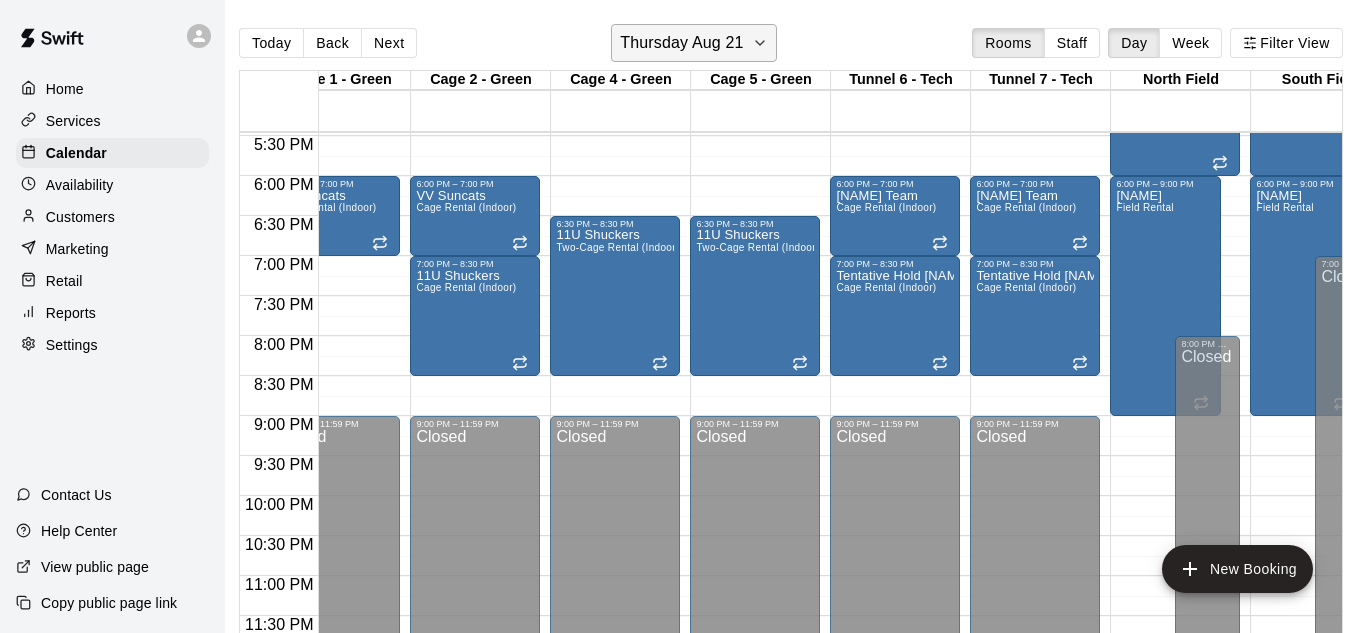 click 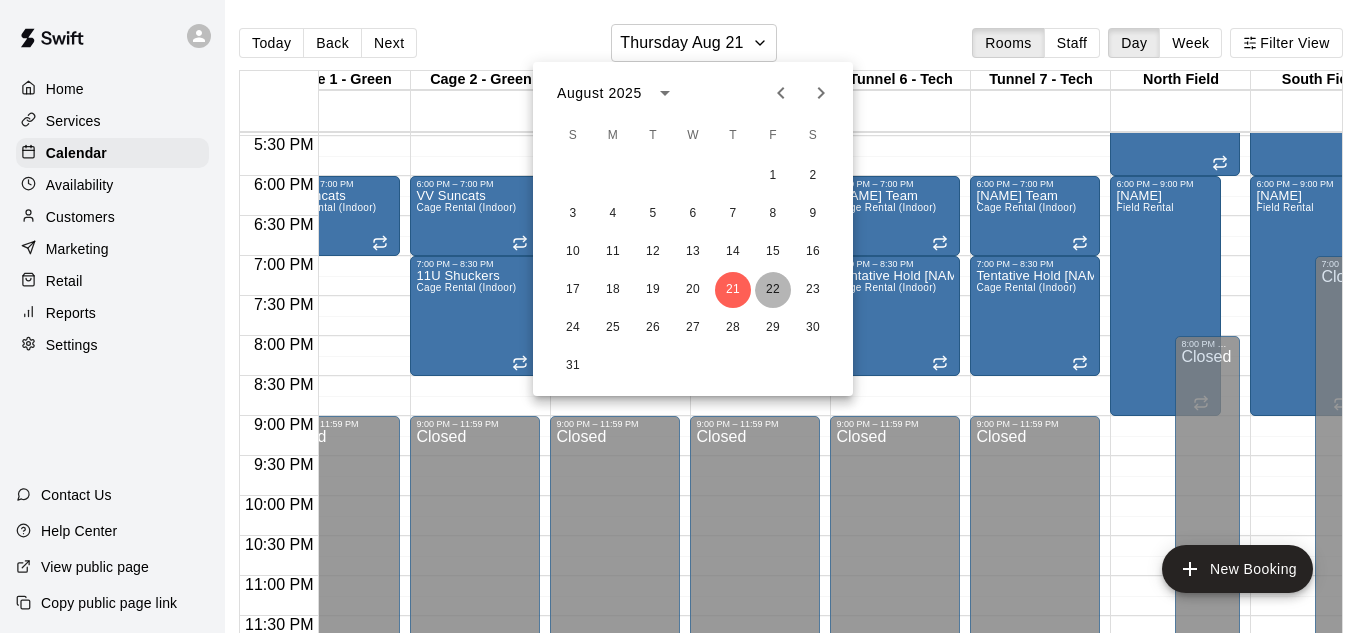 click on "22" at bounding box center [773, 290] 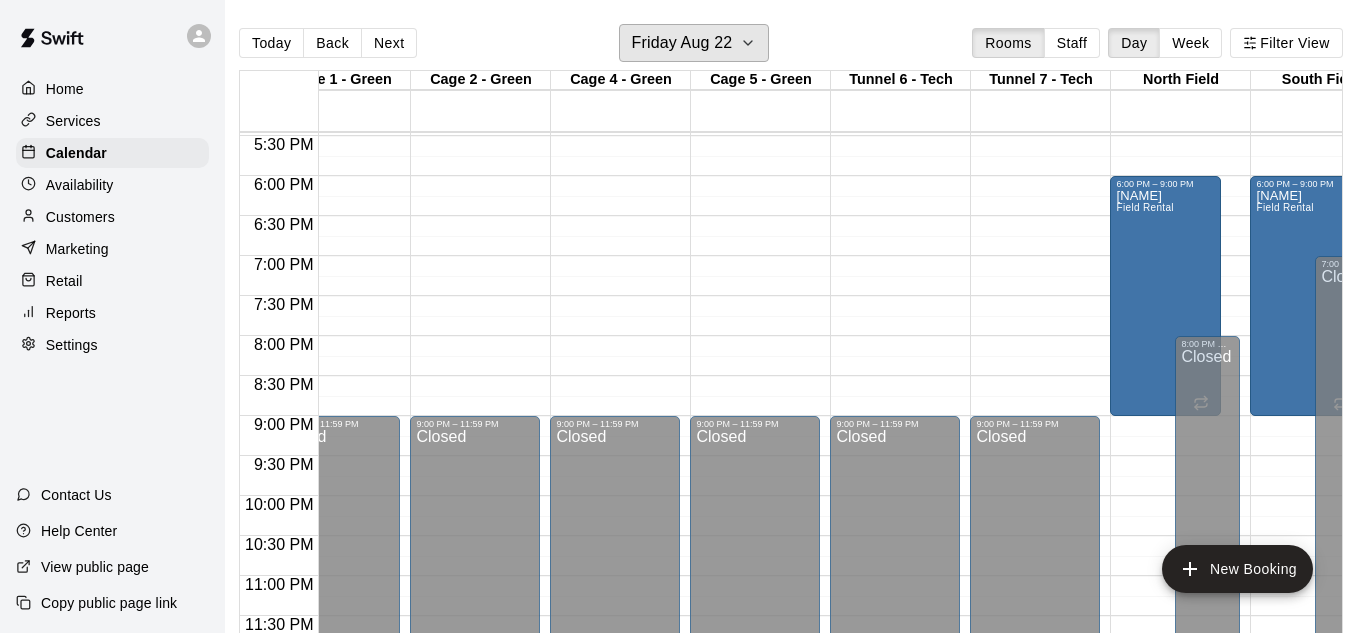 scroll, scrollTop: 1365, scrollLeft: 1167, axis: both 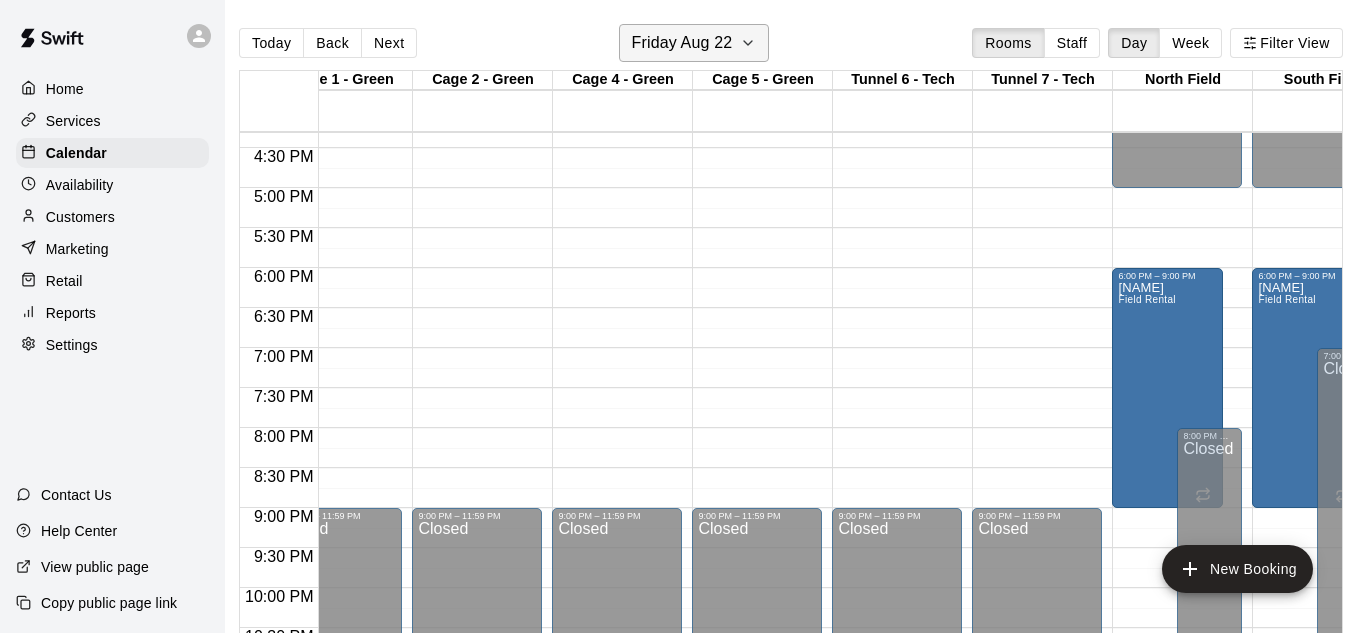 click 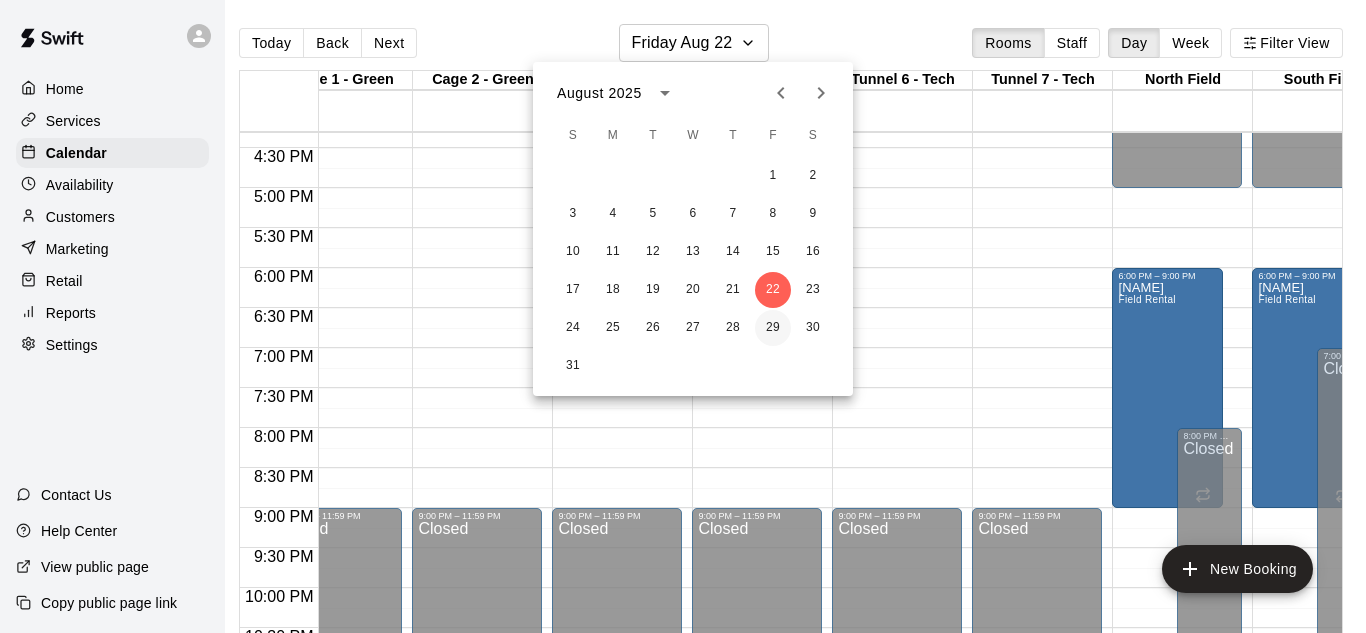 click on "29" at bounding box center [773, 328] 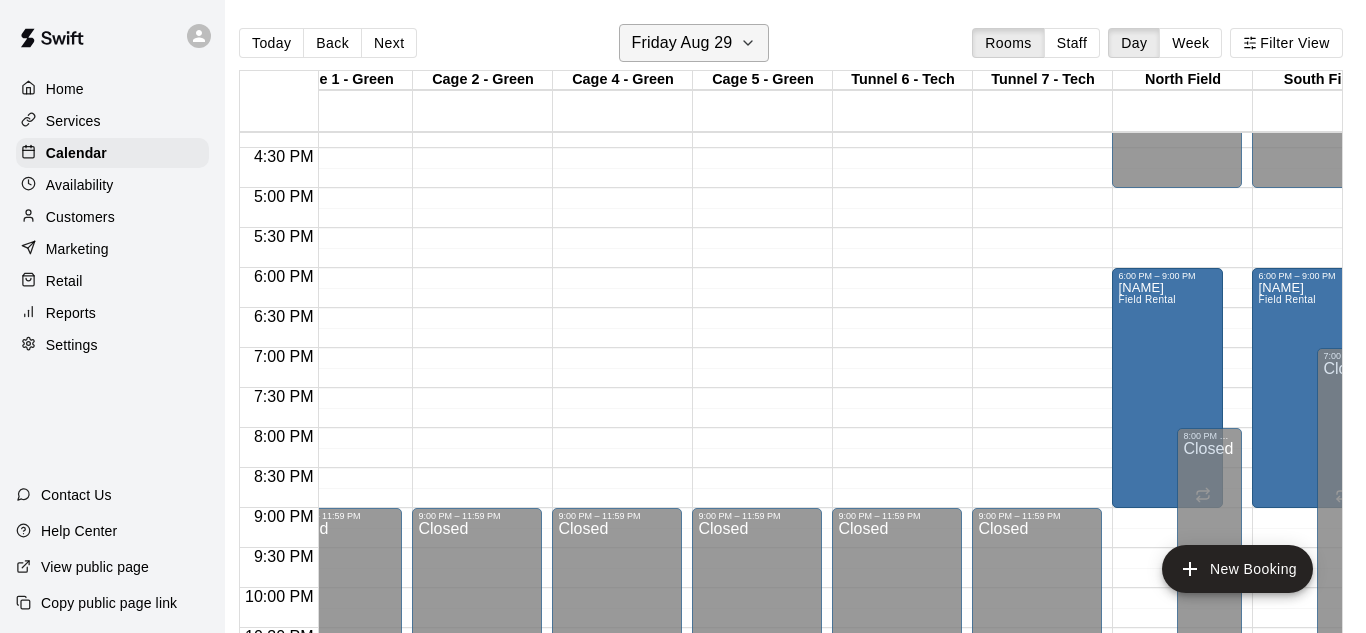 click 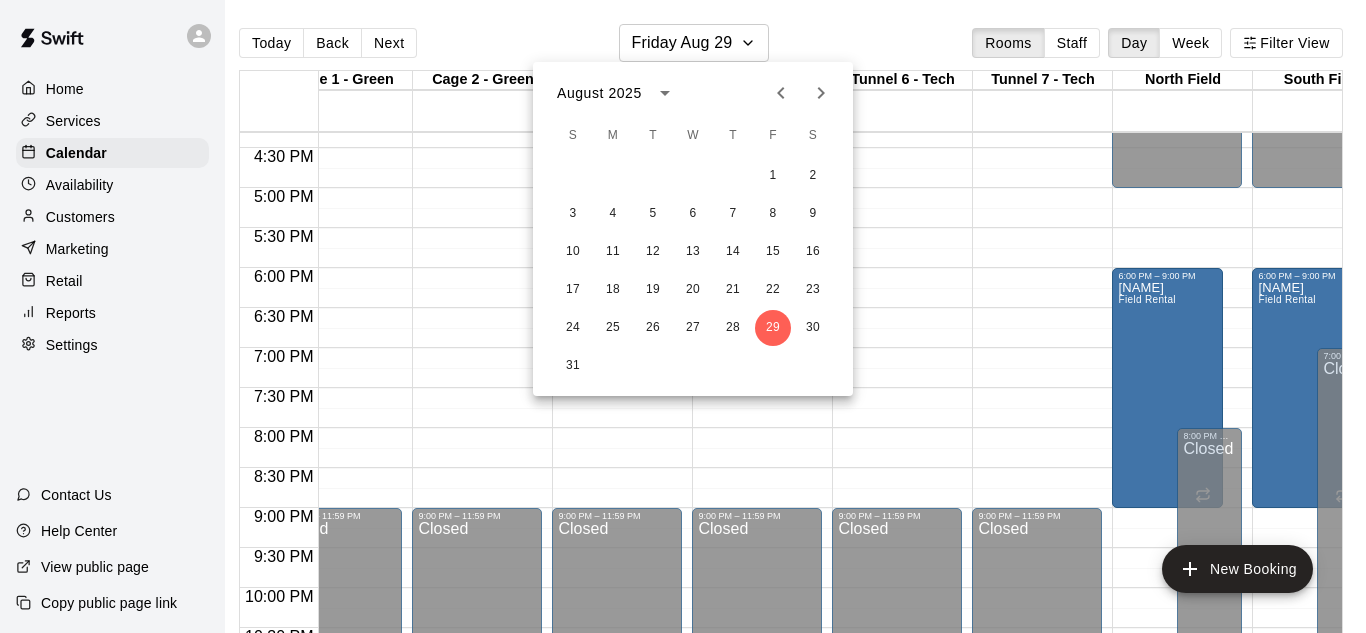 click 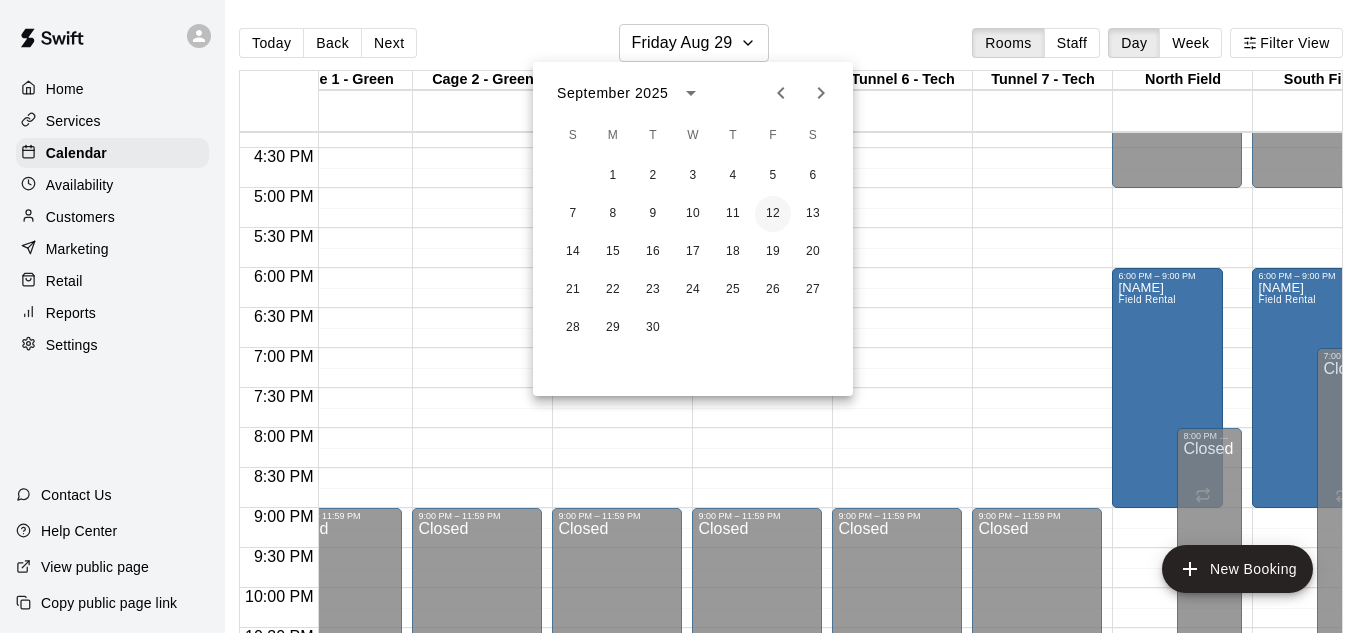 click on "12" at bounding box center [773, 214] 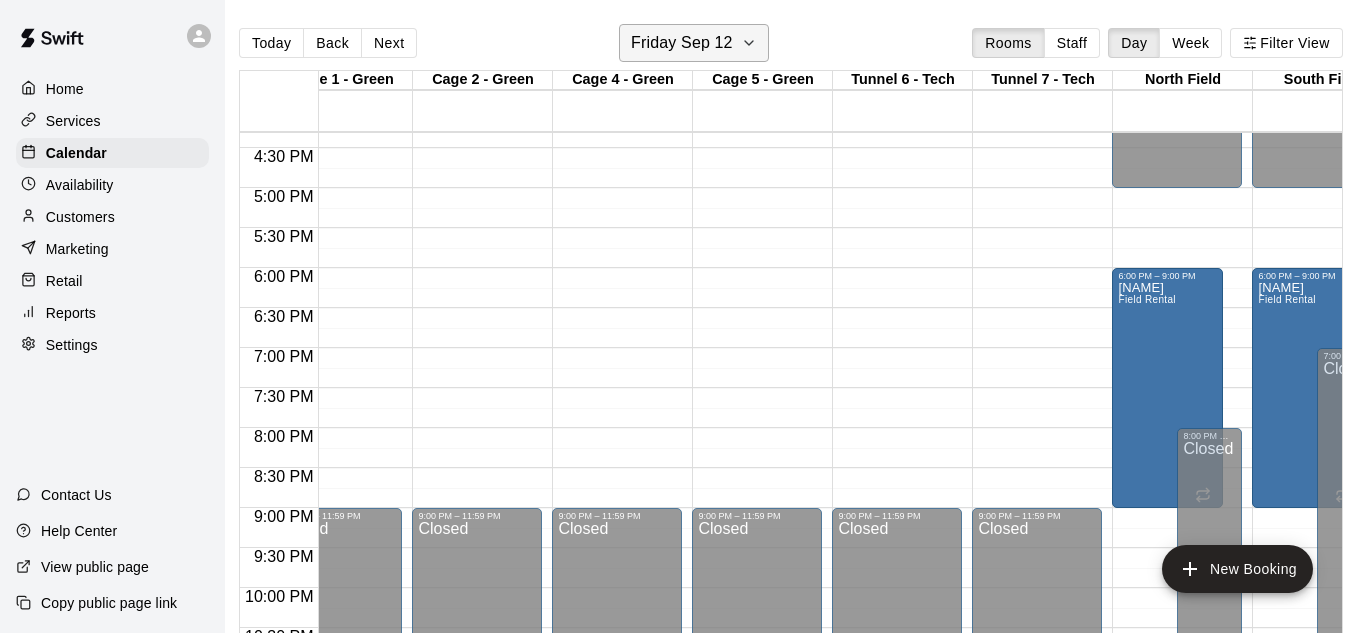 click on "Friday Sep 12" at bounding box center (694, 43) 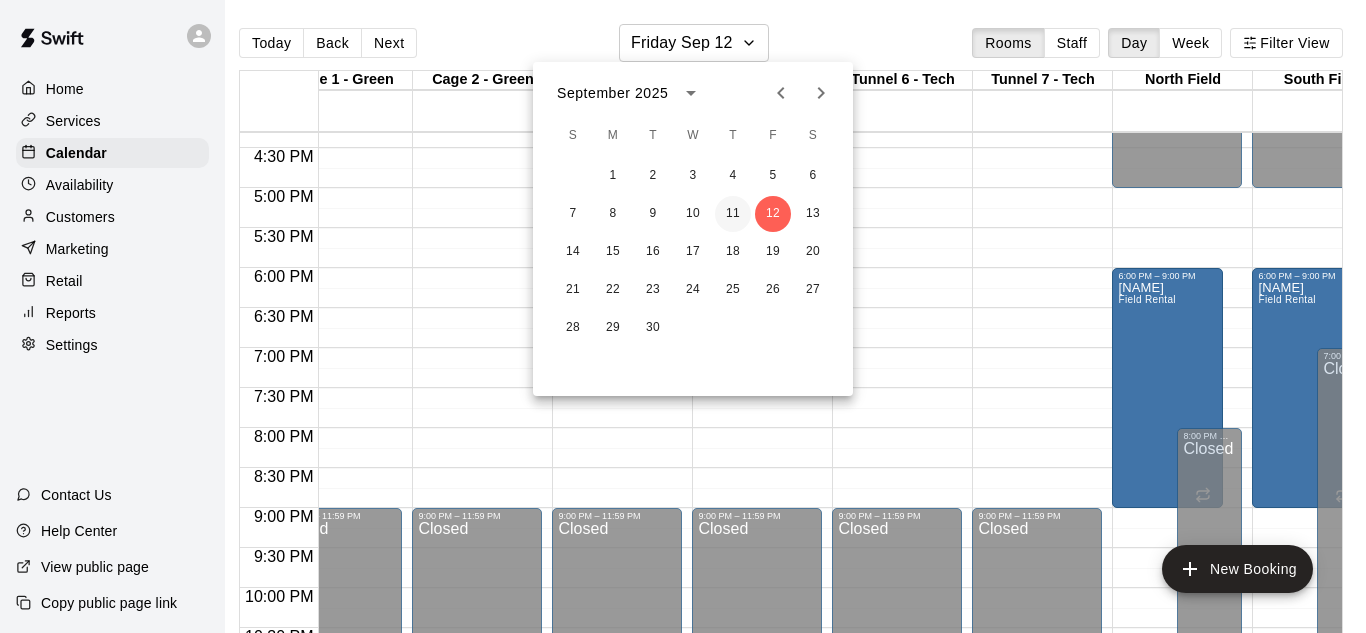 click on "11" at bounding box center (733, 214) 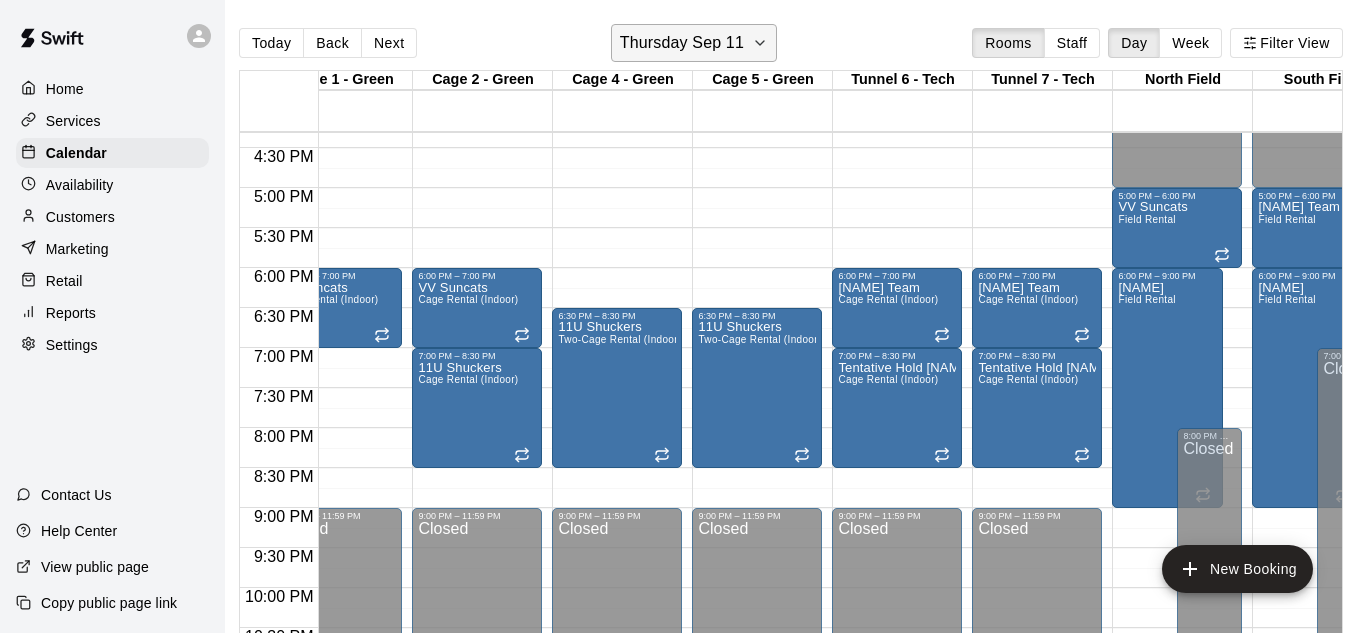 click 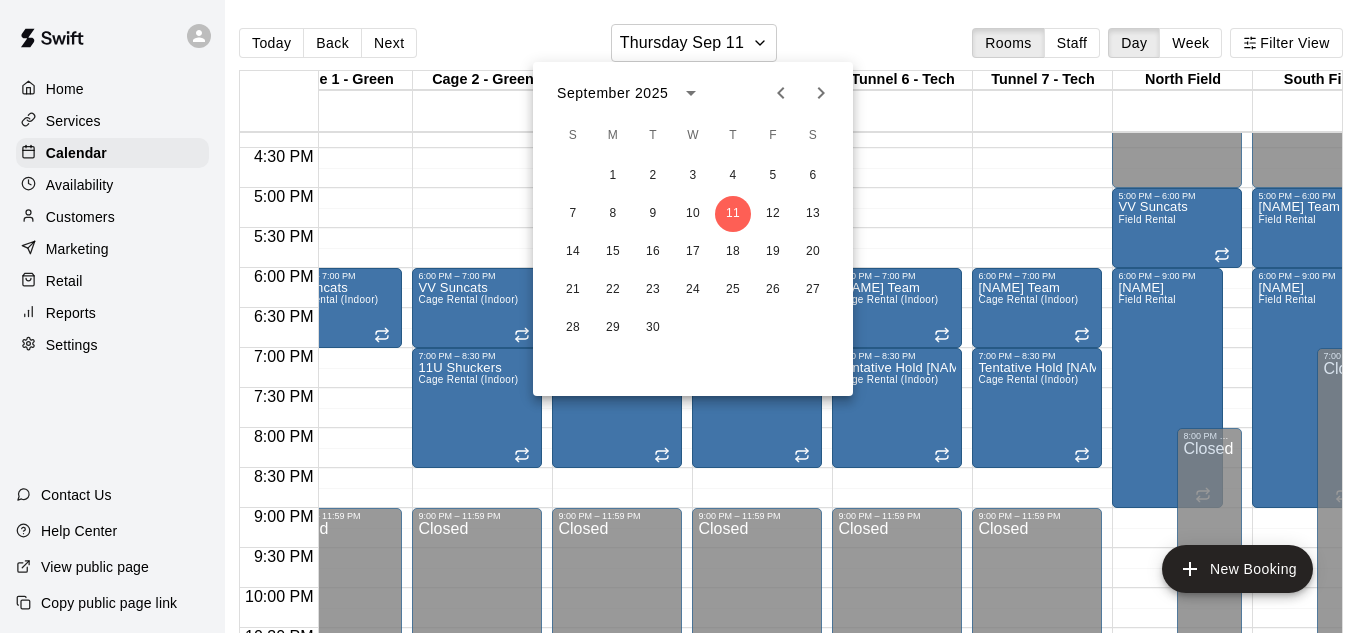 click 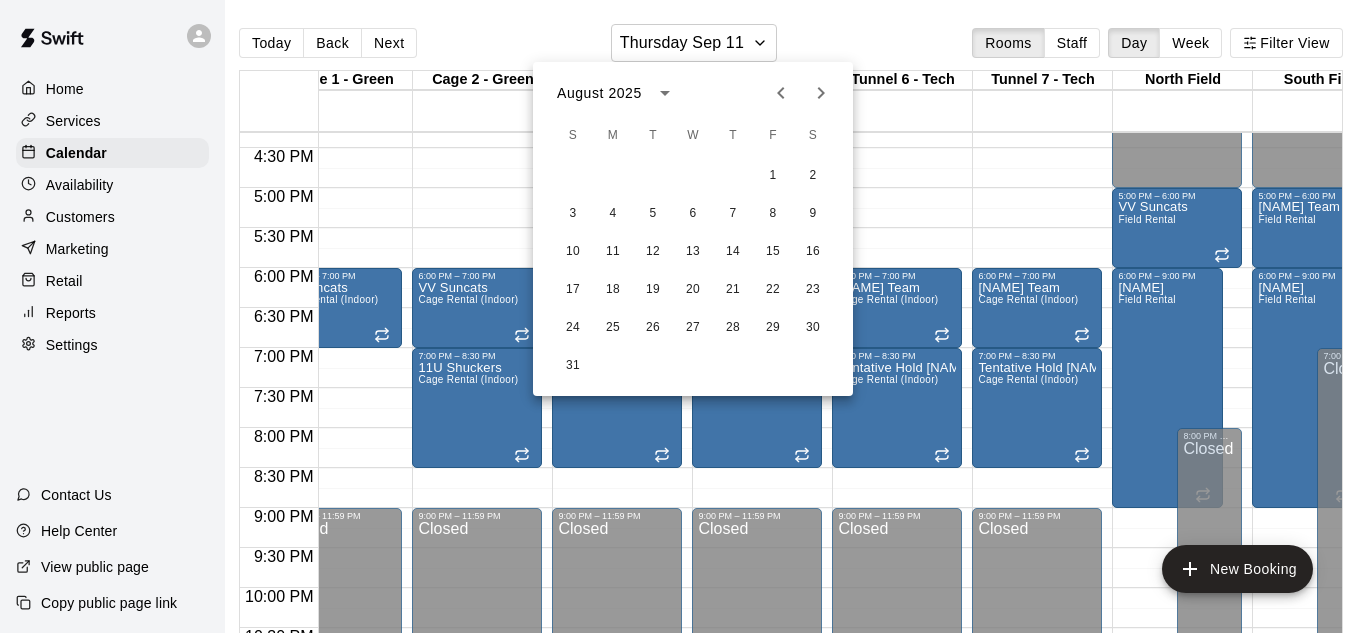 click 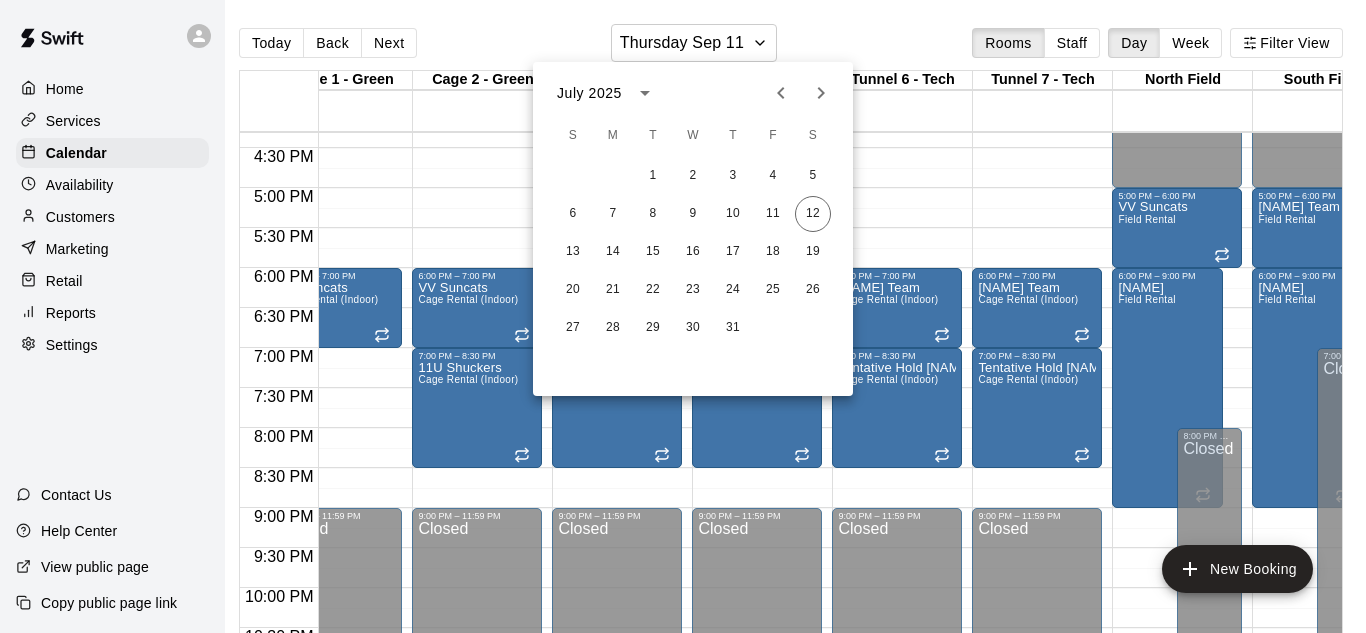 click 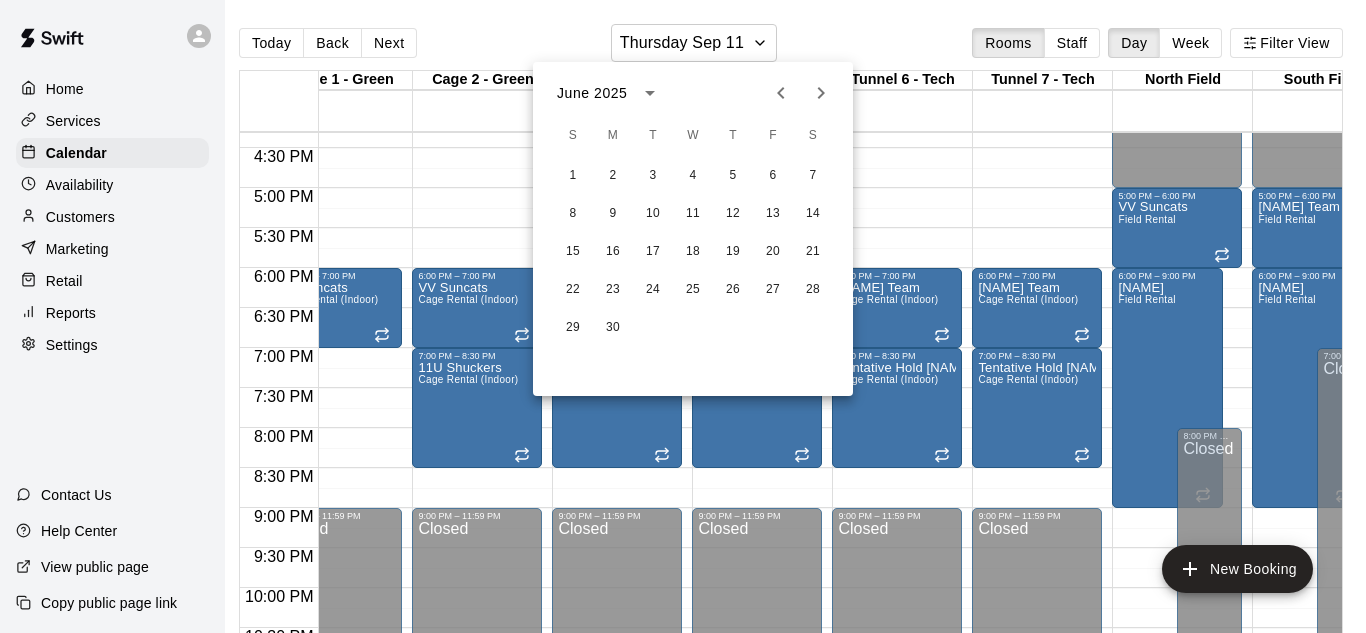 click 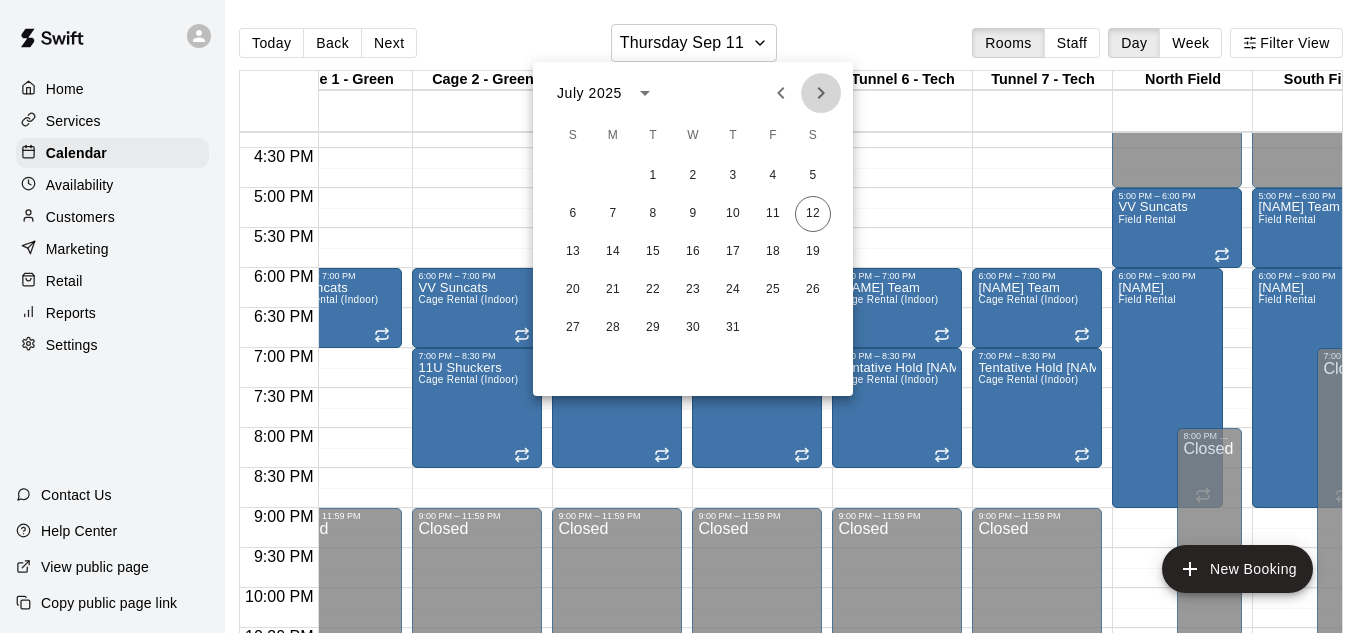click 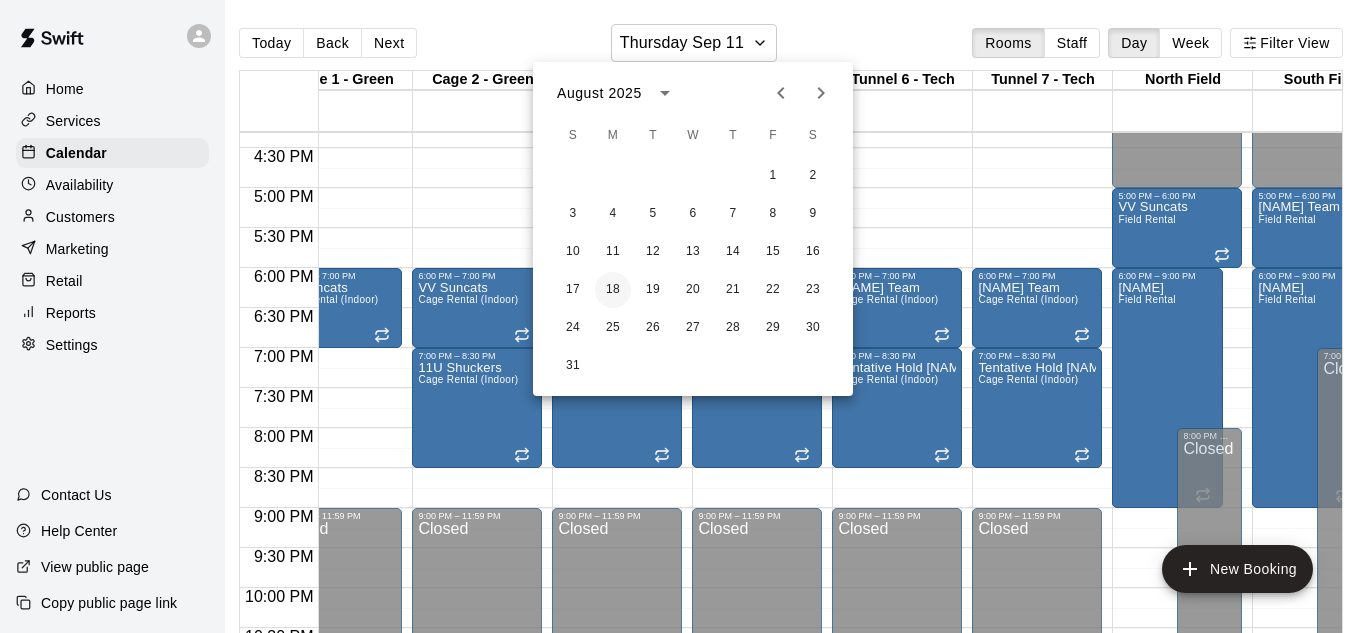 click on "18" at bounding box center (613, 290) 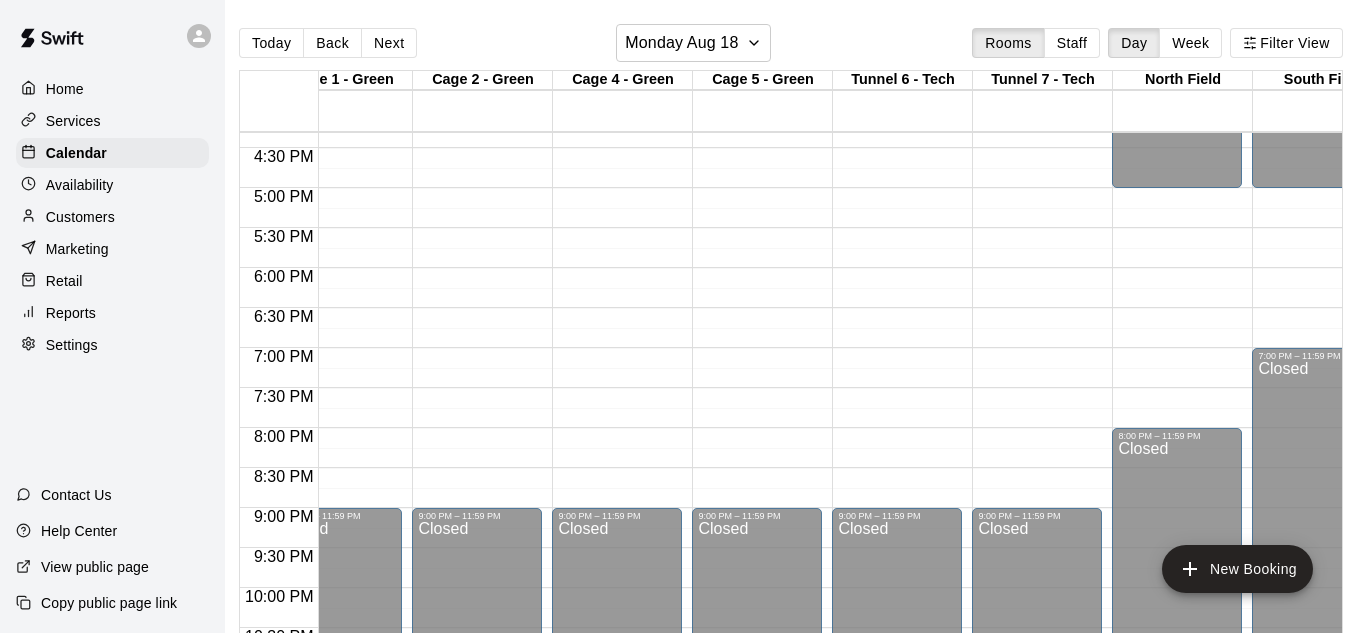 click on "12:00 AM – 5:00 PM Closed 8:00 PM – 11:59 PM Closed" at bounding box center (1177, -212) 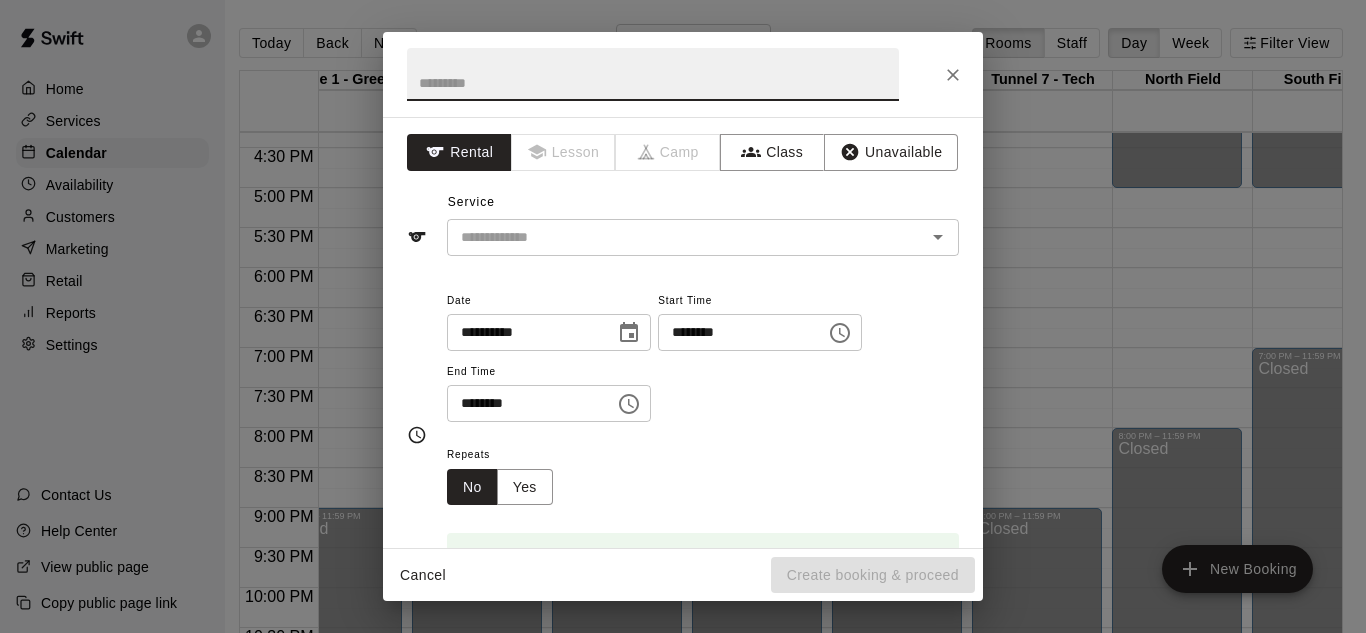 click 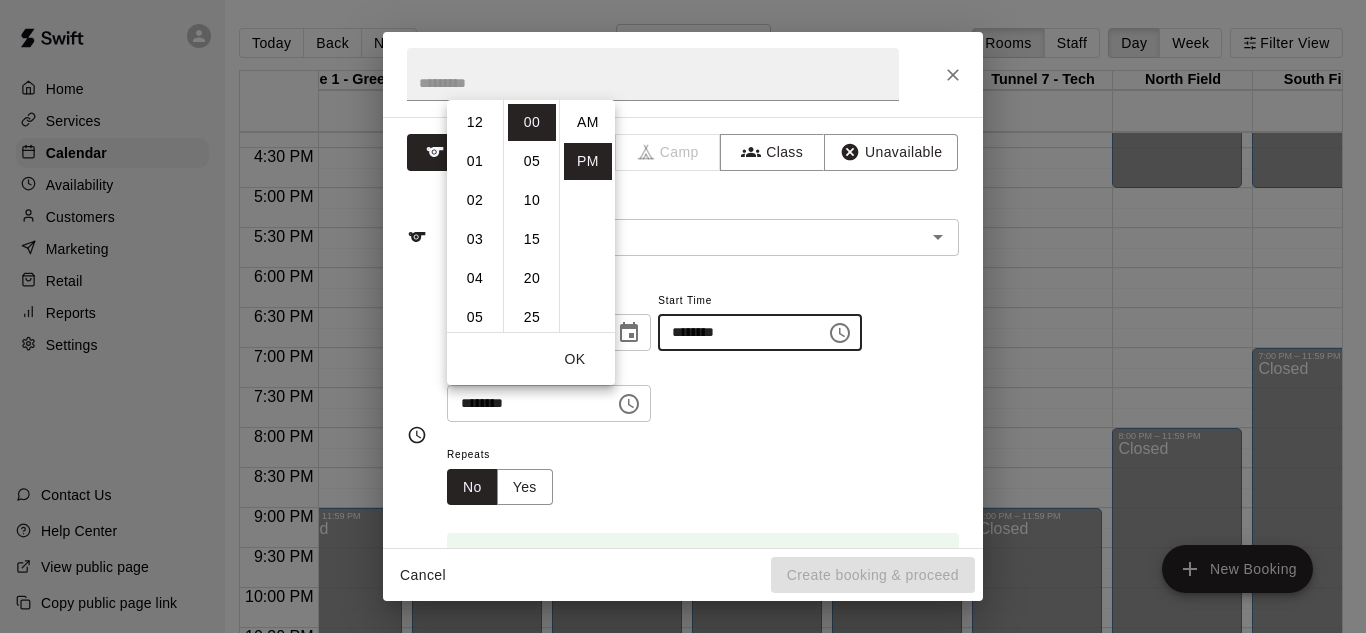 scroll, scrollTop: 234, scrollLeft: 0, axis: vertical 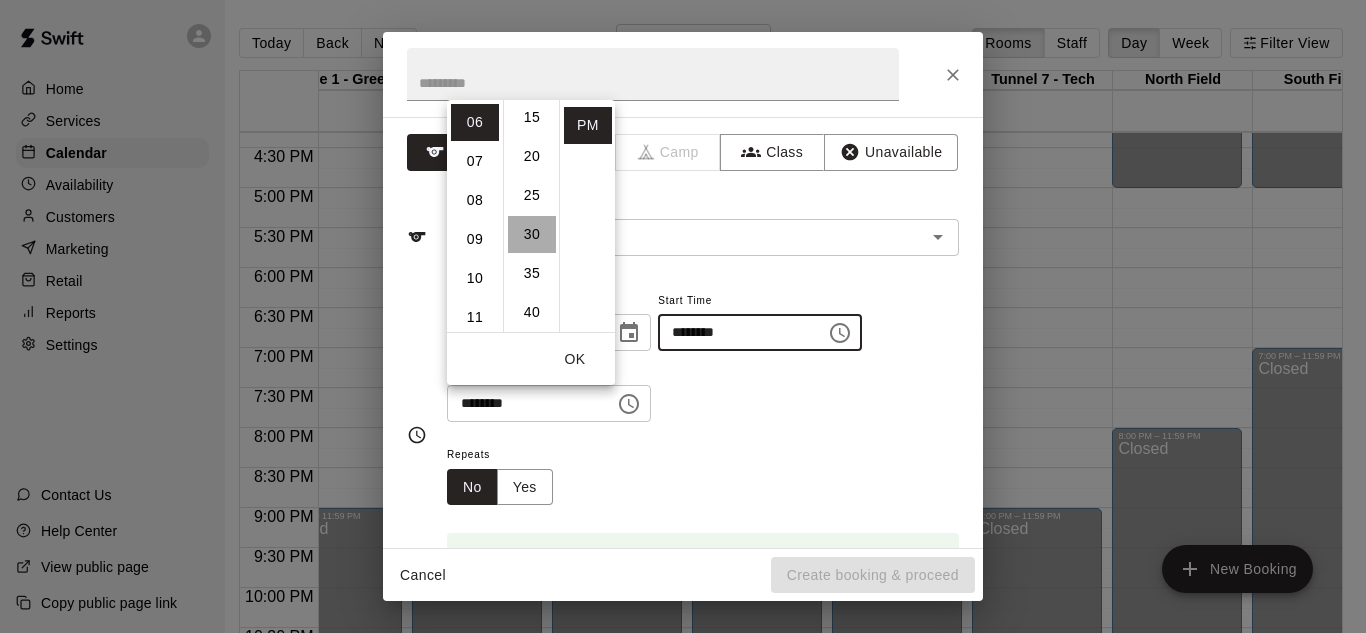 click on "30" at bounding box center (532, 234) 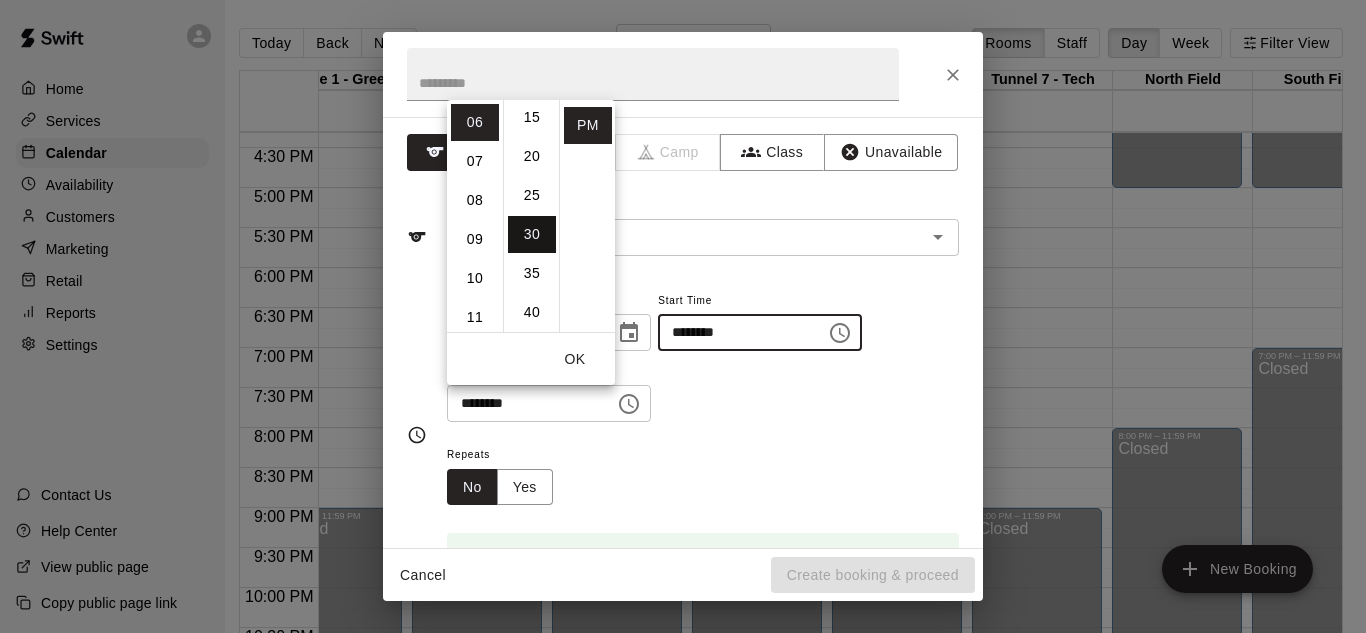 scroll, scrollTop: 234, scrollLeft: 0, axis: vertical 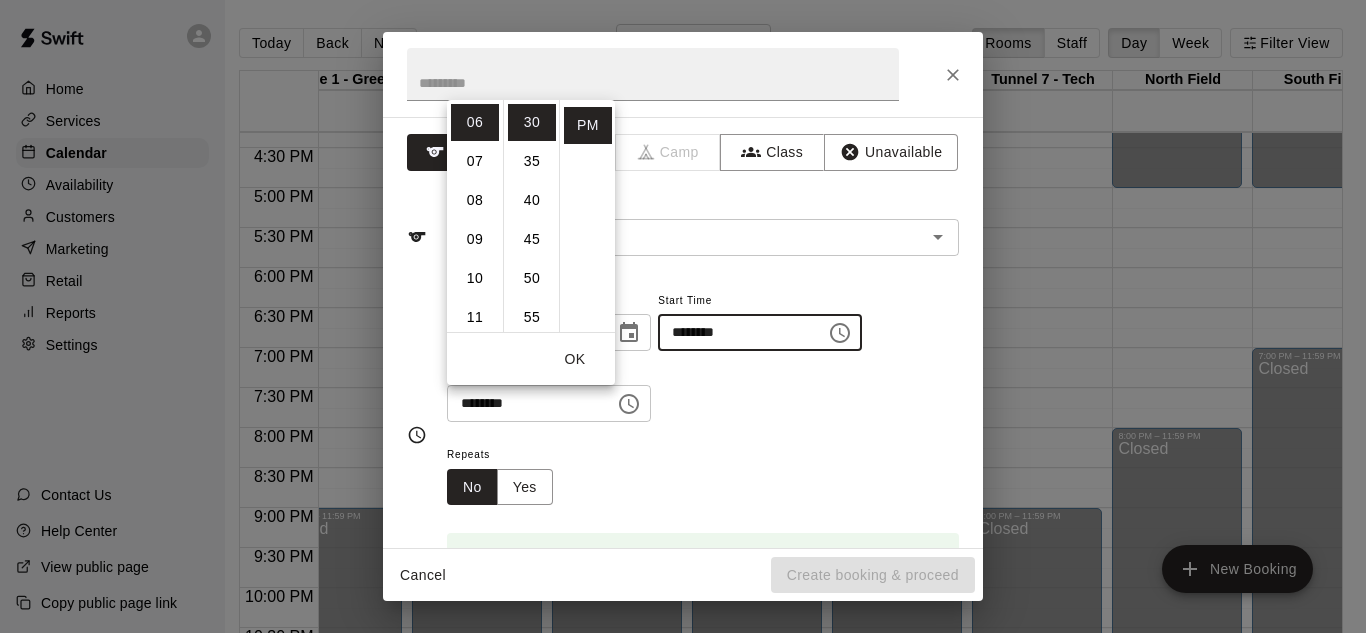 click on "OK" at bounding box center [575, 359] 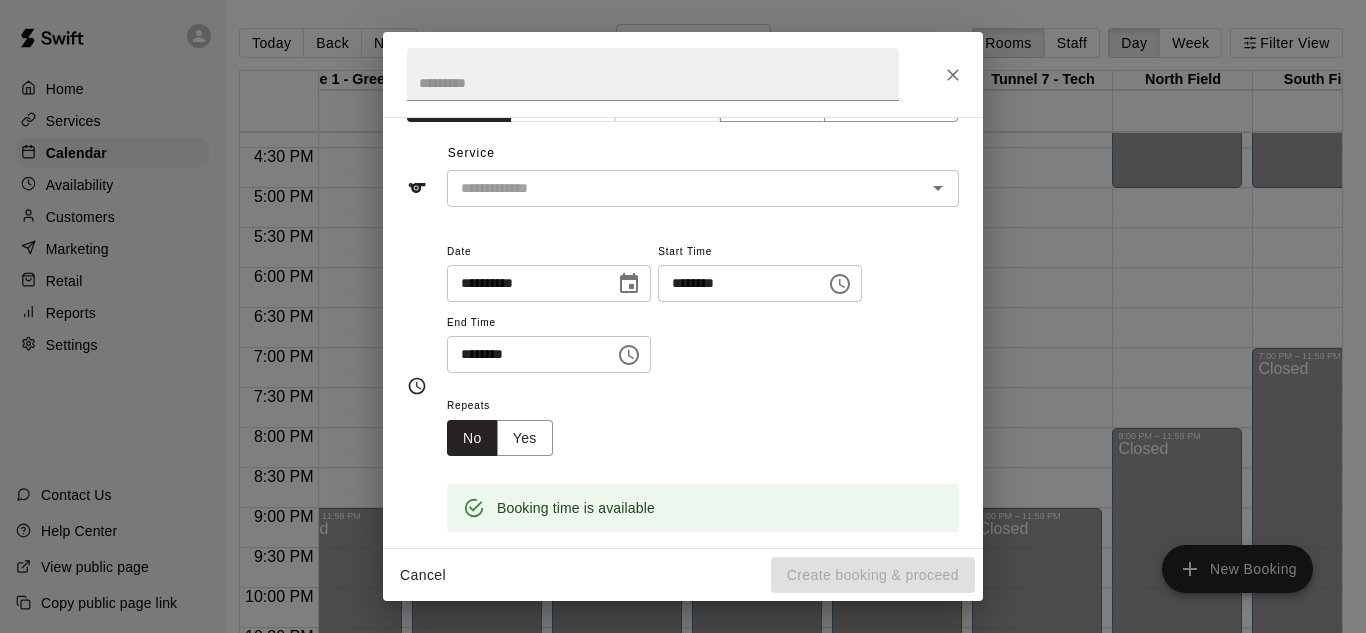 scroll, scrollTop: 53, scrollLeft: 0, axis: vertical 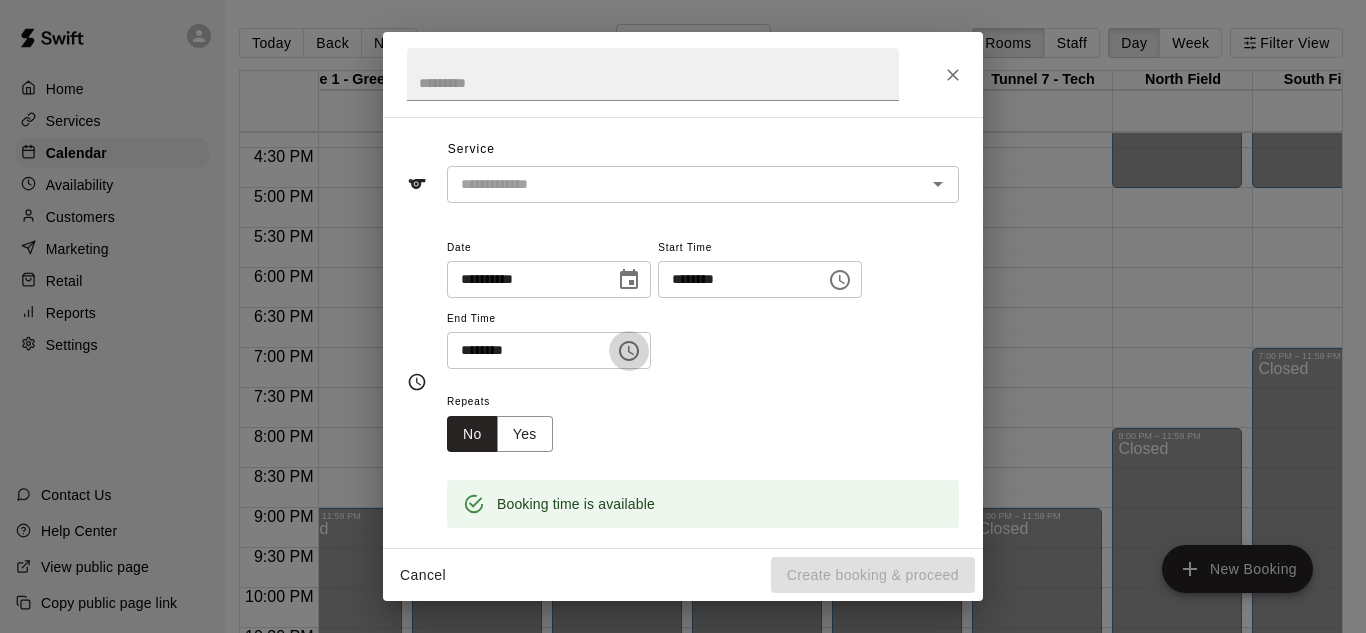 click 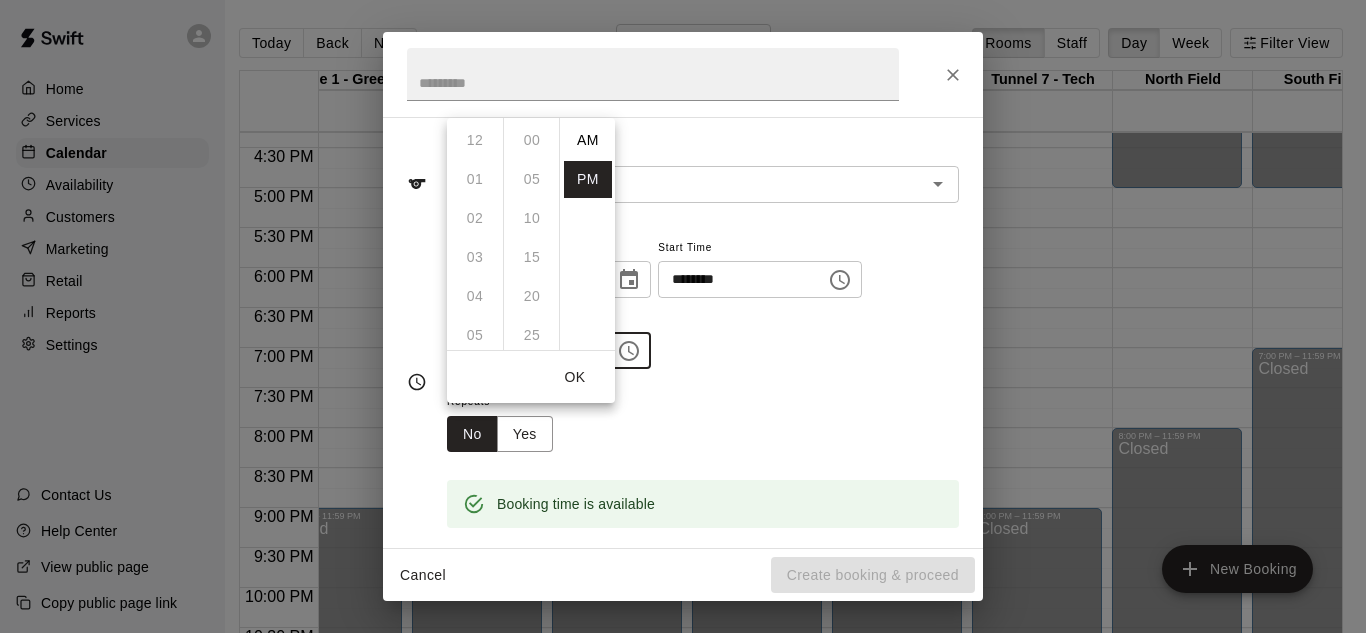 scroll, scrollTop: 234, scrollLeft: 0, axis: vertical 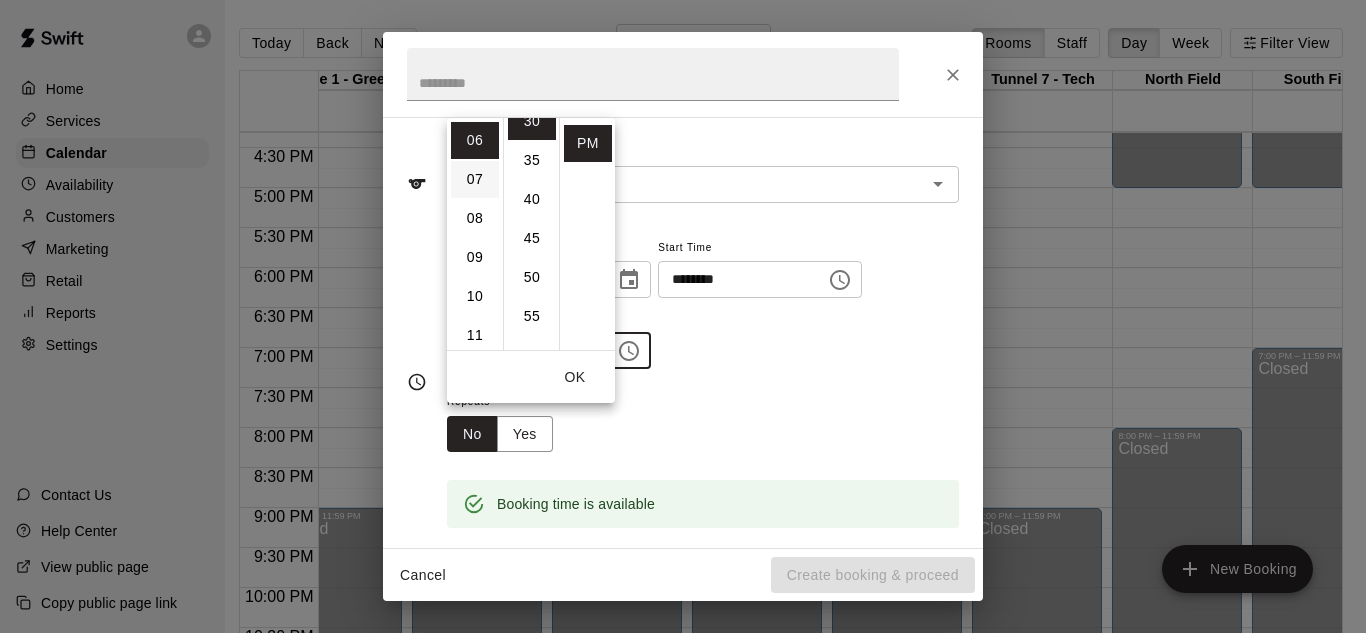 click on "07" at bounding box center [475, 179] 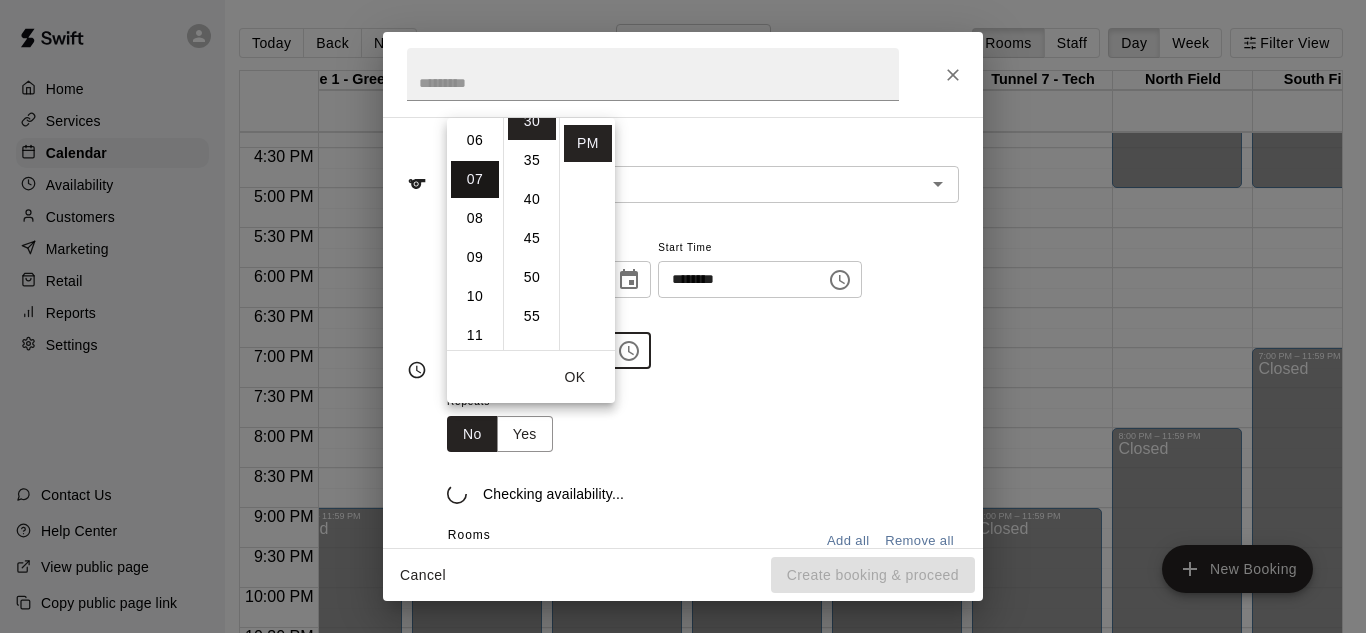 scroll, scrollTop: 273, scrollLeft: 0, axis: vertical 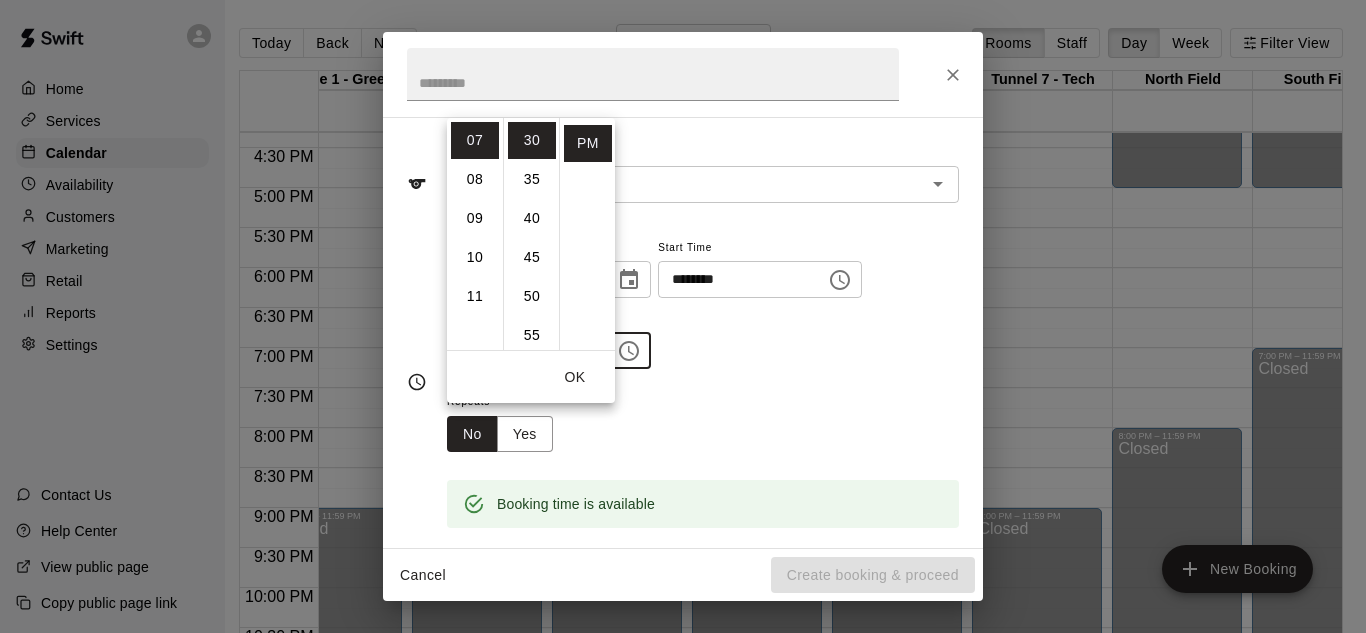 click on "OK" at bounding box center (575, 377) 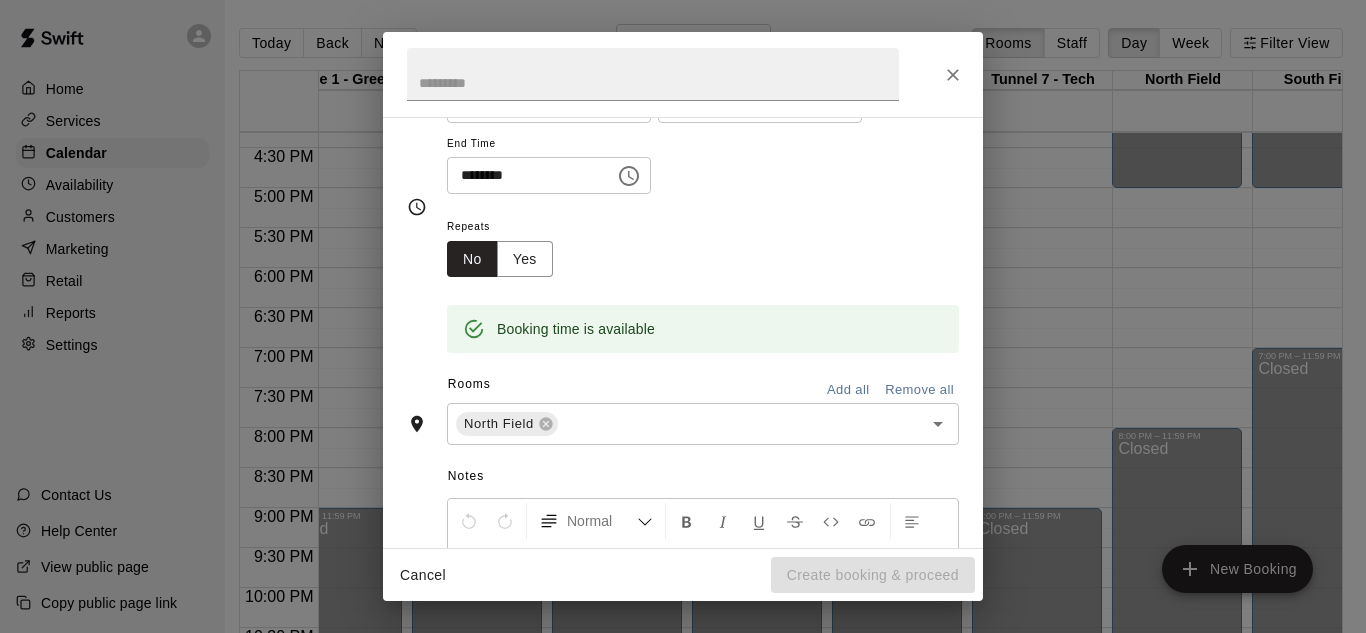 scroll, scrollTop: 233, scrollLeft: 0, axis: vertical 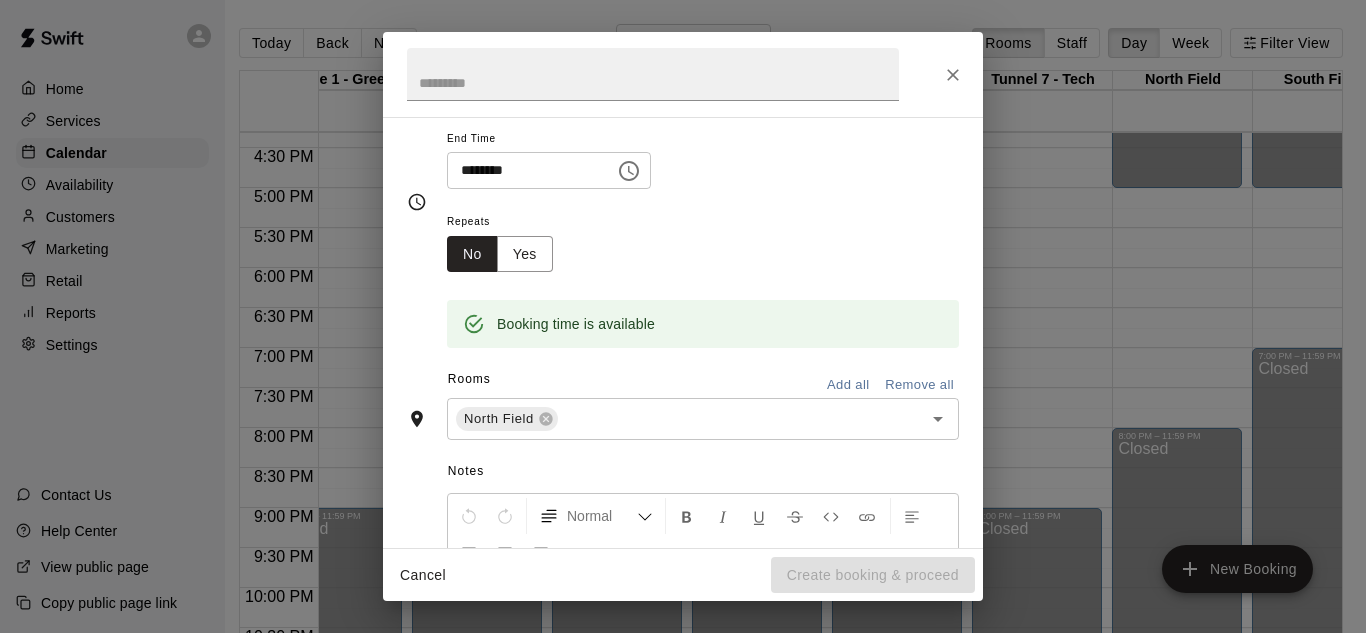 click at bounding box center [727, 419] 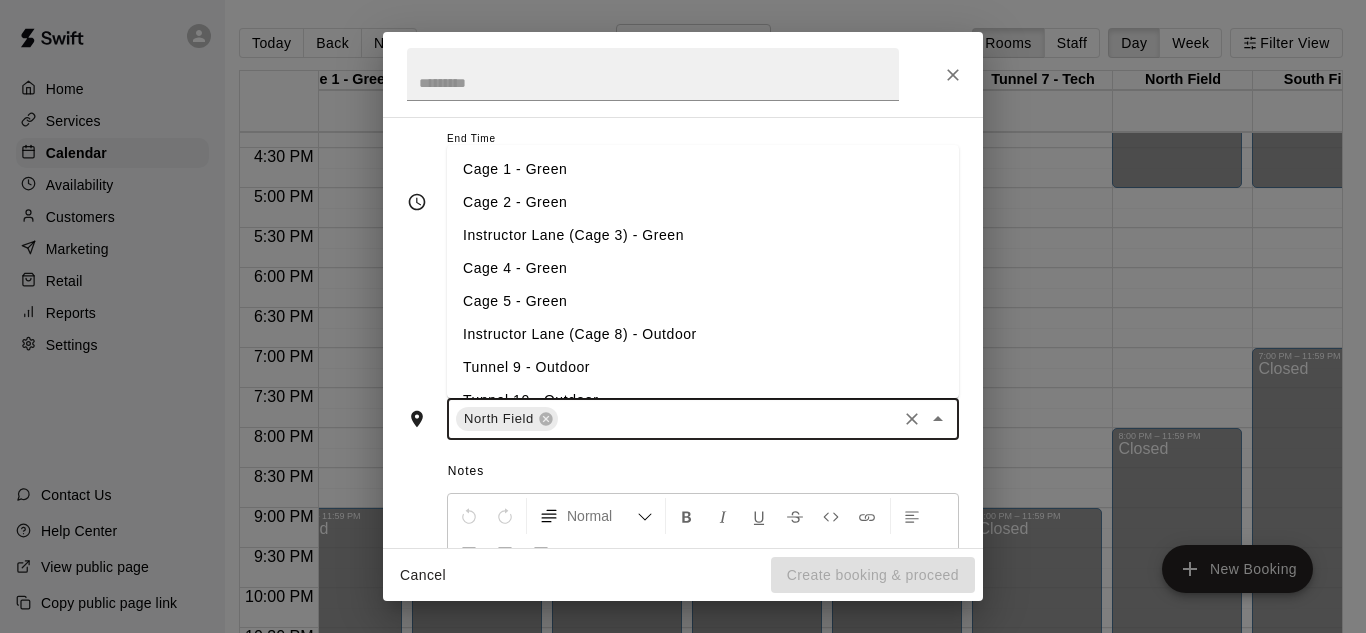 scroll, scrollTop: 283, scrollLeft: 0, axis: vertical 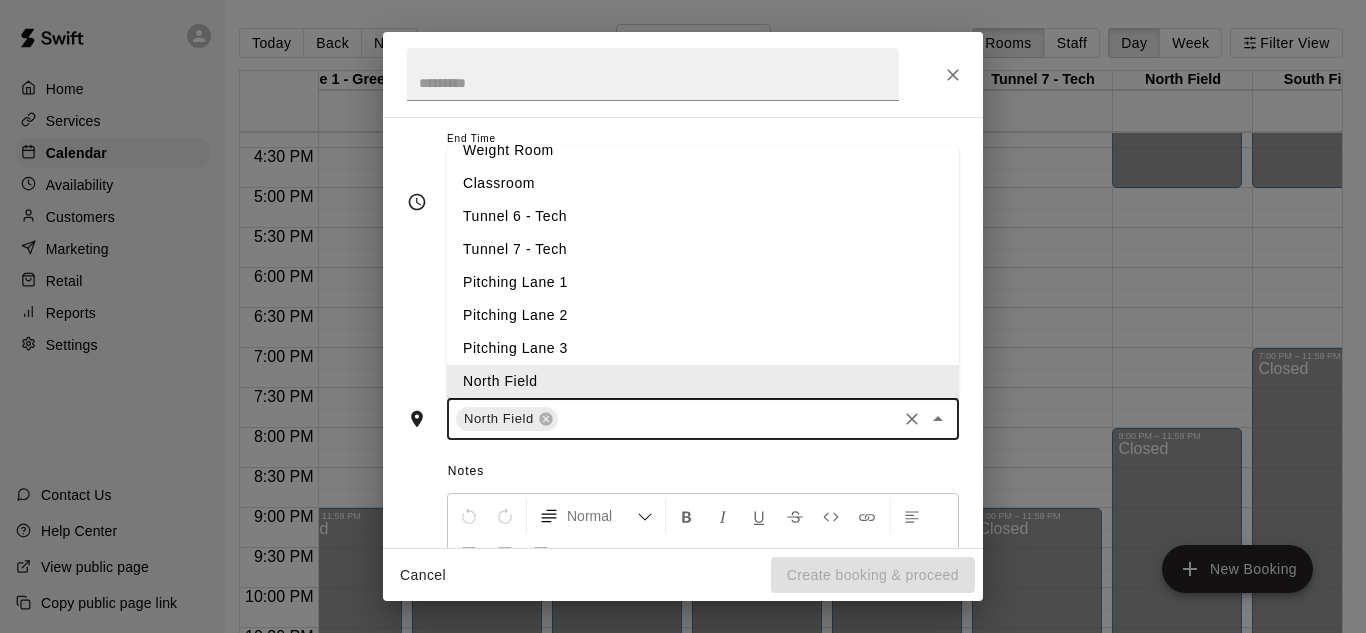 click at bounding box center (727, 419) 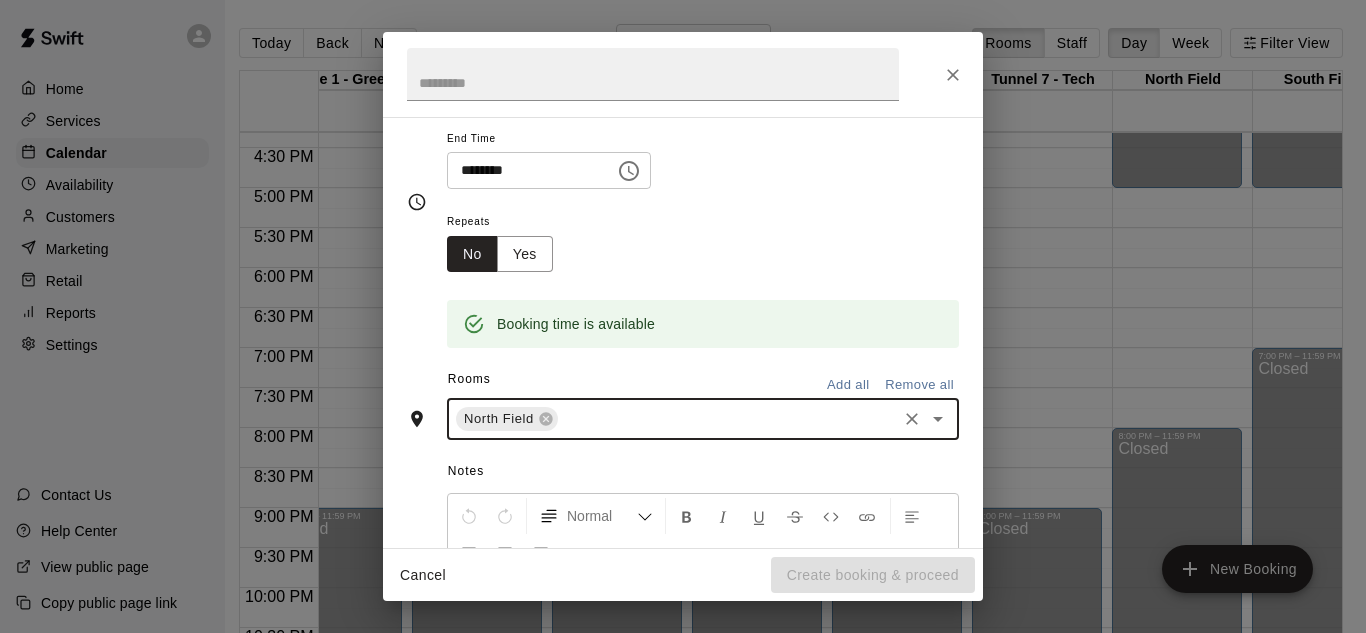 type on "*" 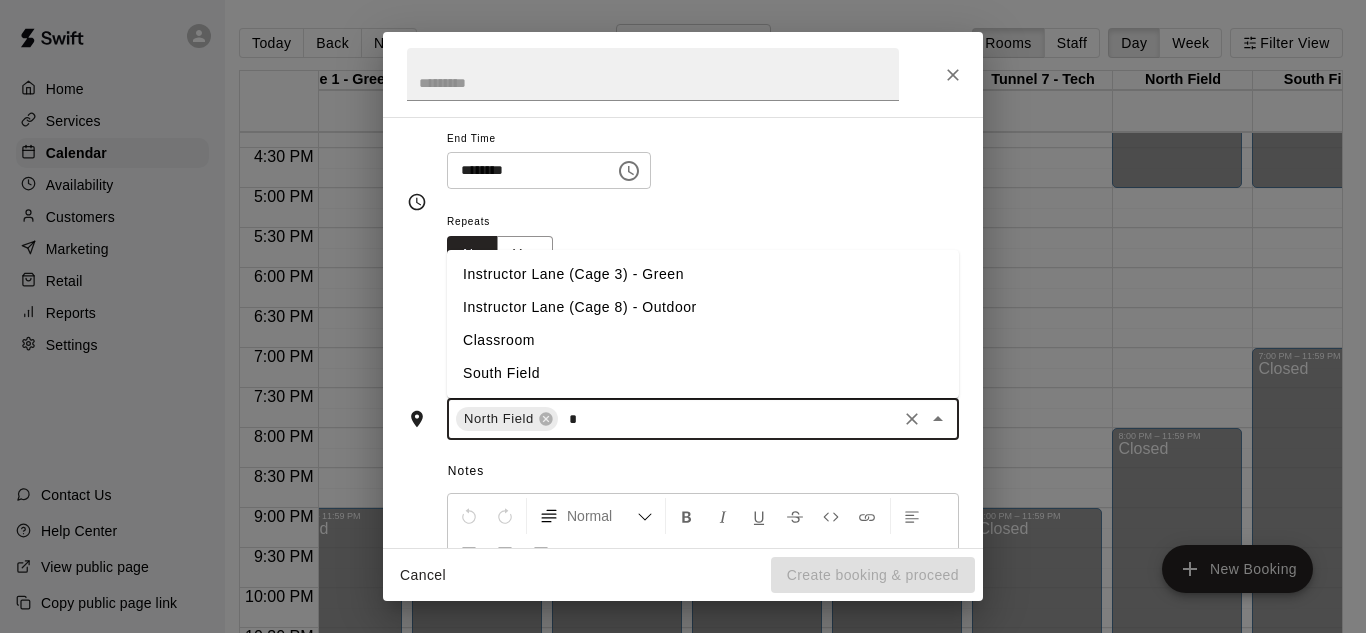 click on "South Field" at bounding box center (703, 373) 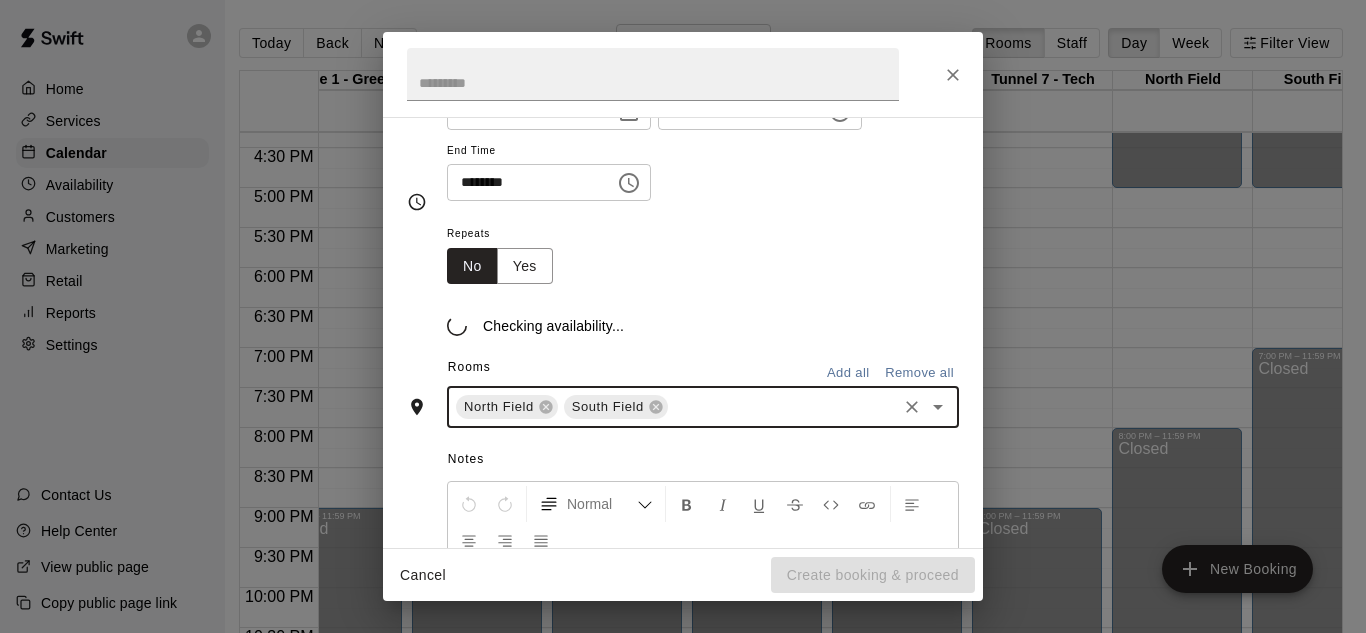 scroll, scrollTop: 233, scrollLeft: 0, axis: vertical 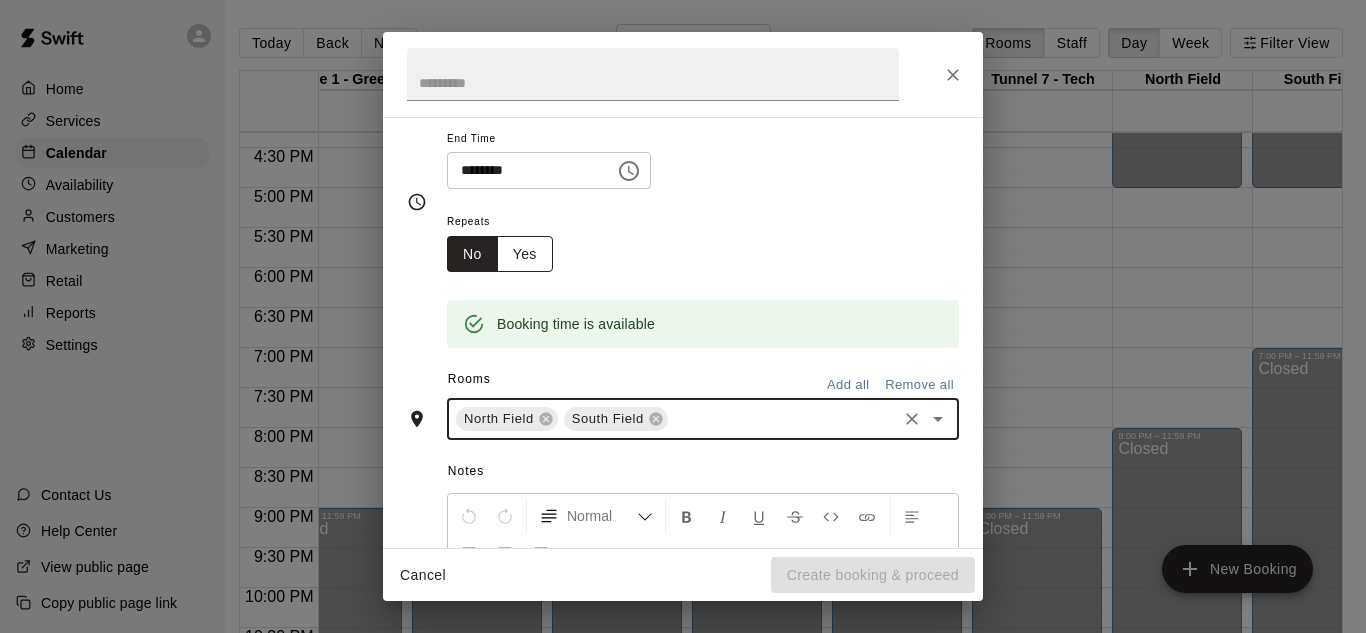 click on "Yes" at bounding box center (525, 254) 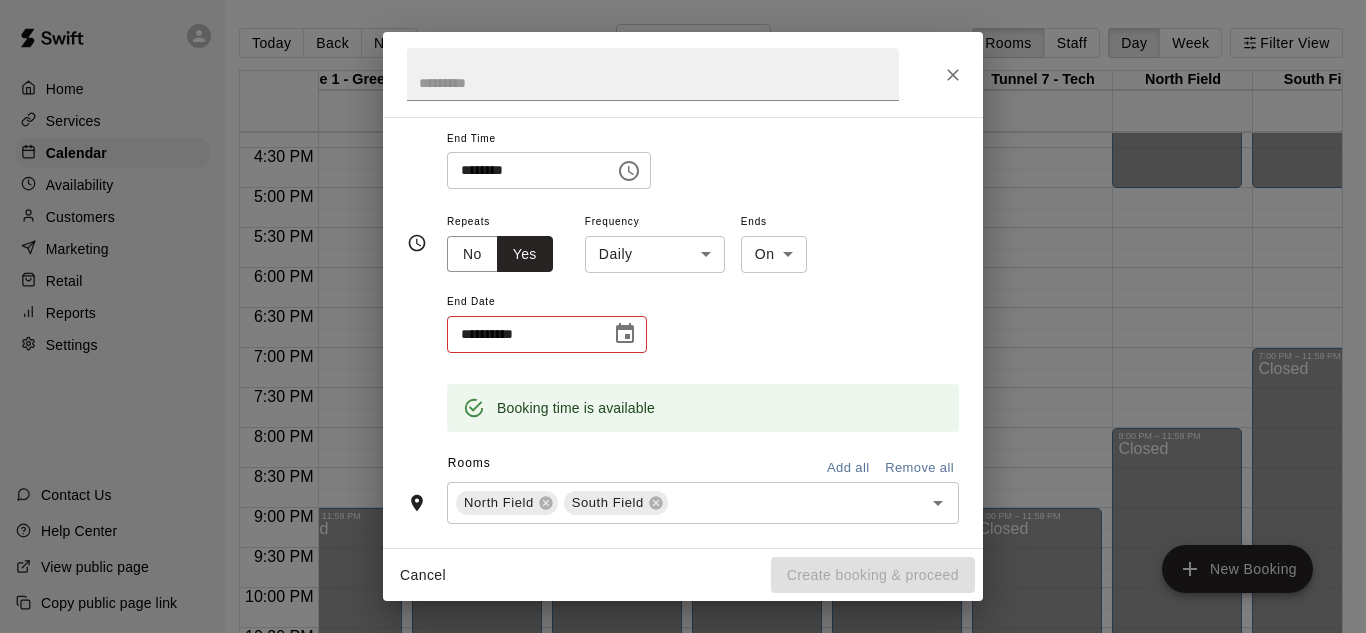 scroll, scrollTop: 237, scrollLeft: 0, axis: vertical 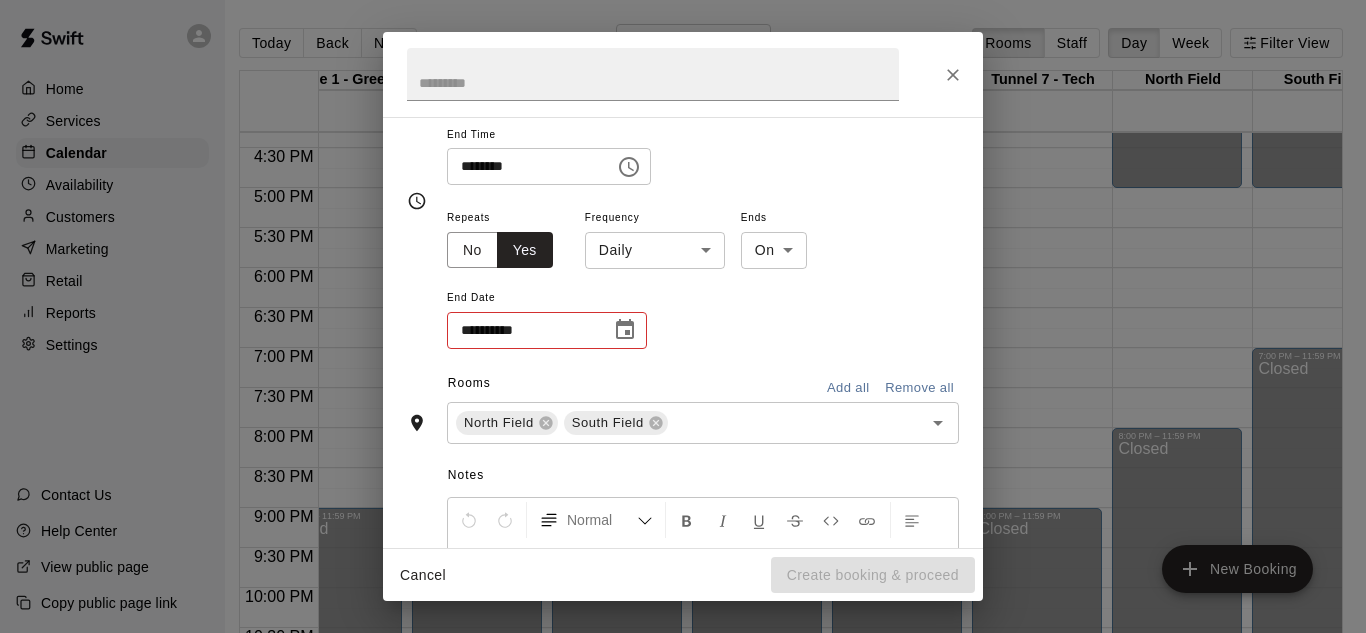 click on "Home Services Calendar Availability Customers Marketing Retail Reports Settings Contact Us Help Center View public page Copy public page link Today Back Next Monday Aug 18 Rooms Staff Day Week Filter View Instructor Lane (Cage 3) - Green 18 Mon Weight Room 18 Mon Classroom 18 Mon Instructor Lane (Cage 8) - Outdoor 18 Mon Pitching Lane 2 18 Mon Pitching Lane 1 18 Mon Tunnel 9 - Outdoor 18 Mon Tunnel 10 - Outdoor 18 Mon Cage 1 - Green 18 Mon Cage 2 - Green 18 Mon Cage 4 - Green 18 Mon Cage 5 - Green 18 Mon Tunnel 6 - Tech 18 Mon Tunnel 7 - Tech 18 Mon North Field 18 Mon South Field 18 Mon 12:00 AM 12:30 AM 1:00 AM 1:30 AM 2:00 AM 2:30 AM 3:00 AM 3:30 AM 4:00 AM 4:30 AM 5:00 AM 5:30 AM 6:00 AM 6:30 AM 7:00 AM 7:30 AM 8:00 AM 8:30 AM 9:00 AM 9:30 AM 10:00 AM 10:30 AM 11:00 AM 11:30 AM 12:00 PM 12:30 PM 1:00 PM 1:30 PM 2:00 PM 2:30 PM 3:00 PM 3:30 PM 4:00 PM 4:30 PM 5:00 PM 5:30 PM 6:00 PM 6:30 PM 7:00 PM 7:30 PM 8:00 PM 8:30 PM 9:00 PM 9:30 PM 10:00 PM 10:30 PM 11:00 PM 11:30 PM 12:00 AM – 4:00 PM Closed Closed" at bounding box center [674, 332] 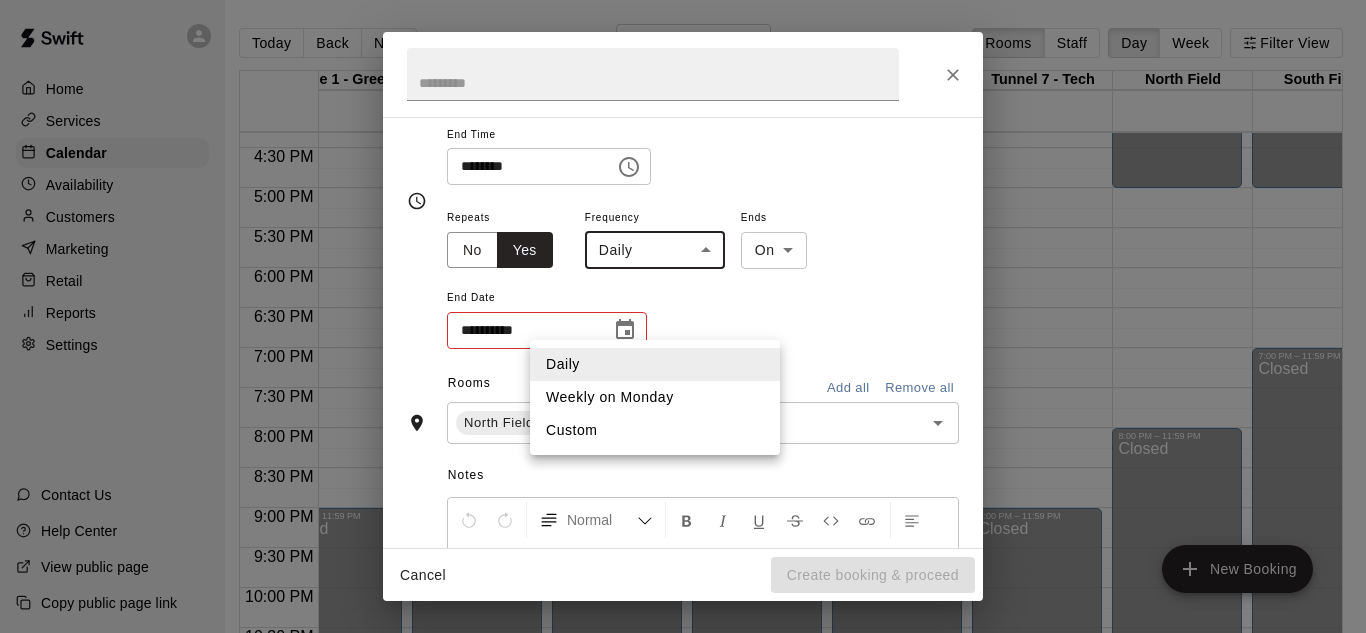 click on "Weekly on Monday" at bounding box center [655, 397] 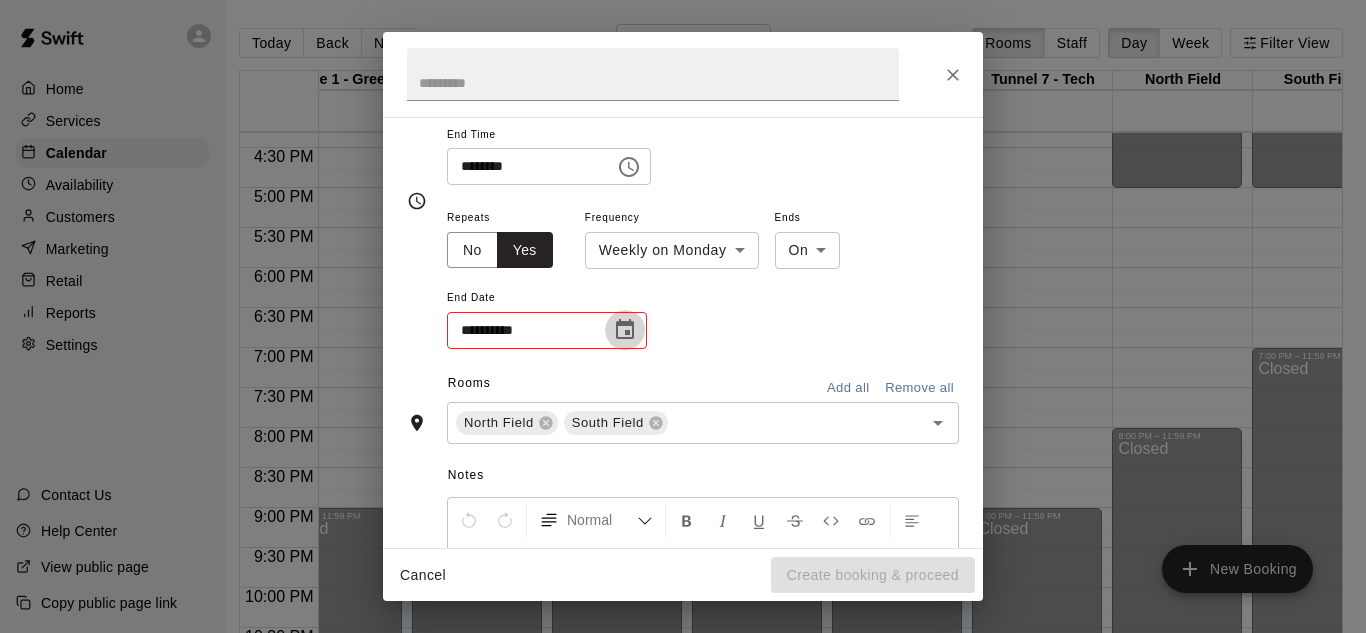 click 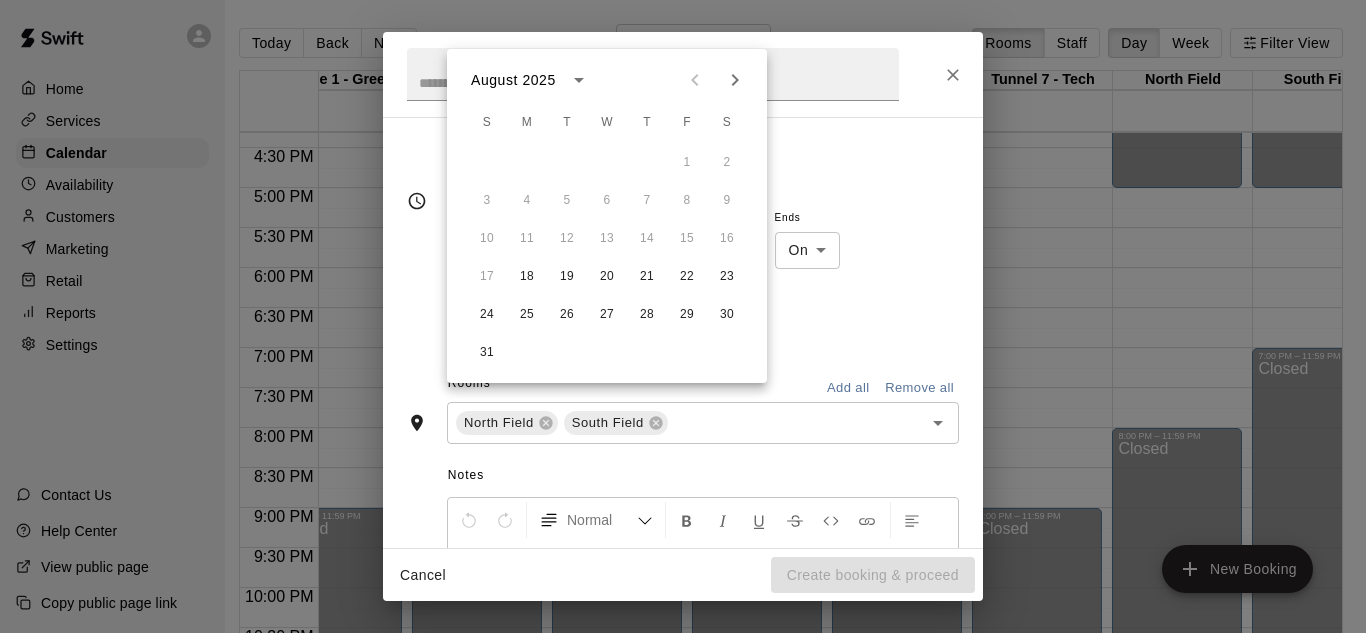 click 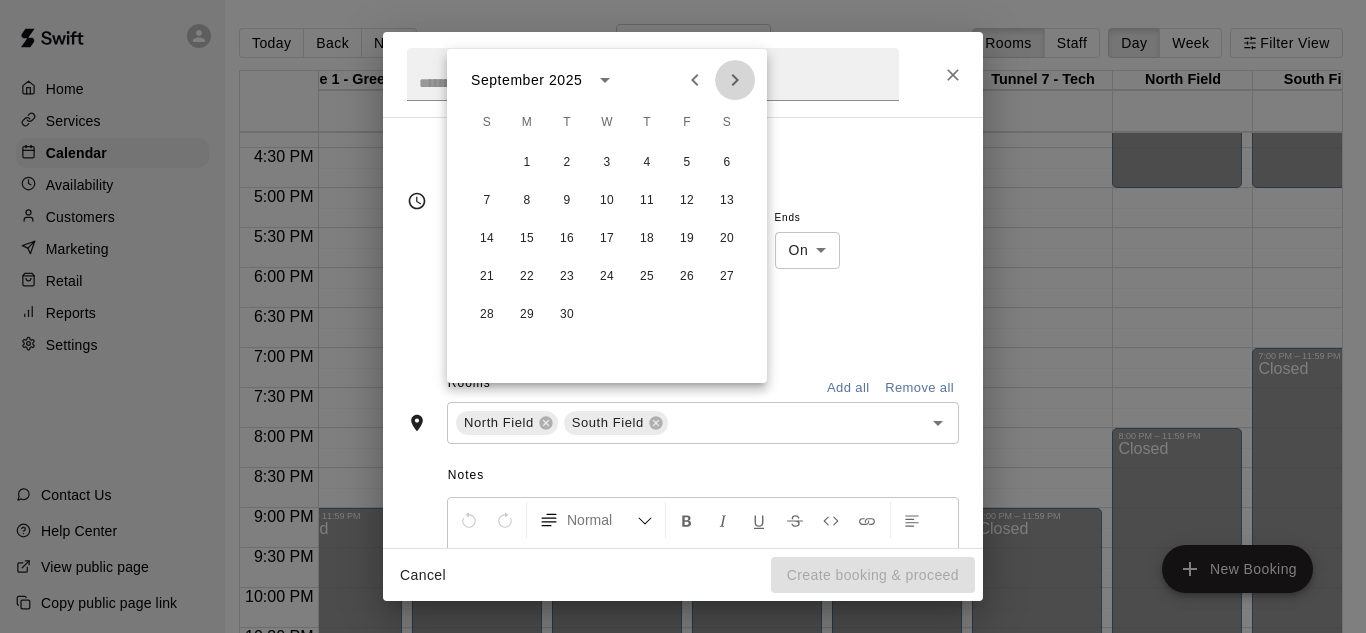 click 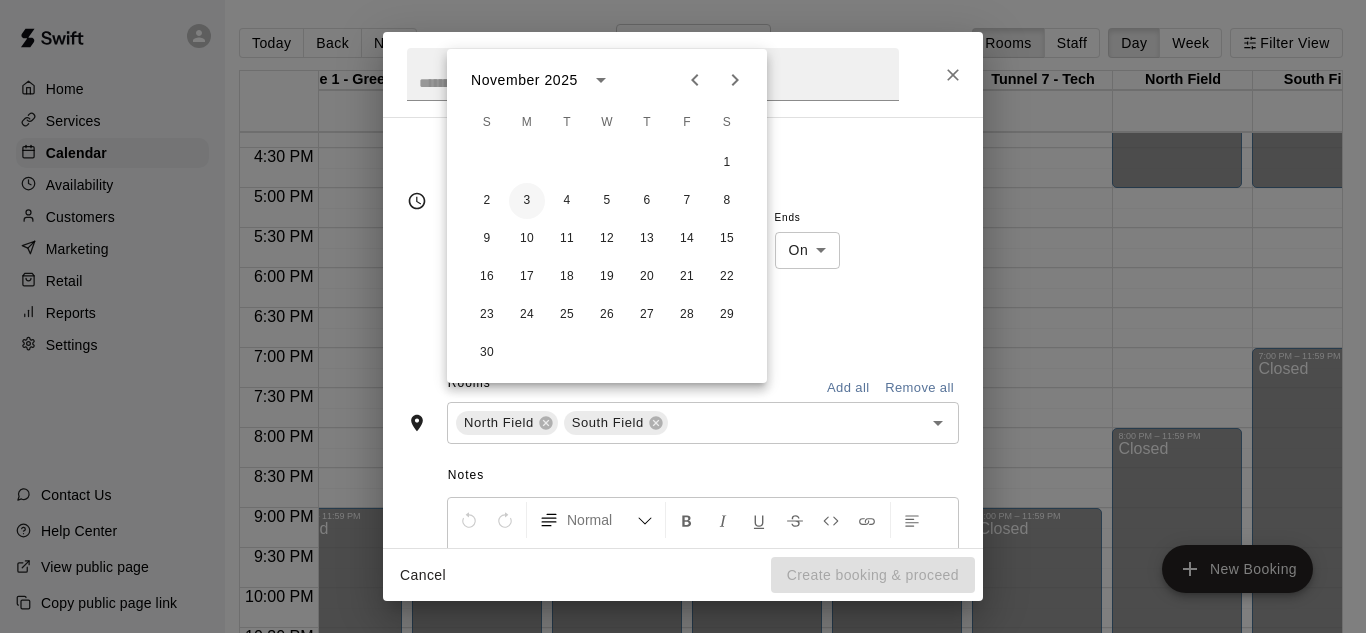 click on "3" at bounding box center [527, 201] 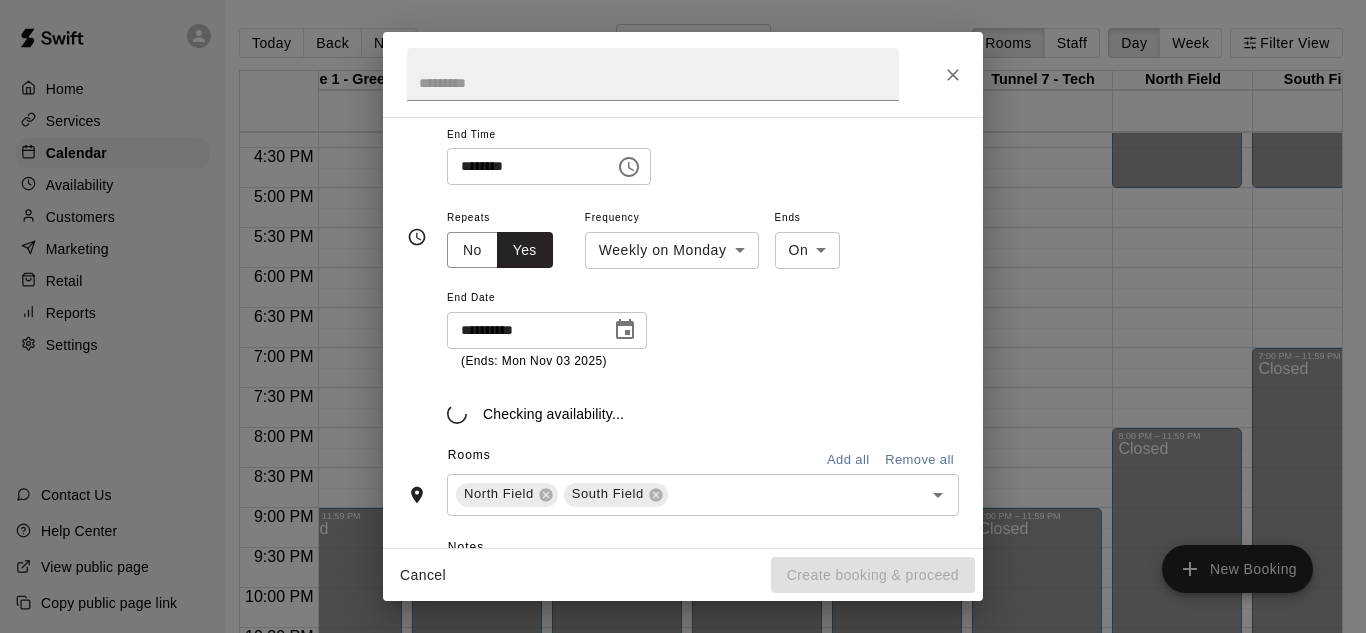 type on "**********" 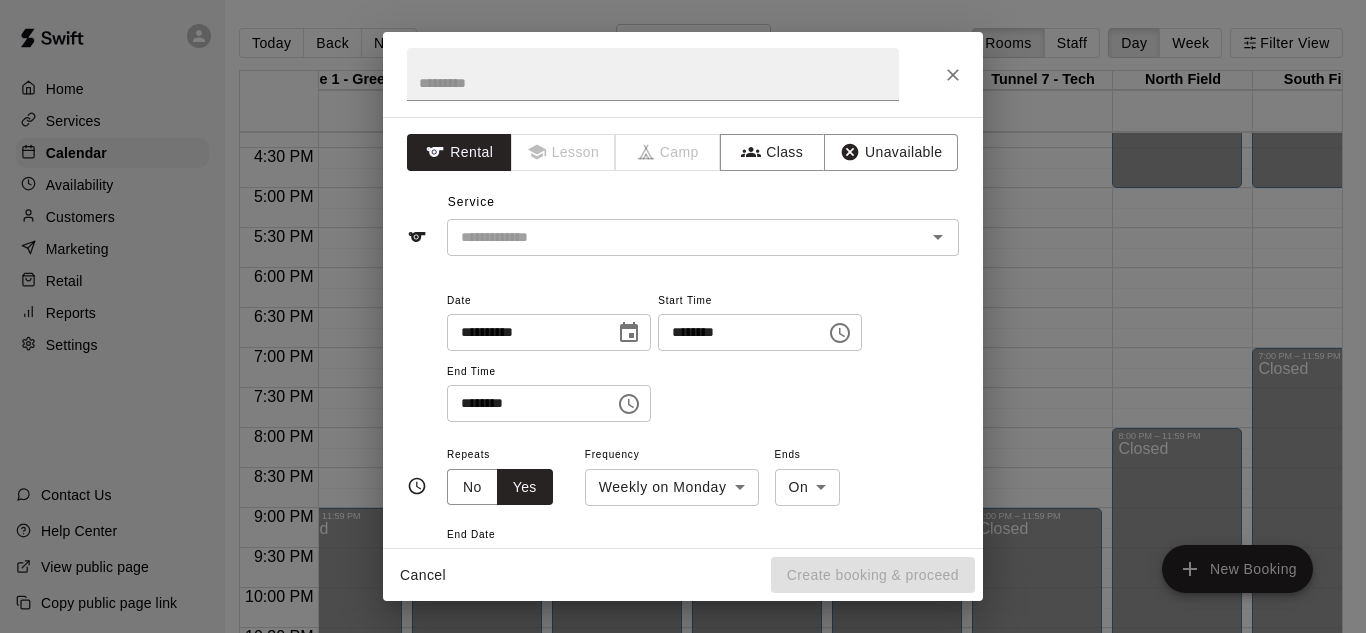 scroll, scrollTop: 5, scrollLeft: 0, axis: vertical 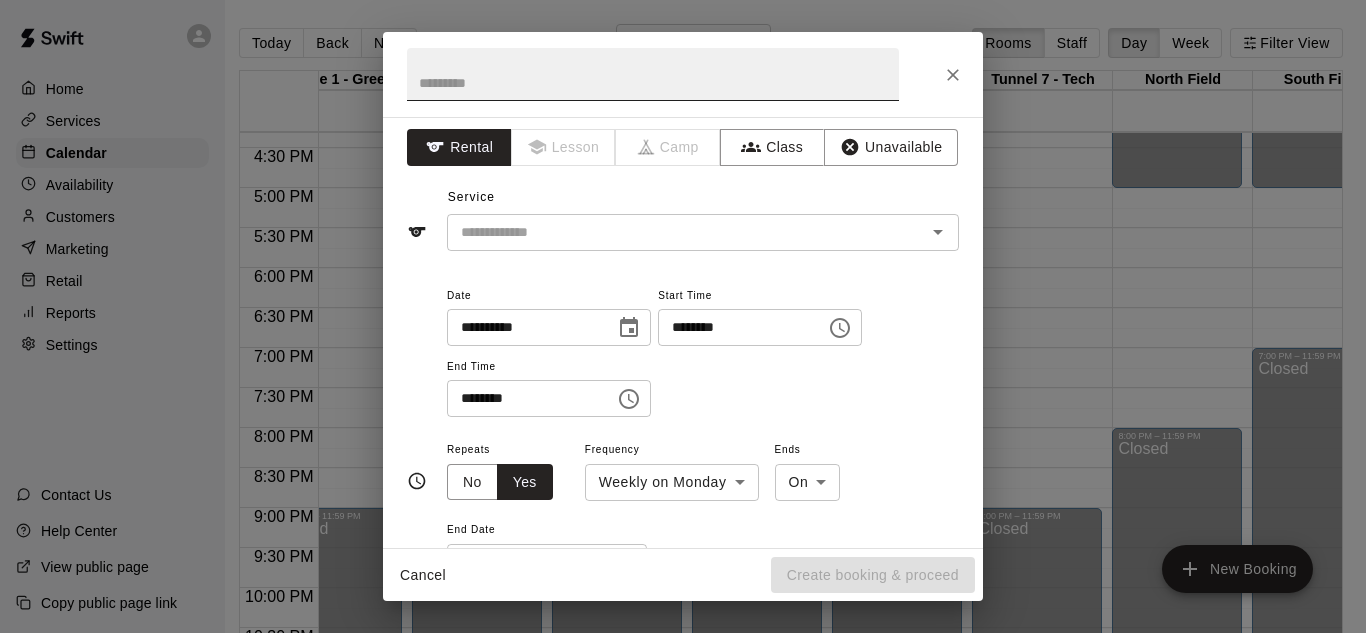 click at bounding box center [653, 74] 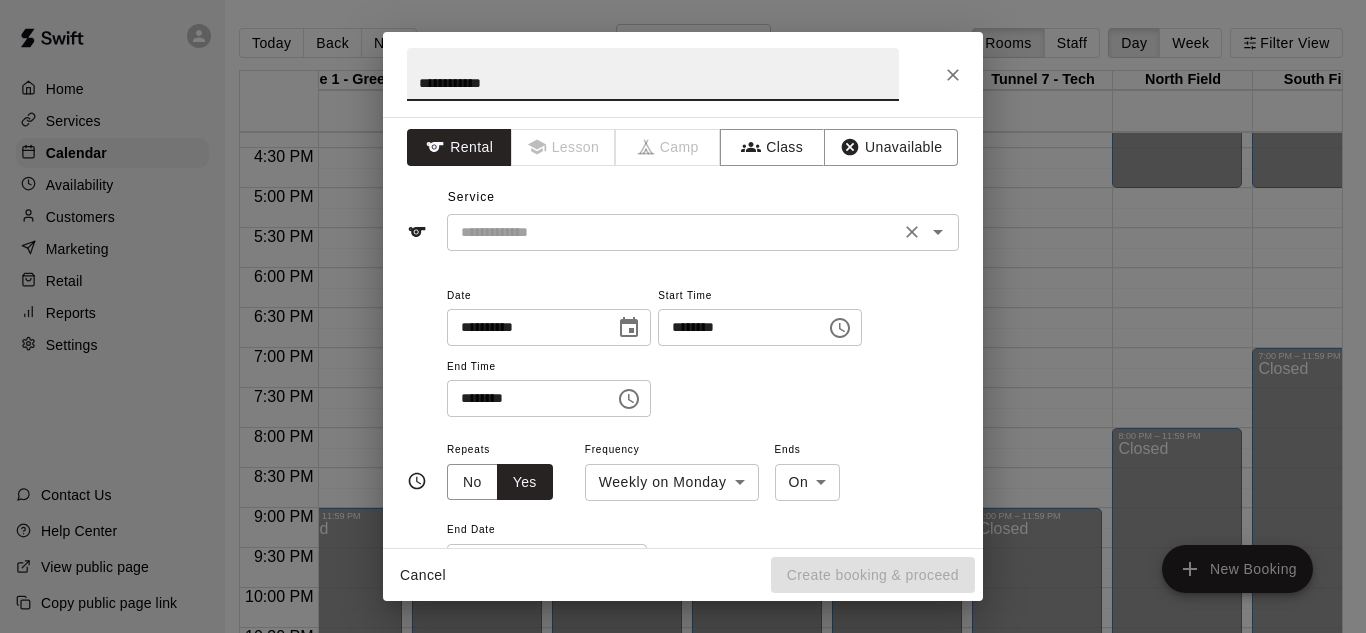 type on "**********" 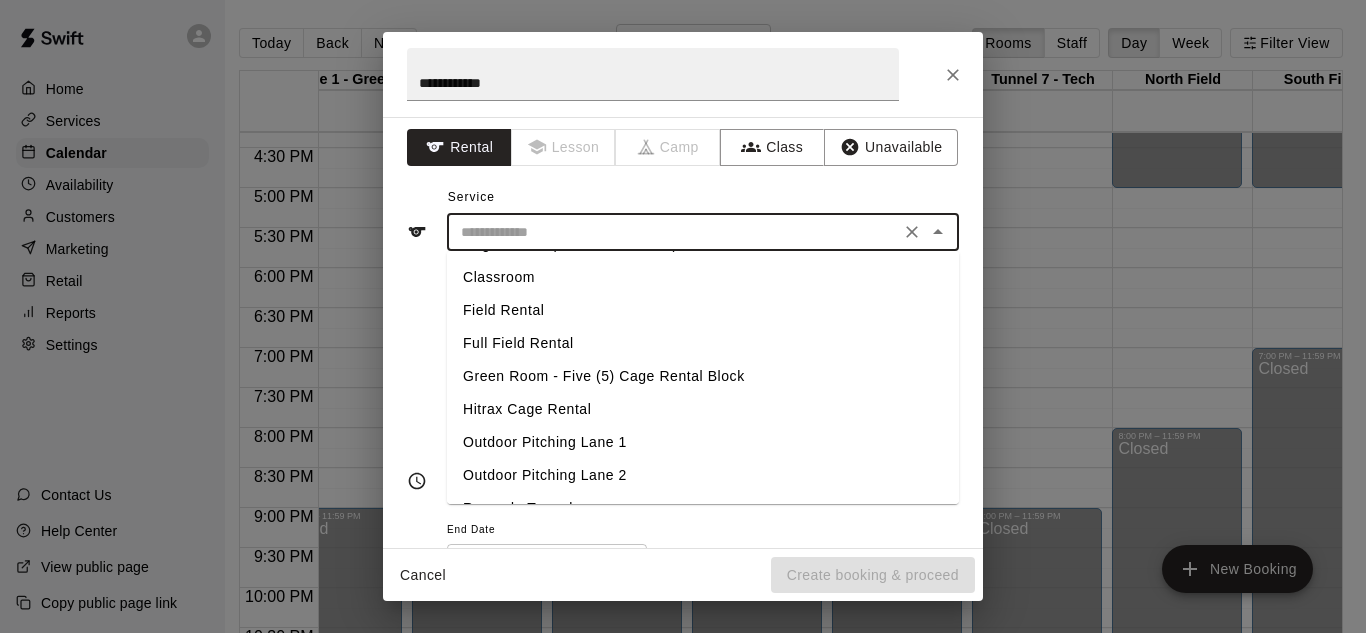 scroll, scrollTop: 59, scrollLeft: 0, axis: vertical 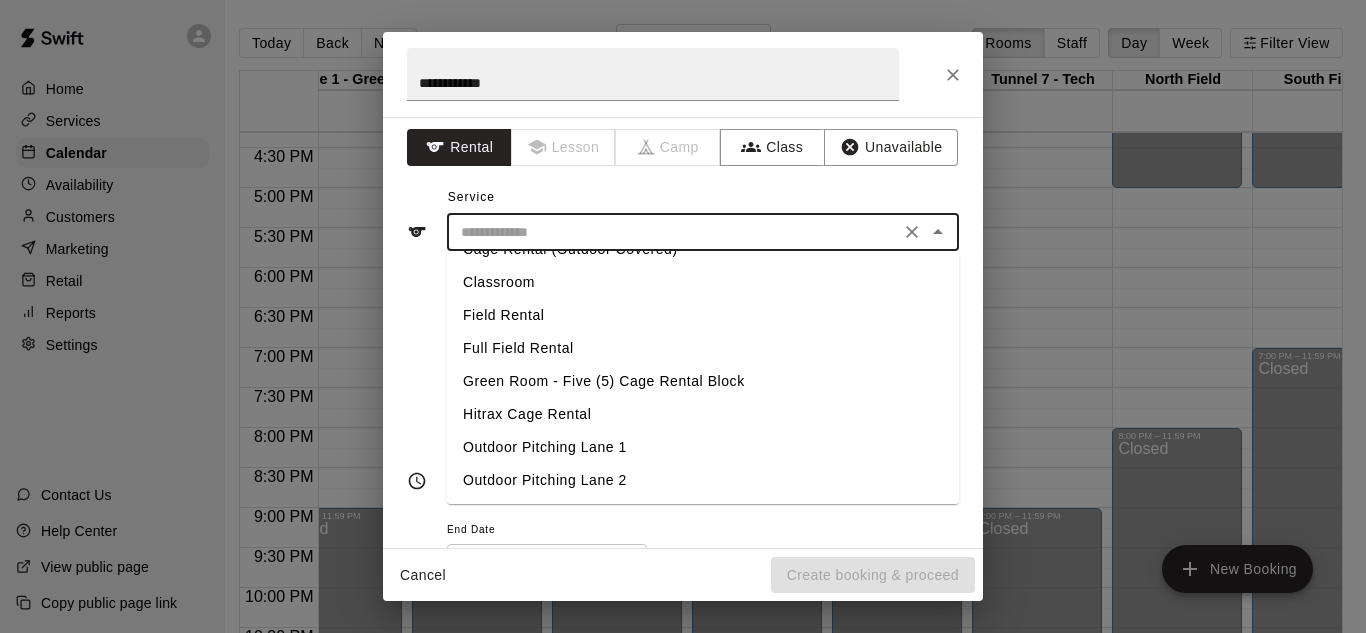 click on "Full Field Rental" at bounding box center (703, 348) 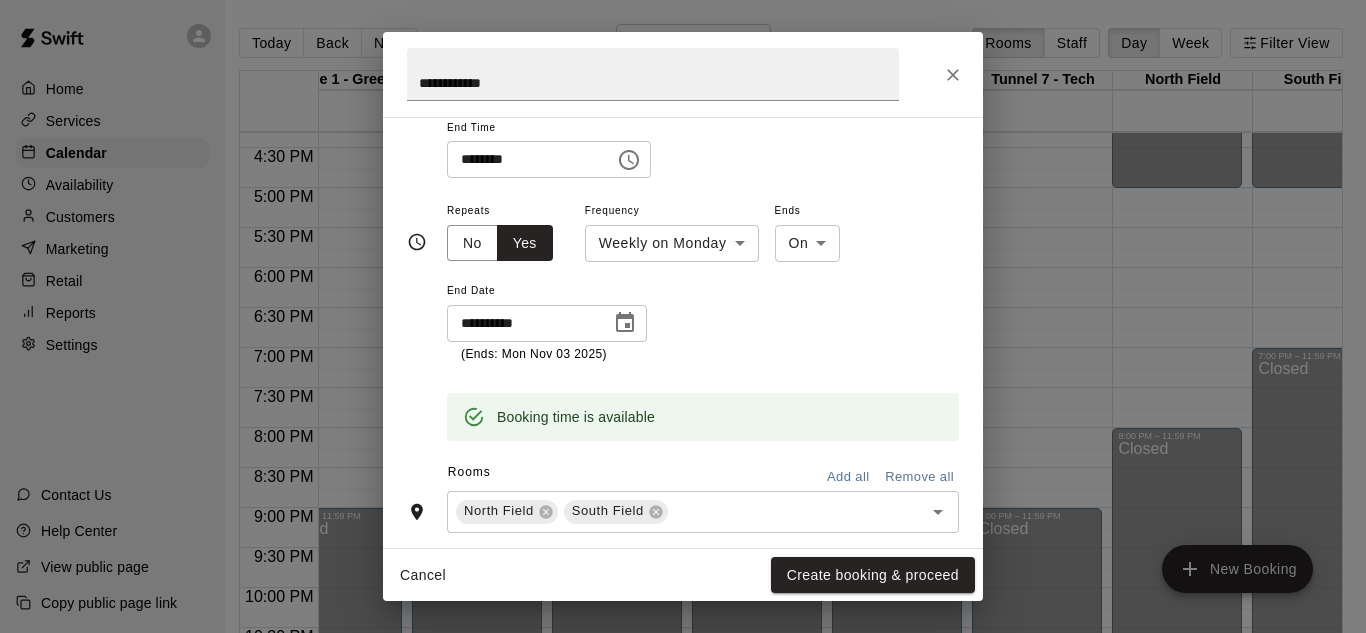 scroll, scrollTop: 245, scrollLeft: 0, axis: vertical 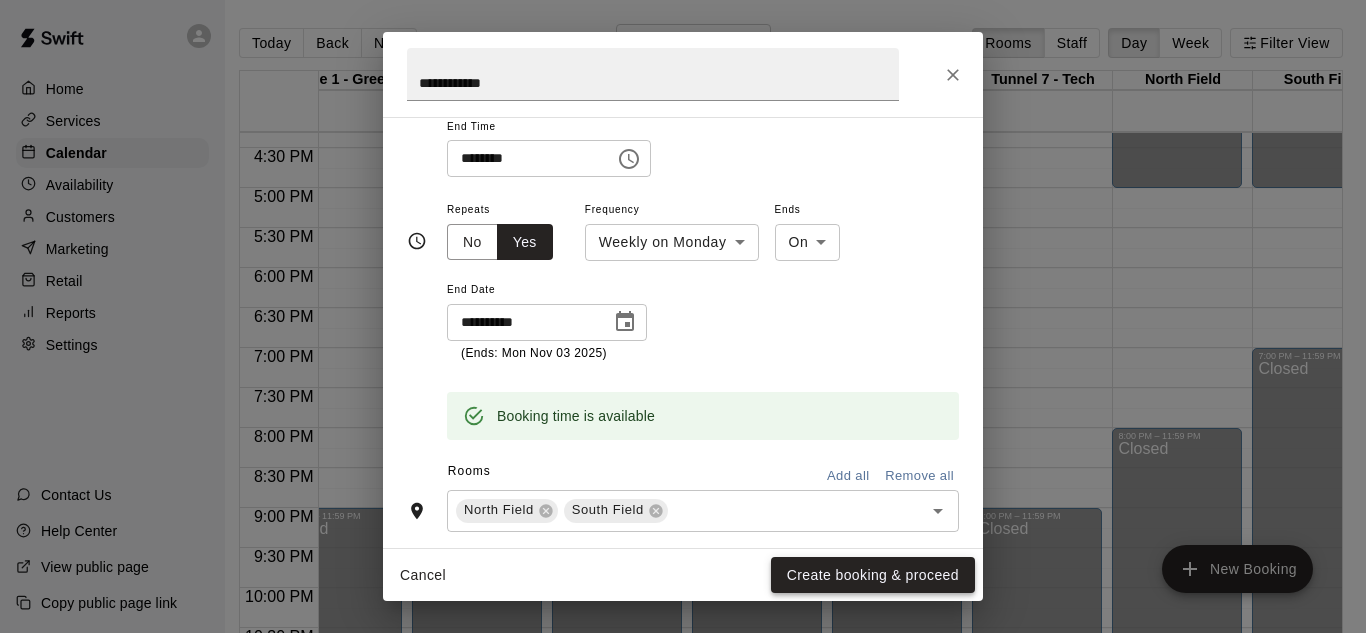 click on "Create booking & proceed" at bounding box center (873, 575) 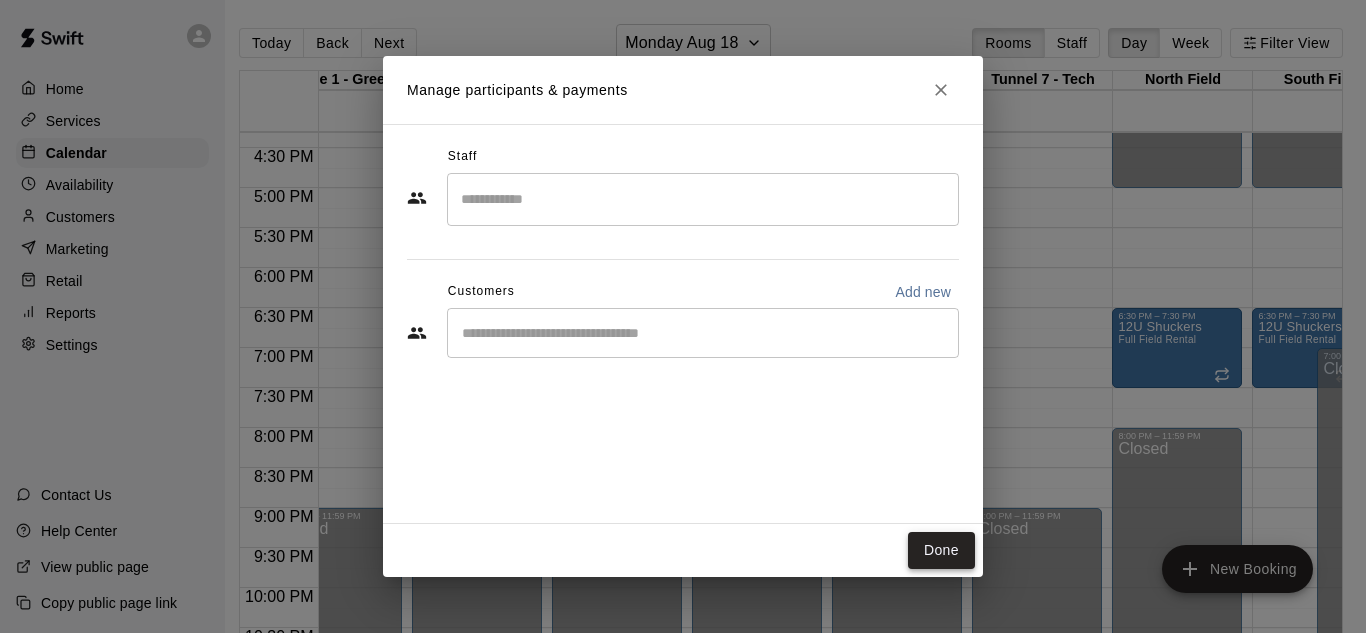 click on "Done" at bounding box center [941, 550] 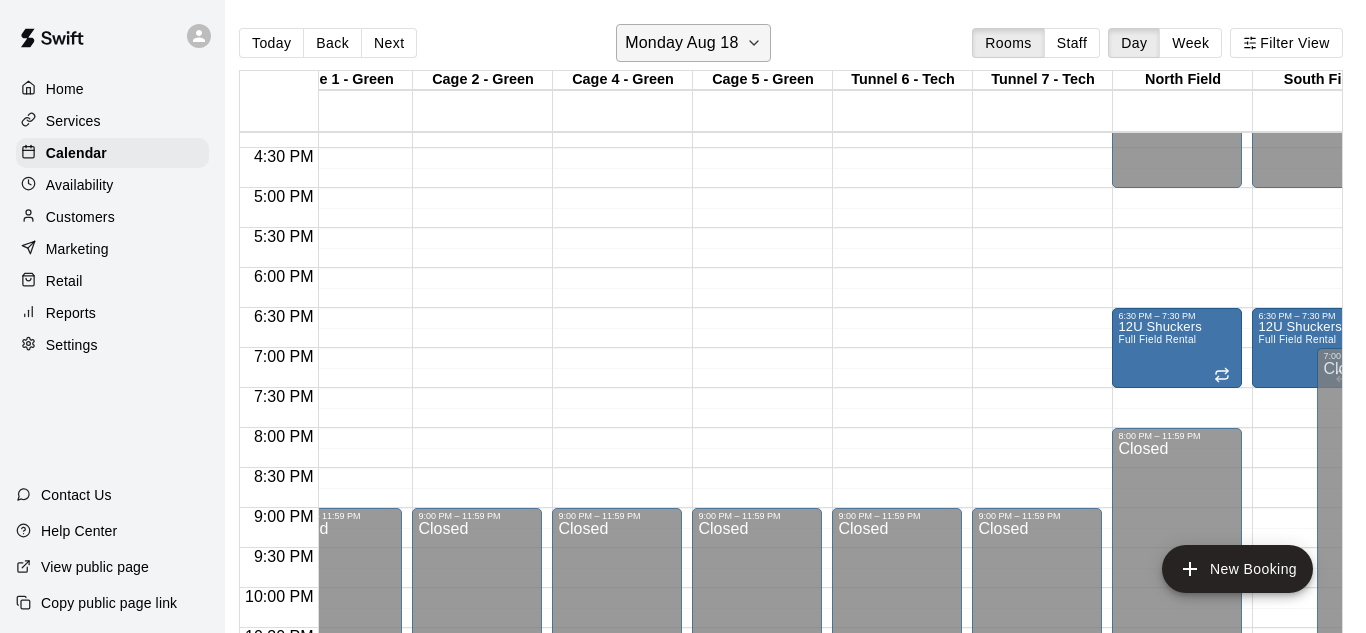 click 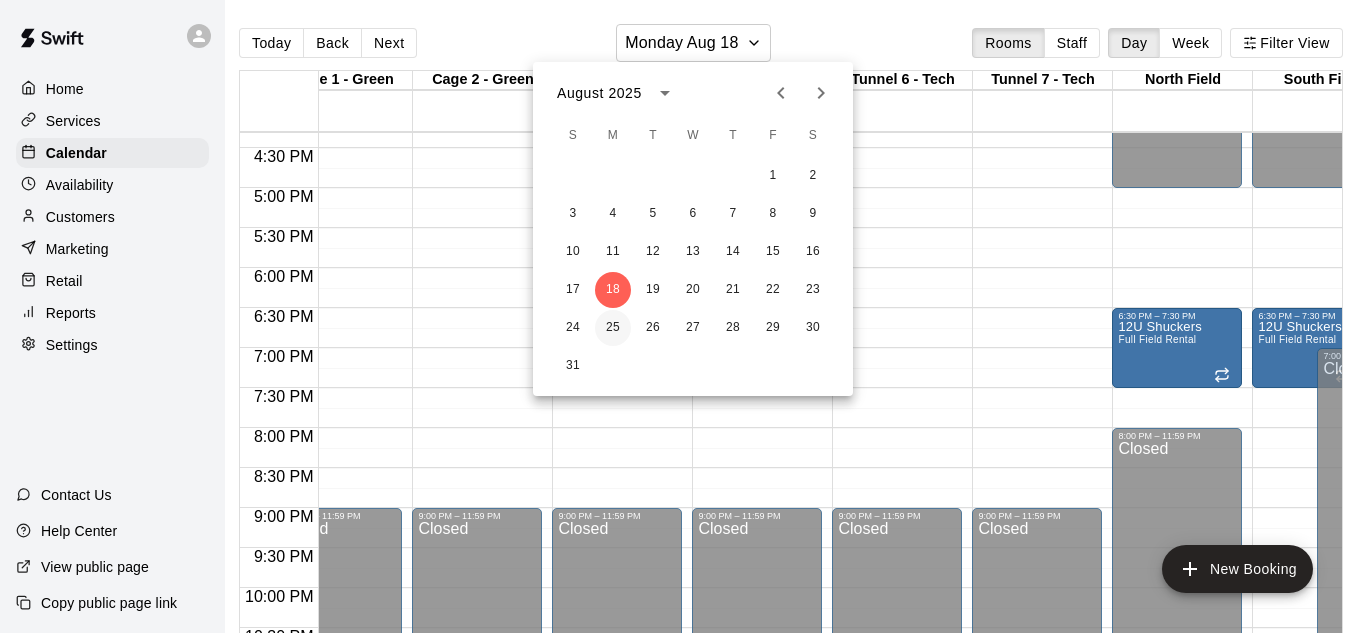 click on "25" at bounding box center (613, 328) 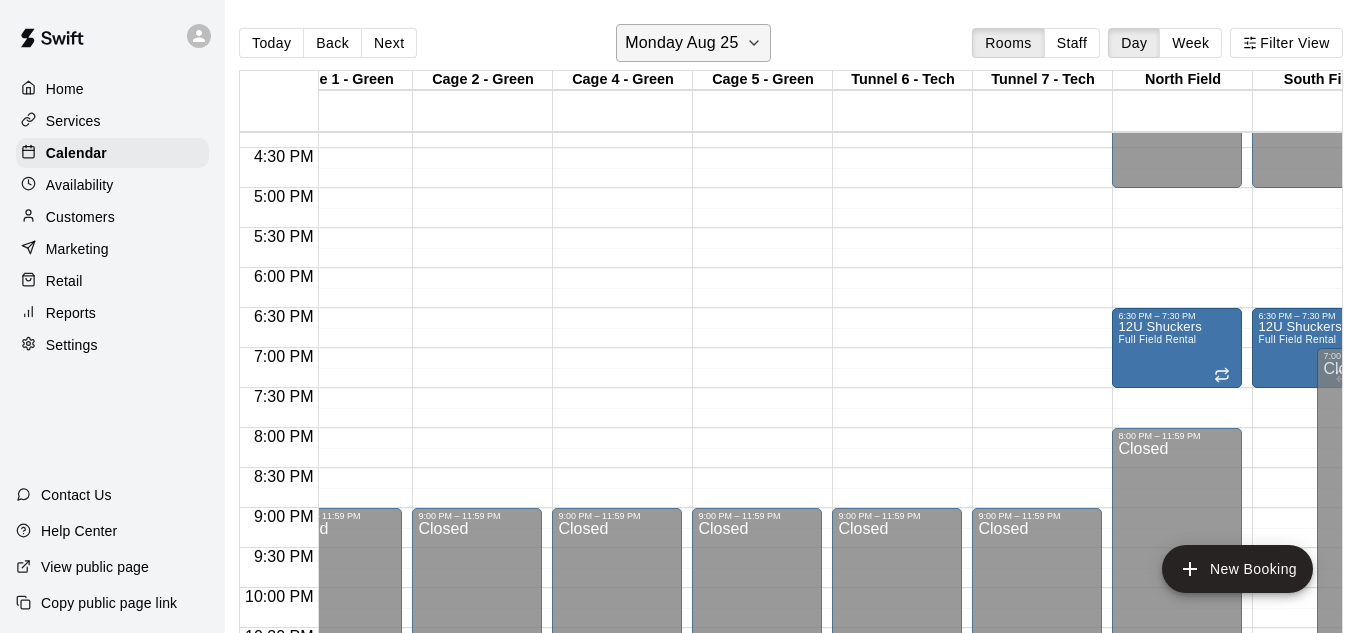 click 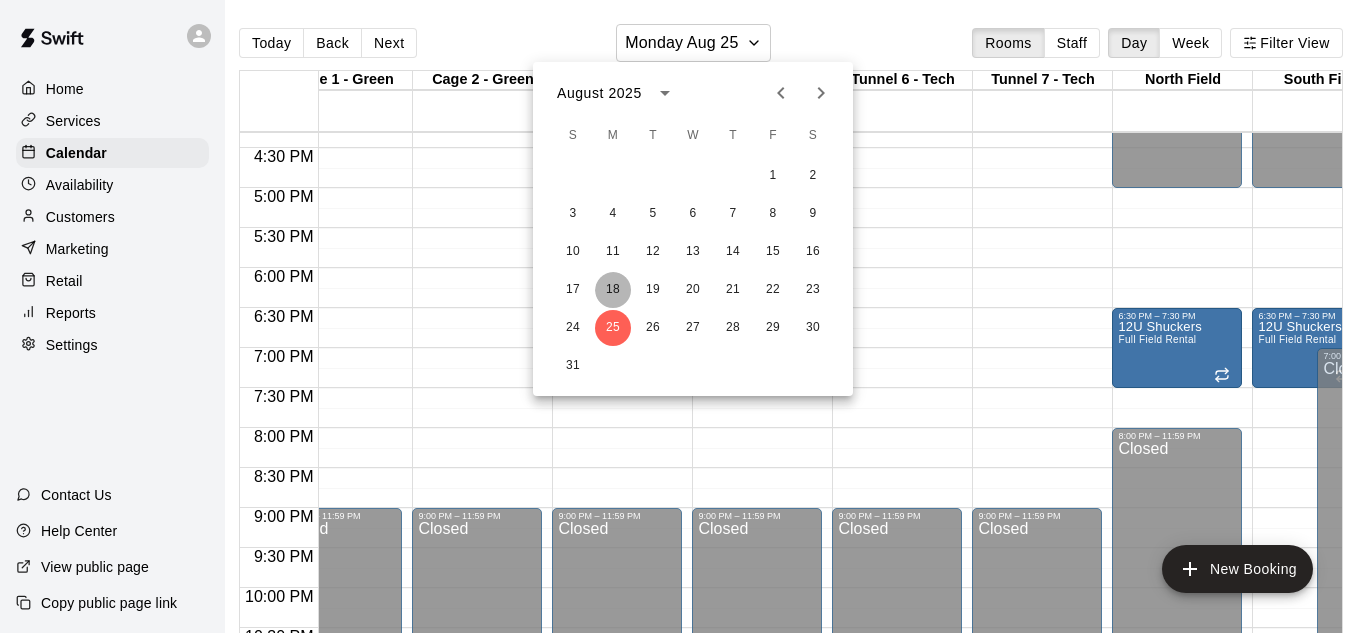 click on "18" at bounding box center (613, 290) 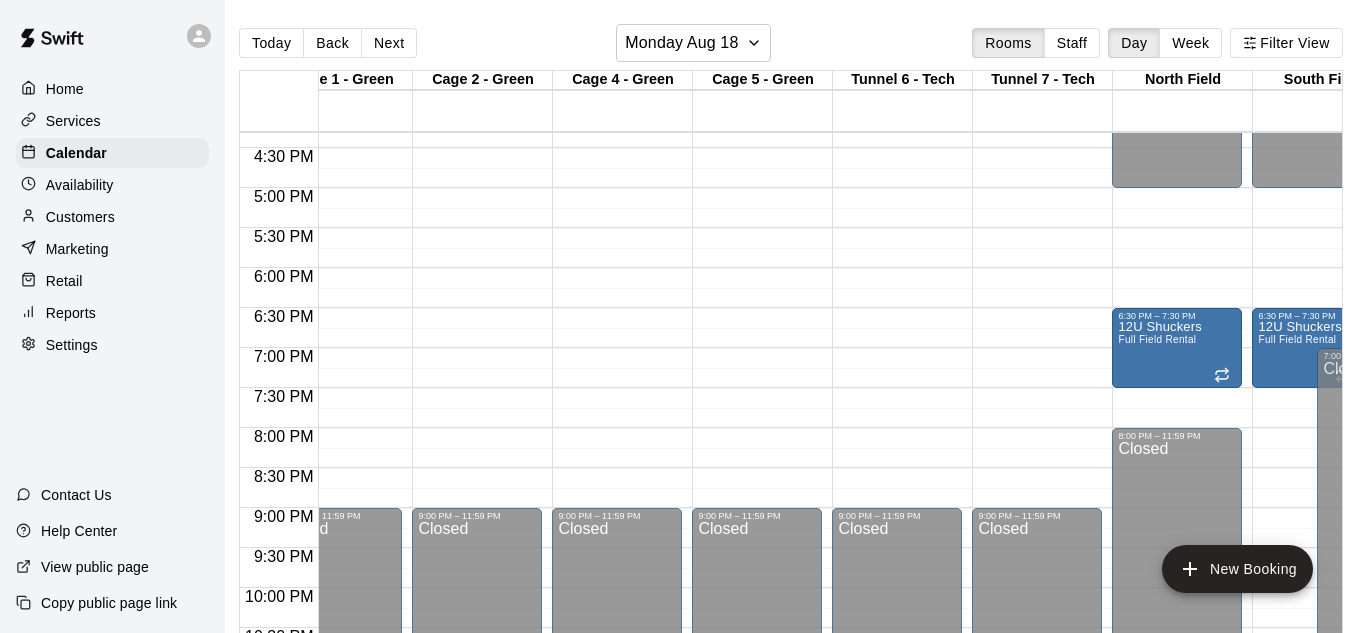 click on "12:00 AM – 4:00 PM Closed 9:00 PM – 11:59 PM Closed" at bounding box center (897, -212) 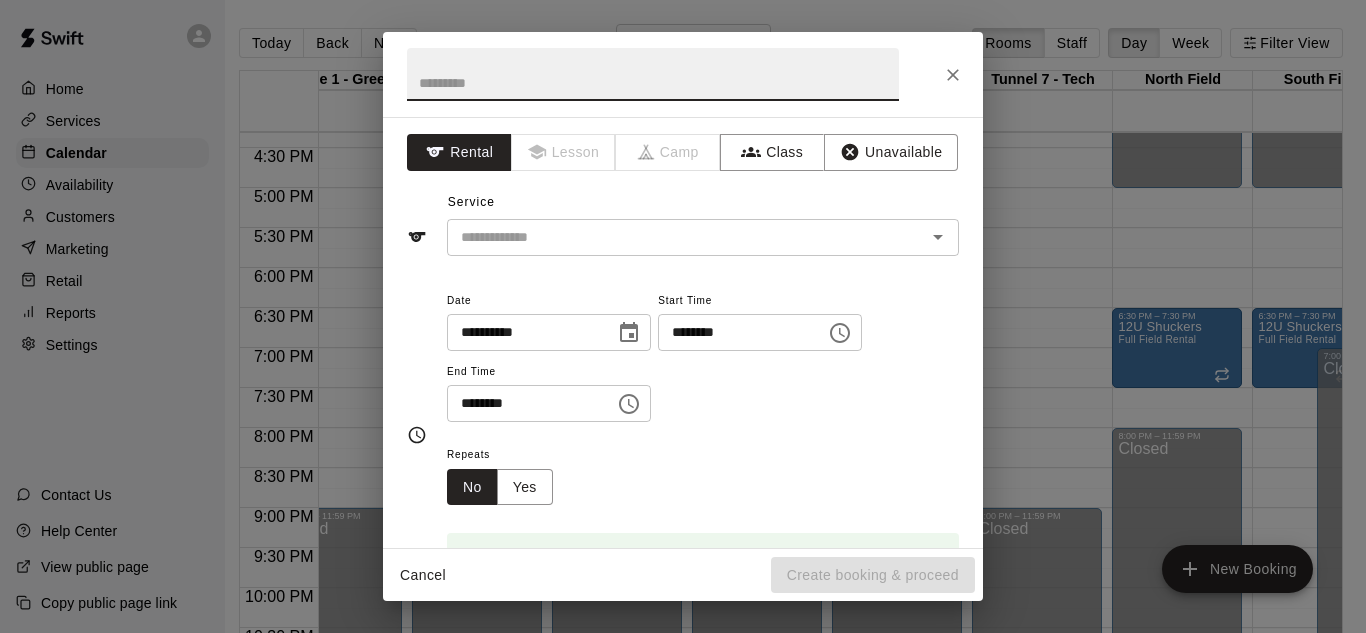 click 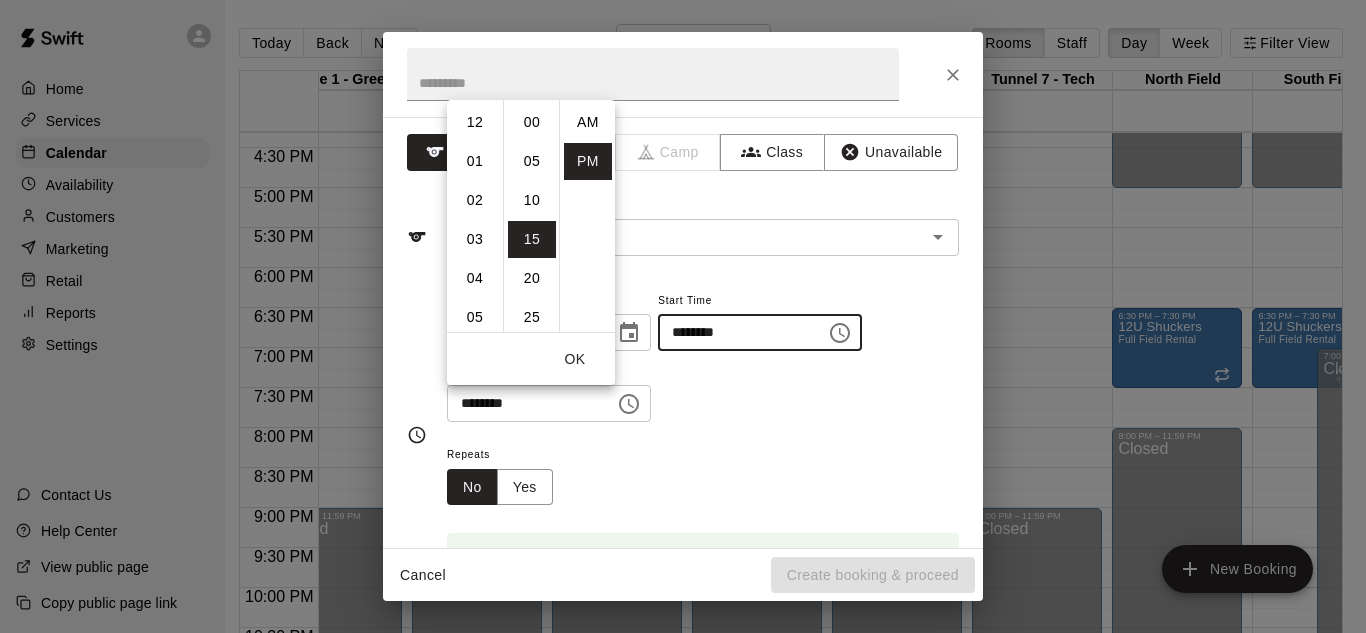 scroll, scrollTop: 273, scrollLeft: 0, axis: vertical 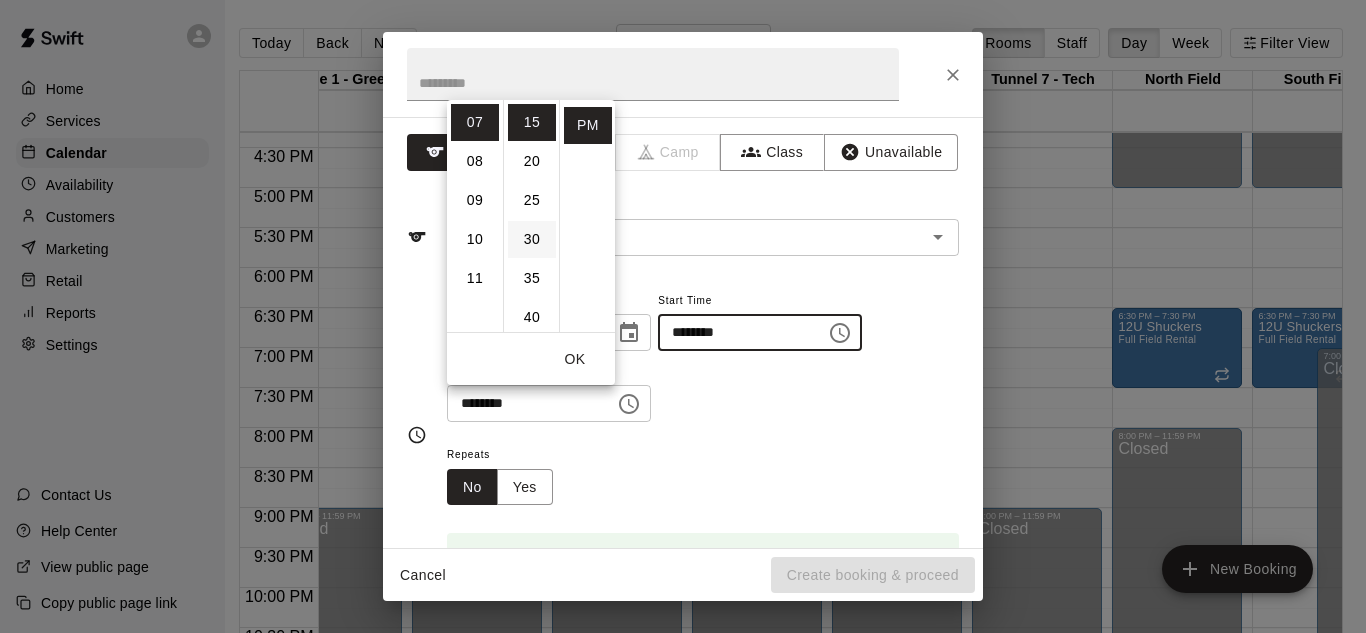 click on "30" at bounding box center (532, 239) 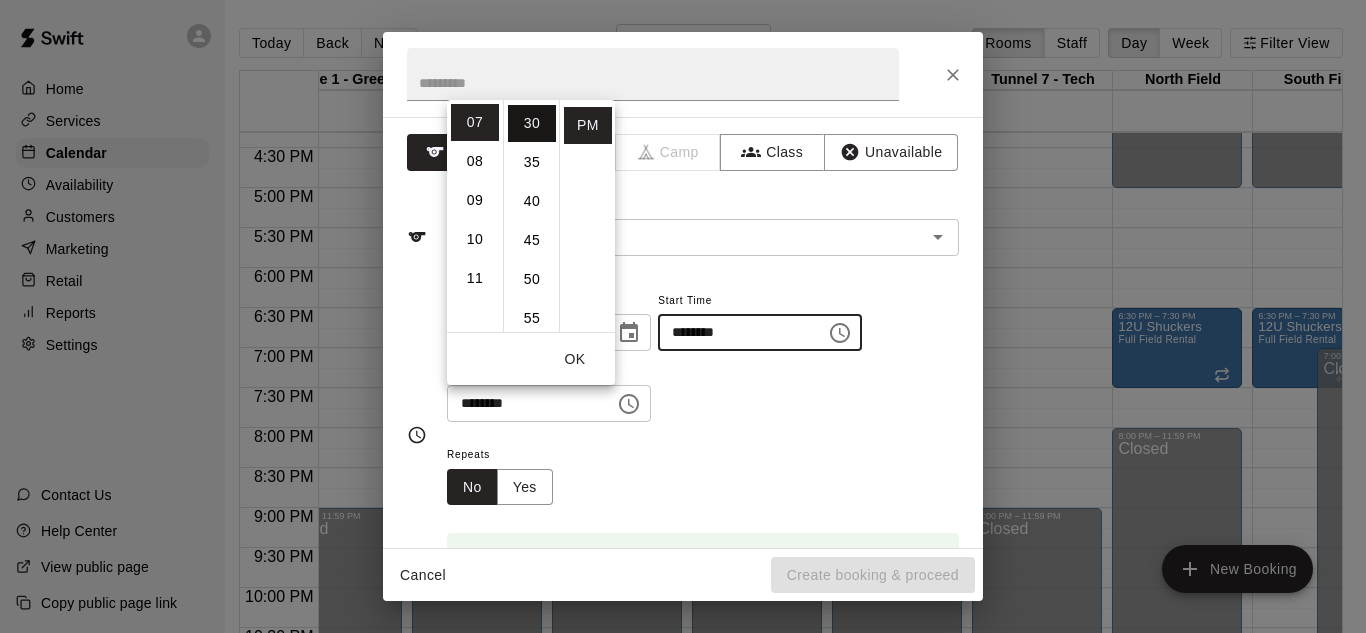 scroll, scrollTop: 234, scrollLeft: 0, axis: vertical 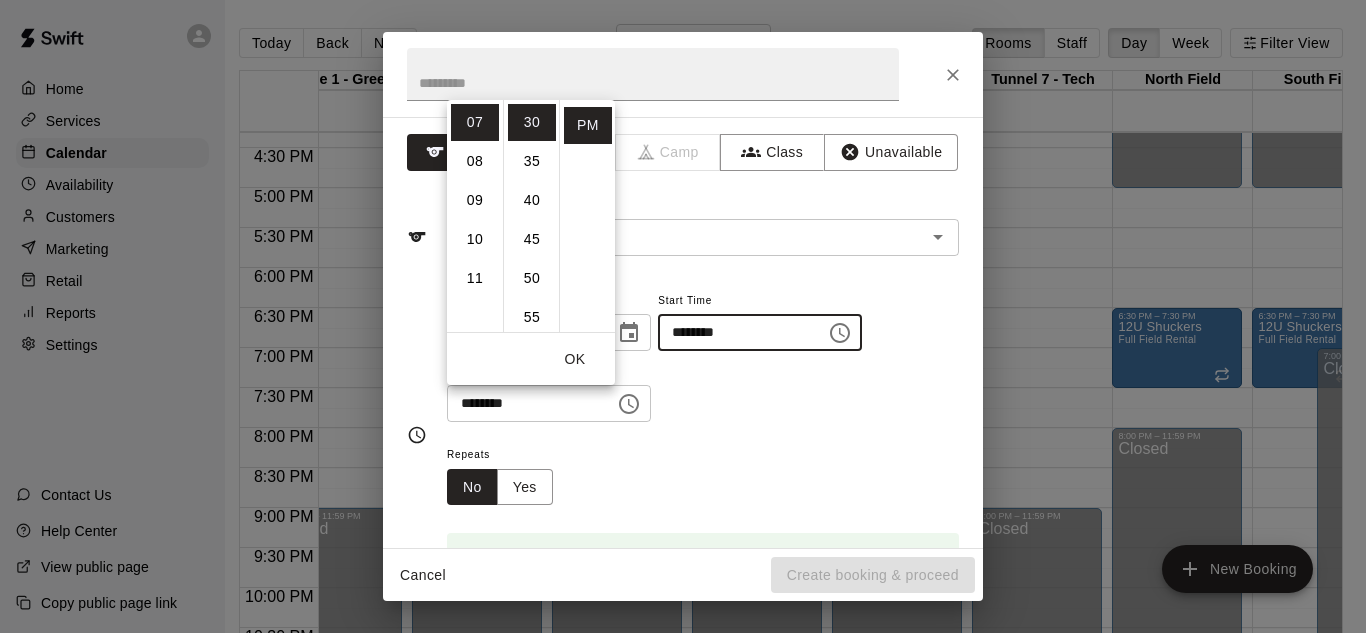 click on "OK" at bounding box center (531, 359) 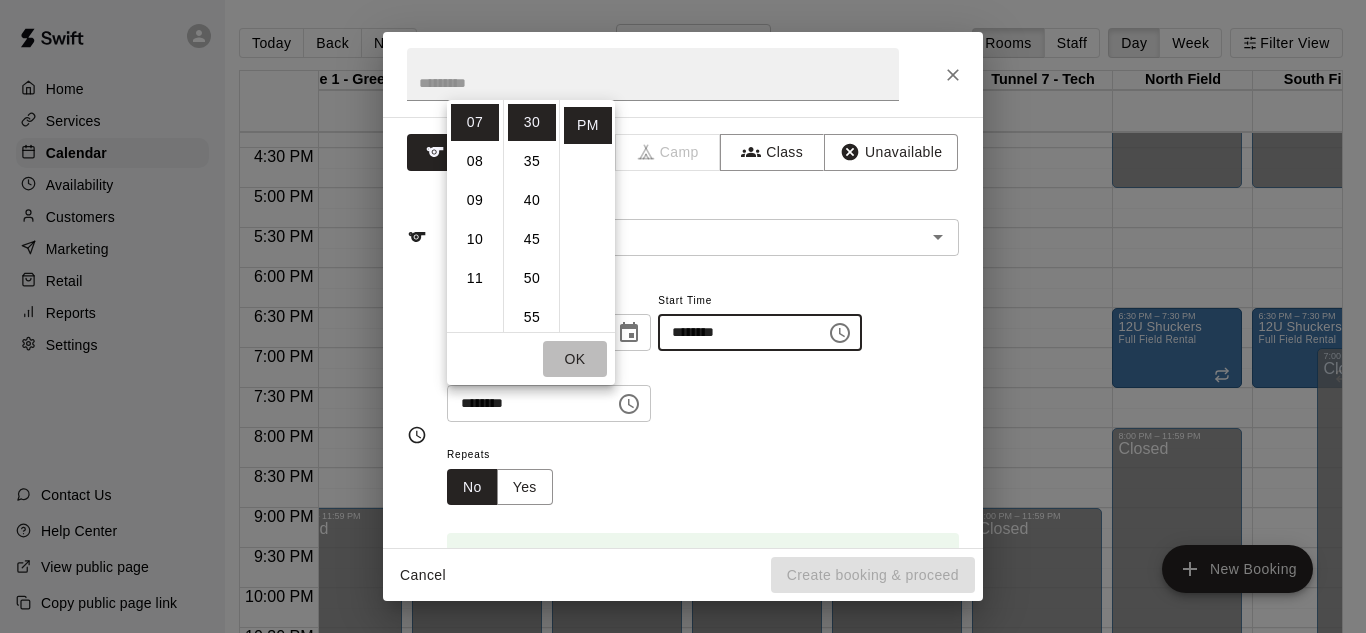click on "OK" at bounding box center (575, 359) 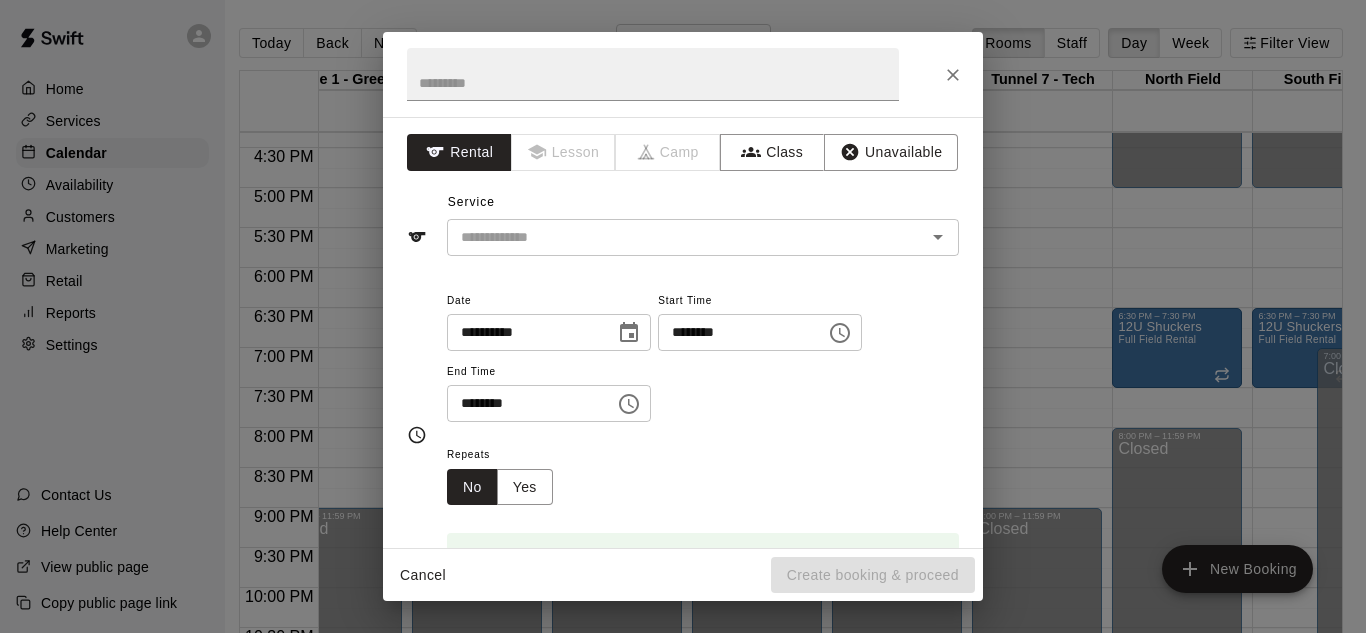 click 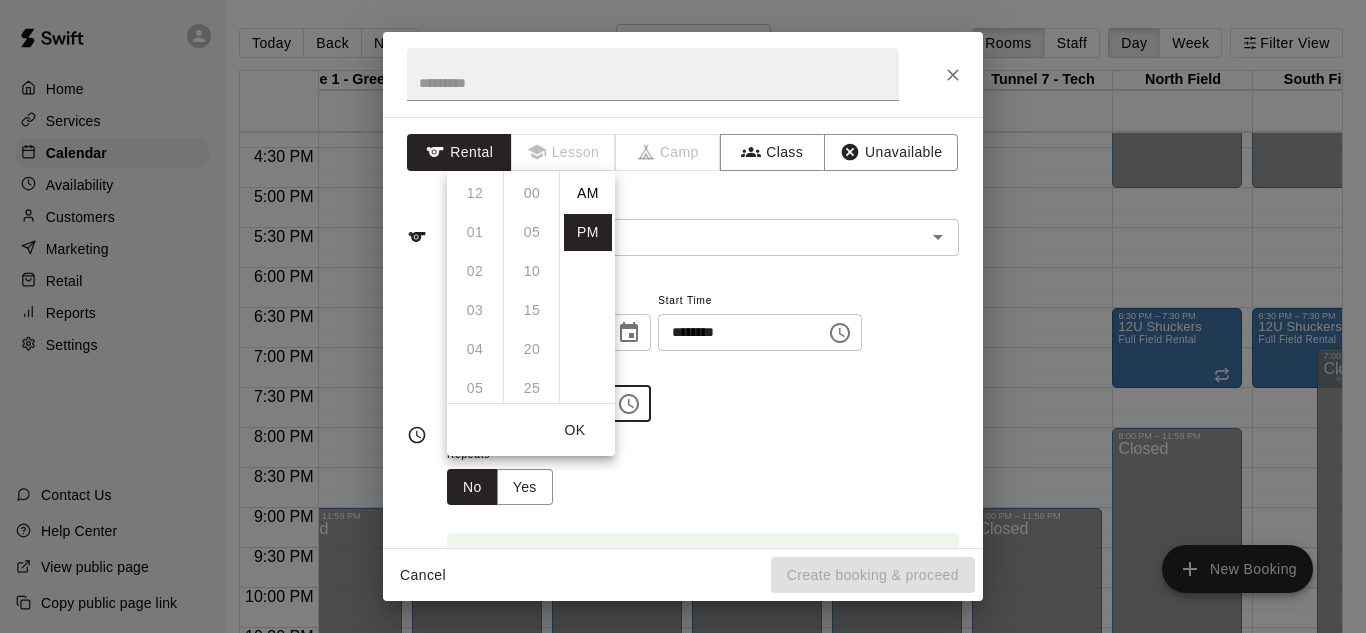 scroll, scrollTop: 273, scrollLeft: 0, axis: vertical 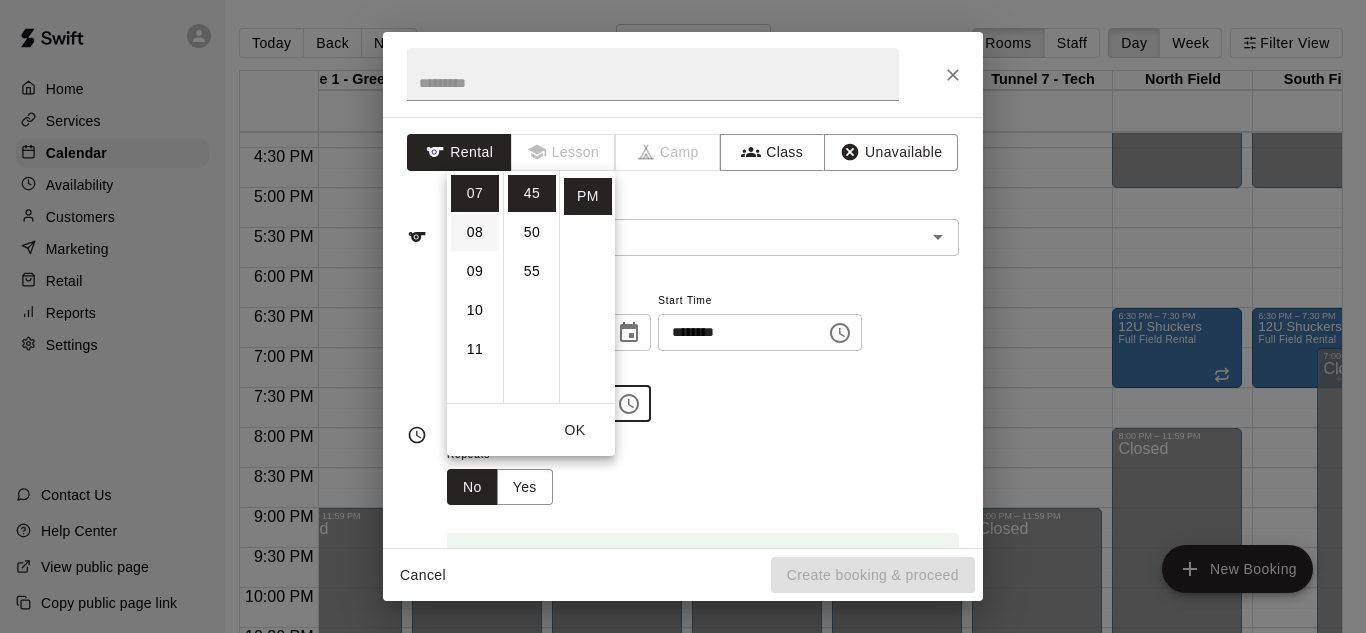 click on "08" at bounding box center [475, 232] 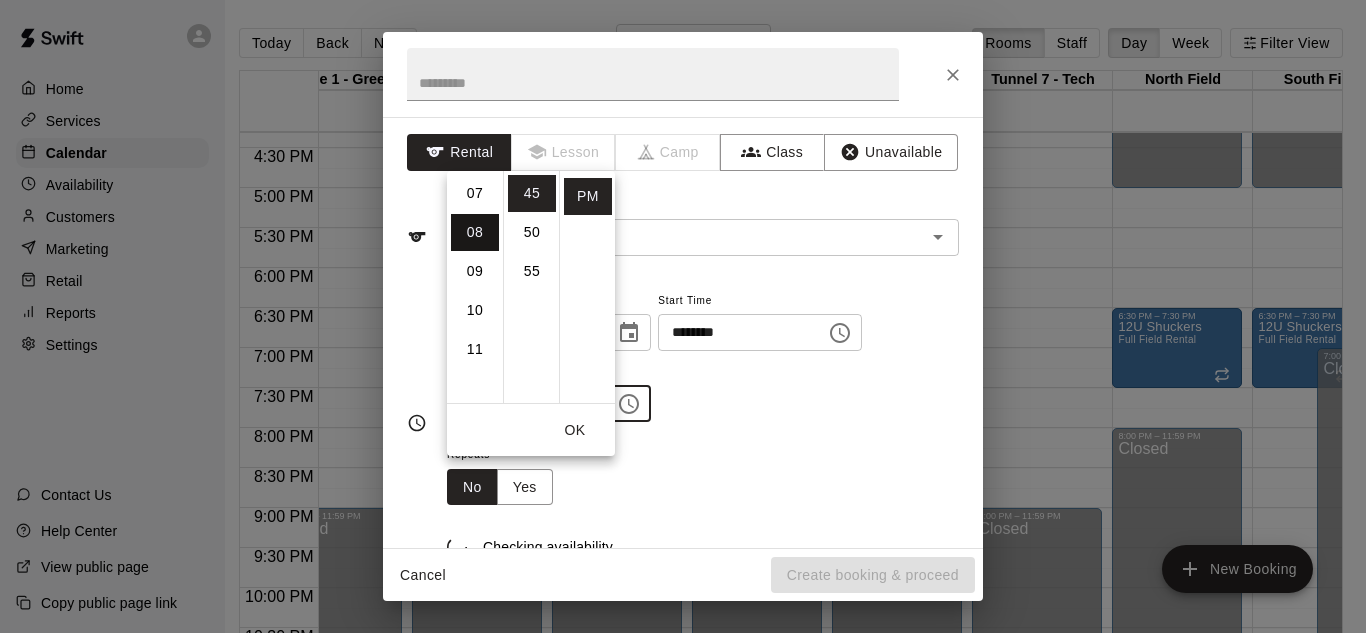 scroll, scrollTop: 312, scrollLeft: 0, axis: vertical 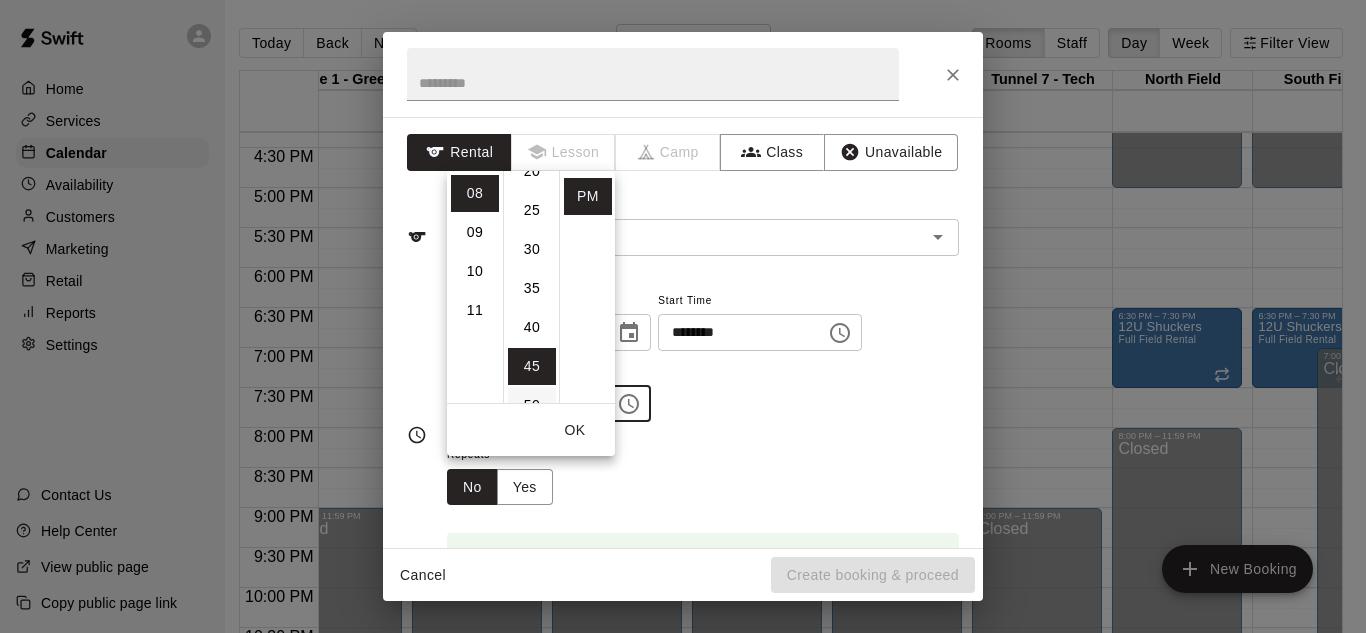 click on "30" at bounding box center (532, 249) 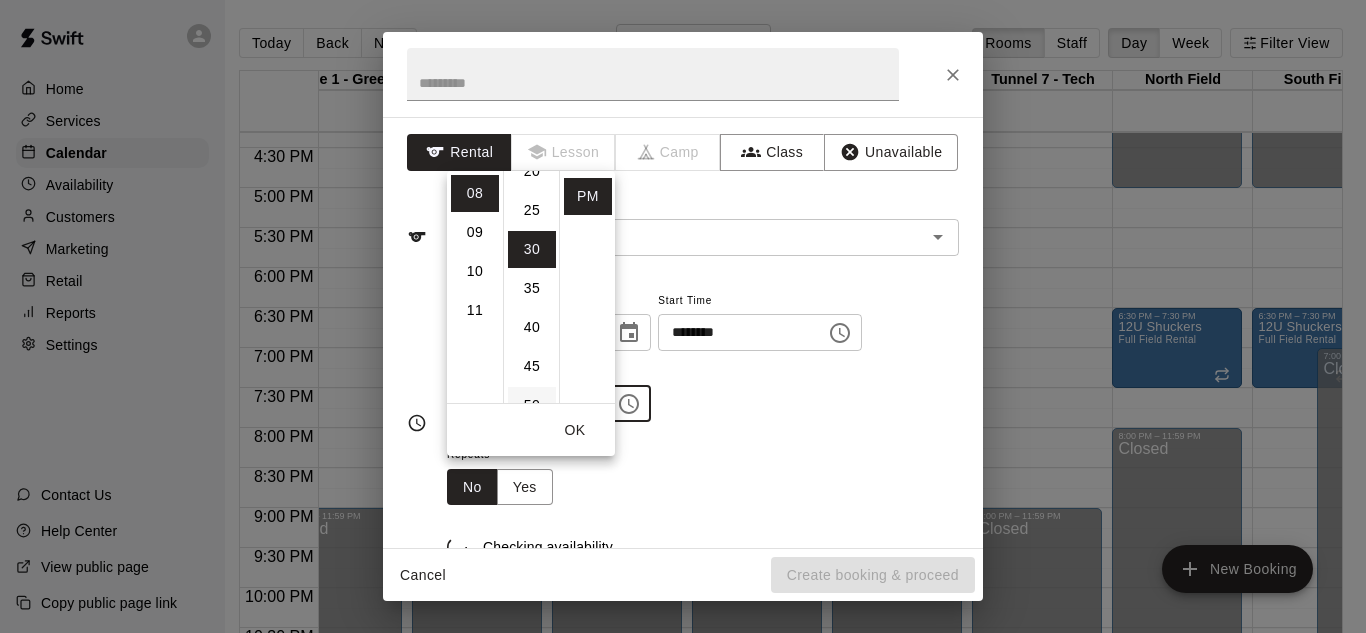 scroll, scrollTop: 234, scrollLeft: 0, axis: vertical 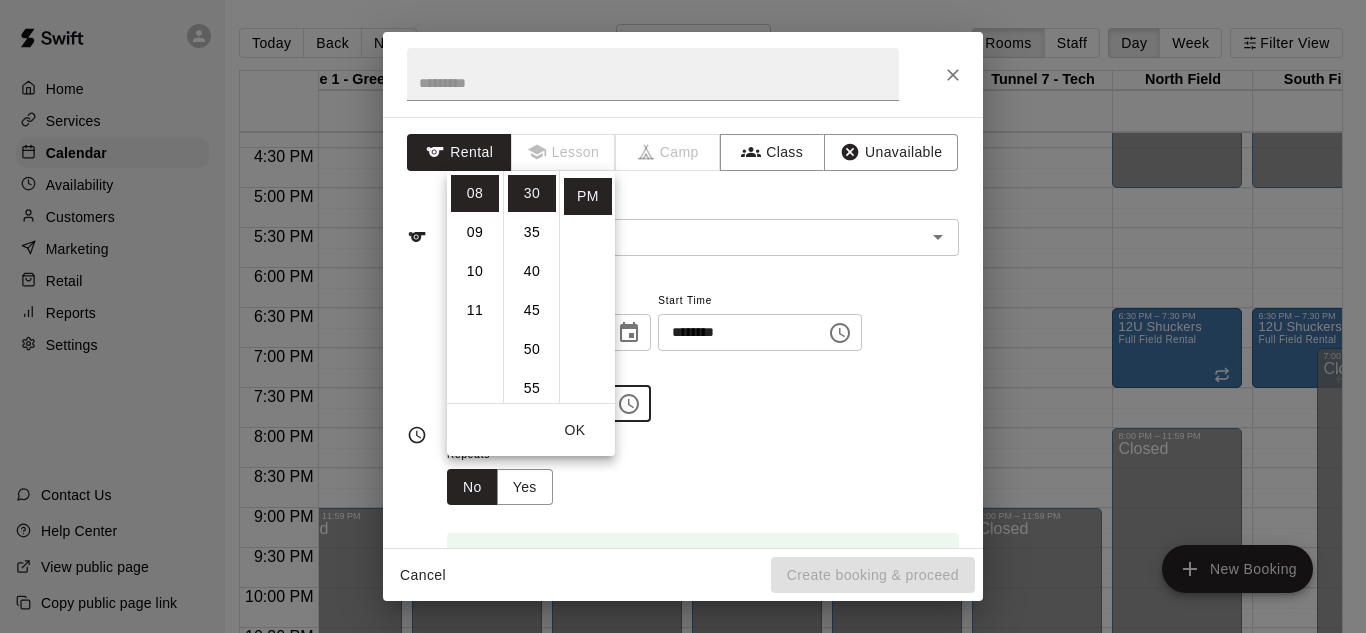 click on "OK" at bounding box center (575, 430) 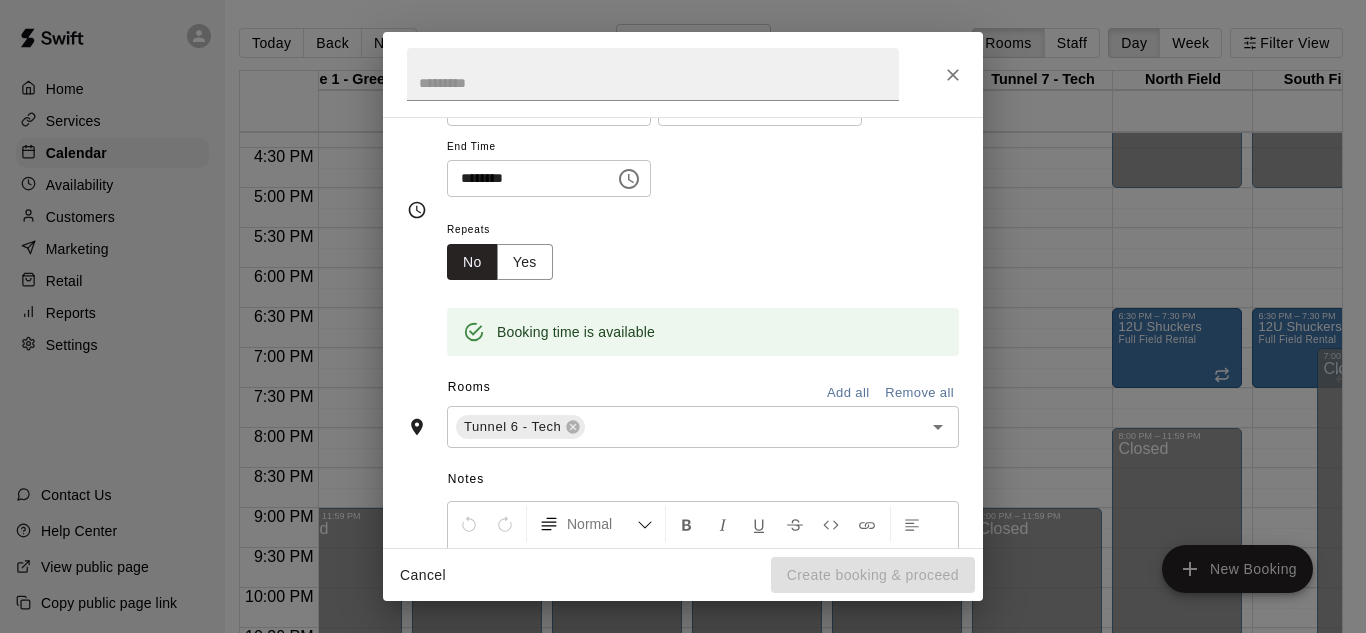 scroll, scrollTop: 250, scrollLeft: 0, axis: vertical 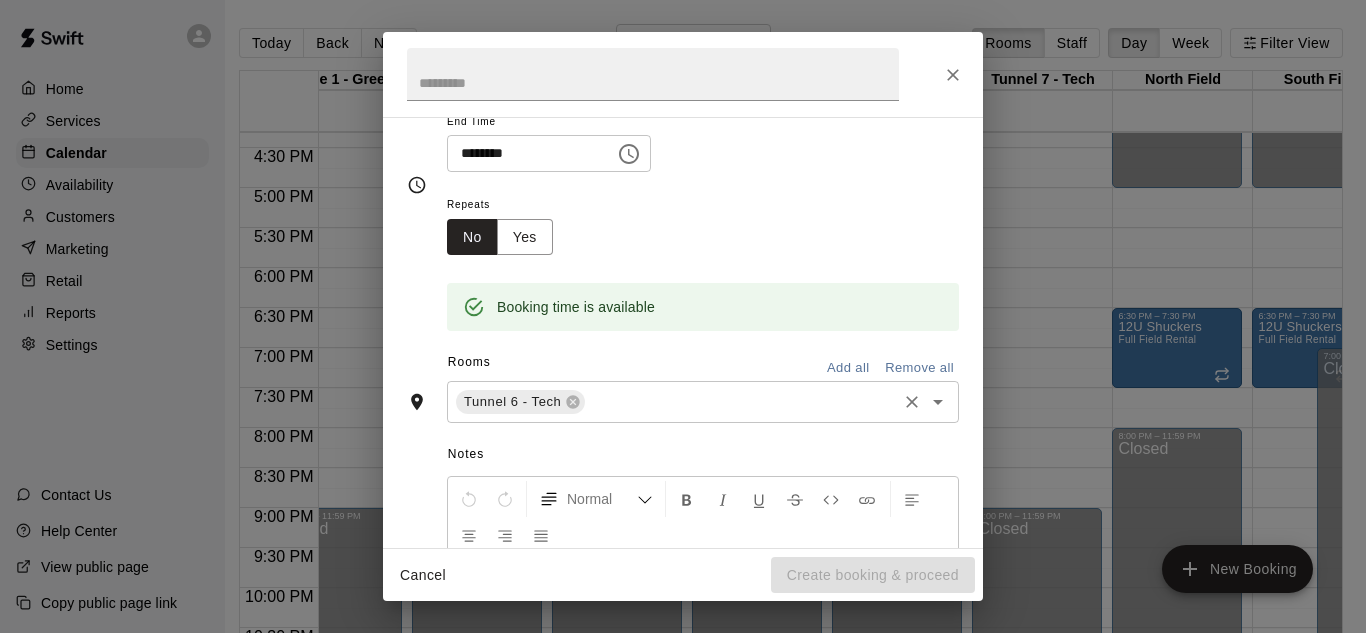 click at bounding box center [741, 402] 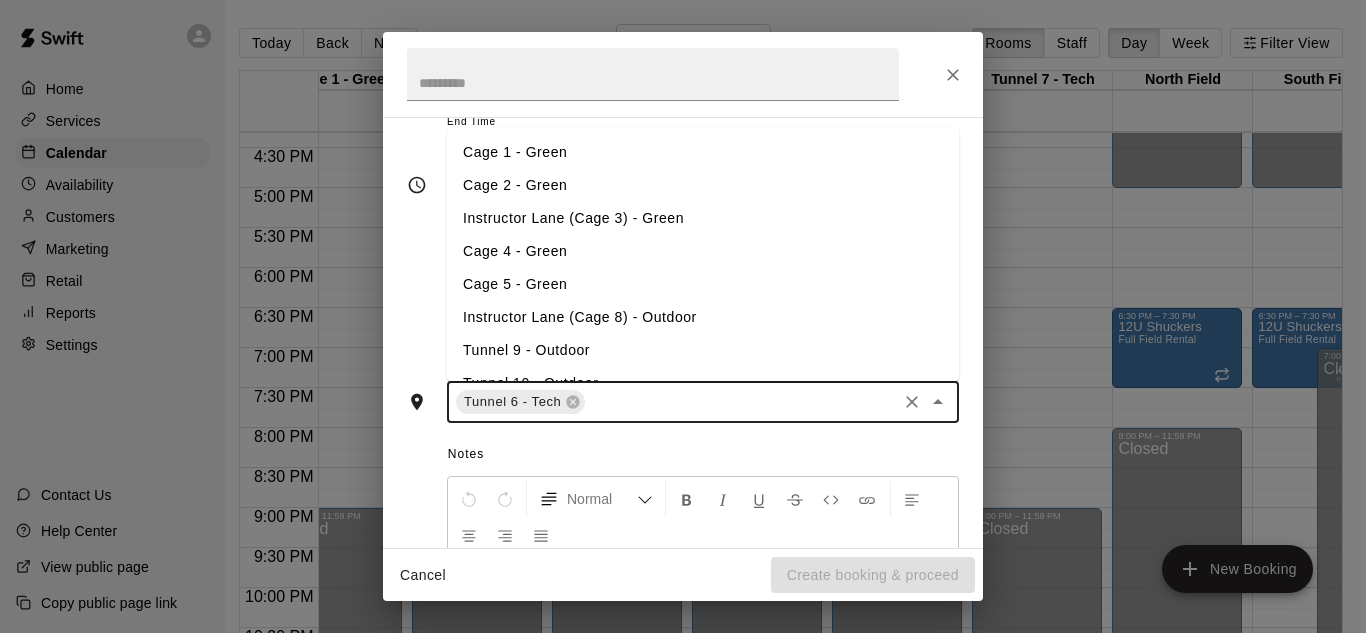 scroll, scrollTop: 118, scrollLeft: 0, axis: vertical 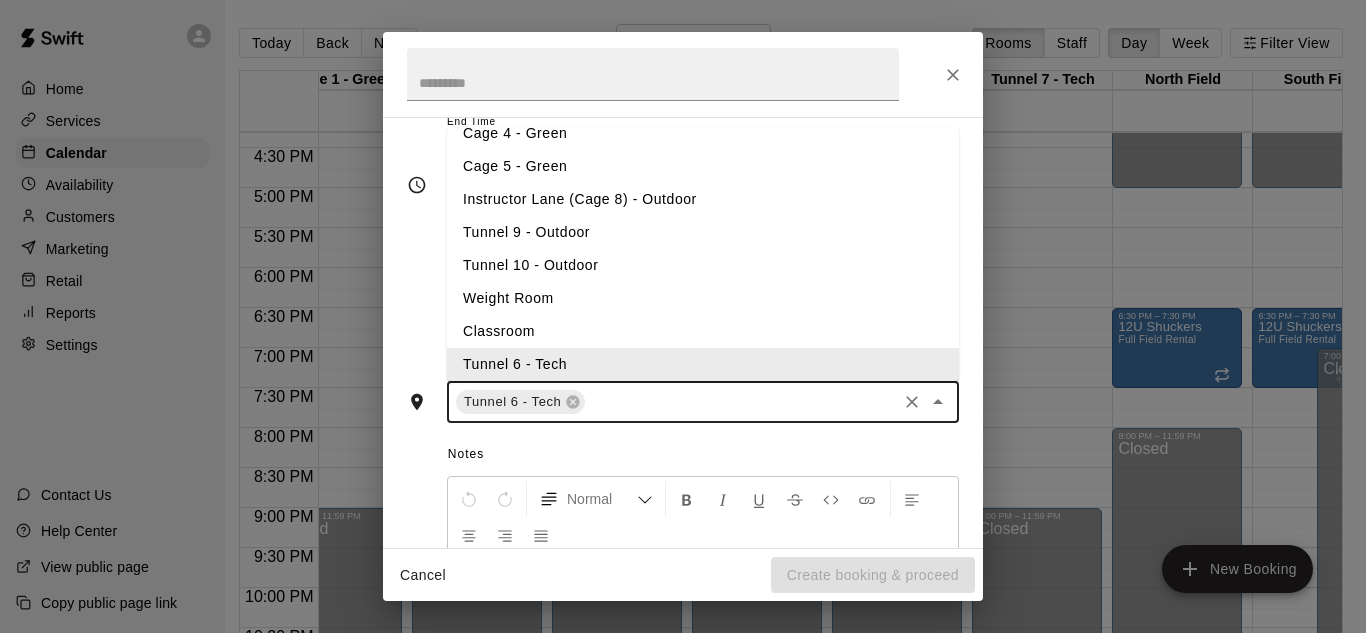 type on "*" 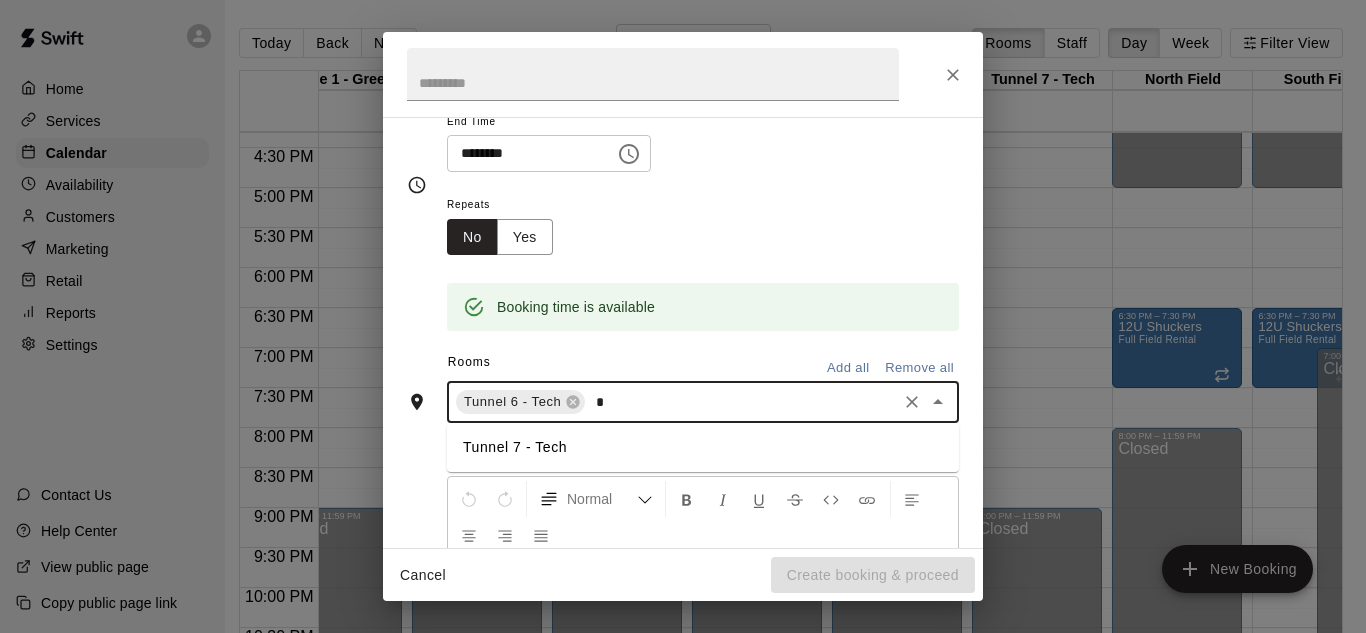 scroll, scrollTop: 0, scrollLeft: 0, axis: both 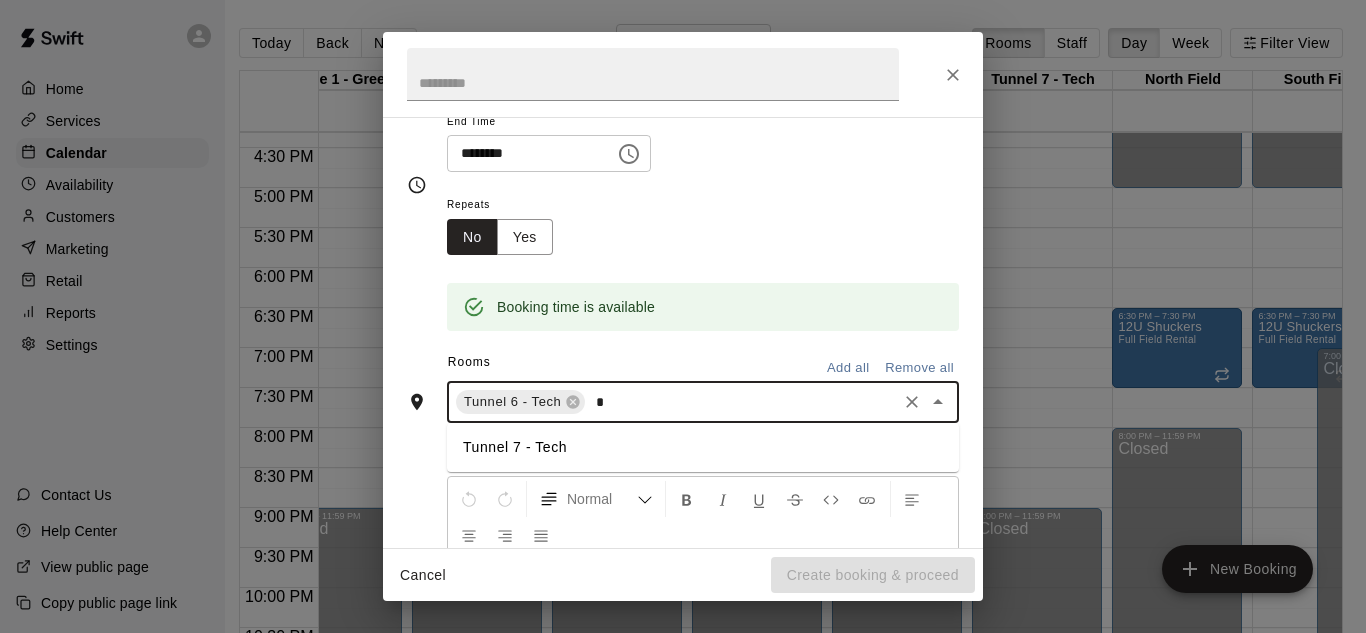 click on "Tunnel 7 - Tech" at bounding box center [703, 447] 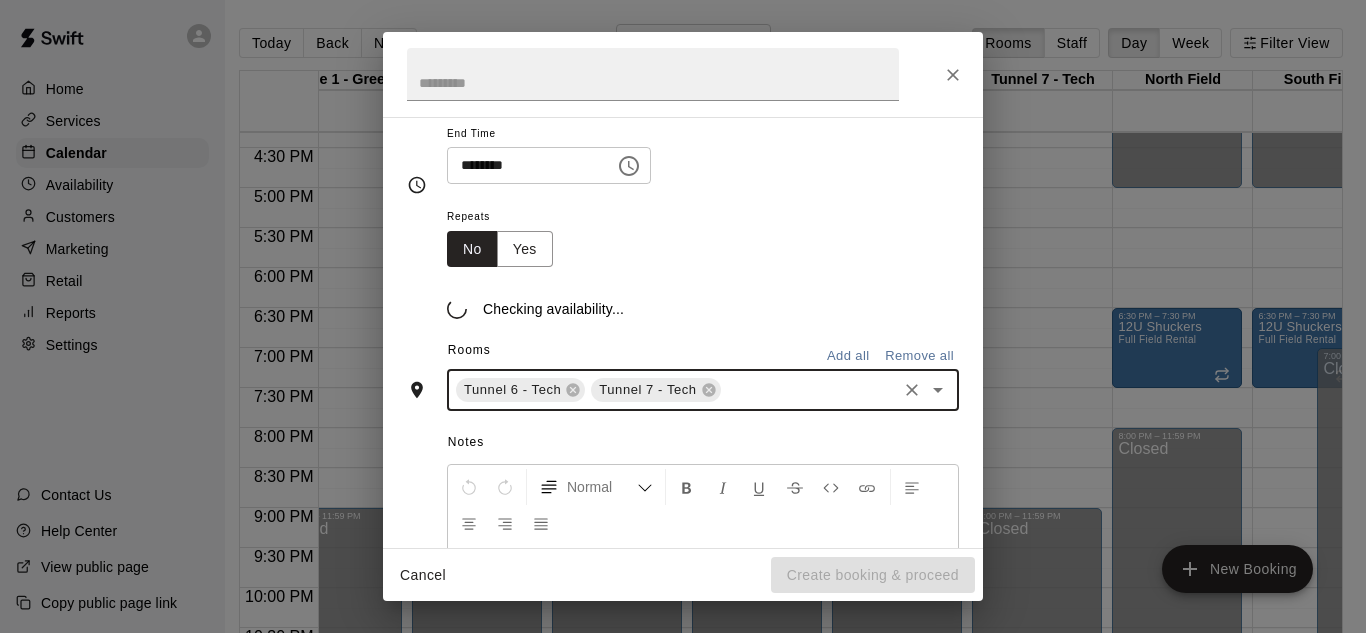 scroll, scrollTop: 250, scrollLeft: 0, axis: vertical 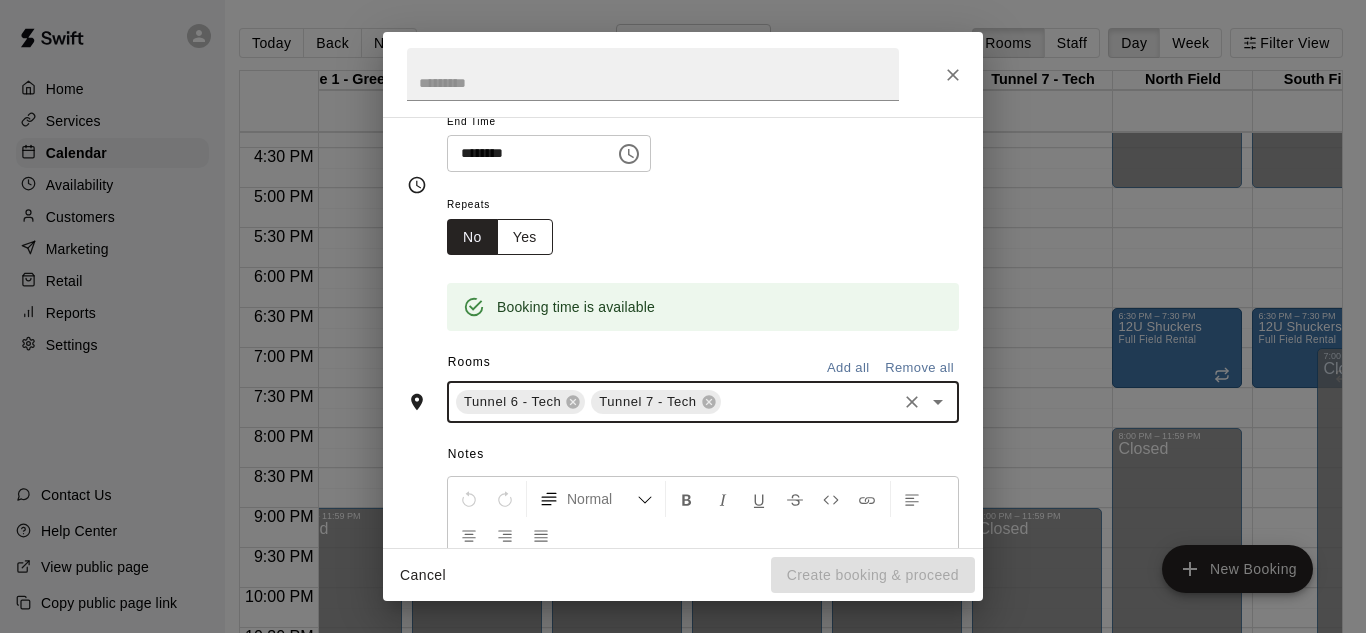 click on "Yes" at bounding box center [525, 237] 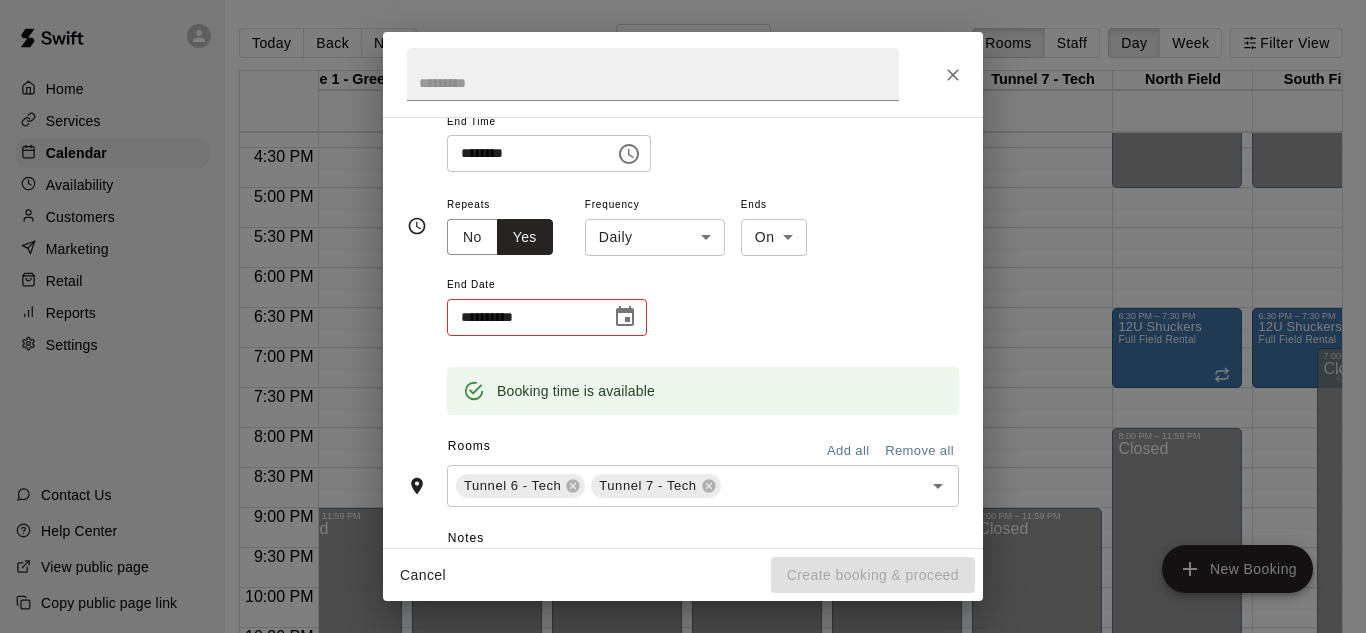 scroll, scrollTop: 254, scrollLeft: 0, axis: vertical 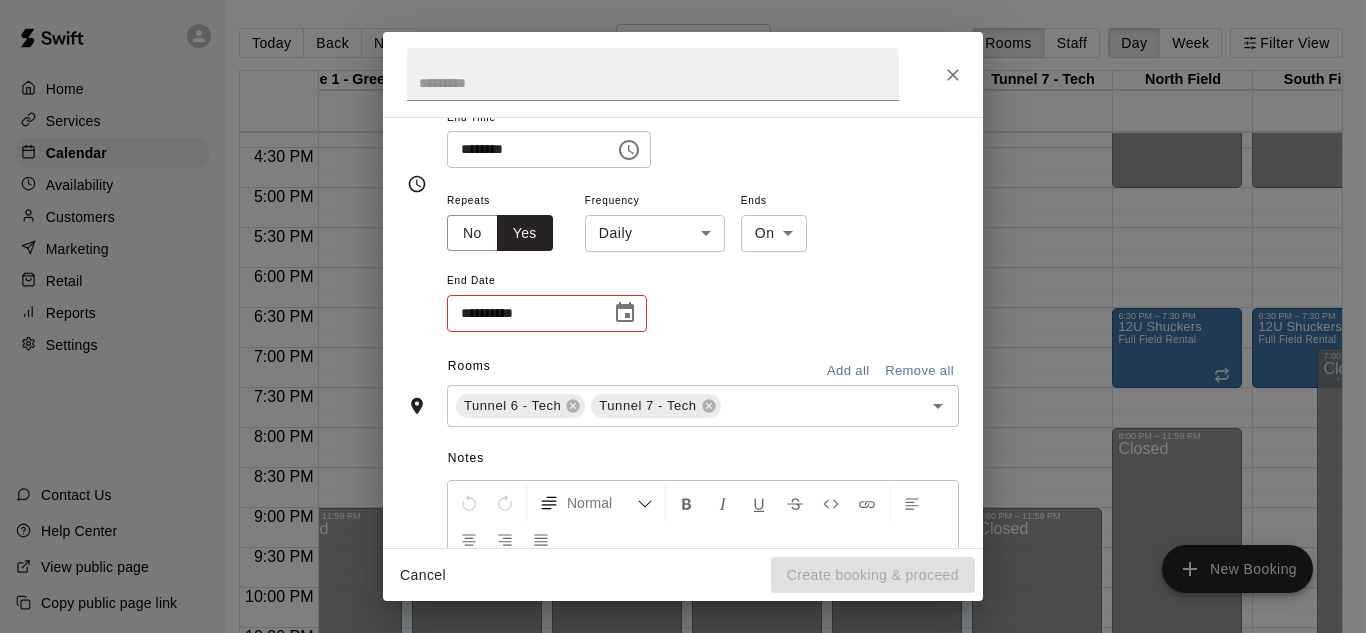 click on "Home Services Calendar Availability Customers Marketing Retail Reports Settings Contact Us Help Center View public page Copy public page link Today Back Next Monday Aug 18 Rooms Staff Day Week Filter View Instructor Lane (Cage 3) - Green 18 Mon Weight Room 18 Mon Classroom 18 Mon Instructor Lane (Cage 8) - Outdoor 18 Mon Pitching Lane 2 18 Mon Pitching Lane 1 18 Mon Tunnel 9 - Outdoor 18 Mon Tunnel 10 - Outdoor 18 Mon Cage 1 - Green 18 Mon Cage 2 - Green 18 Mon Cage 4 - Green 18 Mon Cage 5 - Green 18 Mon Tunnel 6 - Tech 18 Mon Tunnel 7 - Tech 18 Mon North Field 18 Mon South Field 18 Mon 12:00 AM 12:30 AM 1:00 AM 1:30 AM 2:00 AM 2:30 AM 3:00 AM 3:30 AM 4:00 AM 4:30 AM 5:00 AM 5:30 AM 6:00 AM 6:30 AM 7:00 AM 7:30 AM 8:00 AM 8:30 AM 9:00 AM 9:30 AM 10:00 AM 10:30 AM 11:00 AM 11:30 AM 12:00 PM 12:30 PM 1:00 PM 1:30 PM 2:00 PM 2:30 PM 3:00 PM 3:30 PM 4:00 PM 4:30 PM 5:00 PM 5:30 PM 6:00 PM 6:30 PM 7:00 PM 7:30 PM 8:00 PM 8:30 PM 9:00 PM 9:30 PM 10:00 PM 10:30 PM 11:00 PM 11:30 PM 12:00 AM – 4:00 PM Closed Closed" at bounding box center (674, 332) 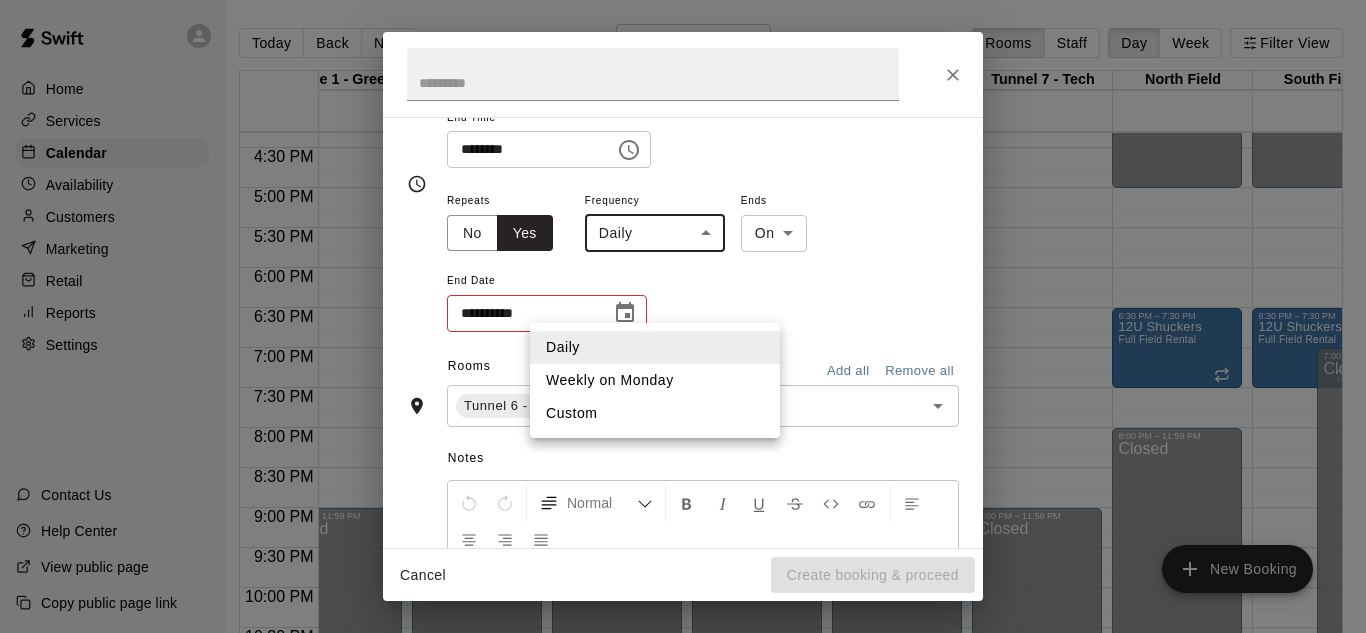 click on "Weekly on Monday" at bounding box center (655, 380) 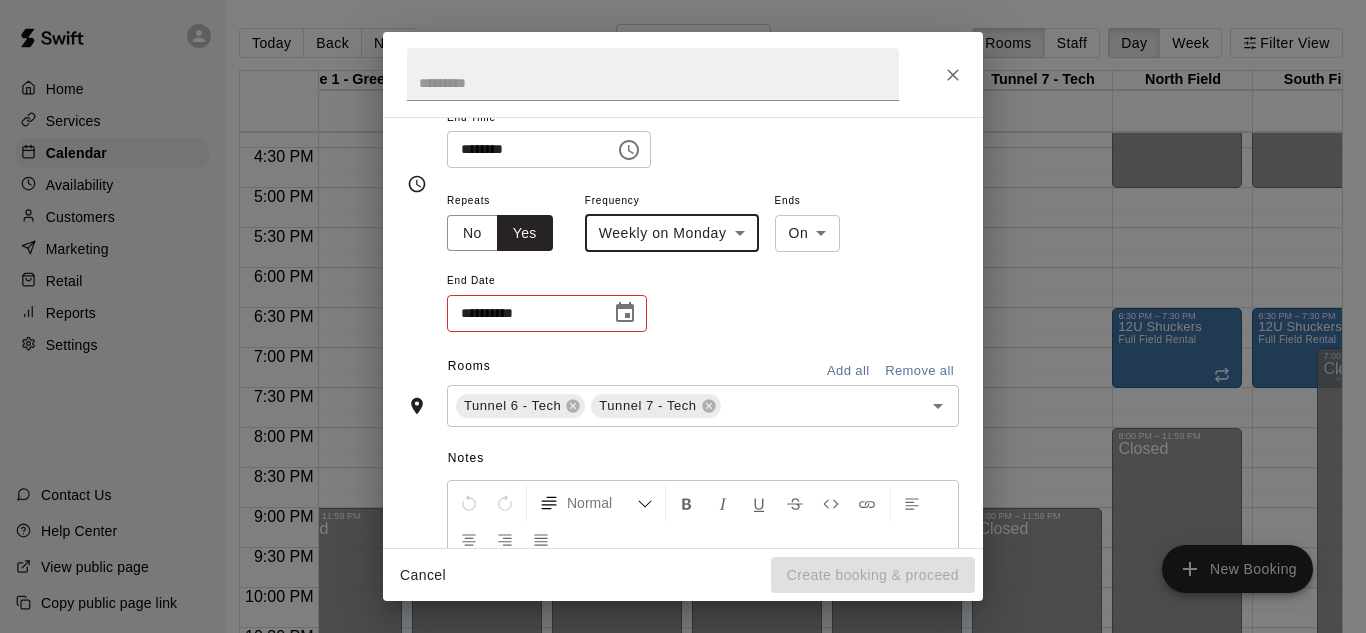 click 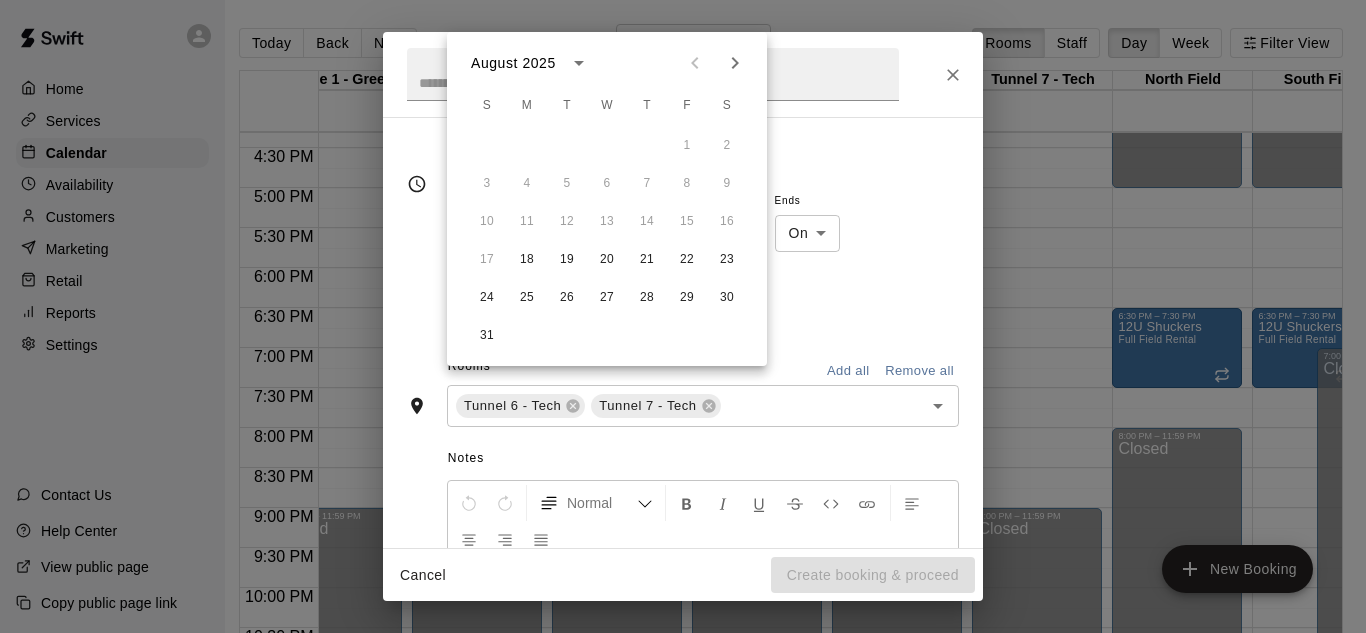 click 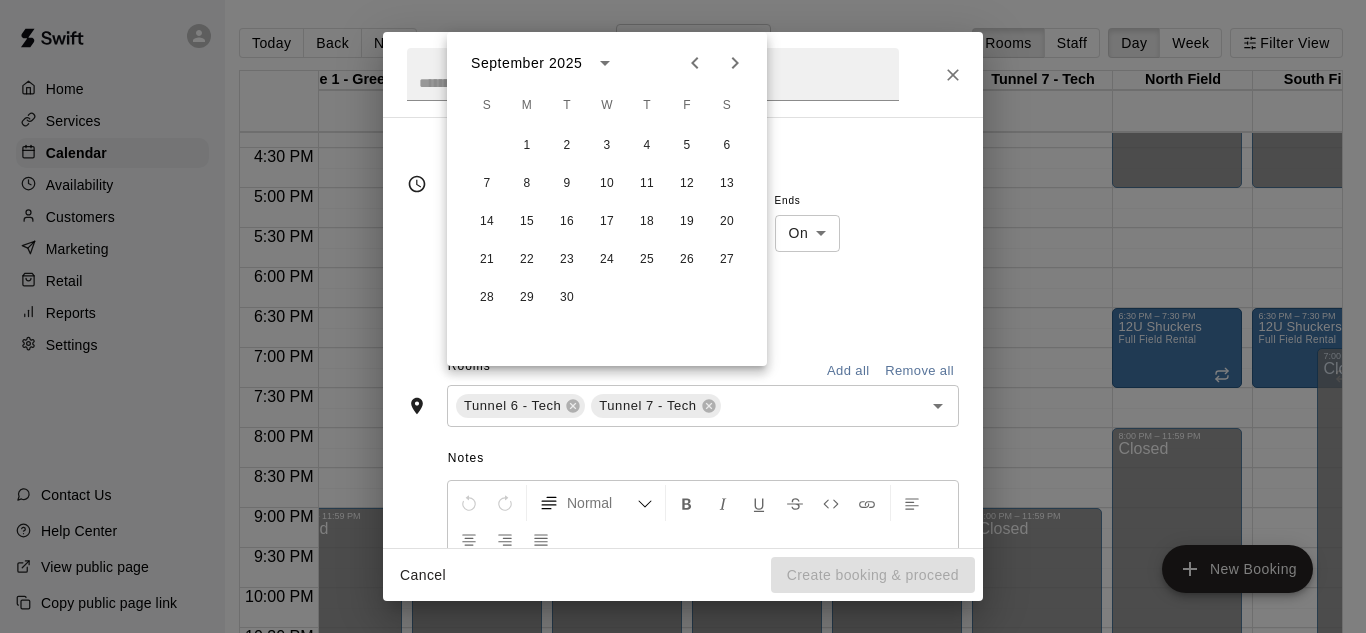 click 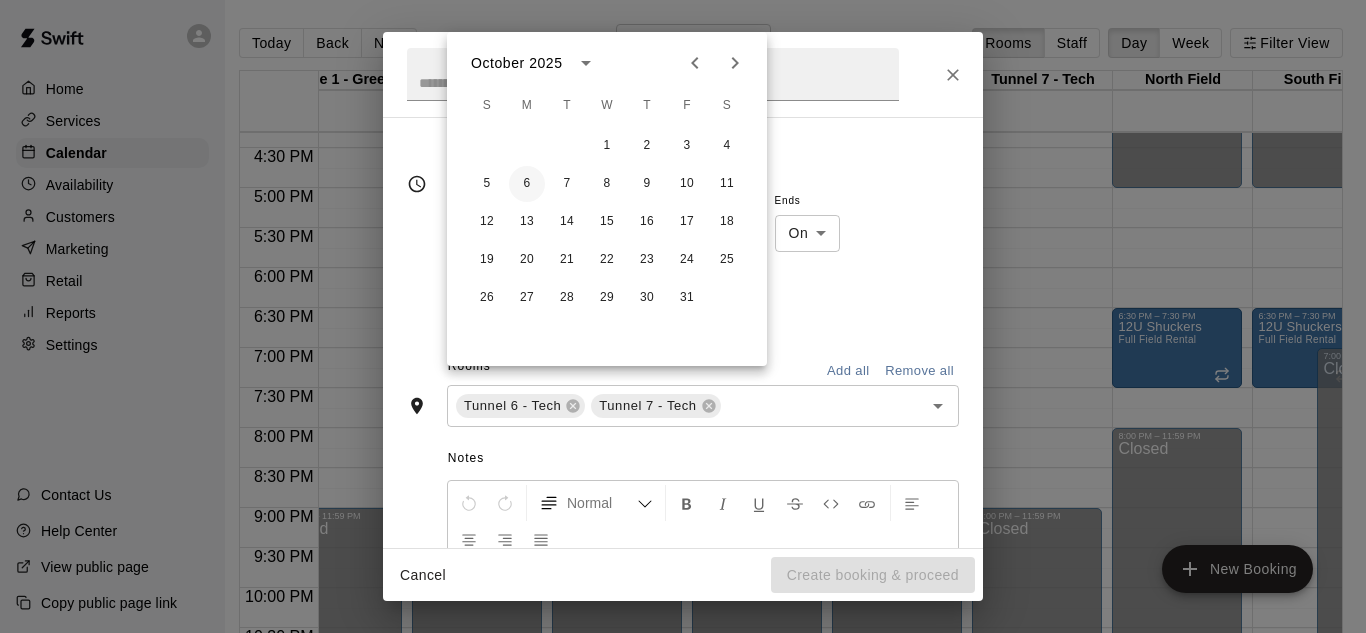 click on "6" at bounding box center [527, 184] 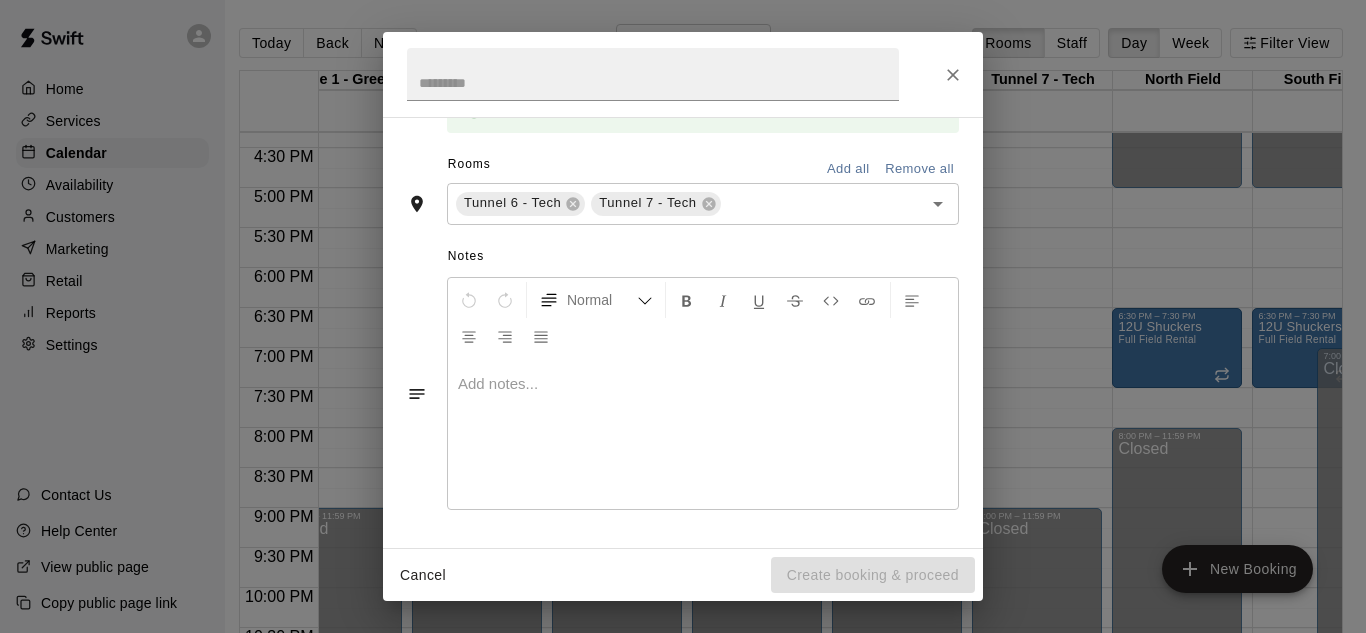 scroll, scrollTop: 0, scrollLeft: 0, axis: both 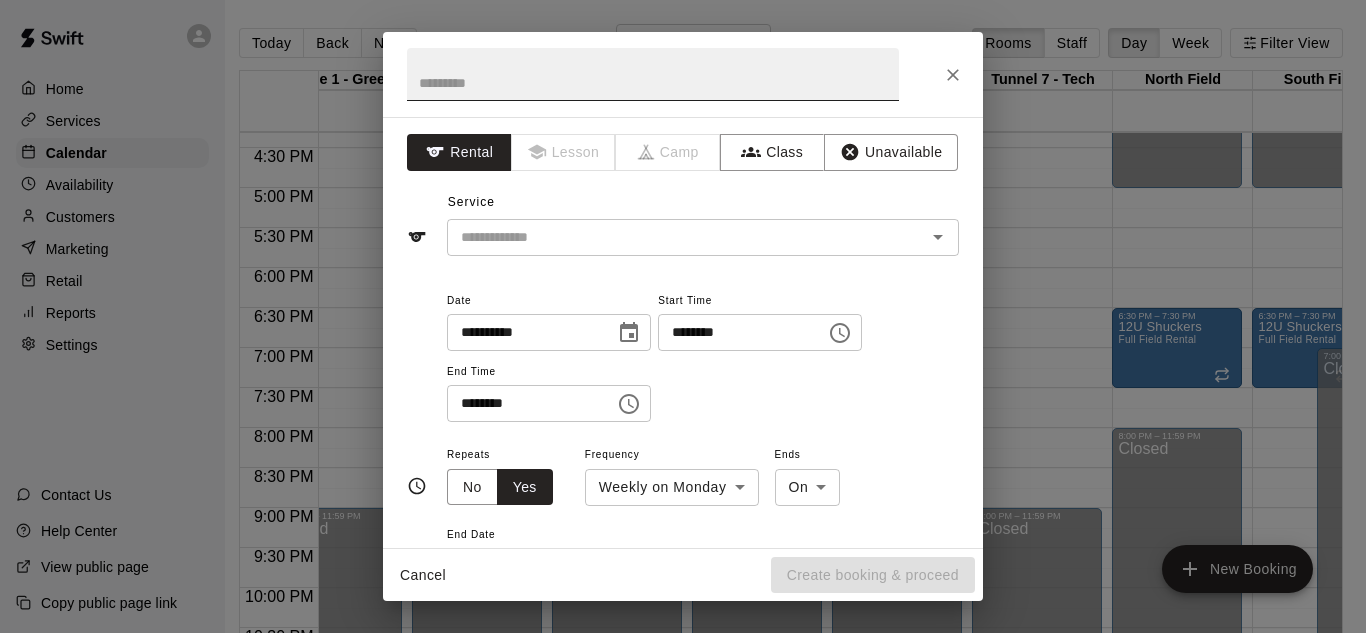 click at bounding box center (653, 74) 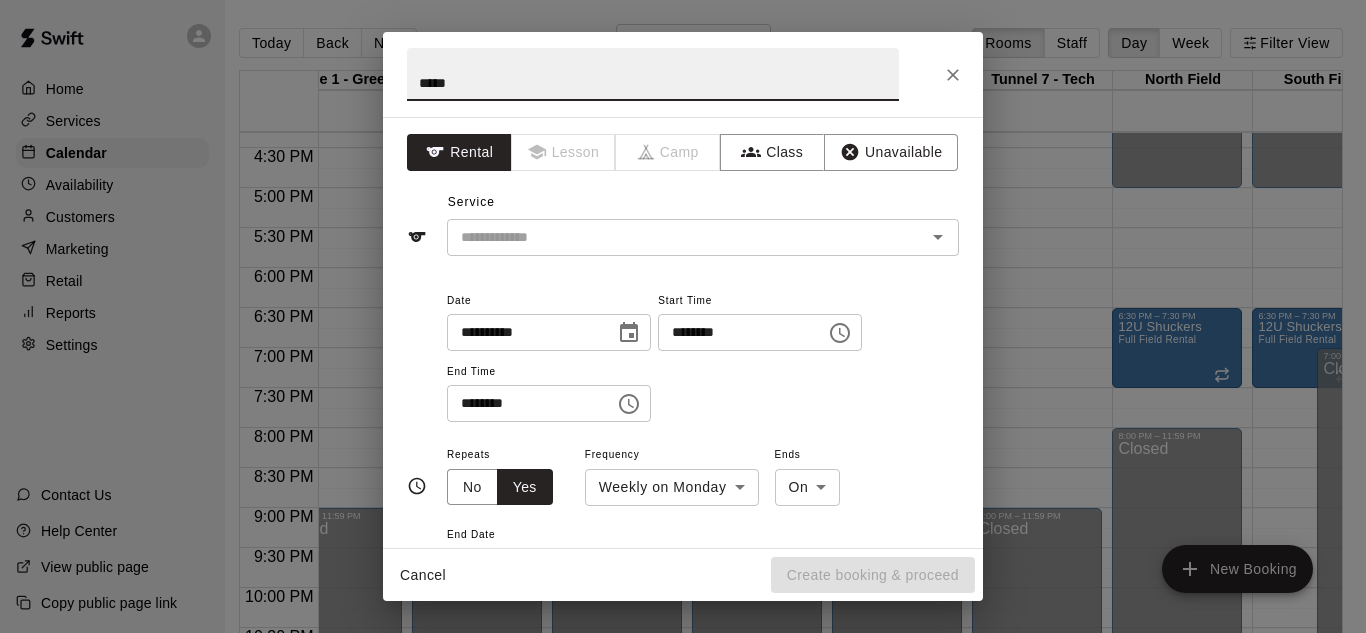 click on "*****" at bounding box center [653, 74] 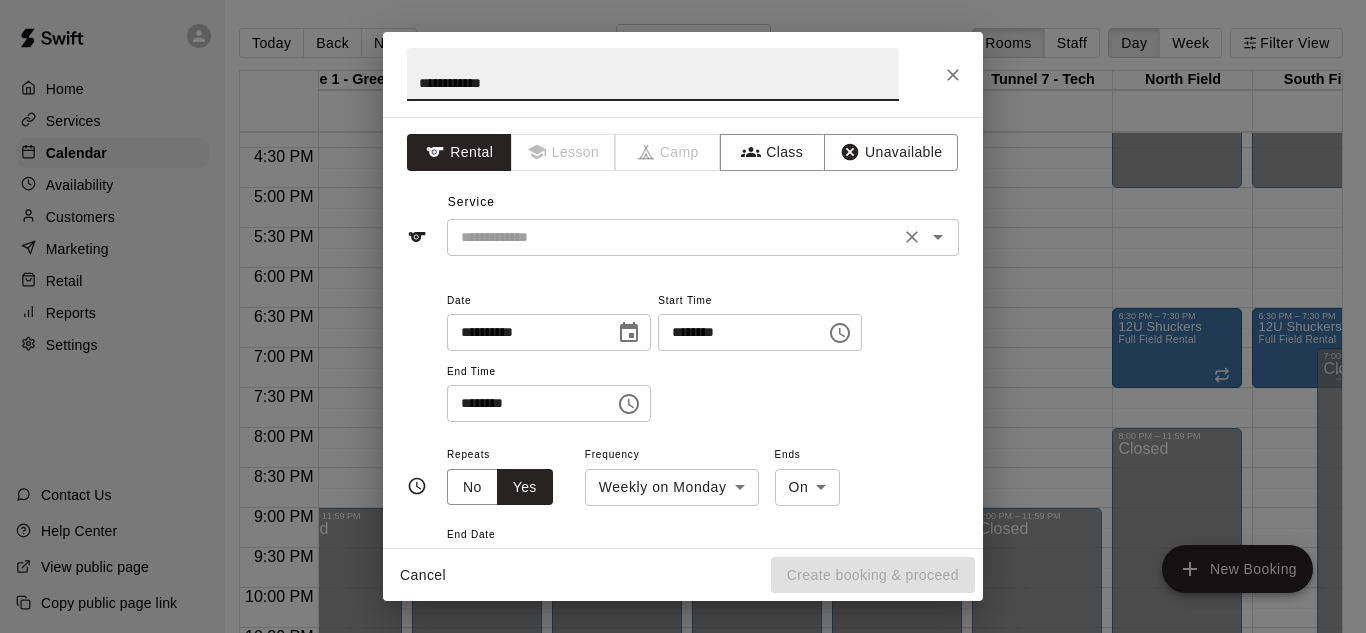 click on "​" at bounding box center [703, 237] 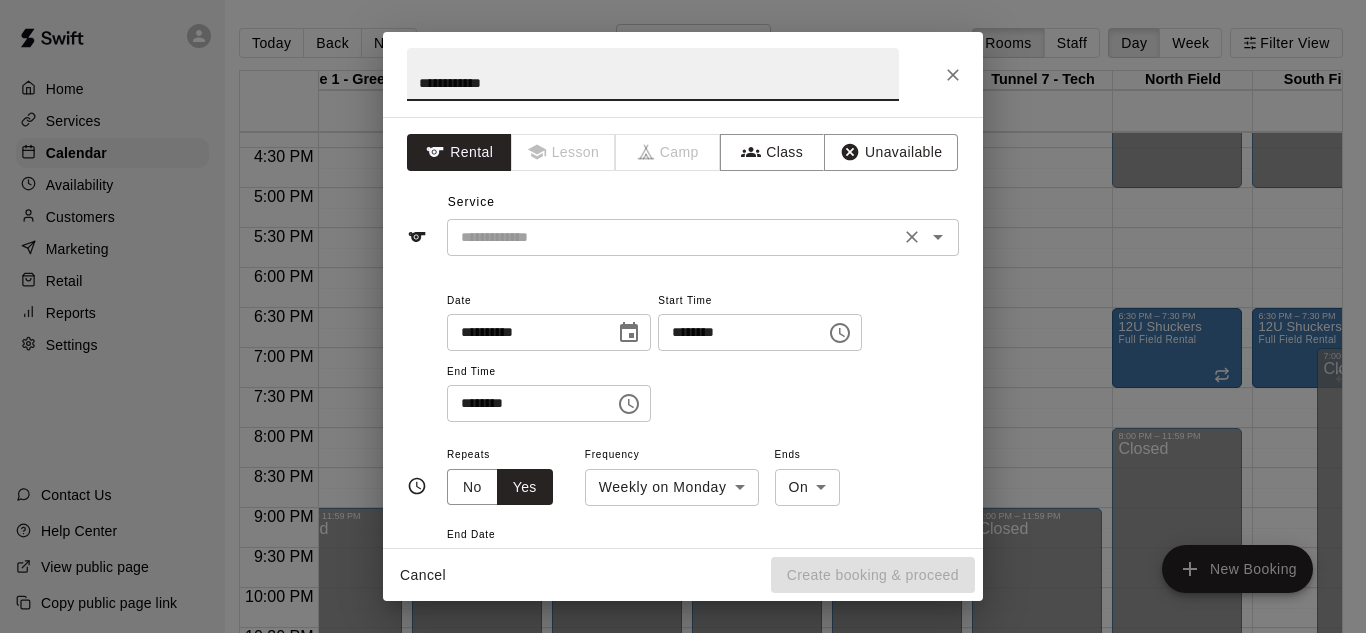 type on "**********" 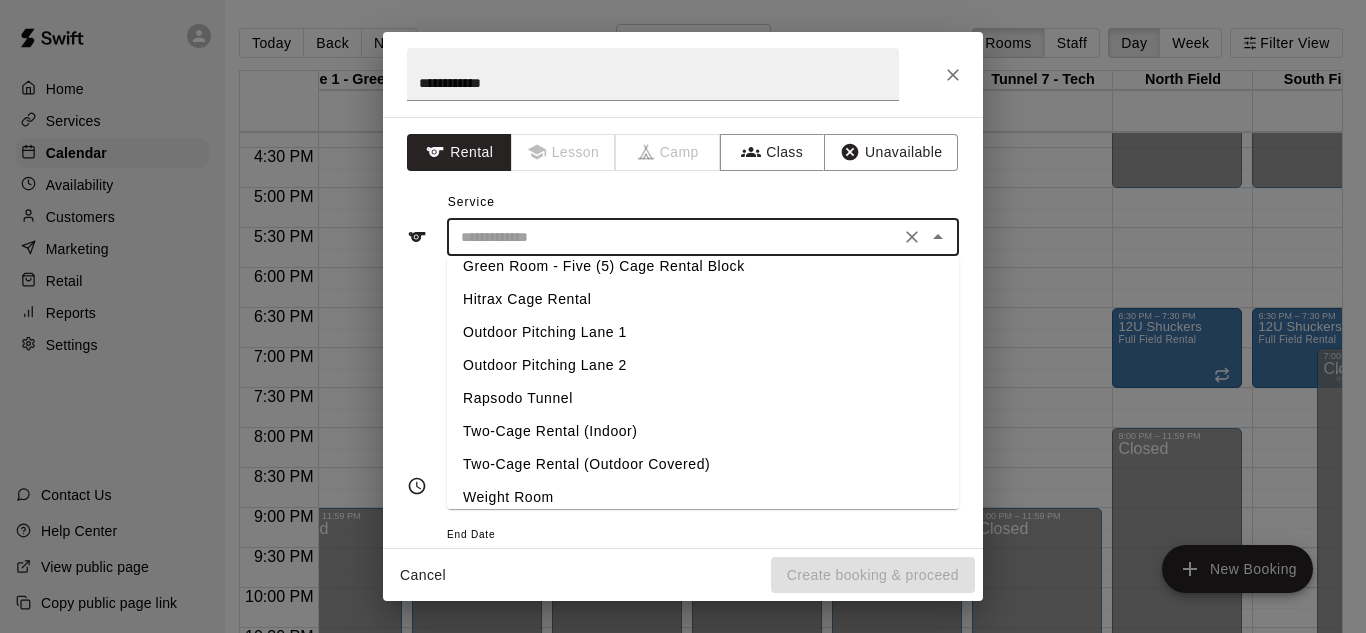 scroll, scrollTop: 192, scrollLeft: 0, axis: vertical 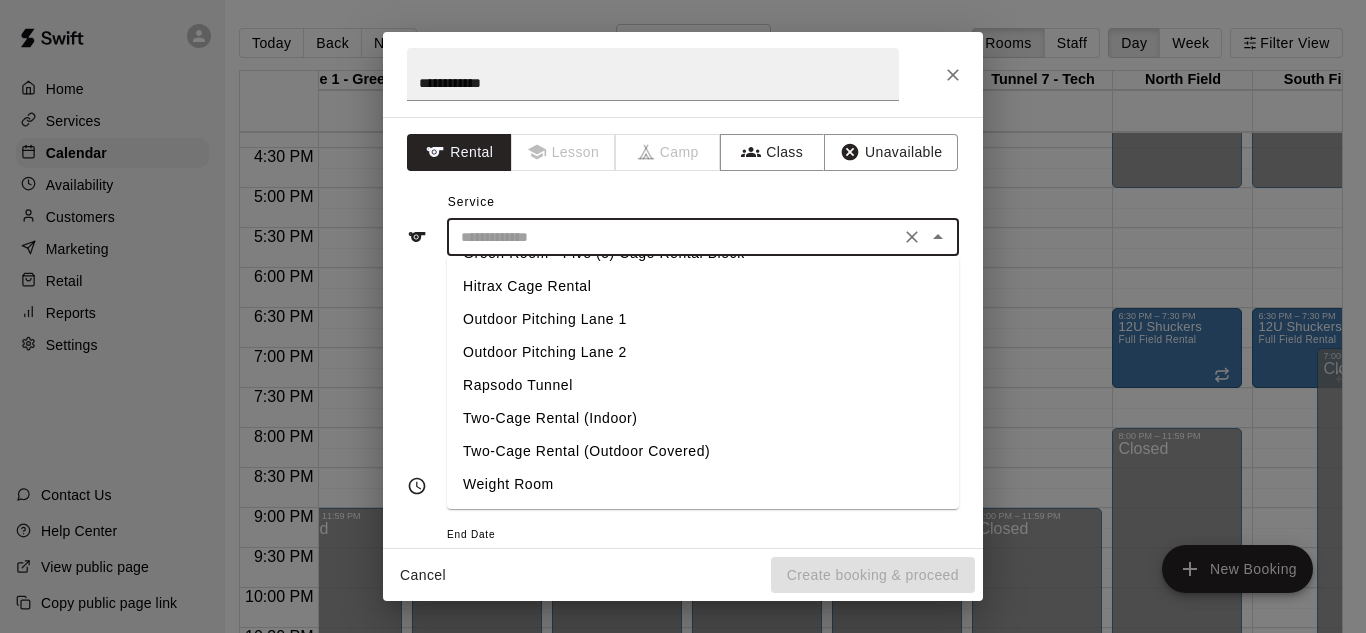 click on "Two-Cage Rental (Indoor)" at bounding box center (703, 418) 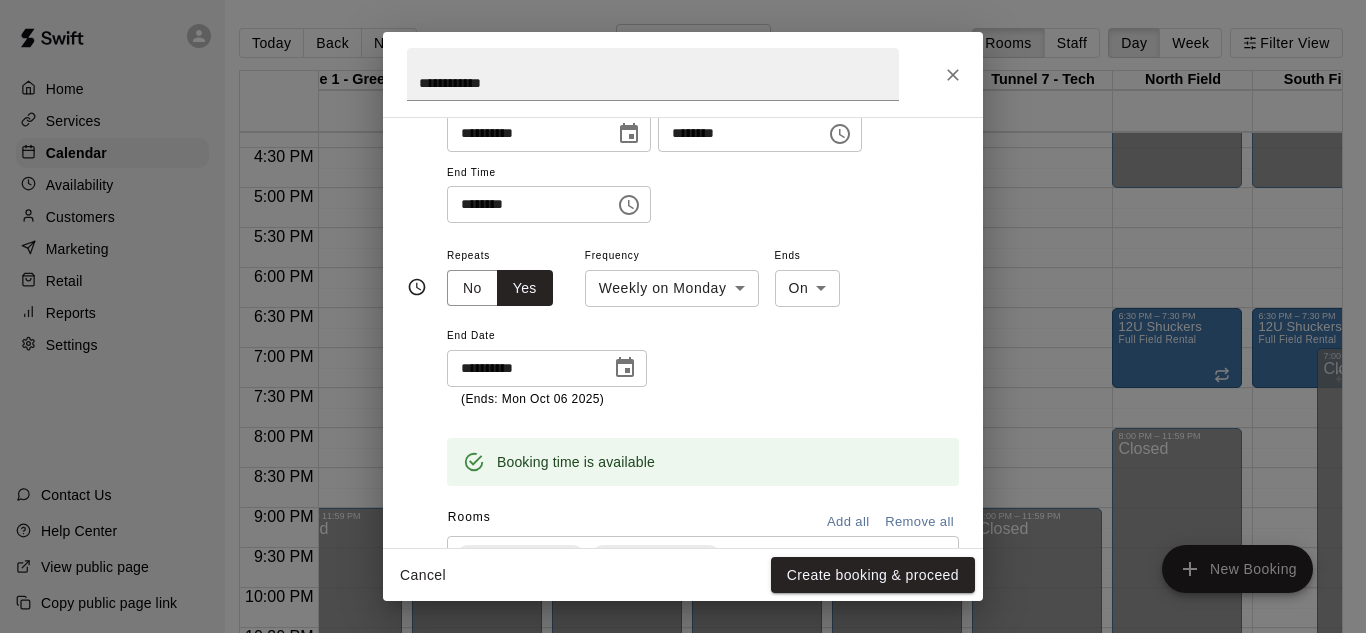 scroll, scrollTop: 202, scrollLeft: 0, axis: vertical 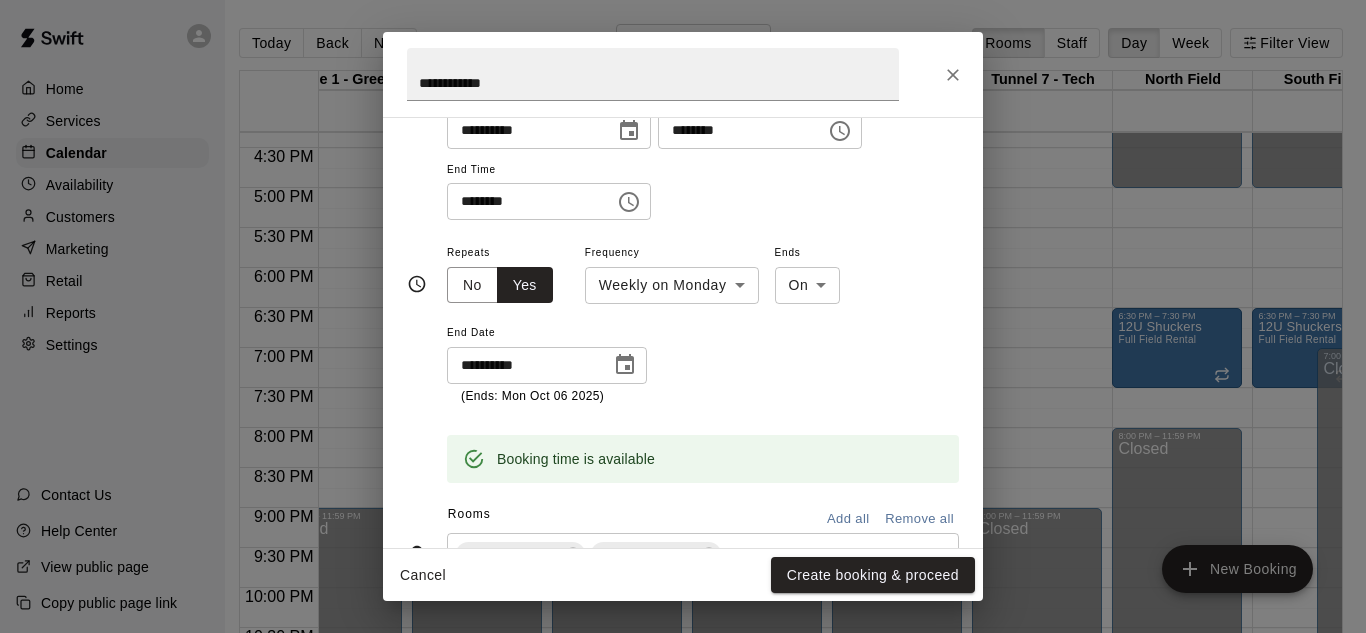click 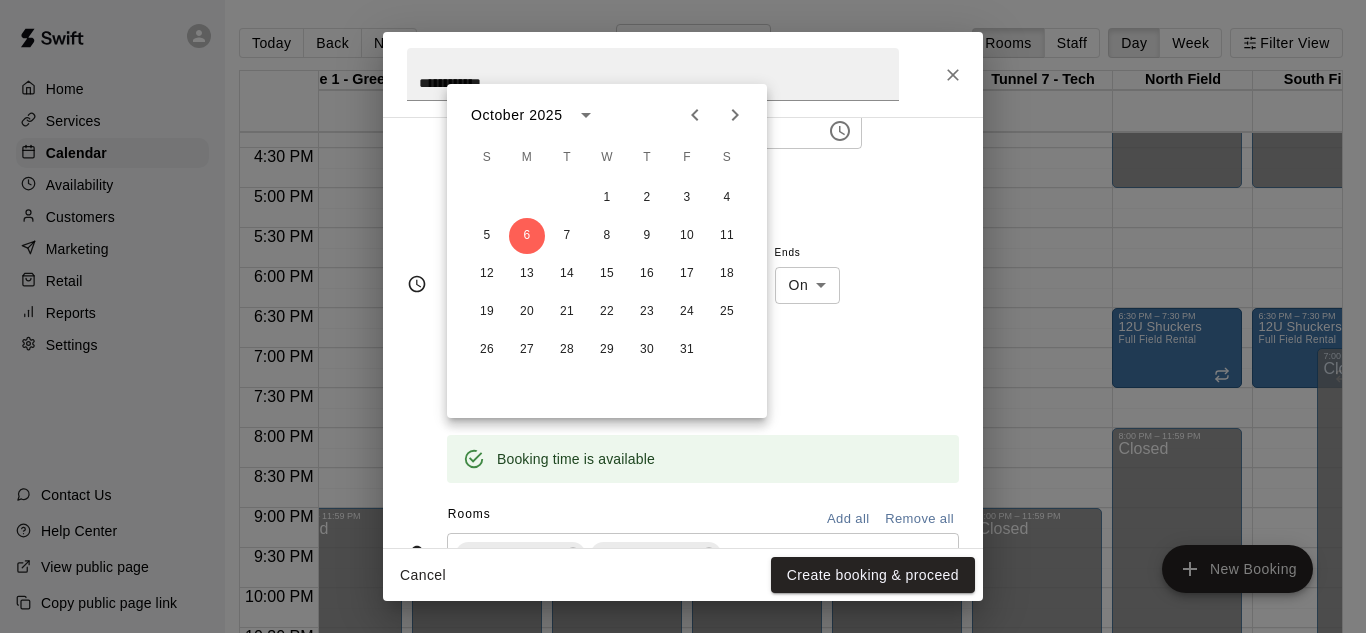 click 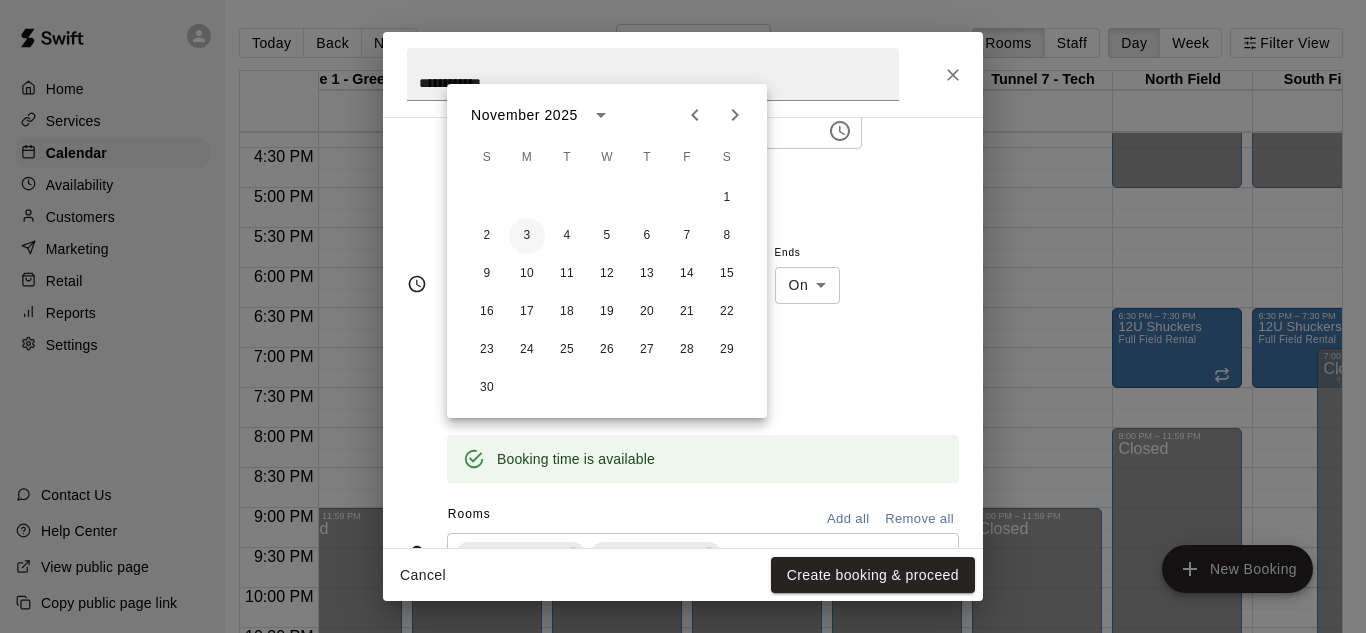 click on "3" at bounding box center [527, 236] 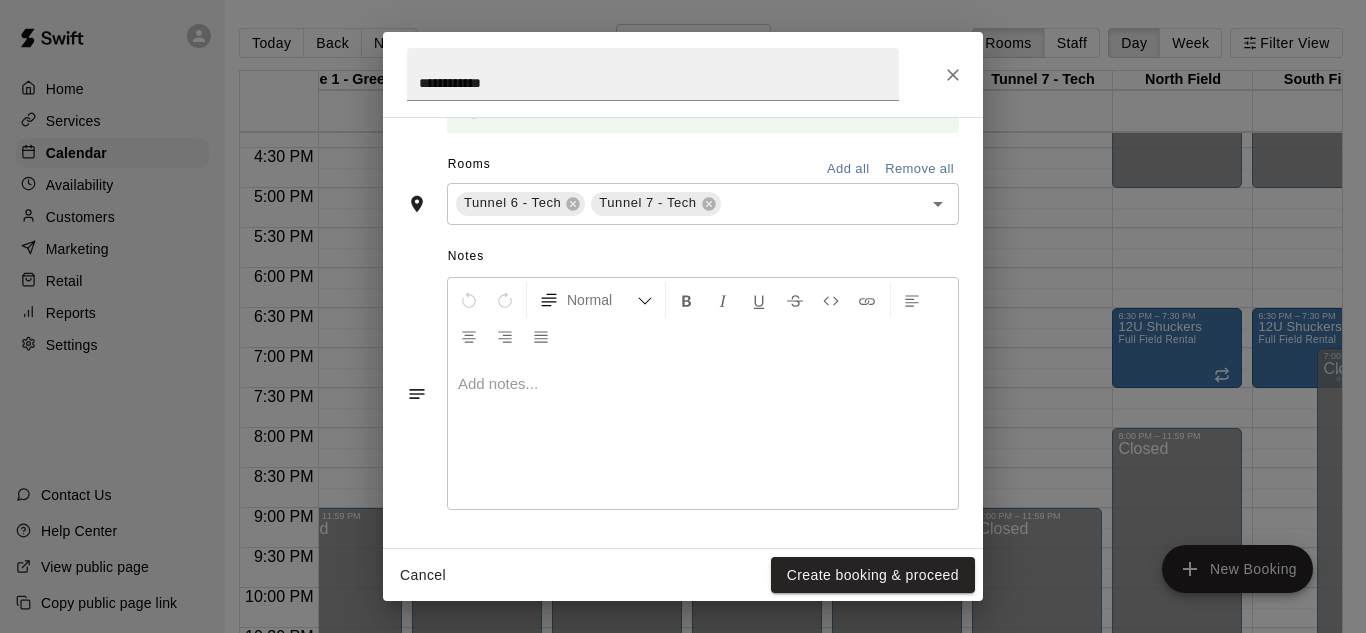 scroll, scrollTop: 622, scrollLeft: 0, axis: vertical 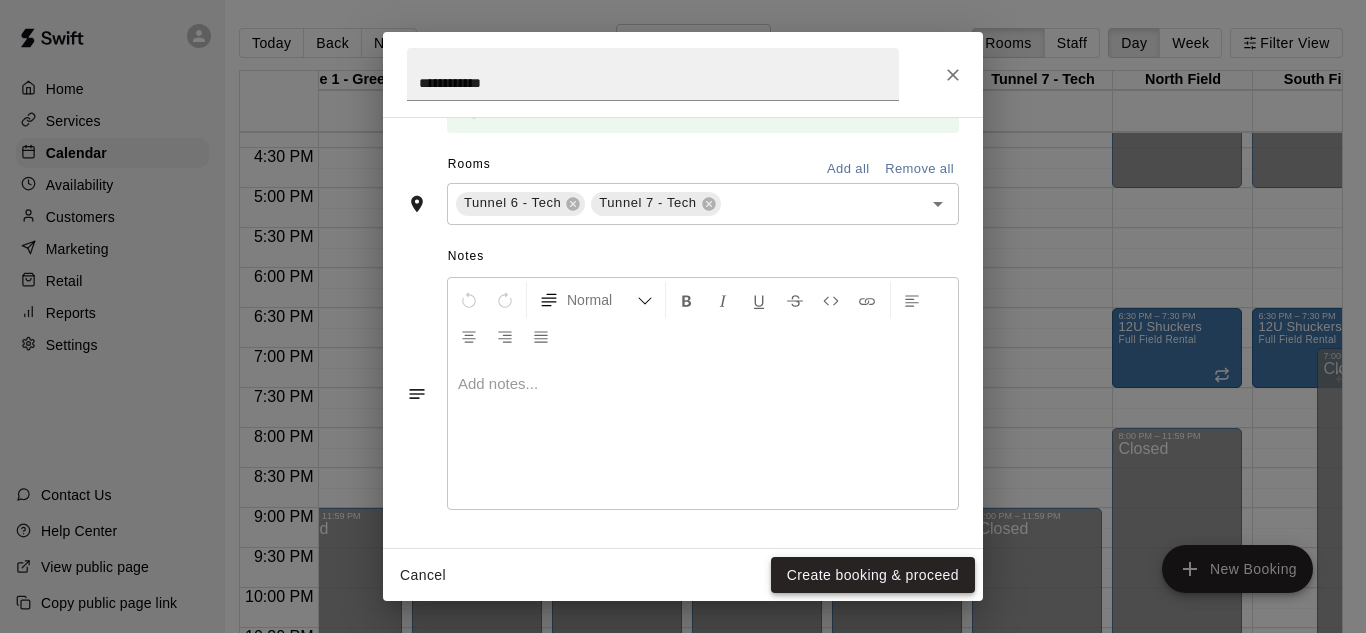 click on "Create booking & proceed" at bounding box center (873, 575) 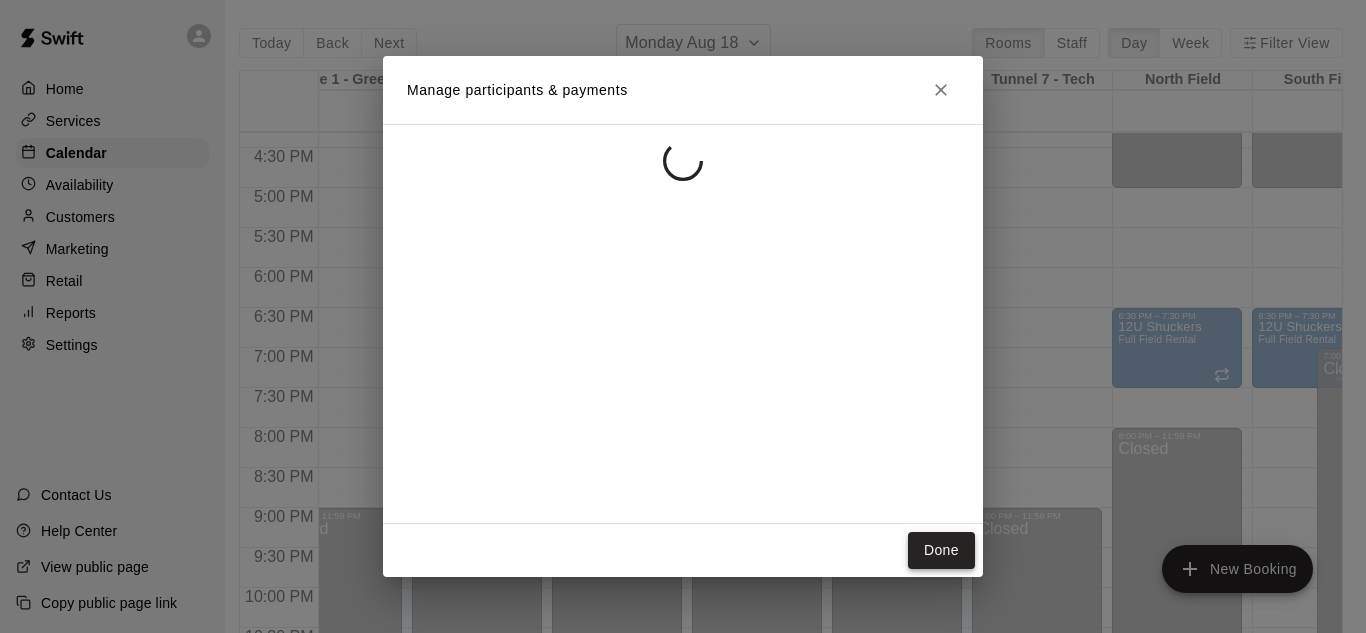 click on "Done" at bounding box center (941, 550) 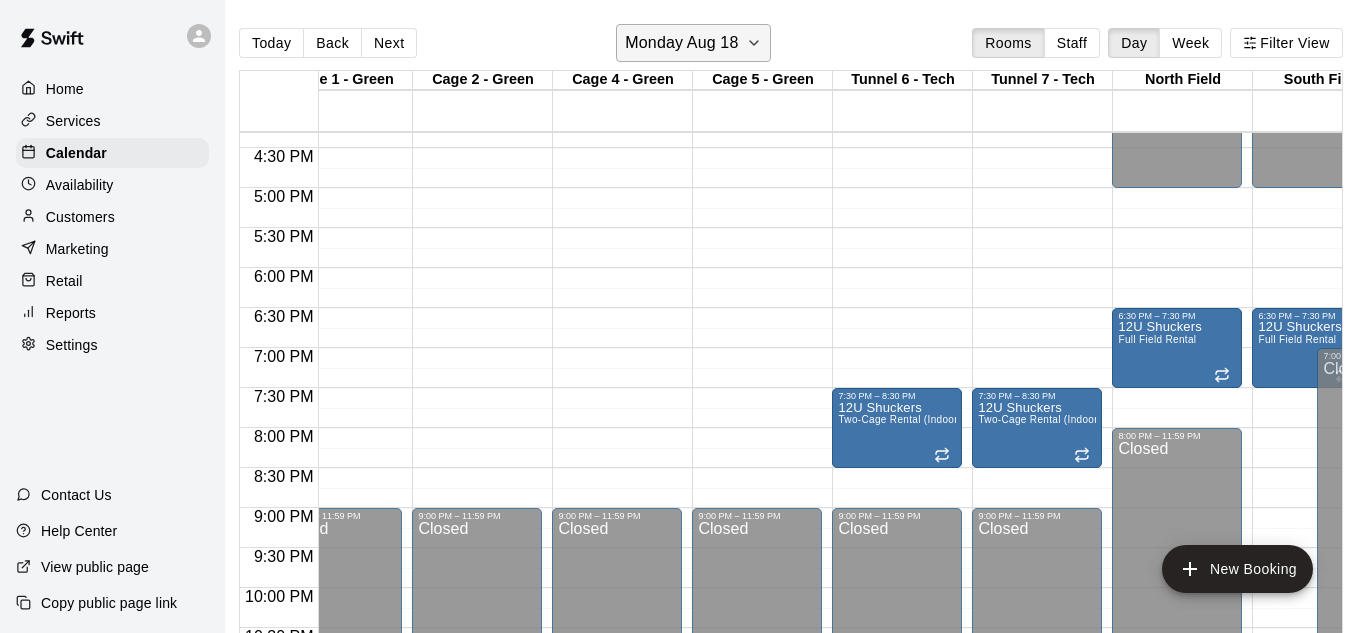 click 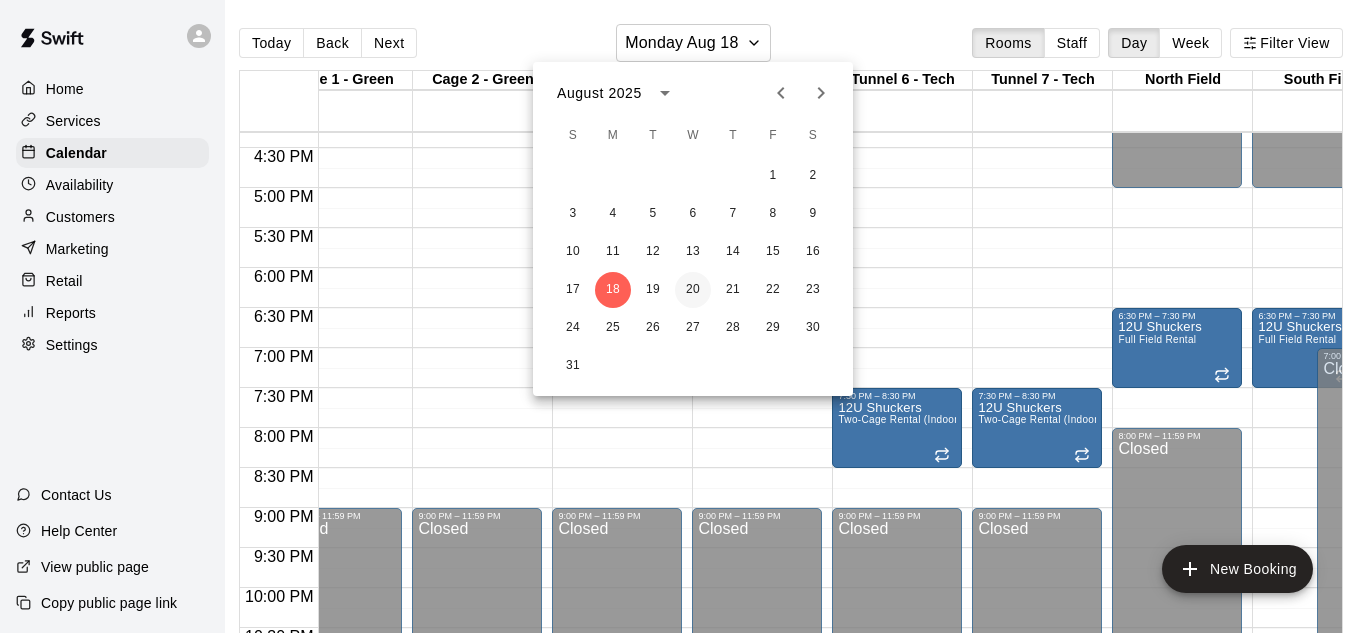 click on "20" at bounding box center (693, 290) 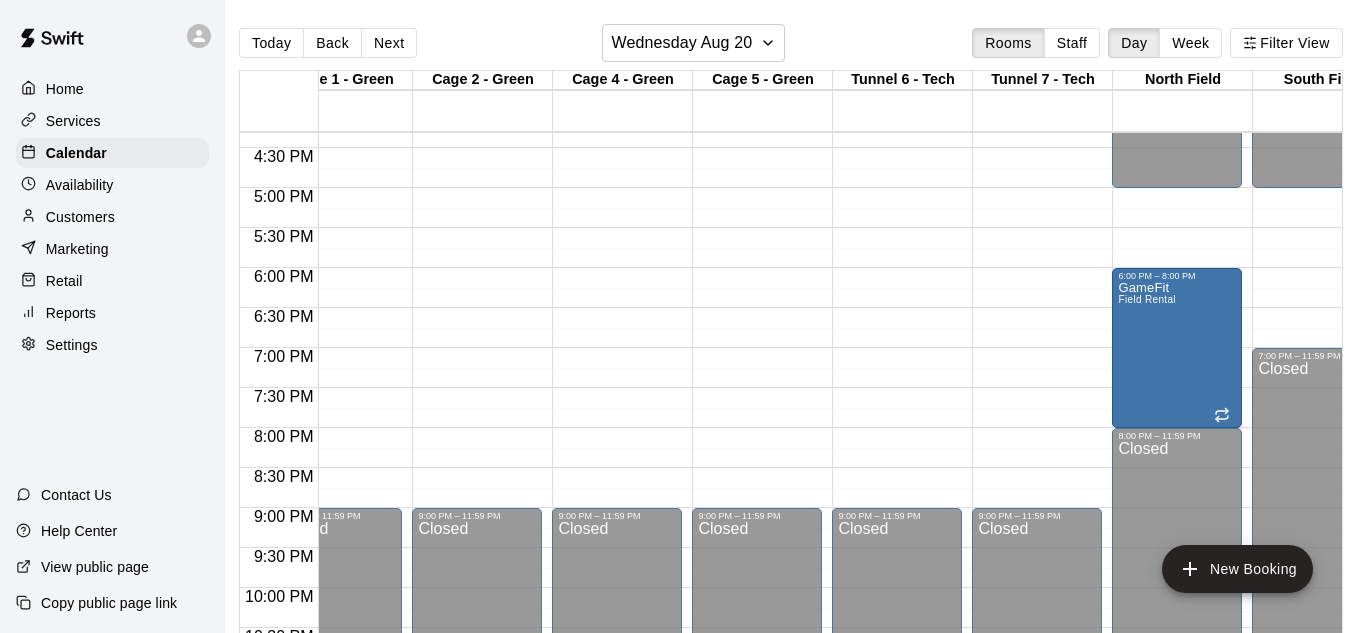 click on "12:00 AM – 5:00 PM Closed 7:00 PM – 11:59 PM Closed" at bounding box center (1317, -212) 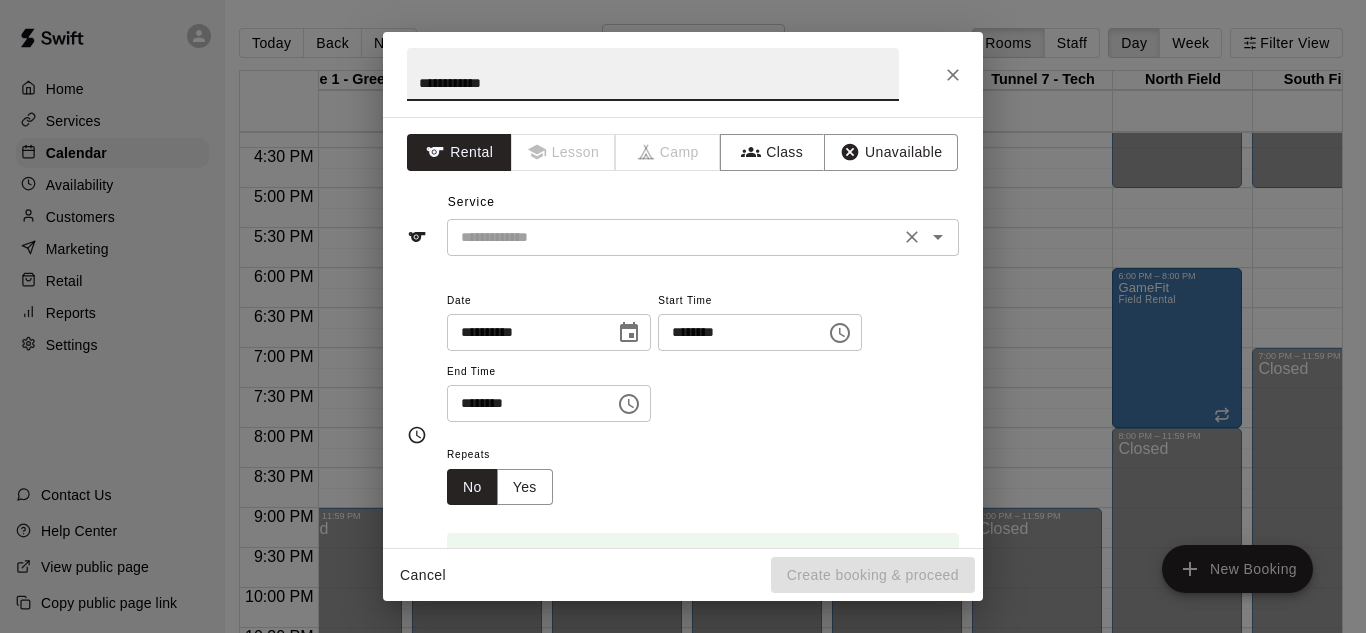 type on "**********" 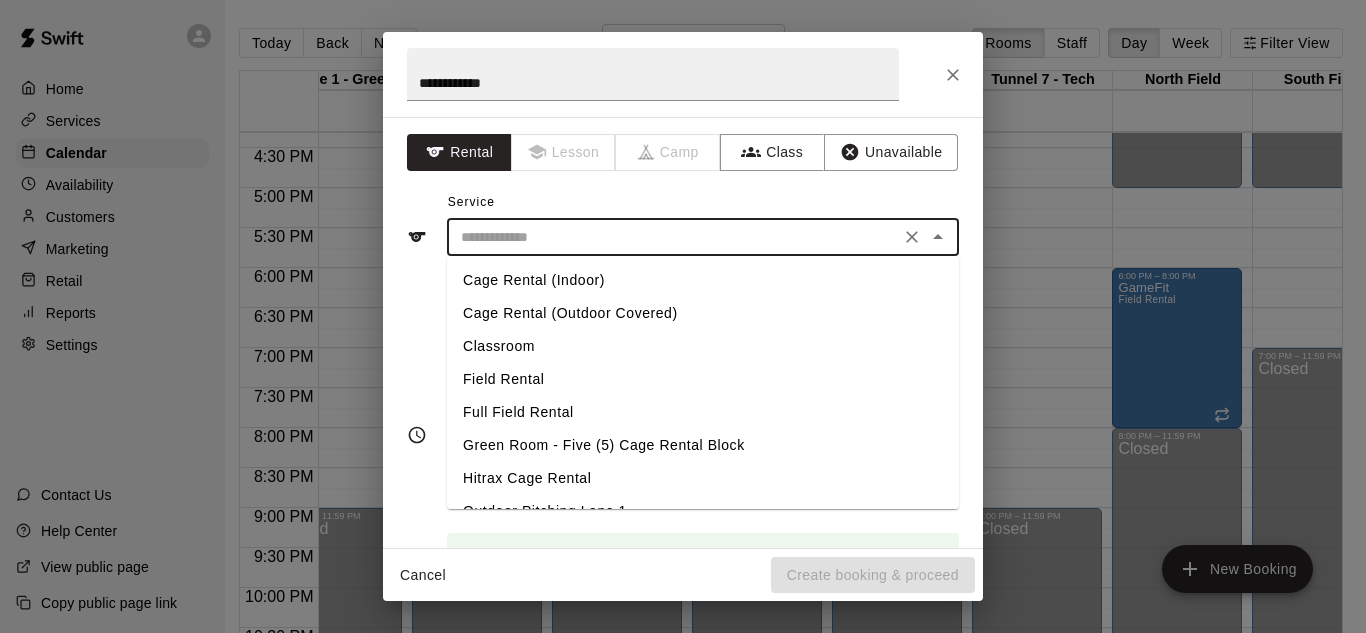 click on "Field Rental" at bounding box center [703, 379] 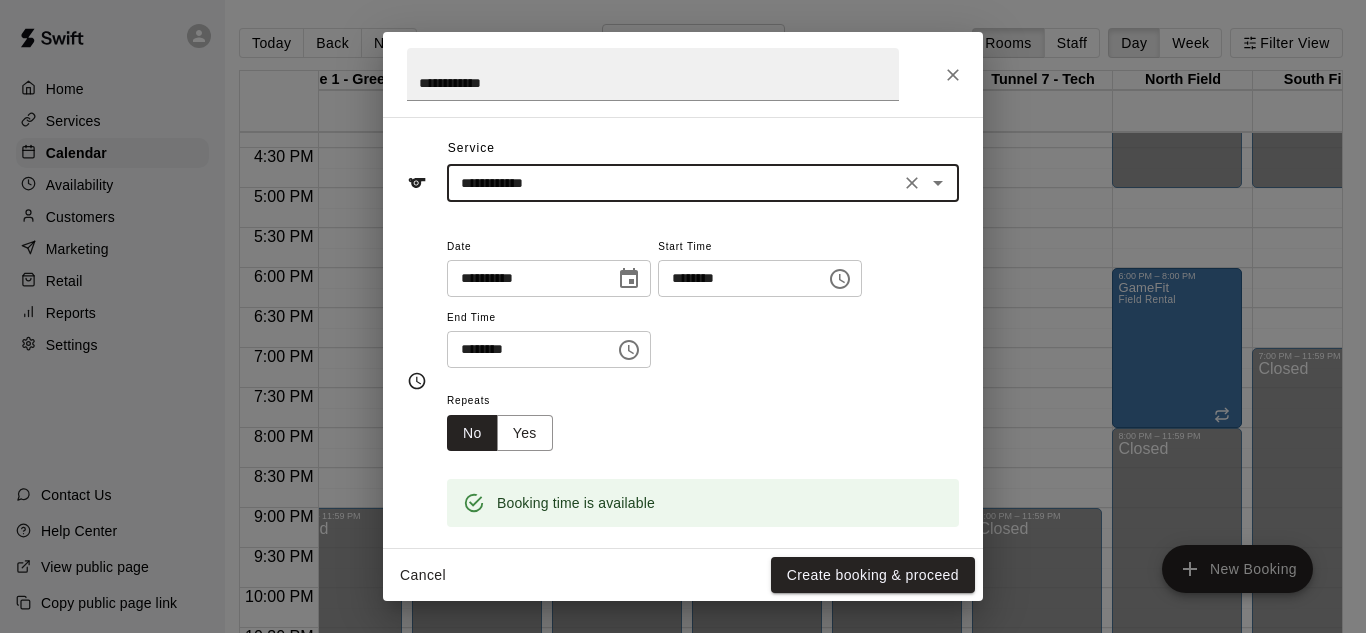 scroll, scrollTop: 58, scrollLeft: 0, axis: vertical 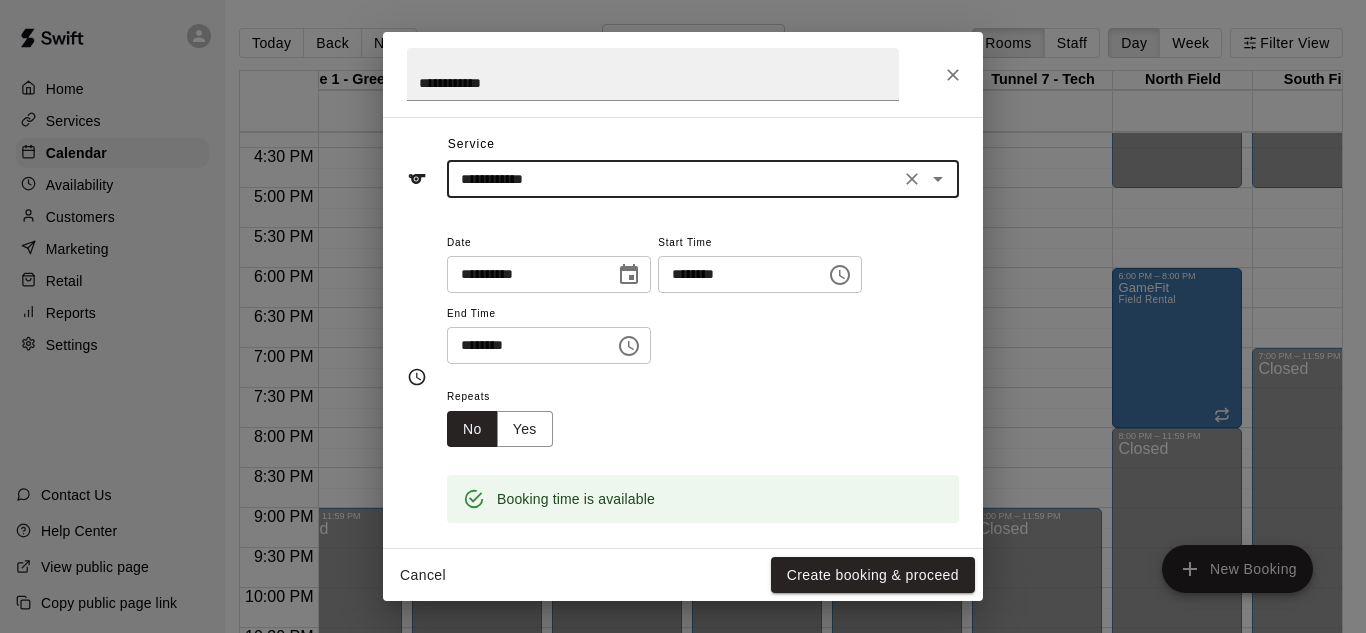 click 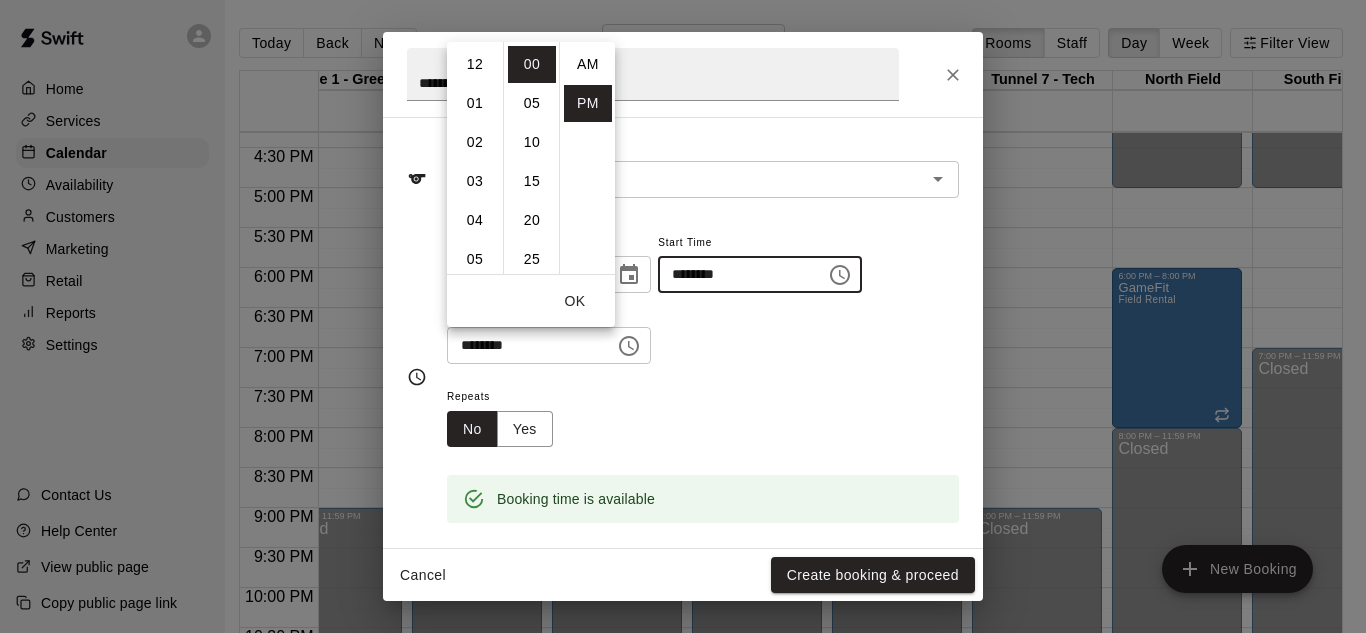 scroll, scrollTop: 234, scrollLeft: 0, axis: vertical 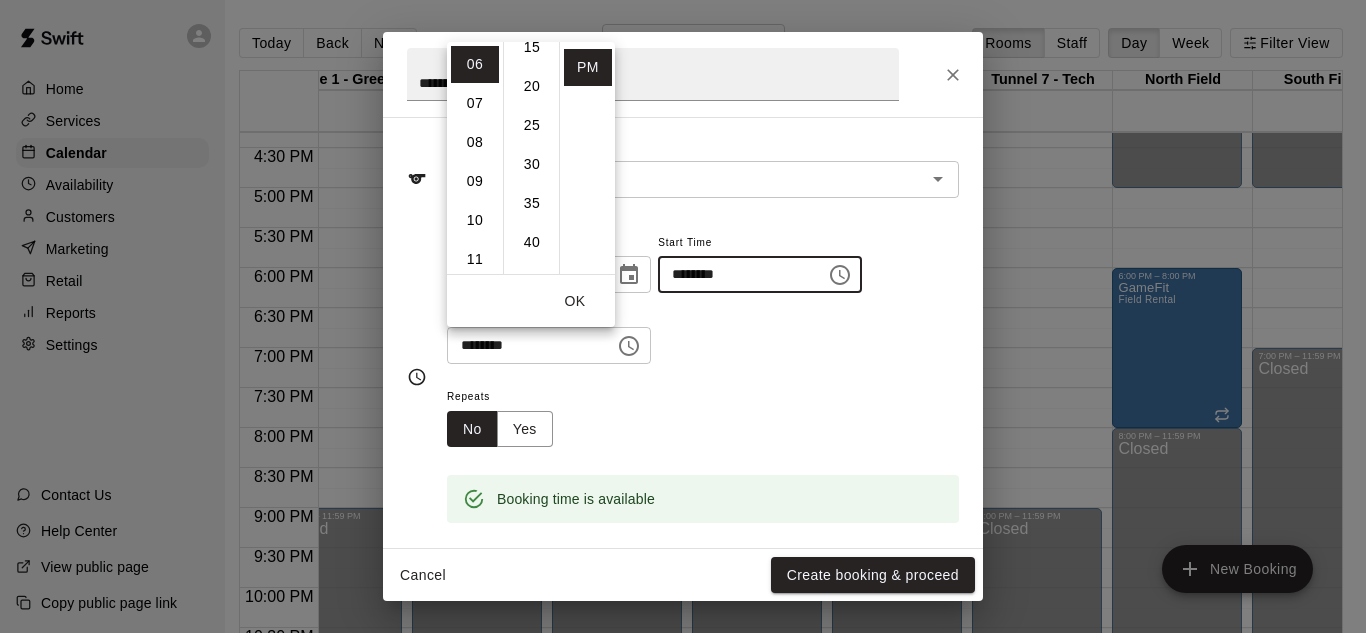 click on "30" at bounding box center (532, 164) 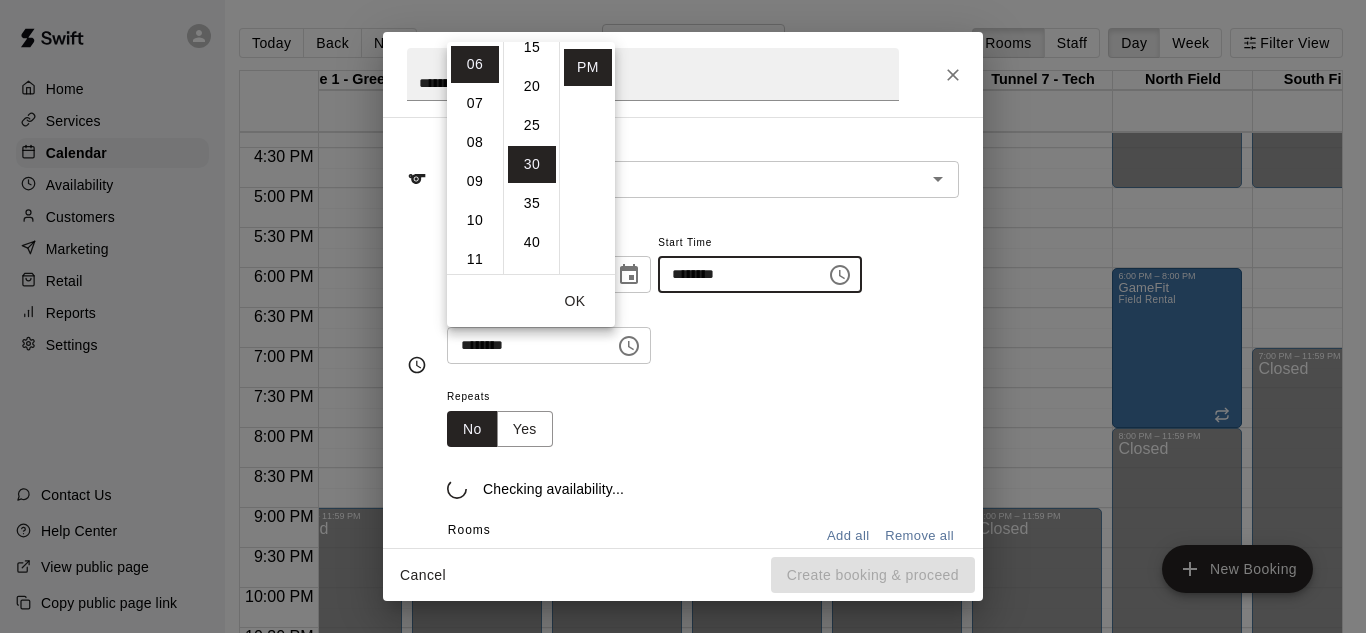type on "********" 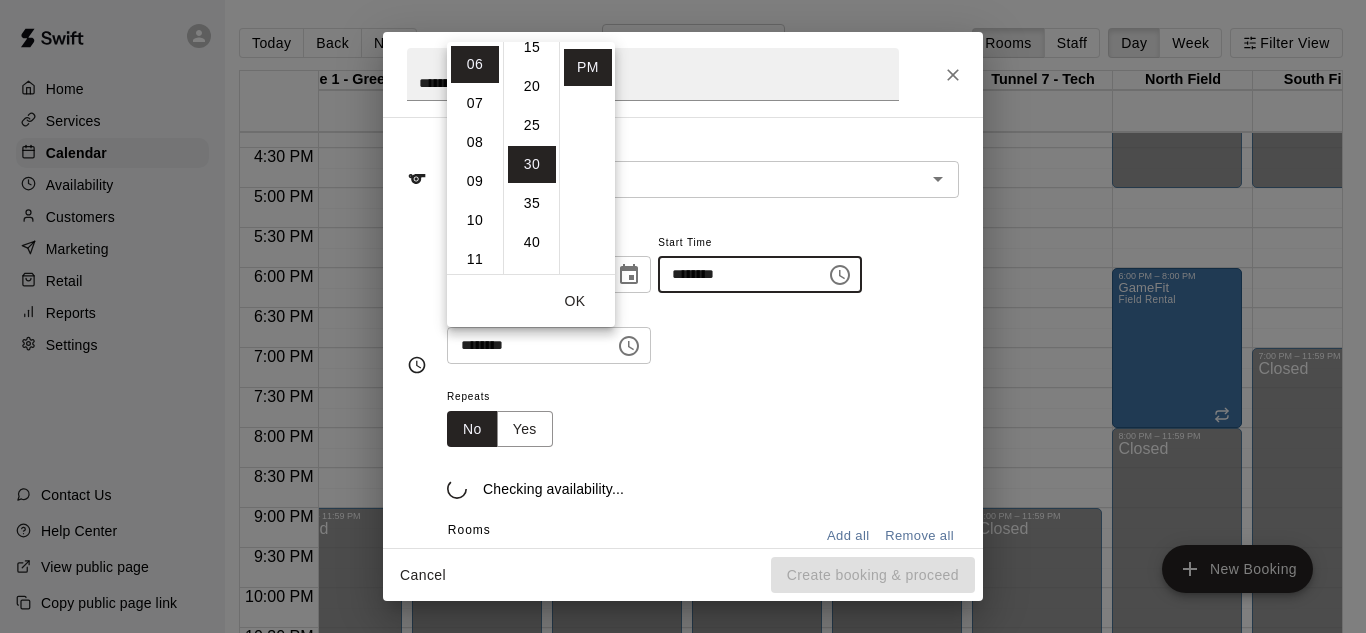 scroll, scrollTop: 234, scrollLeft: 0, axis: vertical 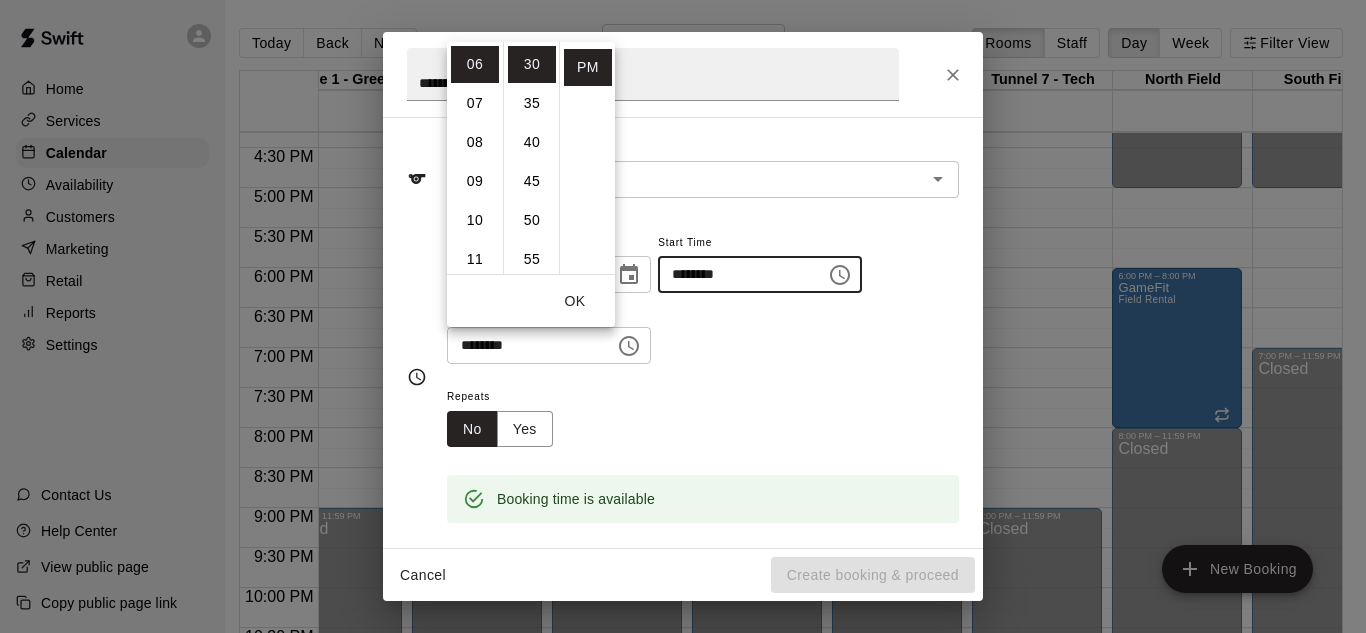 click on "OK" at bounding box center [575, 301] 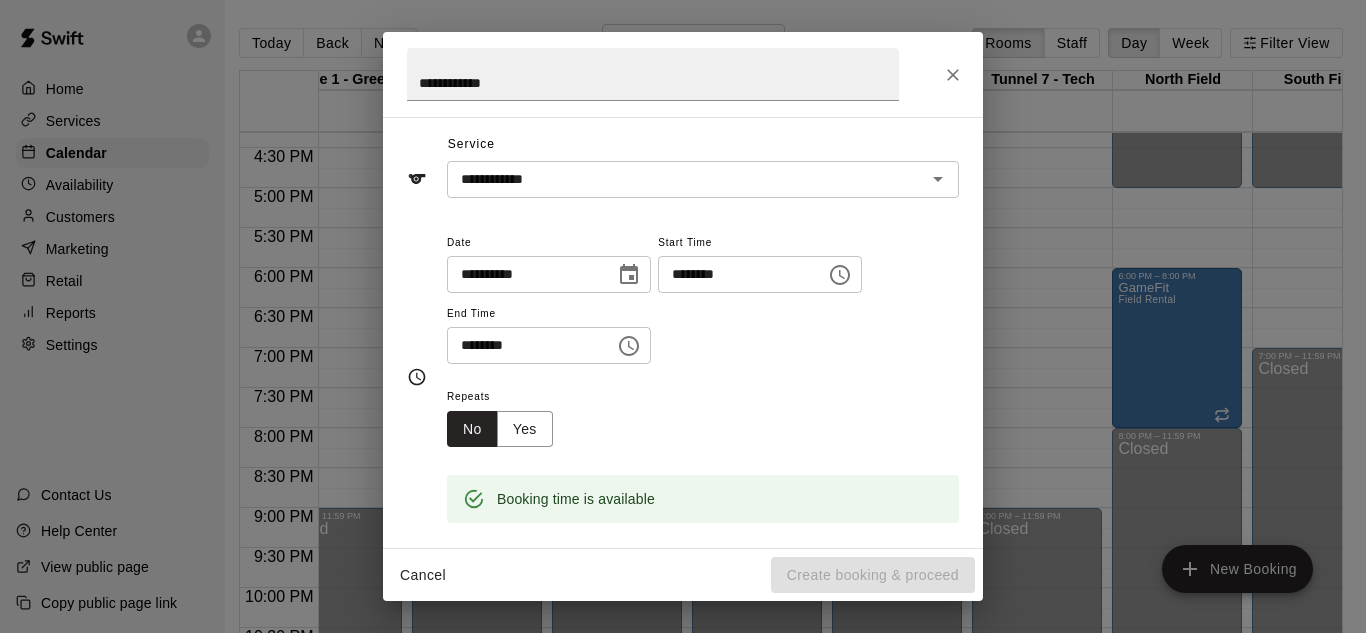 click 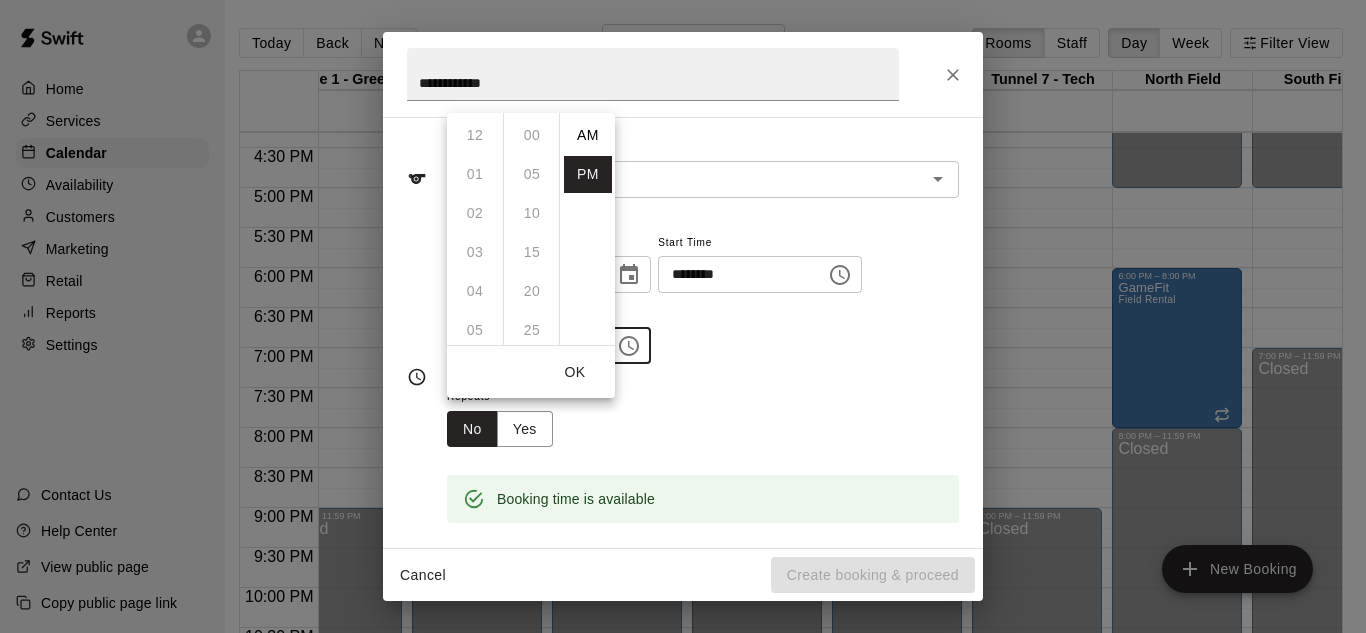 scroll, scrollTop: 234, scrollLeft: 0, axis: vertical 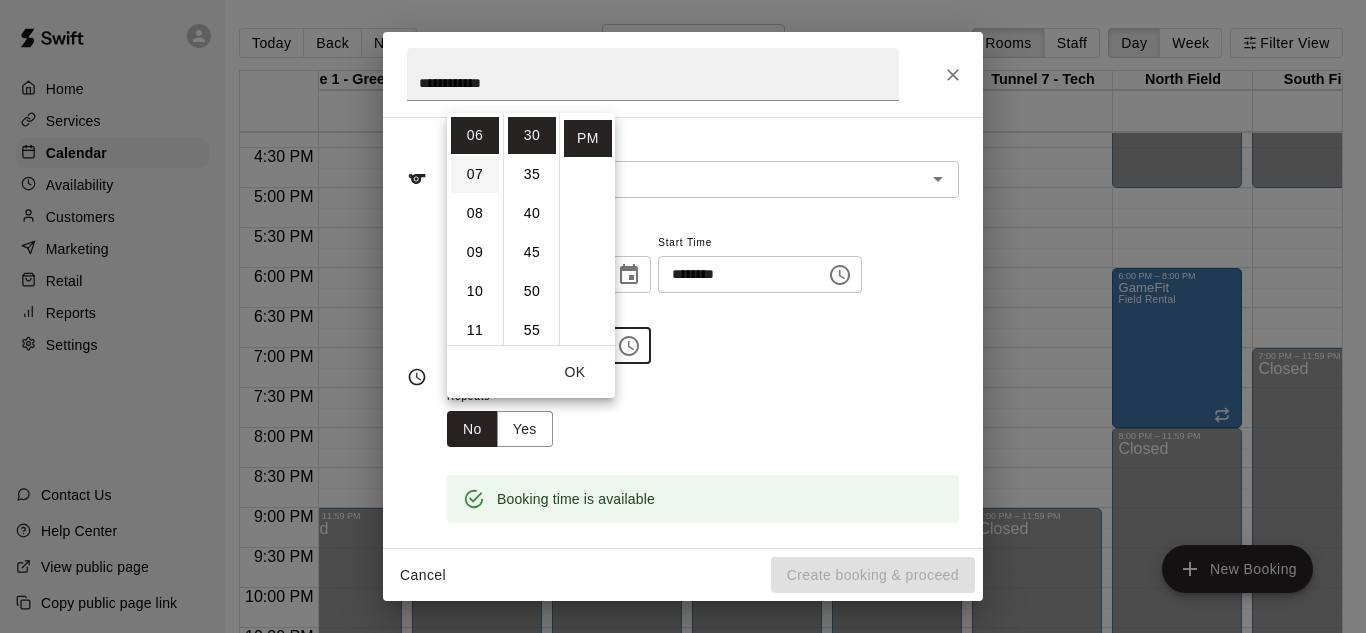 click on "07" at bounding box center [475, 174] 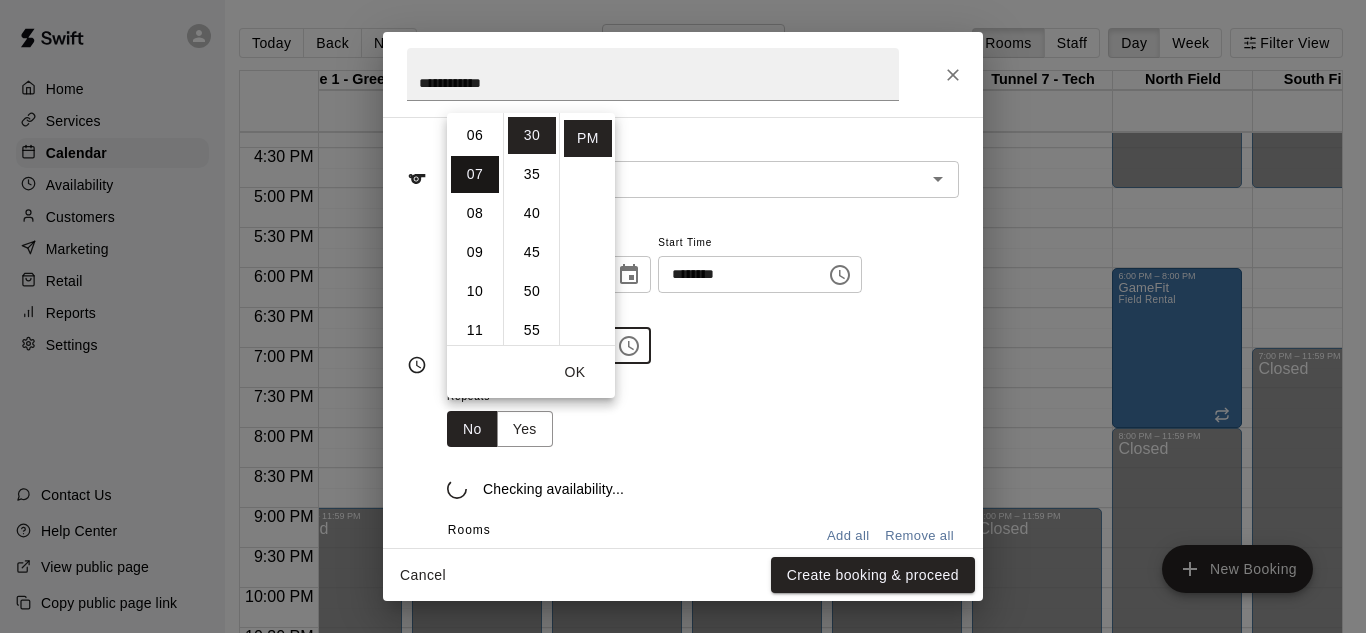 scroll, scrollTop: 273, scrollLeft: 0, axis: vertical 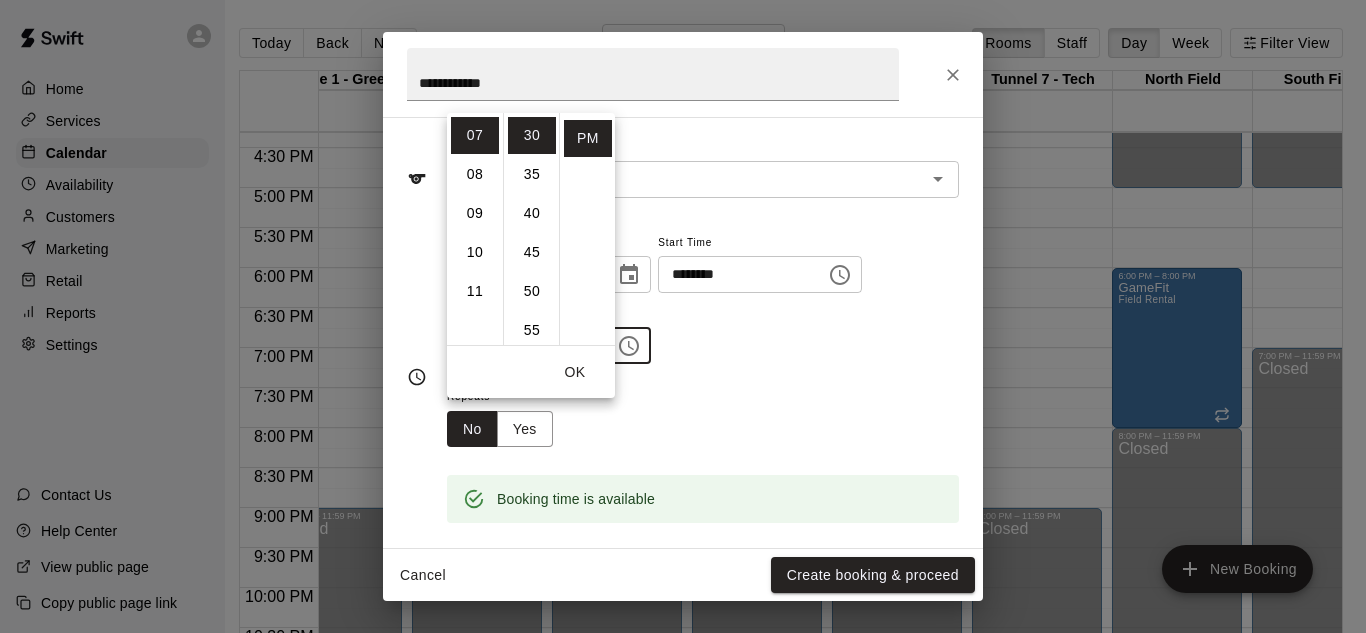 click on "OK" at bounding box center [575, 372] 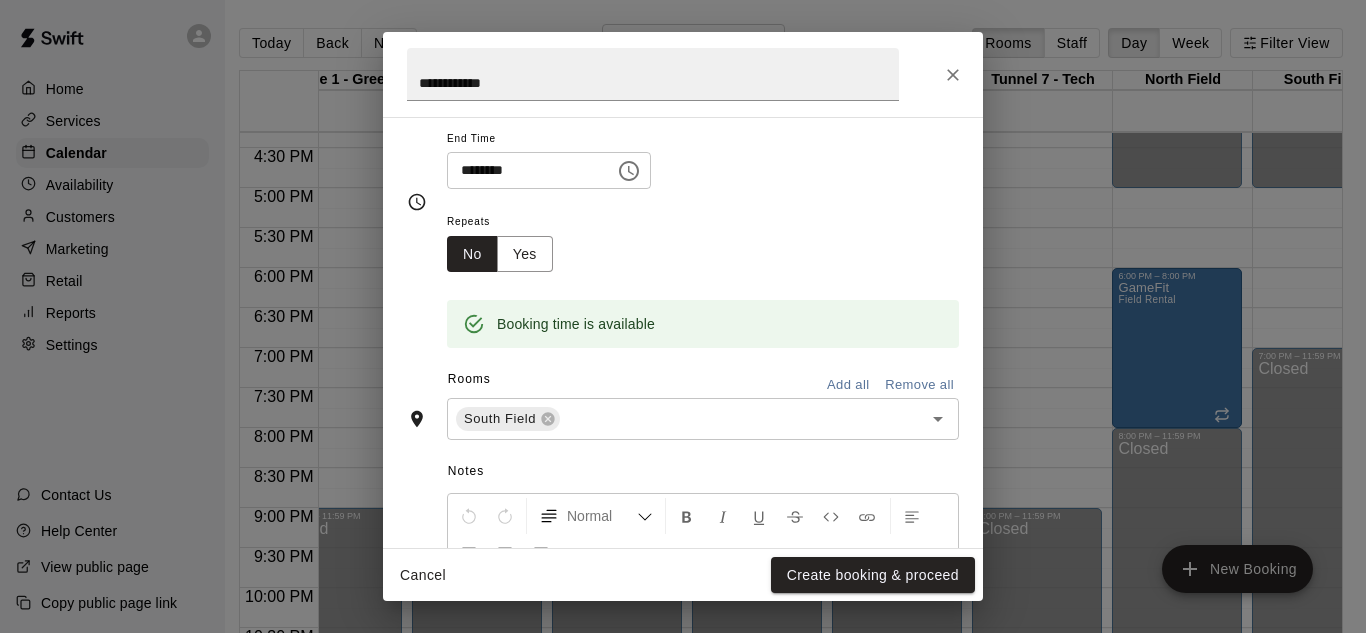 scroll, scrollTop: 237, scrollLeft: 0, axis: vertical 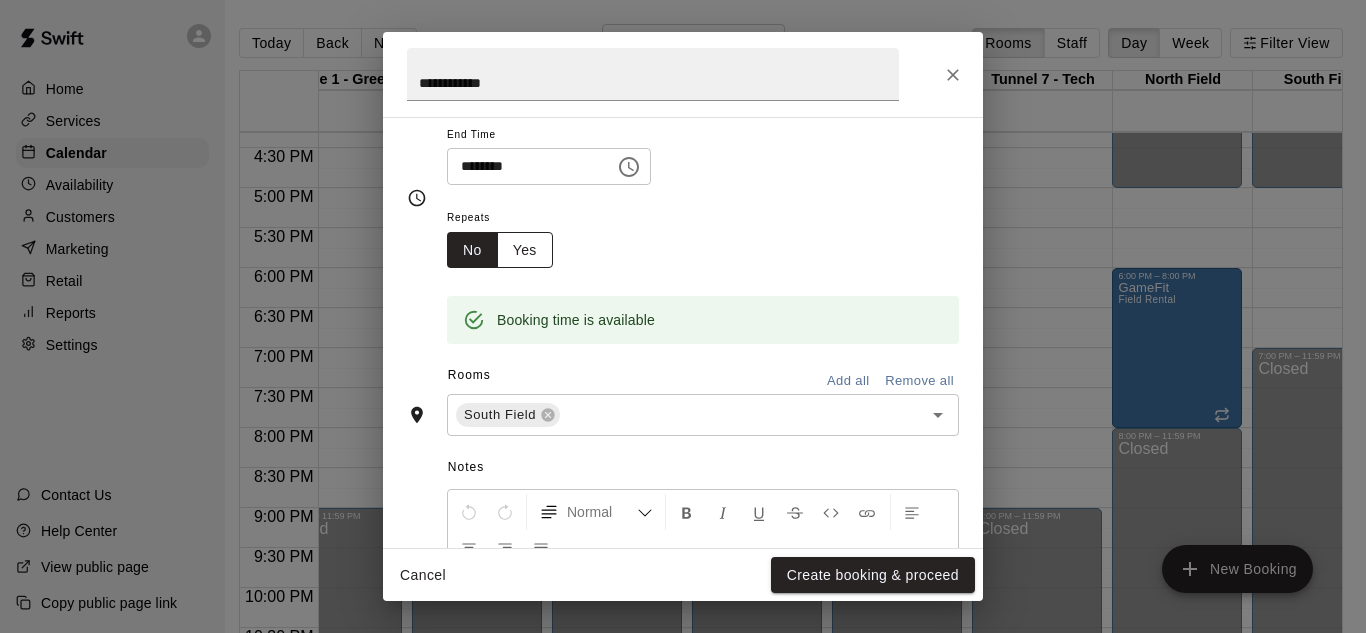 click on "Yes" at bounding box center (525, 250) 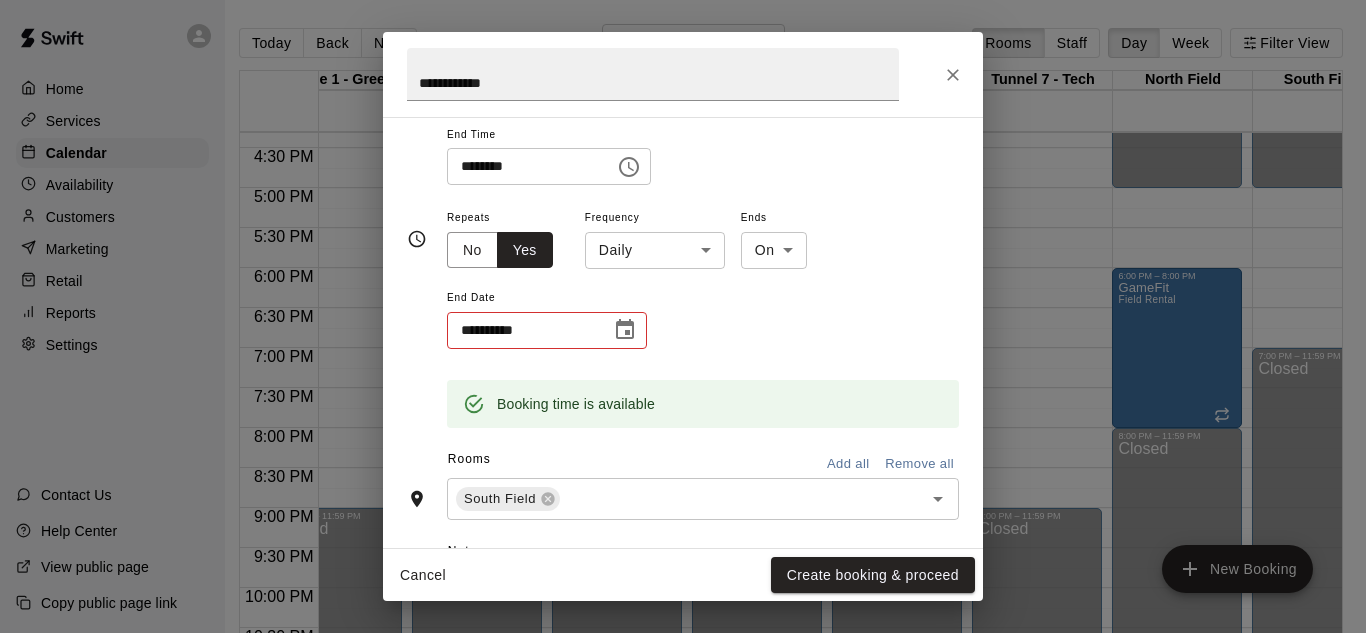 scroll, scrollTop: 241, scrollLeft: 0, axis: vertical 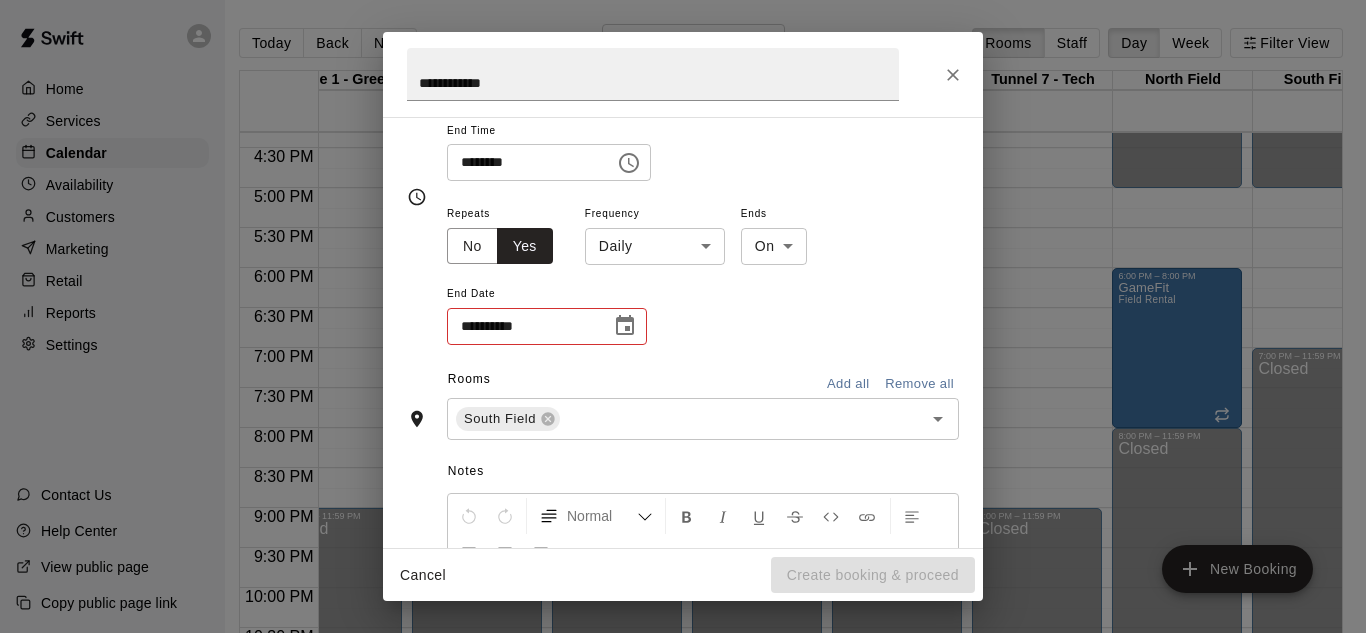 click on "Home Services Calendar Availability Customers Marketing Retail Reports Settings Contact Us Help Center View public page Copy public page link Today Back Next Wednesday Aug 20 Rooms Staff Day Week Filter View Instructor Lane (Cage 3) - Green 20 Wed Weight Room 20 Wed Classroom 20 Wed Instructor Lane (Cage 8) - Outdoor 20 Wed Pitching Lane 2 20 Wed Pitching Lane 1 20 Wed Tunnel 9 - Outdoor 20 Wed Tunnel 10 - Outdoor 20 Wed Cage 1 - Green 20 Wed Cage 2 - Green 20 Wed Cage 4 - Green 20 Wed Cage 5 - Green 20 Wed Tunnel 6 - Tech 20 Wed Tunnel 7 - Tech 20 Wed North Field 20 Wed South Field 20 Wed 12:00 AM 12:30 AM 1:00 AM 1:30 AM 2:00 AM 2:30 AM 3:00 AM 3:30 AM 4:00 AM 4:30 AM 5:00 AM 5:30 AM 6:00 AM 6:30 AM 7:00 AM 7:30 AM 8:00 AM 8:30 AM 9:00 AM 9:30 AM 10:00 AM 10:30 AM 11:00 AM 11:30 AM 12:00 PM 12:30 PM 1:00 PM 1:30 PM 2:00 PM 2:30 PM 3:00 PM 3:30 PM 4:00 PM 4:30 PM 5:00 PM 5:30 PM 6:00 PM 6:30 PM 7:00 PM 7:30 PM 8:00 PM 8:30 PM 9:00 PM 9:30 PM 10:00 PM 10:30 PM 11:00 PM 11:30 PM 12:00 AM – 4:00 PM Closed" at bounding box center (674, 332) 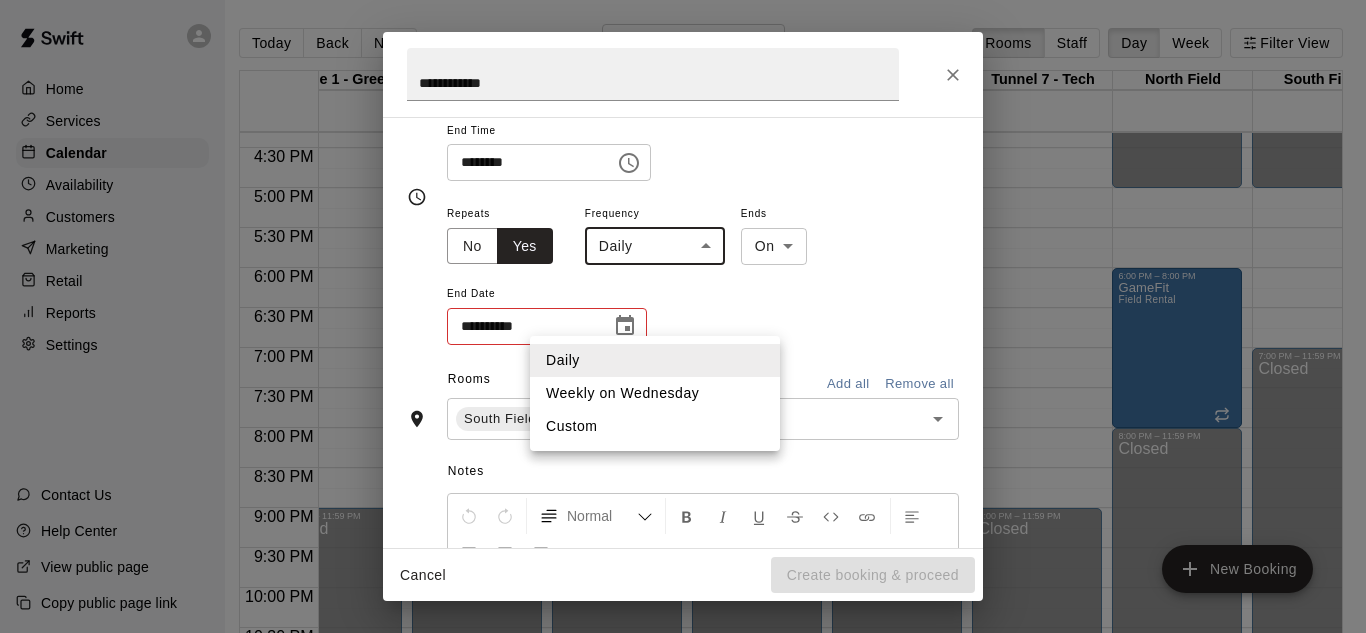 click on "Weekly on Wednesday" at bounding box center (655, 393) 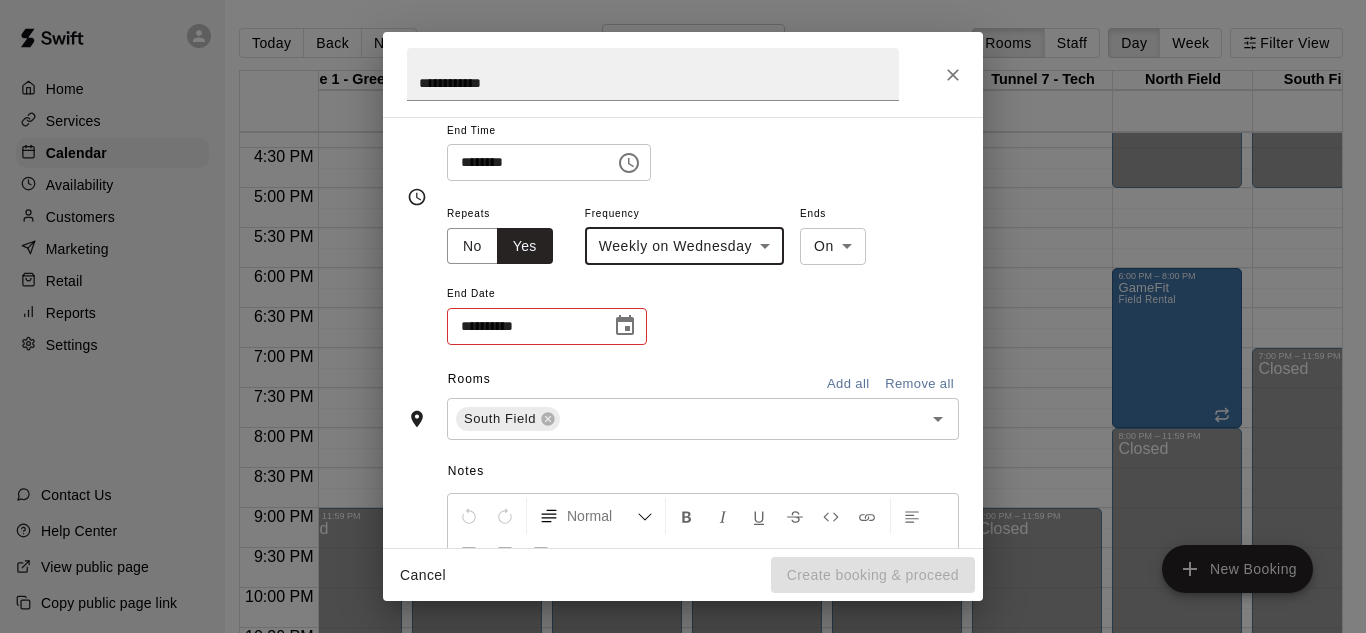 click 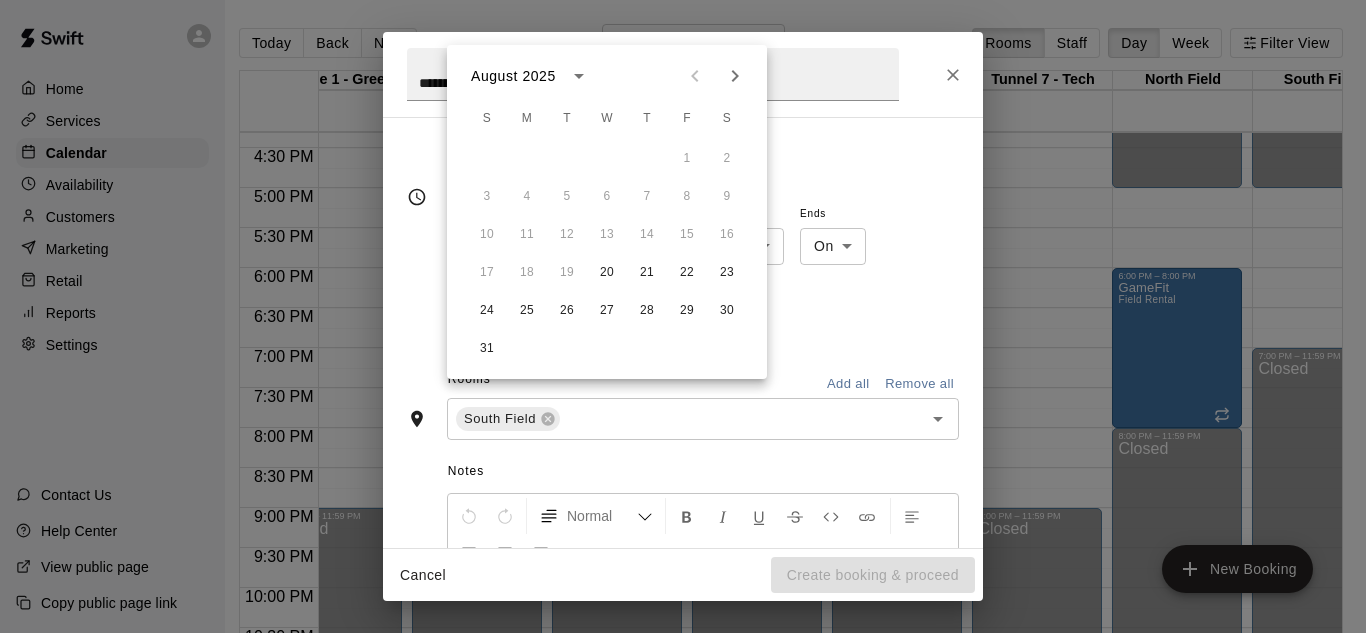 click 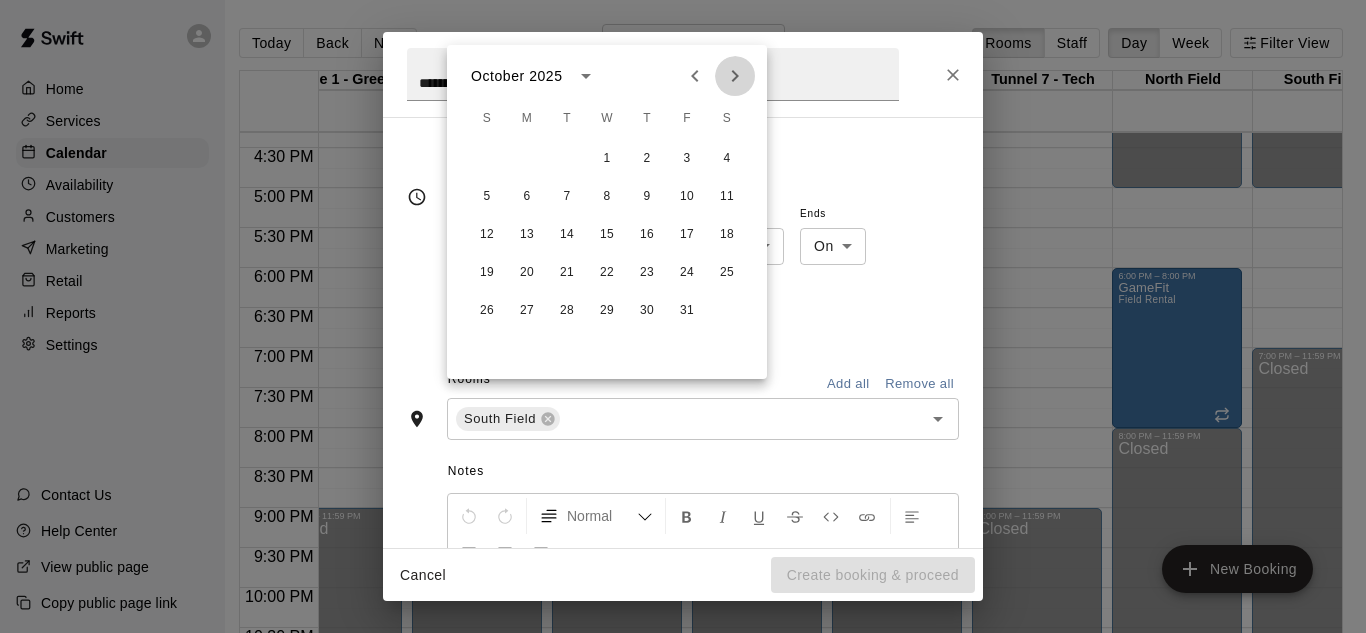 click 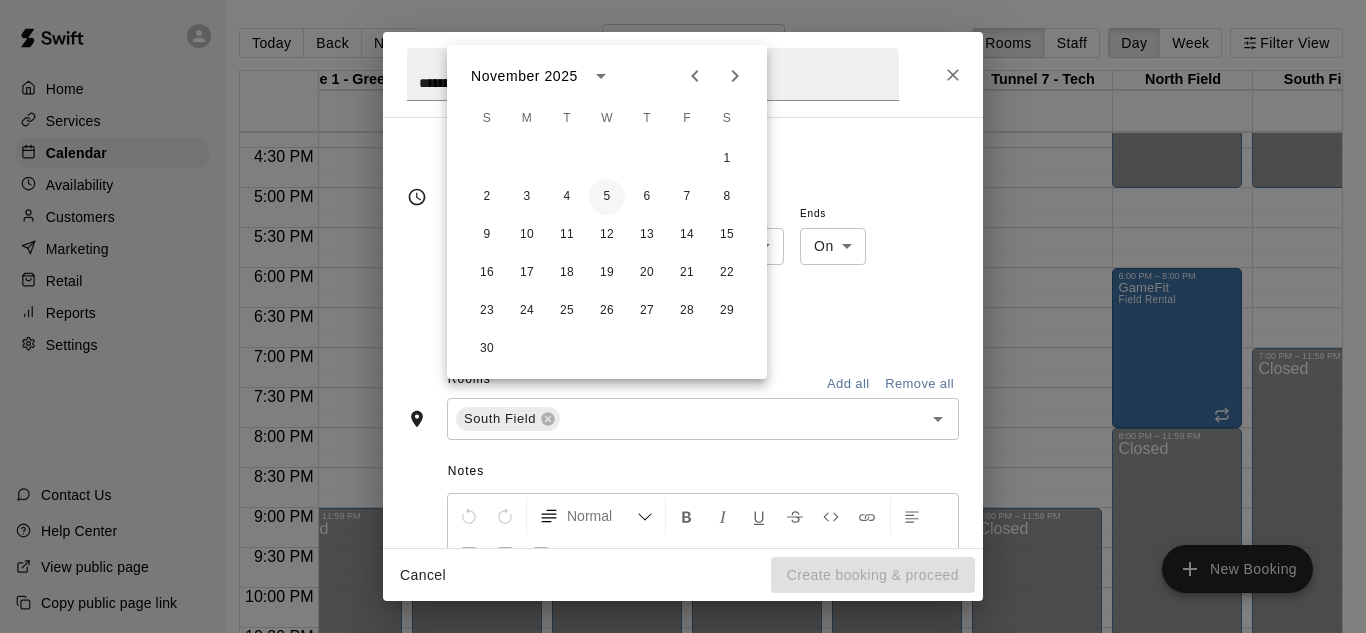 click on "5" at bounding box center (607, 197) 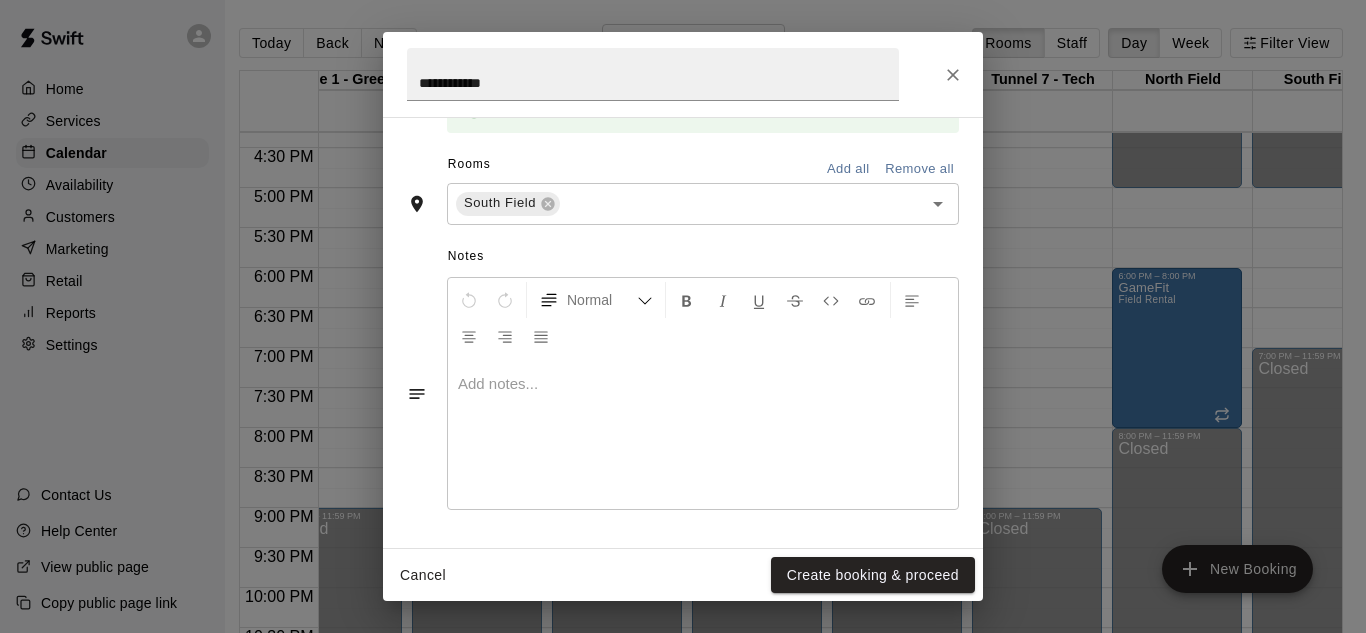 scroll, scrollTop: 622, scrollLeft: 0, axis: vertical 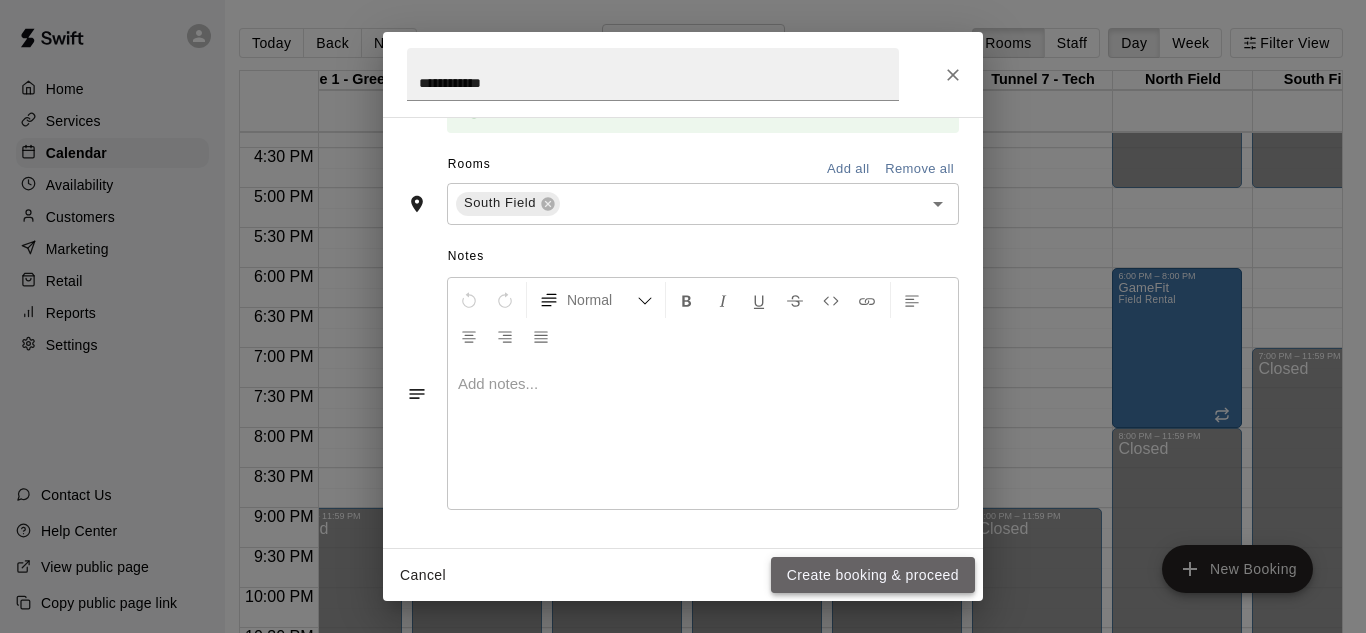 click on "Create booking & proceed" at bounding box center (873, 575) 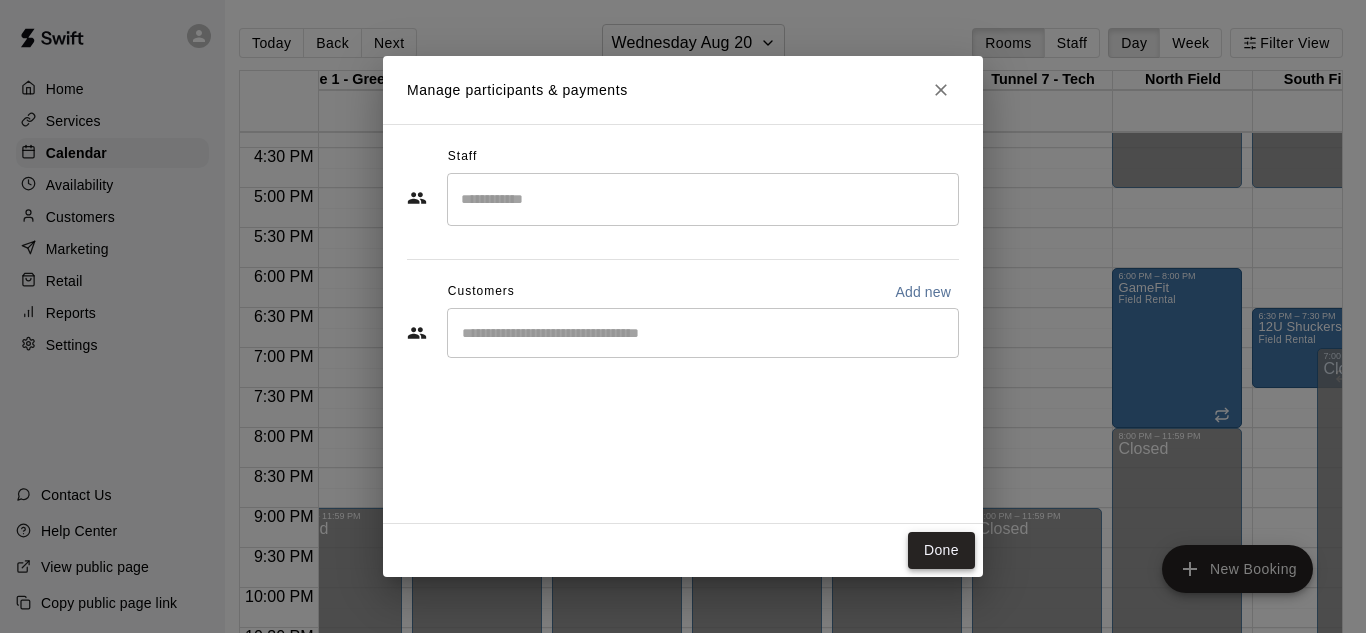 click on "Done" at bounding box center (941, 550) 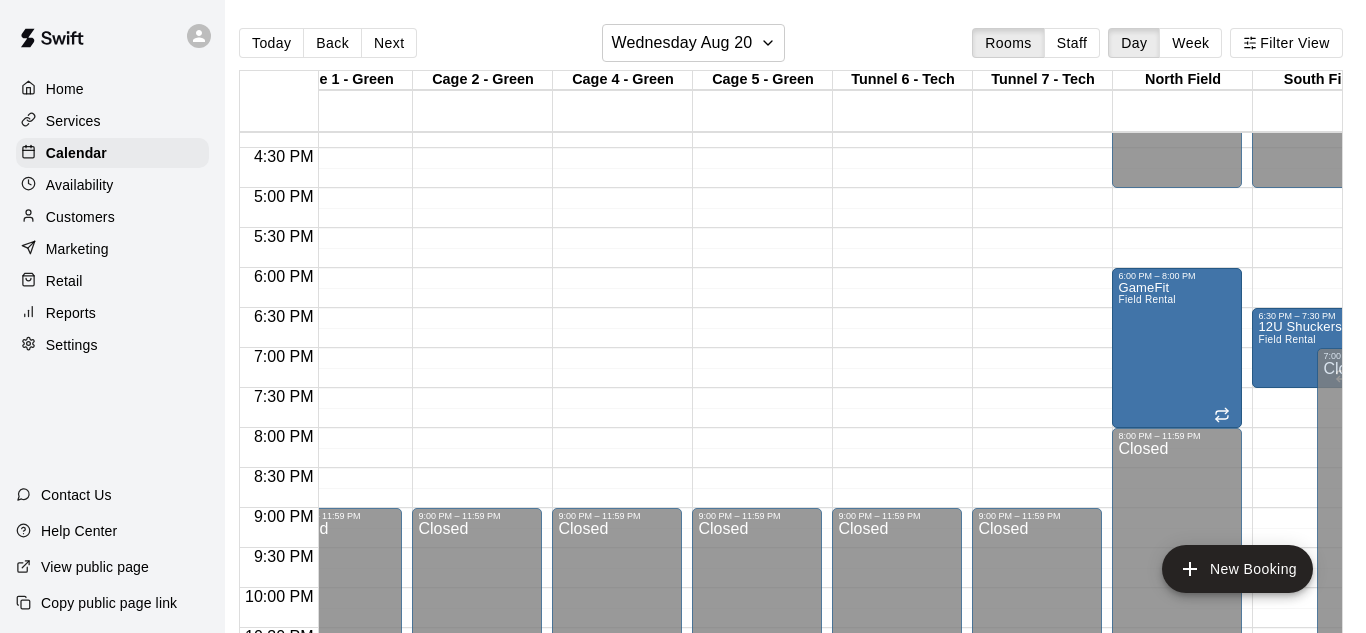 click on "12:00 AM – 4:00 PM Closed 9:00 PM – 11:59 PM Closed" at bounding box center (897, -212) 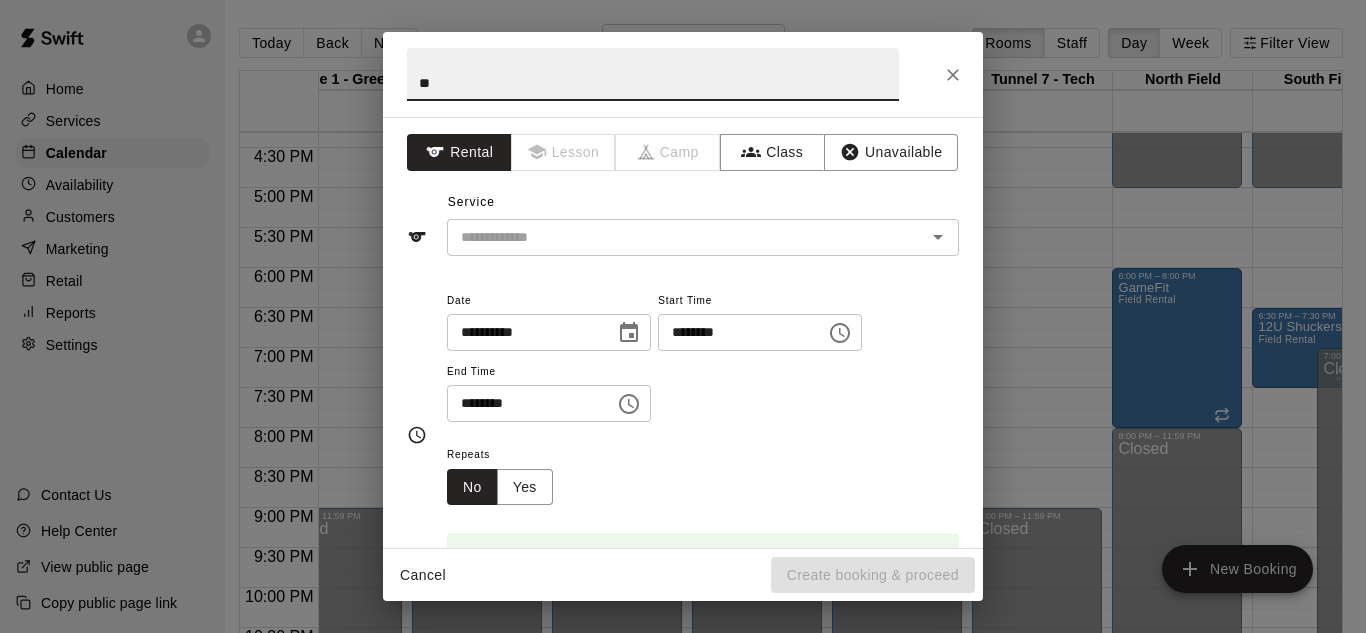 click on "**" at bounding box center (653, 74) 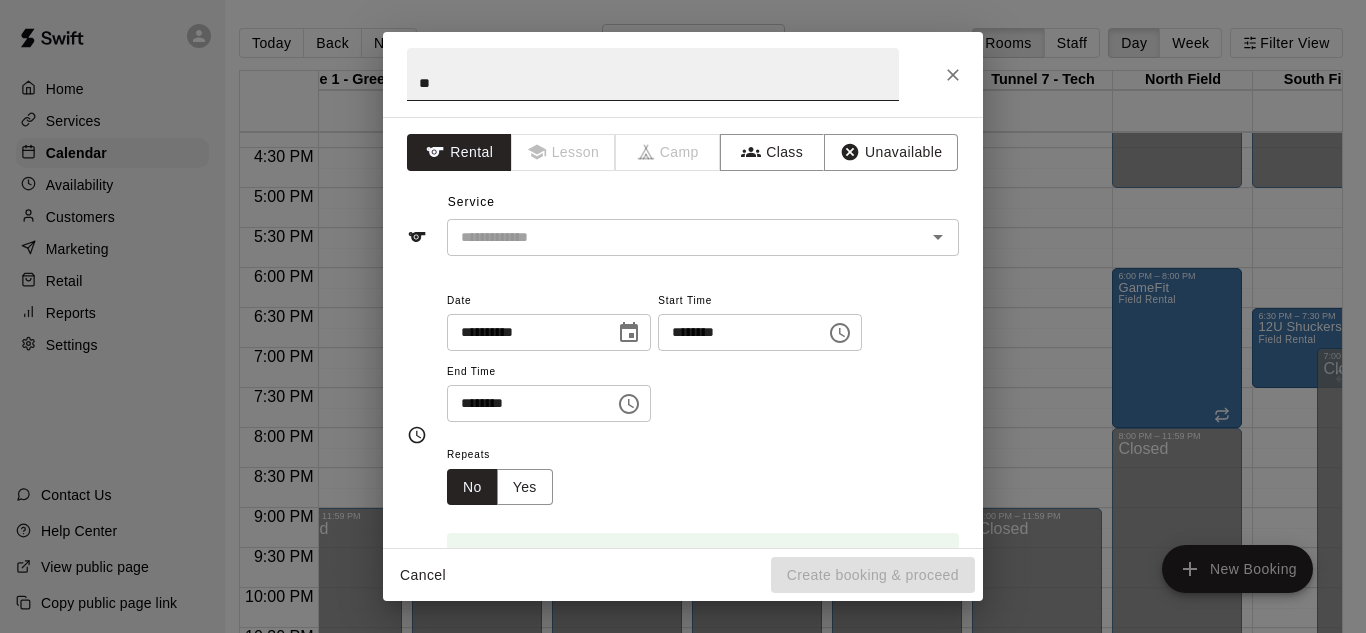 click on "**" at bounding box center (653, 74) 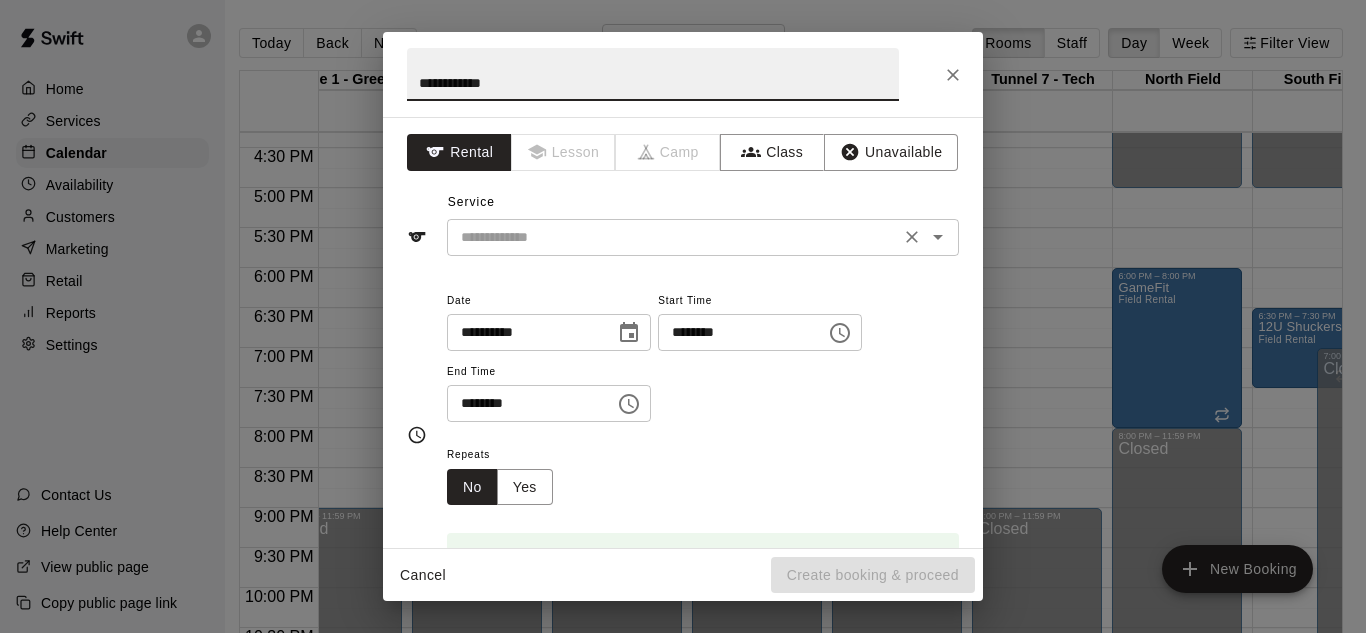 type on "**********" 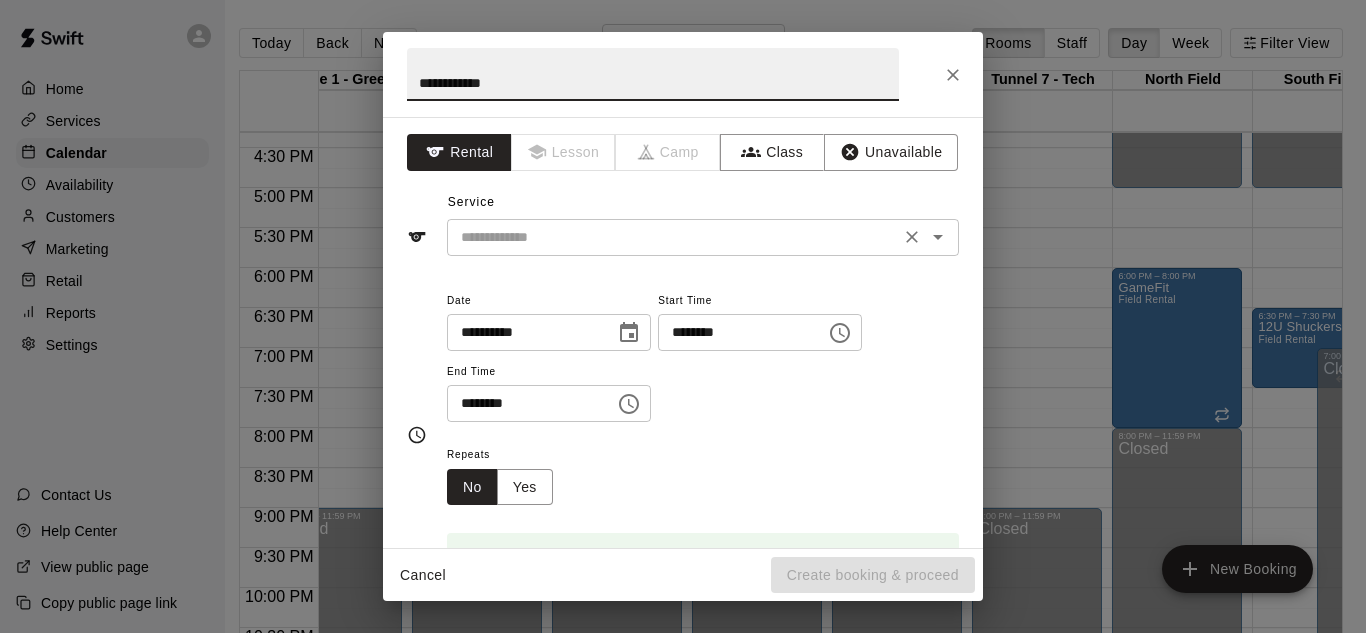 click at bounding box center [673, 237] 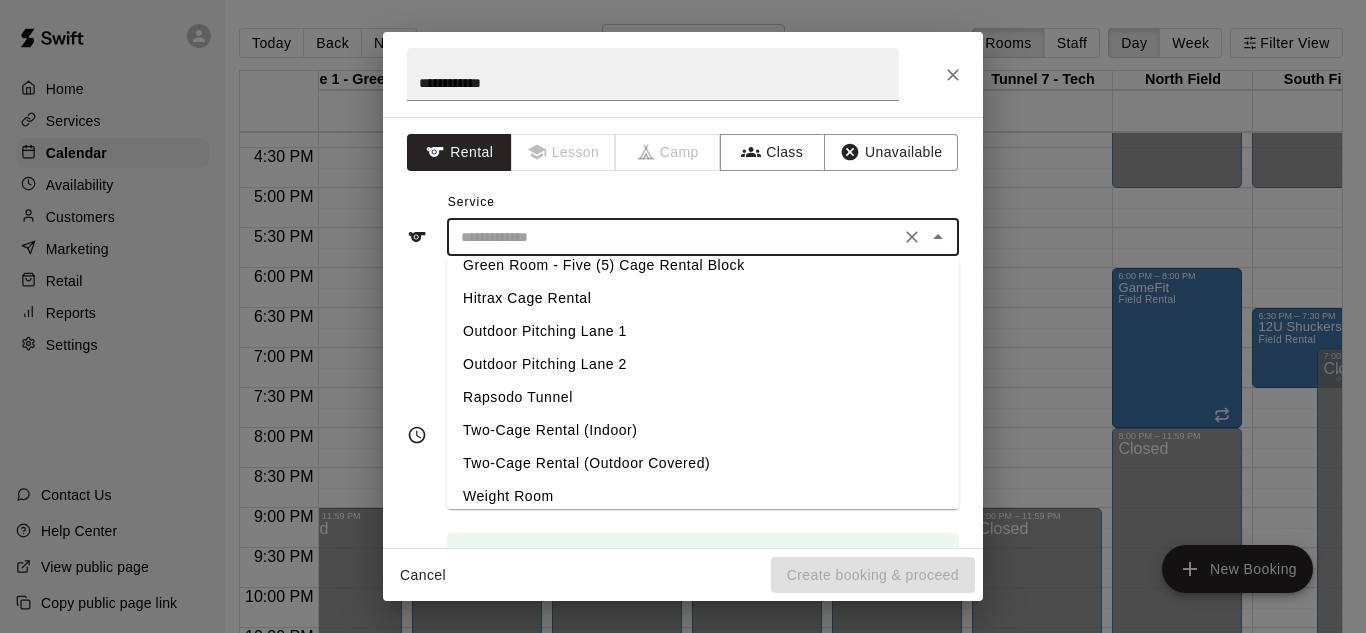 scroll, scrollTop: 192, scrollLeft: 0, axis: vertical 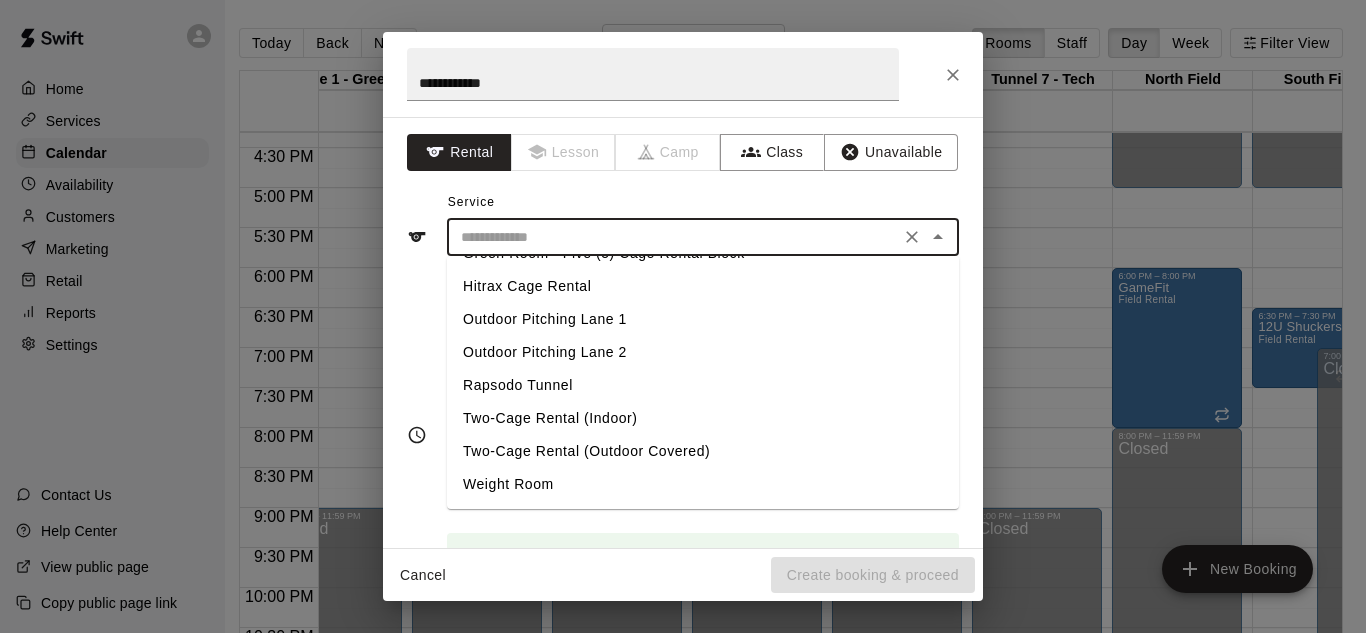 click on "Two-Cage Rental (Indoor)" at bounding box center [703, 418] 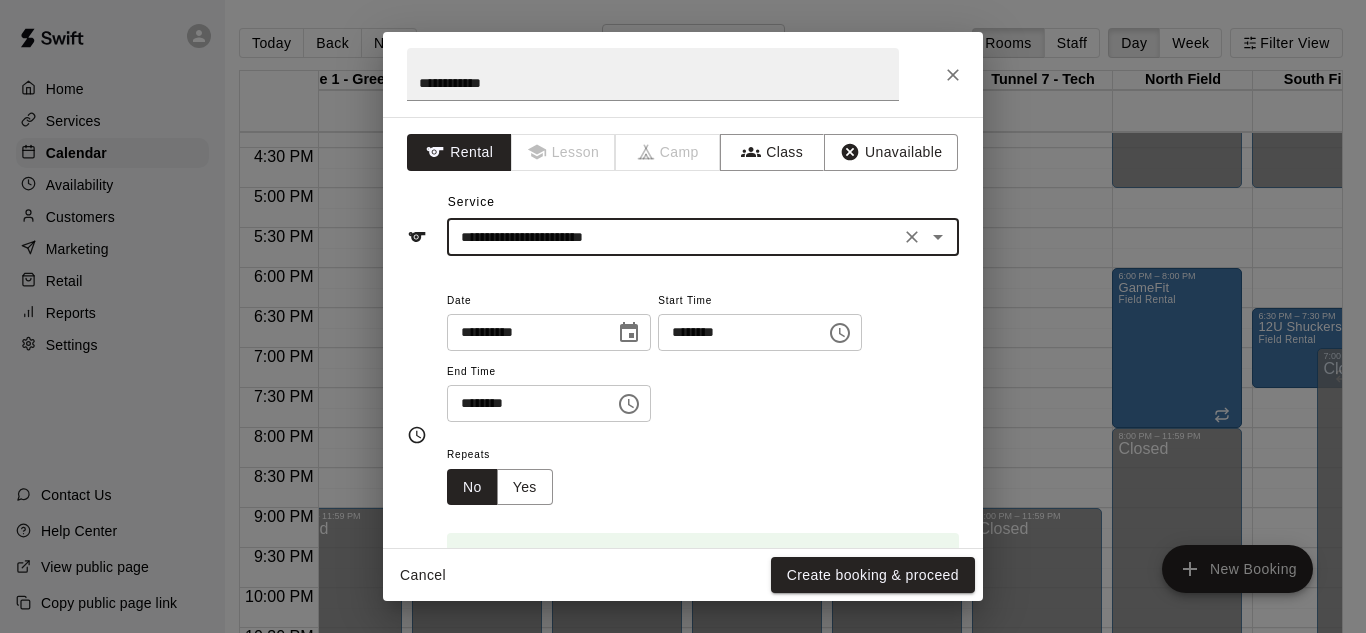 click 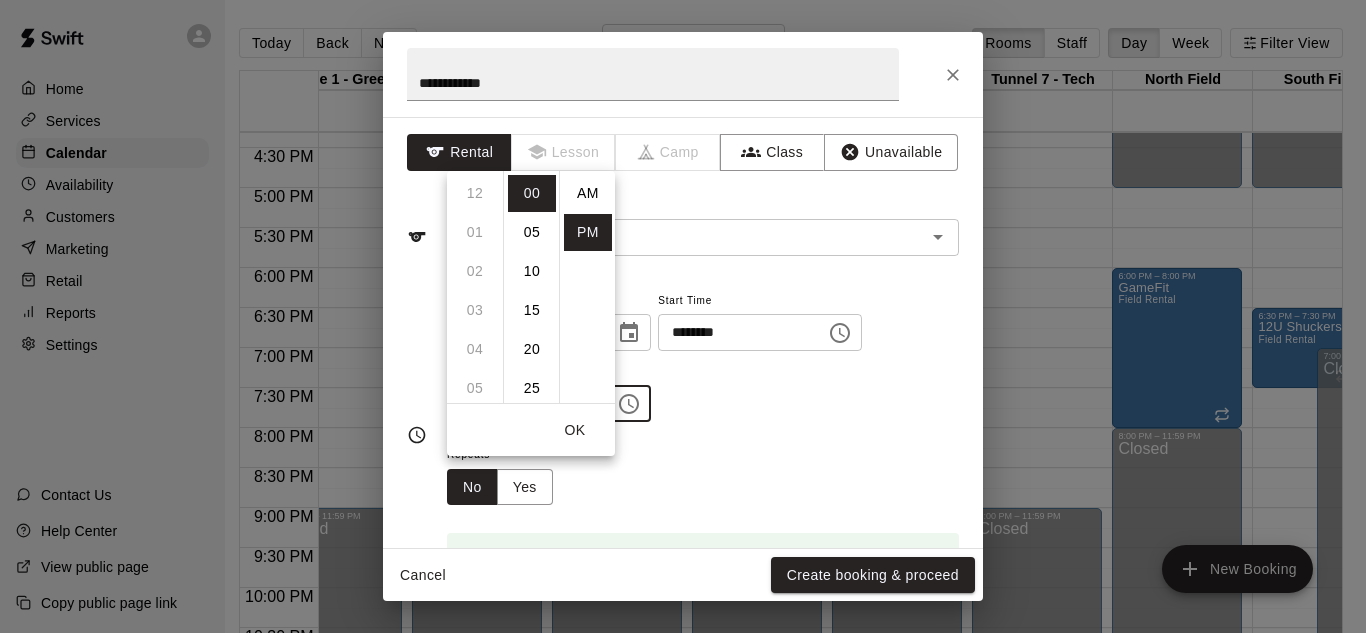 scroll, scrollTop: 273, scrollLeft: 0, axis: vertical 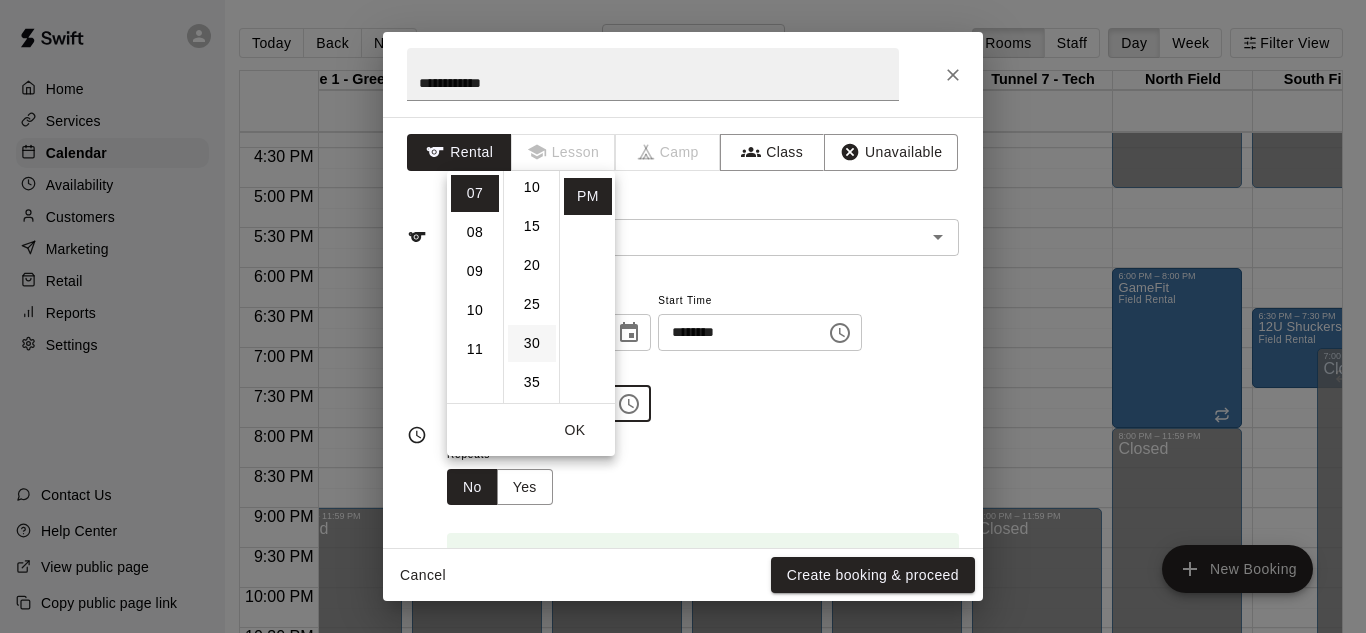 click on "30" at bounding box center (532, 343) 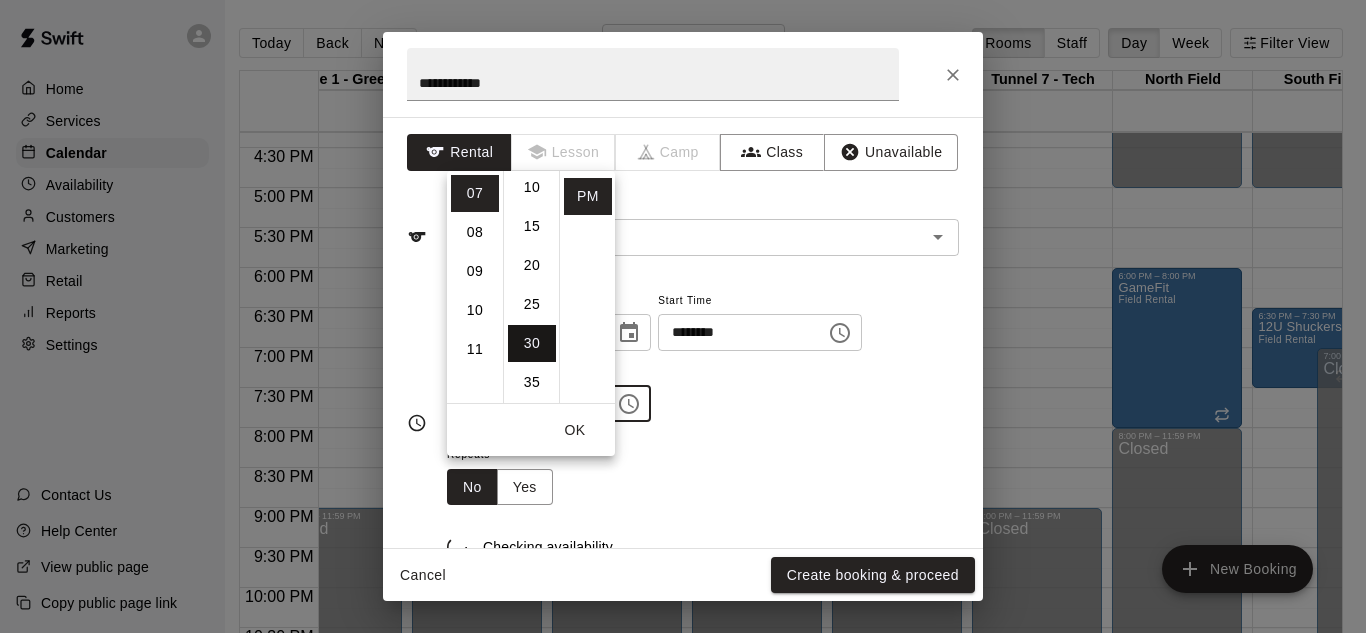 scroll, scrollTop: 234, scrollLeft: 0, axis: vertical 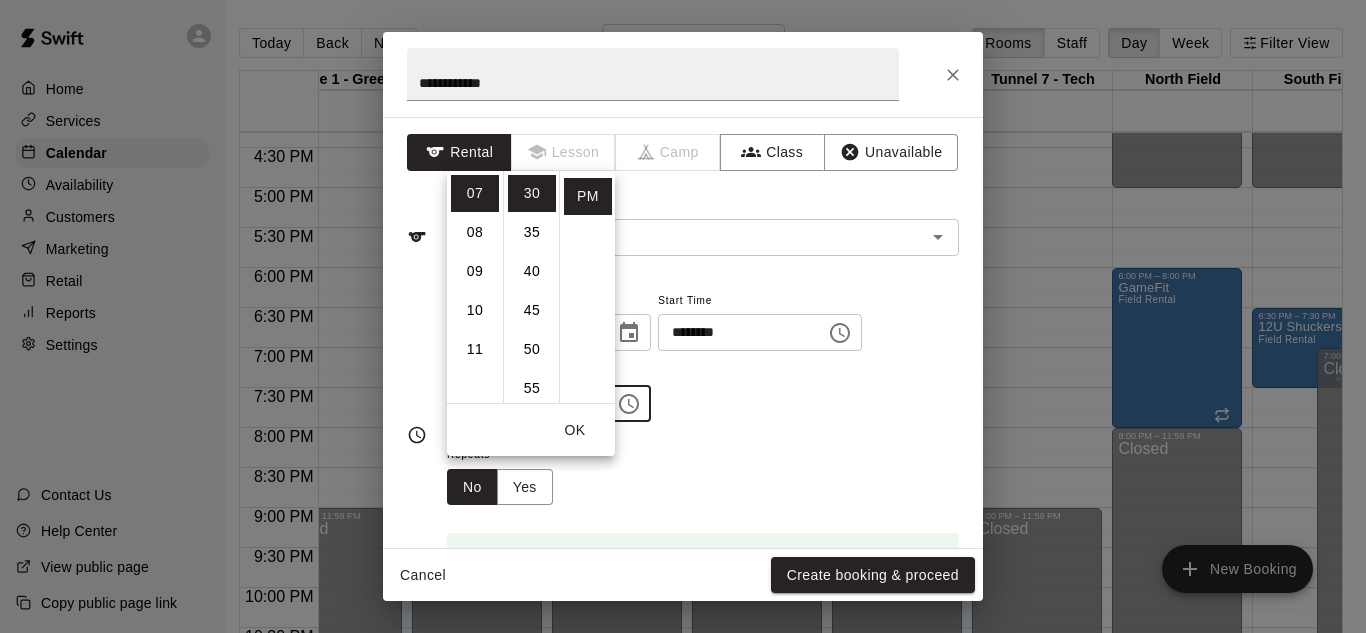 click on "OK" at bounding box center (575, 430) 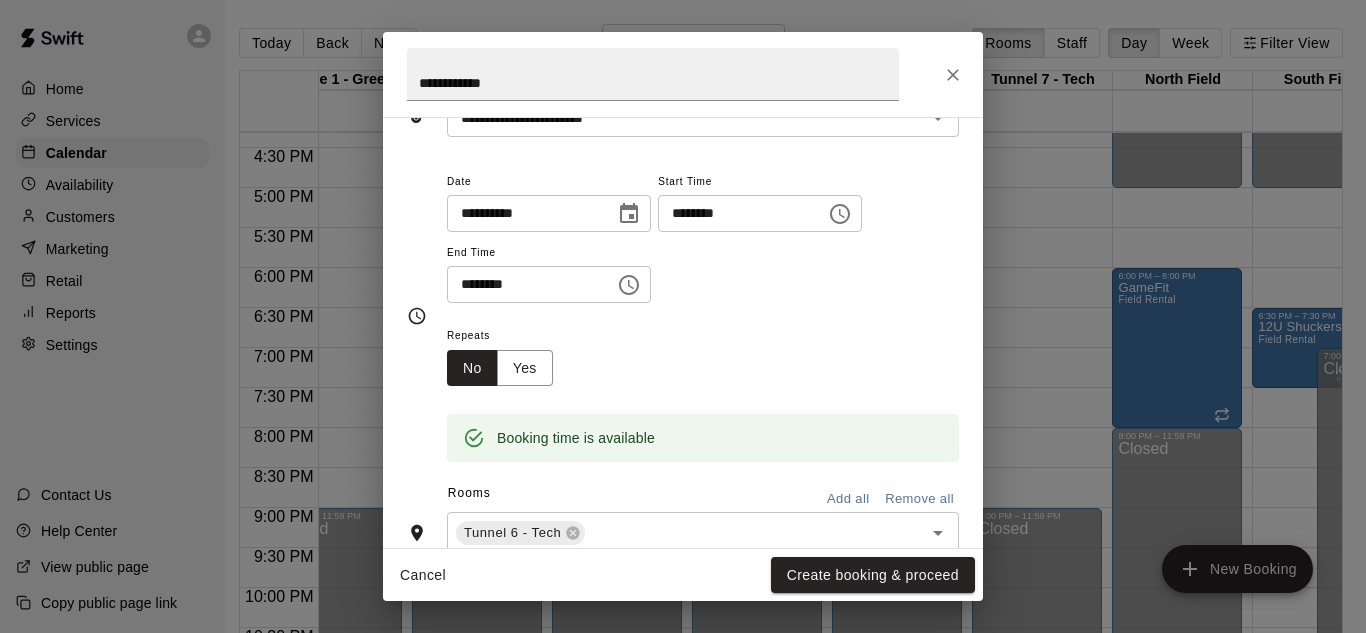 scroll, scrollTop: 122, scrollLeft: 0, axis: vertical 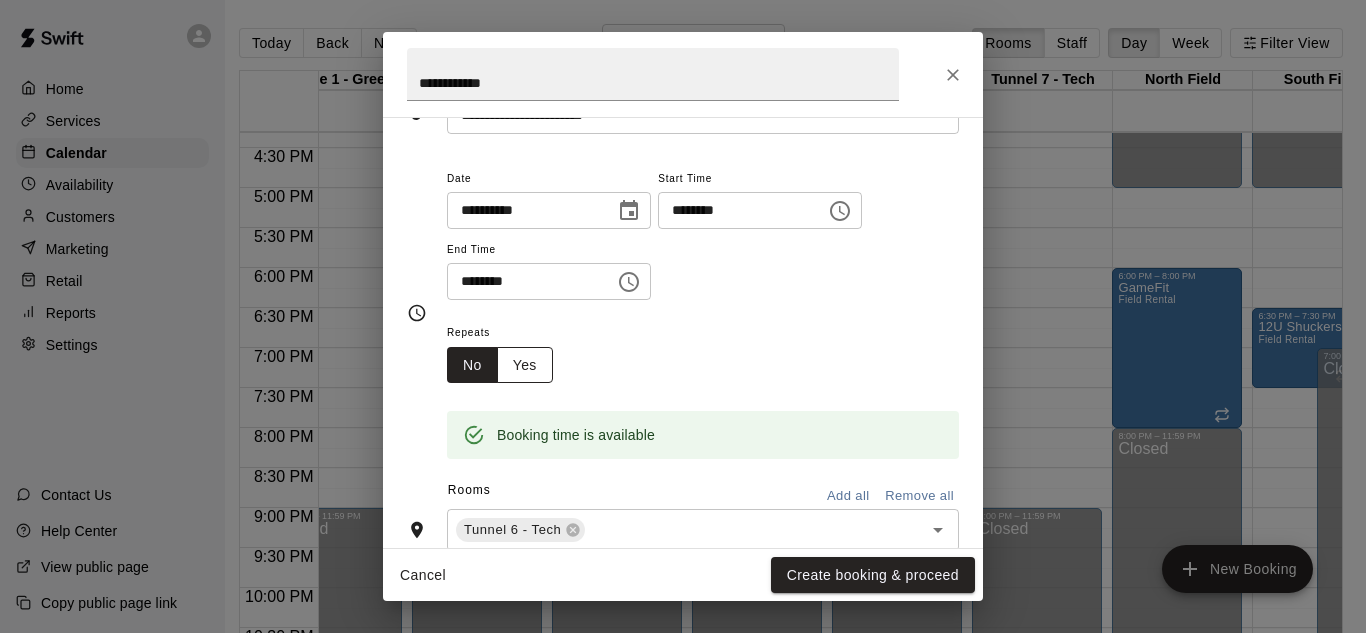click on "Yes" at bounding box center [525, 365] 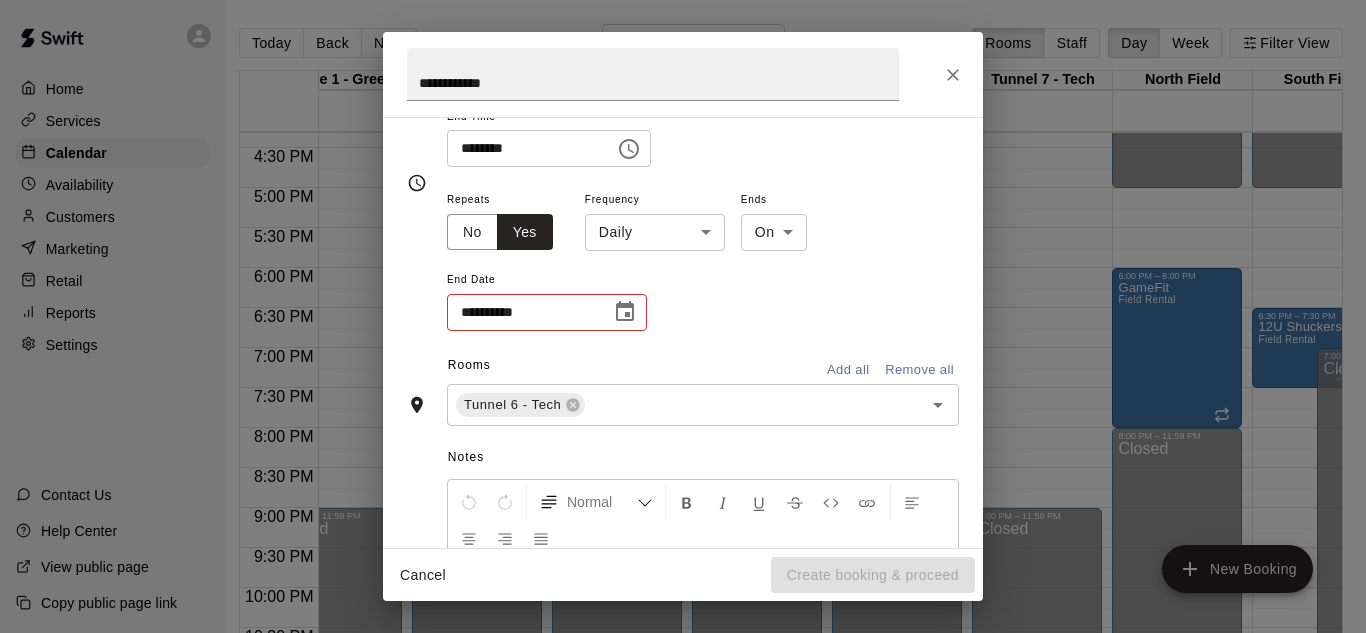 scroll, scrollTop: 259, scrollLeft: 0, axis: vertical 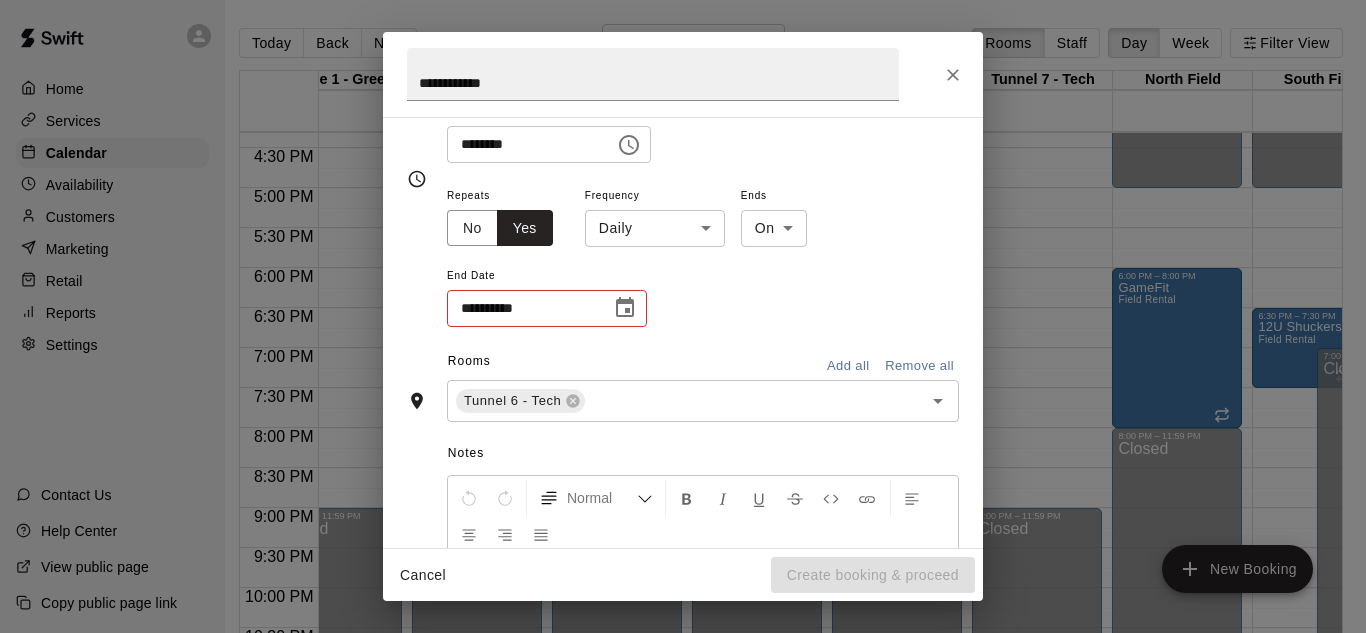 click on "Home Services Calendar Availability Customers Marketing Retail Reports Settings Contact Us Help Center View public page Copy public page link Today Back Next Wednesday Aug 20 Rooms Staff Day Week Filter View Instructor Lane (Cage 3) - Green 20 Wed Weight Room 20 Wed Classroom 20 Wed Instructor Lane (Cage 8) - Outdoor 20 Wed Pitching Lane 2 20 Wed Pitching Lane 1 20 Wed Tunnel 9 - Outdoor 20 Wed Tunnel 10 - Outdoor 20 Wed Cage 1 - Green 20 Wed Cage 2 - Green 20 Wed Cage 4 - Green 20 Wed Cage 5 - Green 20 Wed Tunnel 6 - Tech 20 Wed Tunnel 7 - Tech 20 Wed North Field 20 Wed South Field 20 Wed 12:00 AM 12:30 AM 1:00 AM 1:30 AM 2:00 AM 2:30 AM 3:00 AM 3:30 AM 4:00 AM 4:30 AM 5:00 AM 5:30 AM 6:00 AM 6:30 AM 7:00 AM 7:30 AM 8:00 AM 8:30 AM 9:00 AM 9:30 AM 10:00 AM 10:30 AM 11:00 AM 11:30 AM 12:00 PM 12:30 PM 1:00 PM 1:30 PM 2:00 PM 2:30 PM 3:00 PM 3:30 PM 4:00 PM 4:30 PM 5:00 PM 5:30 PM 6:00 PM 6:30 PM 7:00 PM 7:30 PM 8:00 PM 8:30 PM 9:00 PM 9:30 PM 10:00 PM 10:30 PM 11:00 PM 11:30 PM 12:00 AM – 4:00 PM Closed" at bounding box center (674, 332) 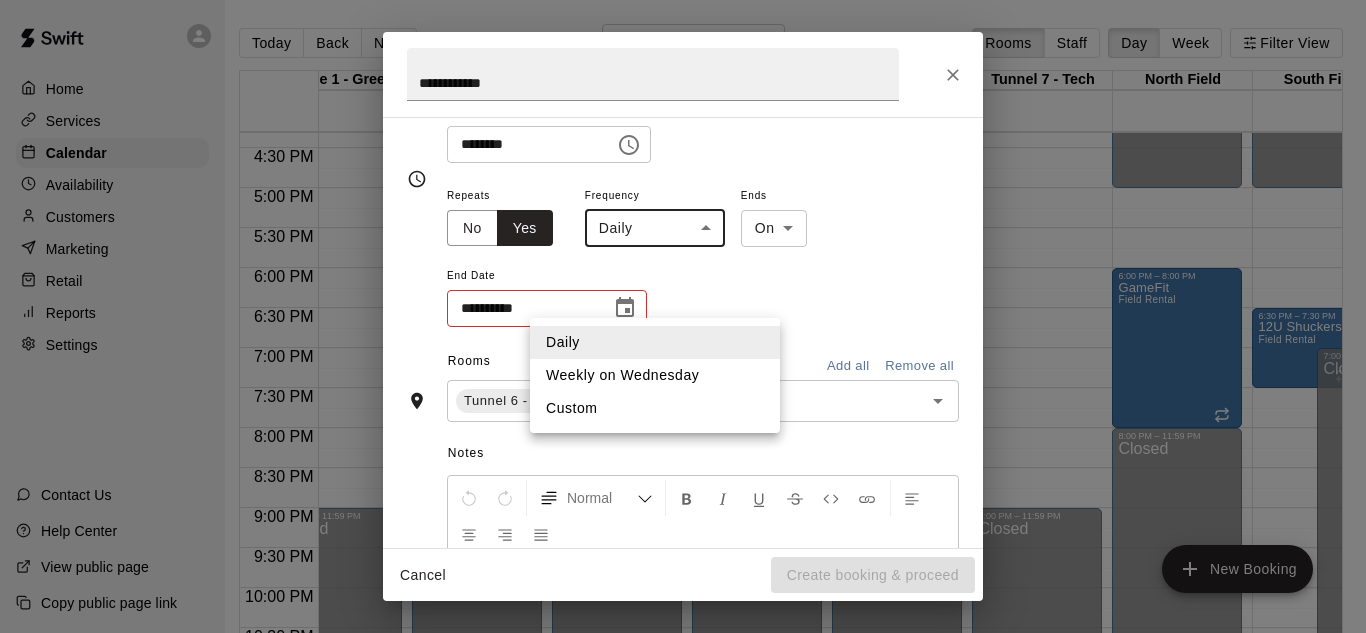 click on "Weekly on Wednesday" at bounding box center (655, 375) 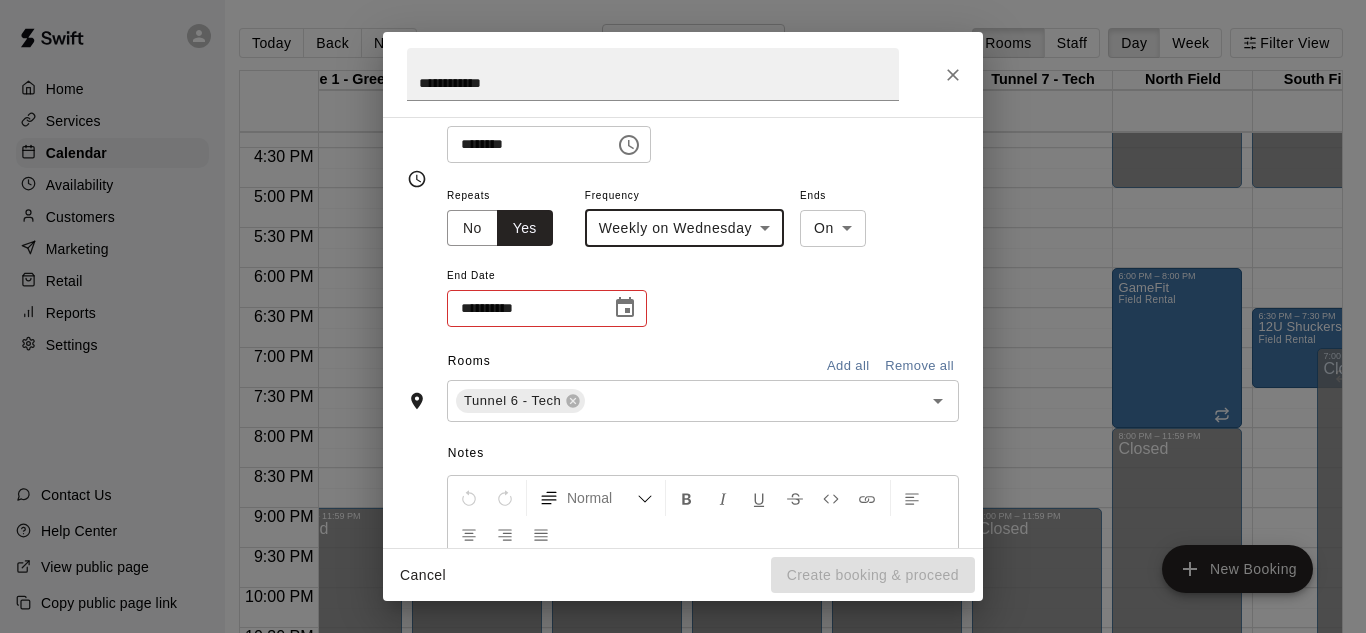 click 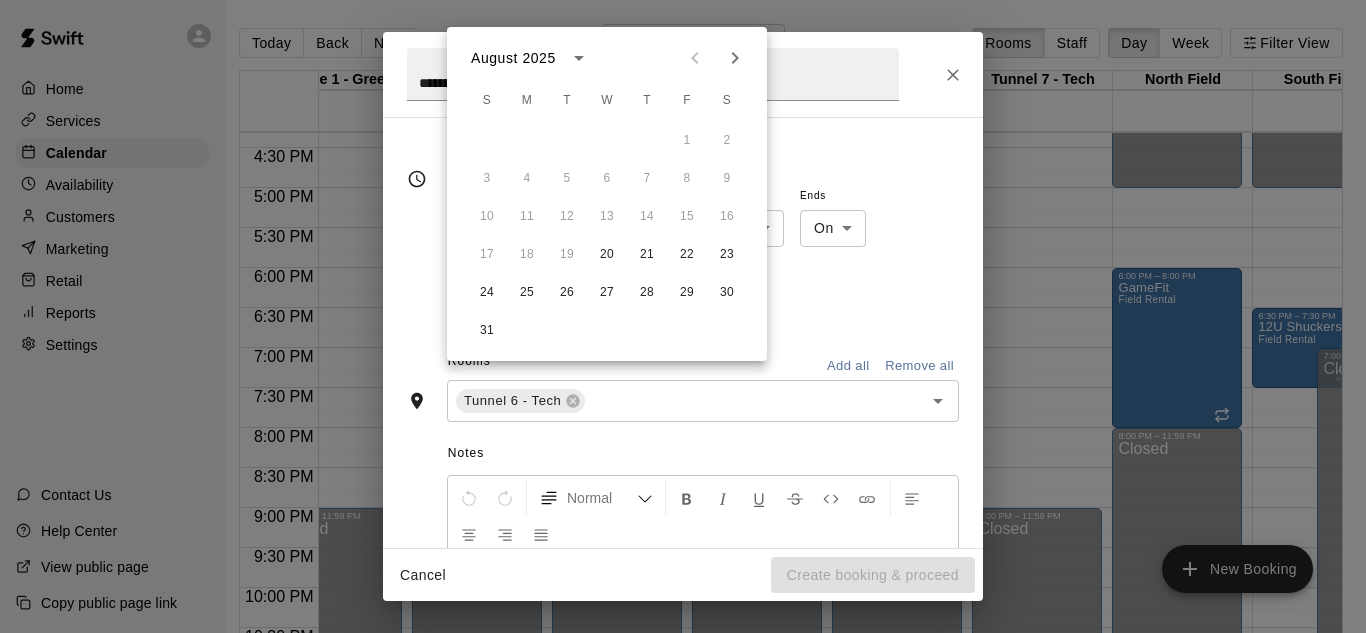 click 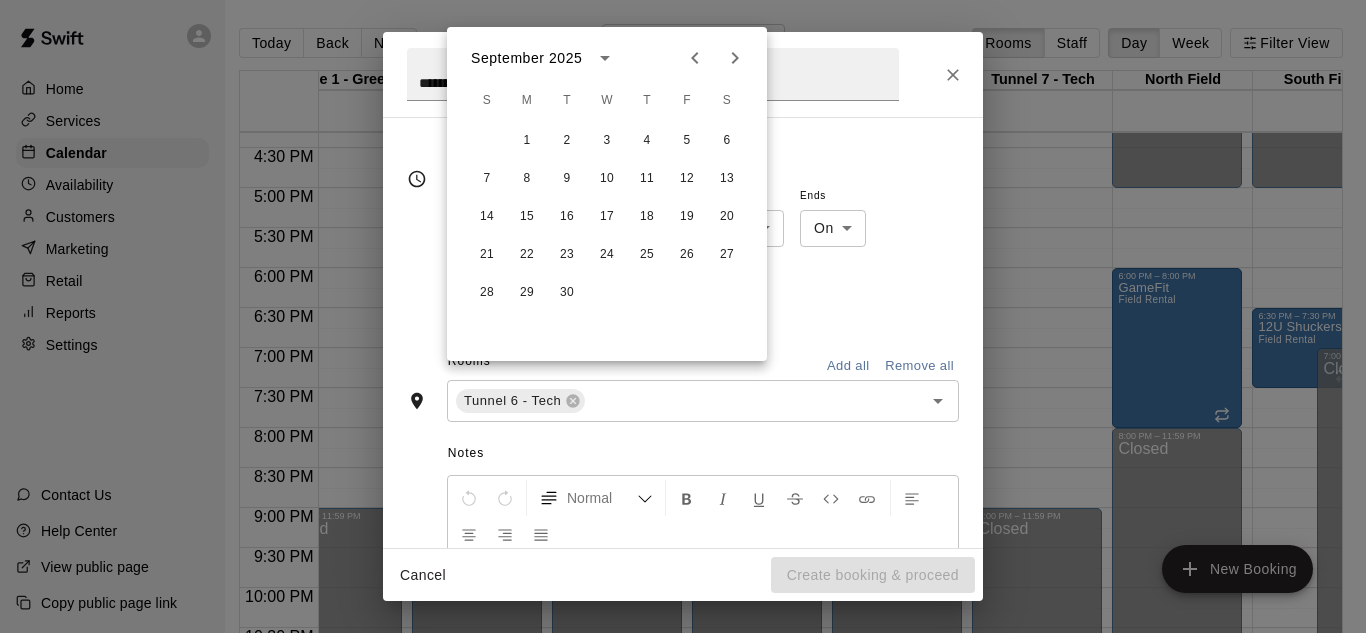 click 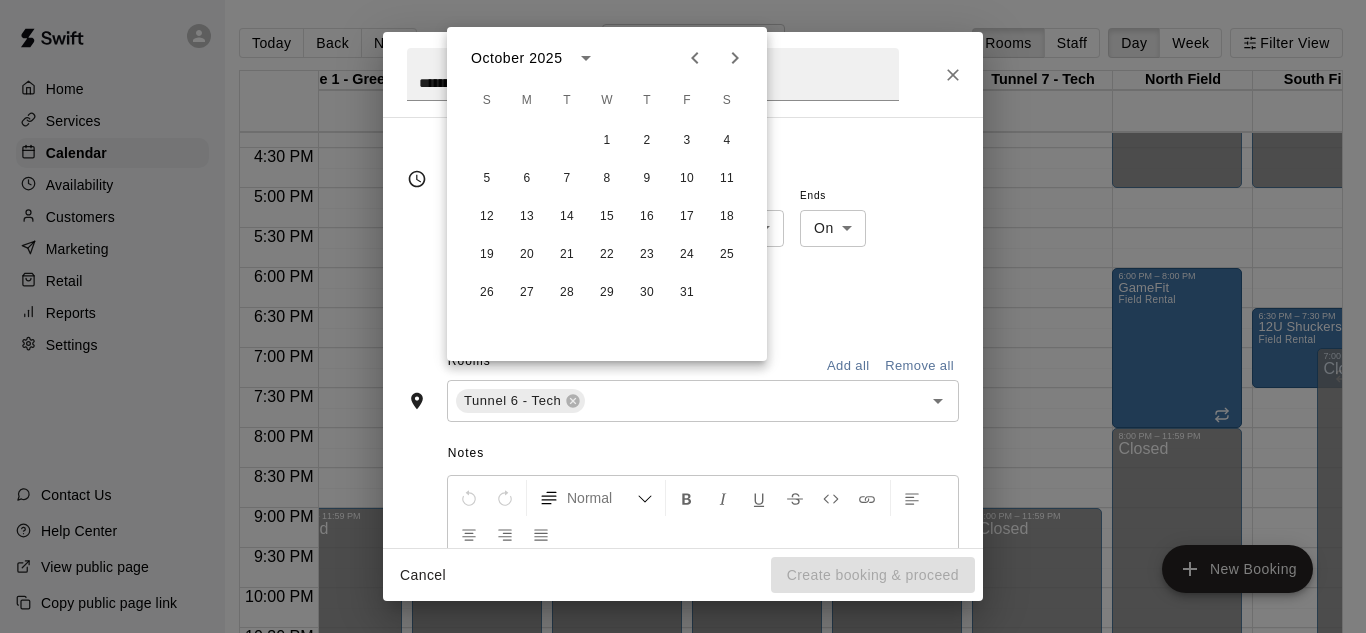 click 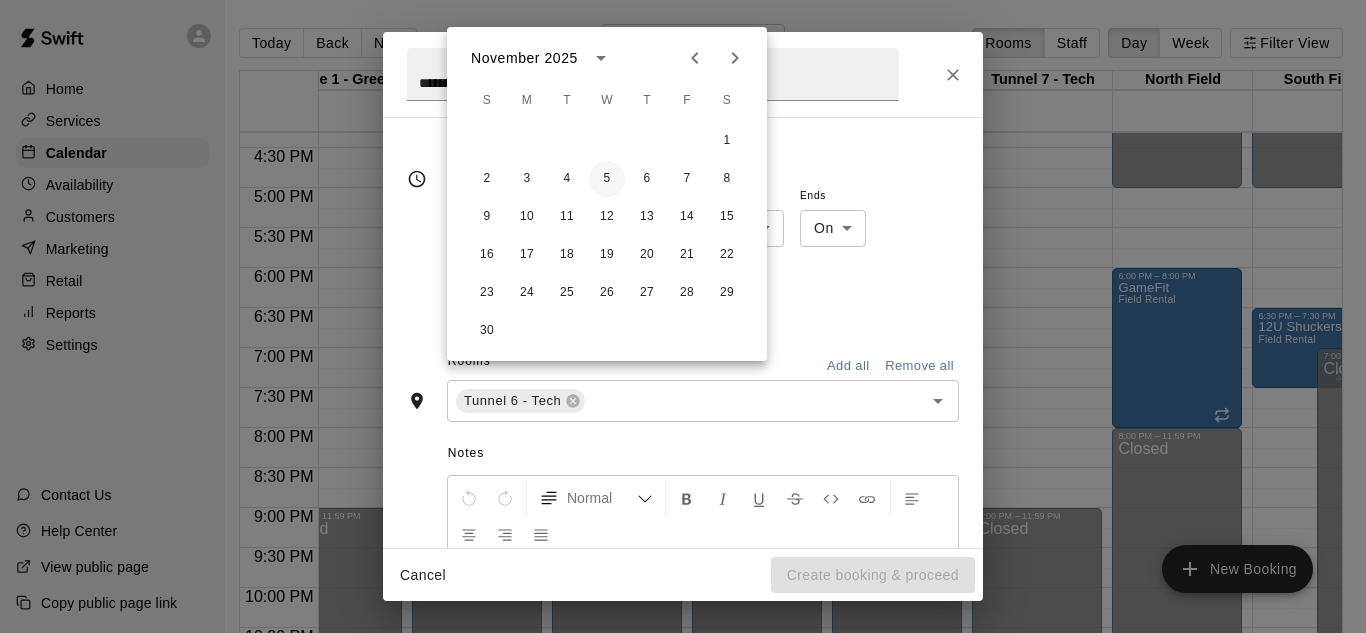 click on "5" at bounding box center [607, 179] 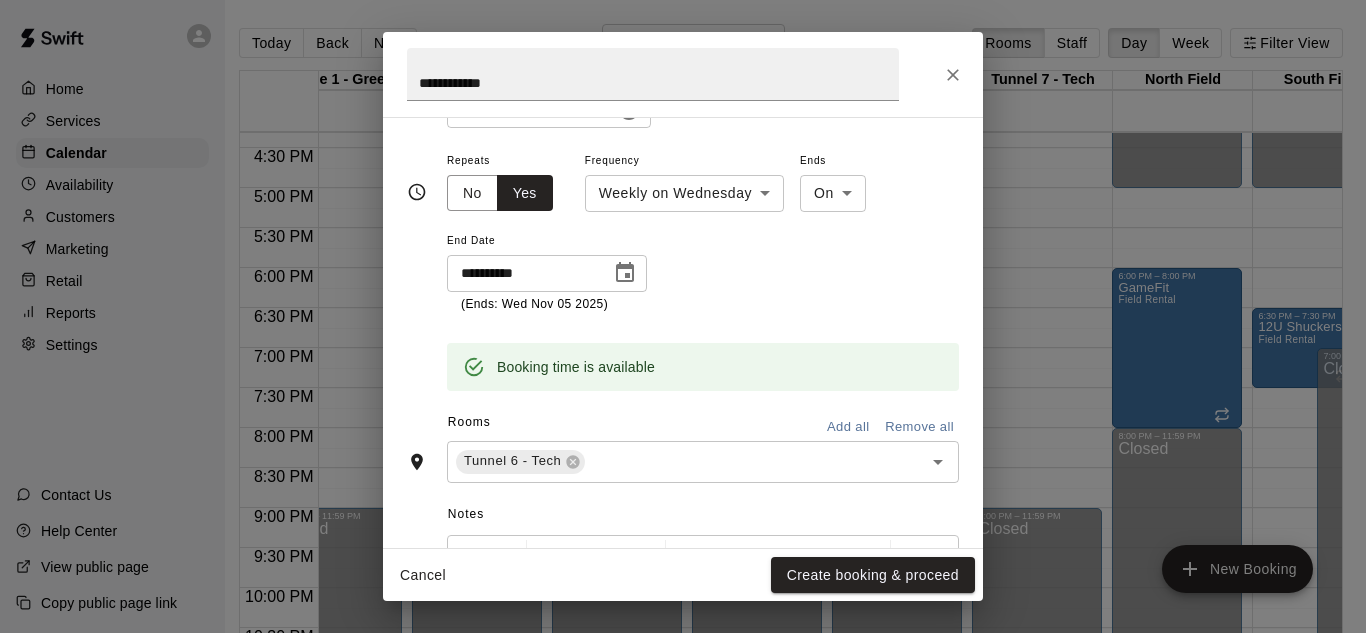 scroll, scrollTop: 306, scrollLeft: 0, axis: vertical 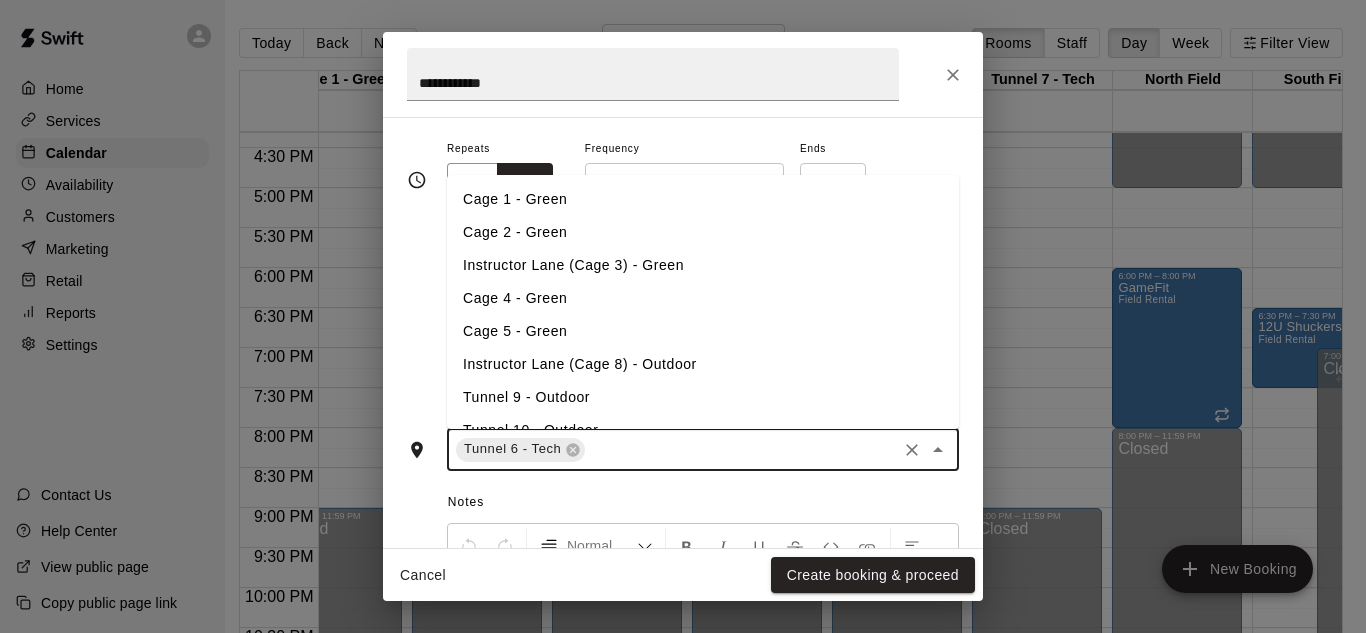click at bounding box center [741, 449] 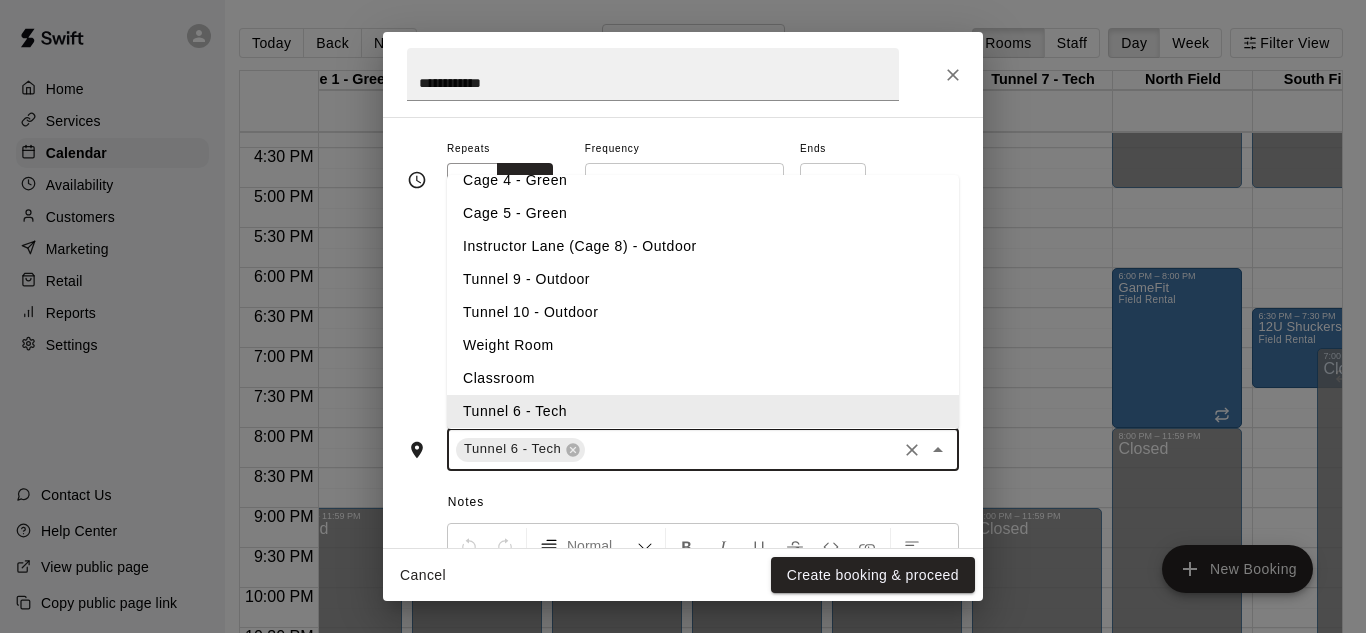 type on "*" 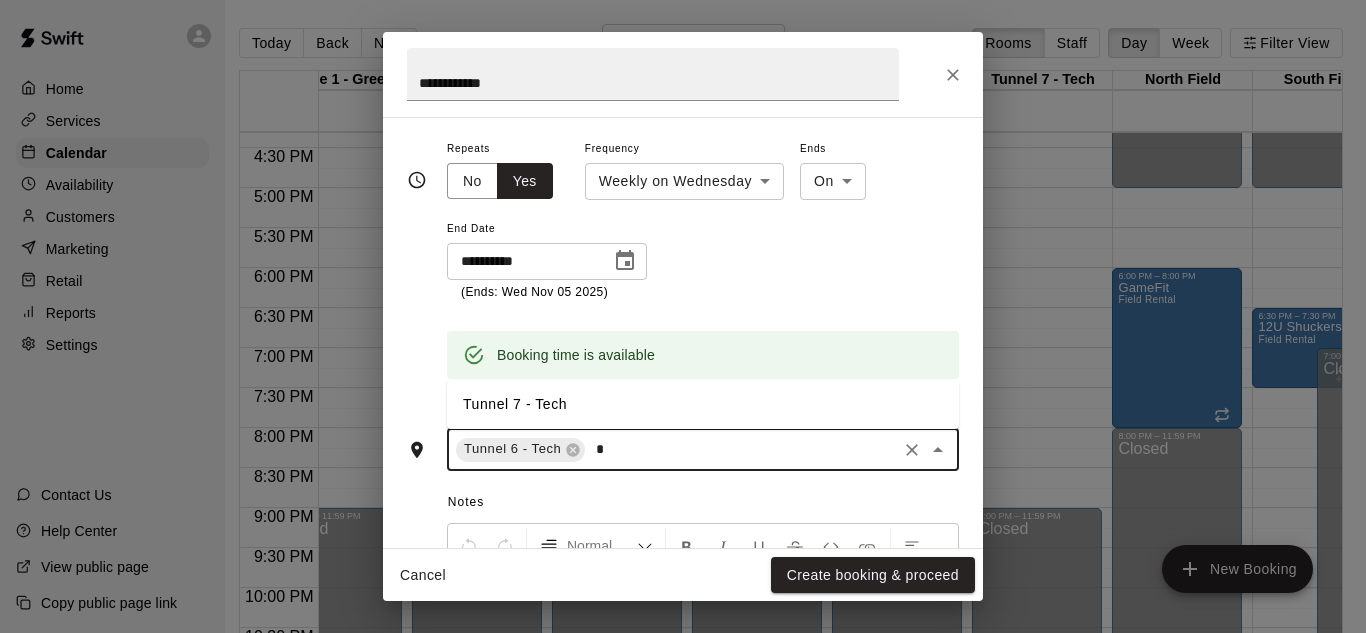 scroll, scrollTop: 0, scrollLeft: 0, axis: both 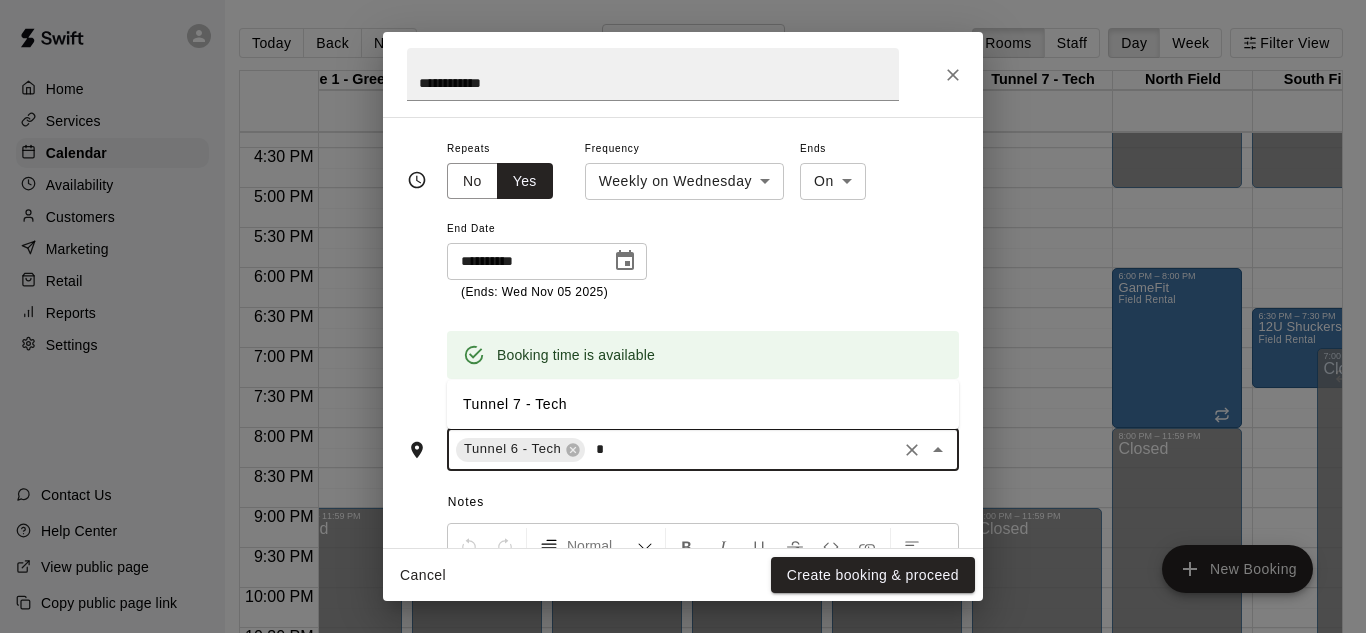 click on "Tunnel 7 - Tech" at bounding box center [703, 404] 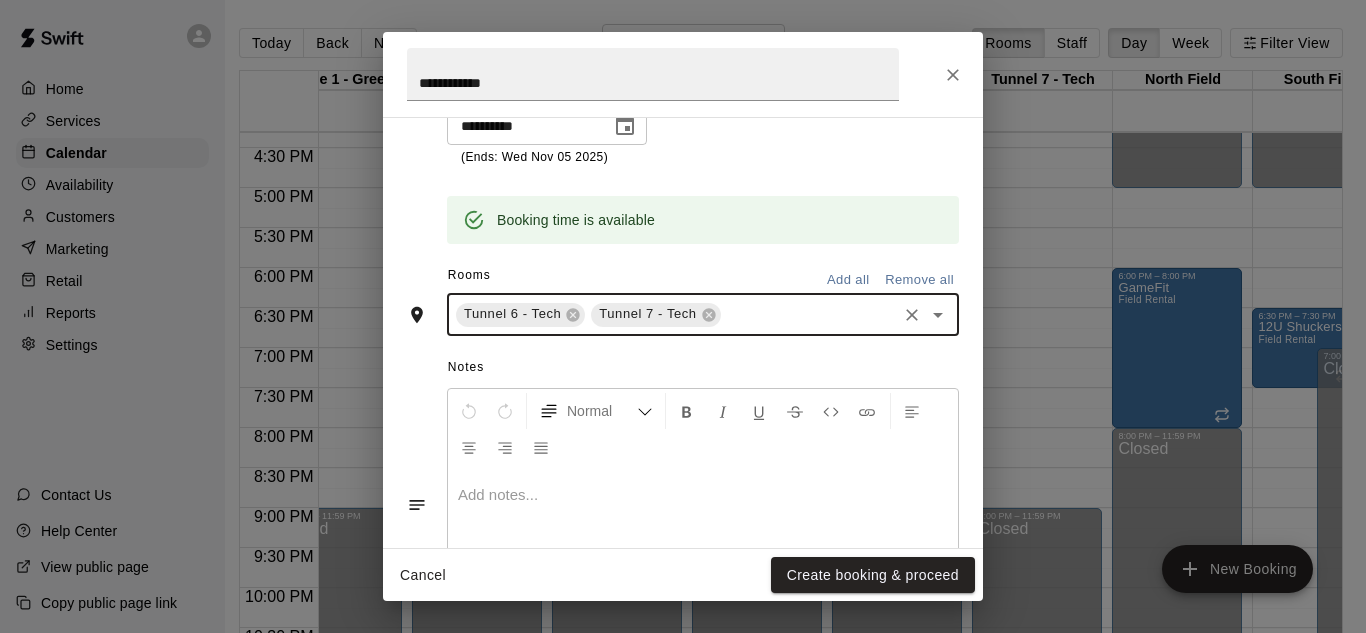 scroll, scrollTop: 440, scrollLeft: 0, axis: vertical 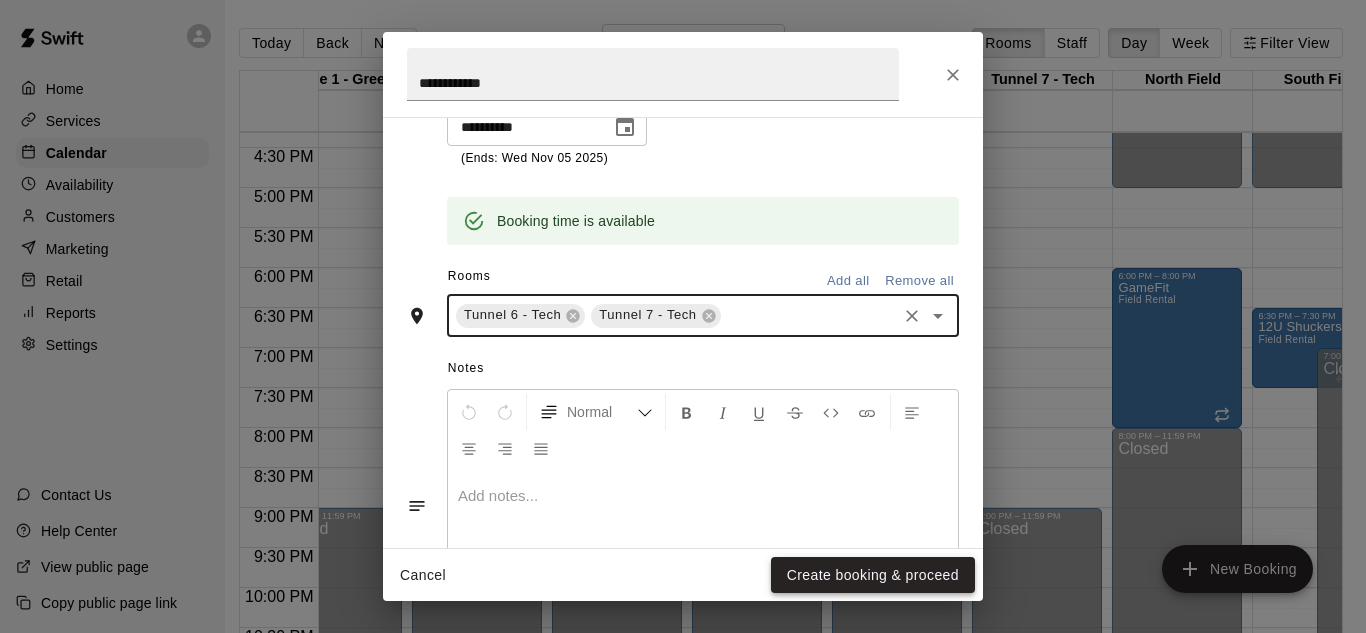 click on "Create booking & proceed" at bounding box center (873, 575) 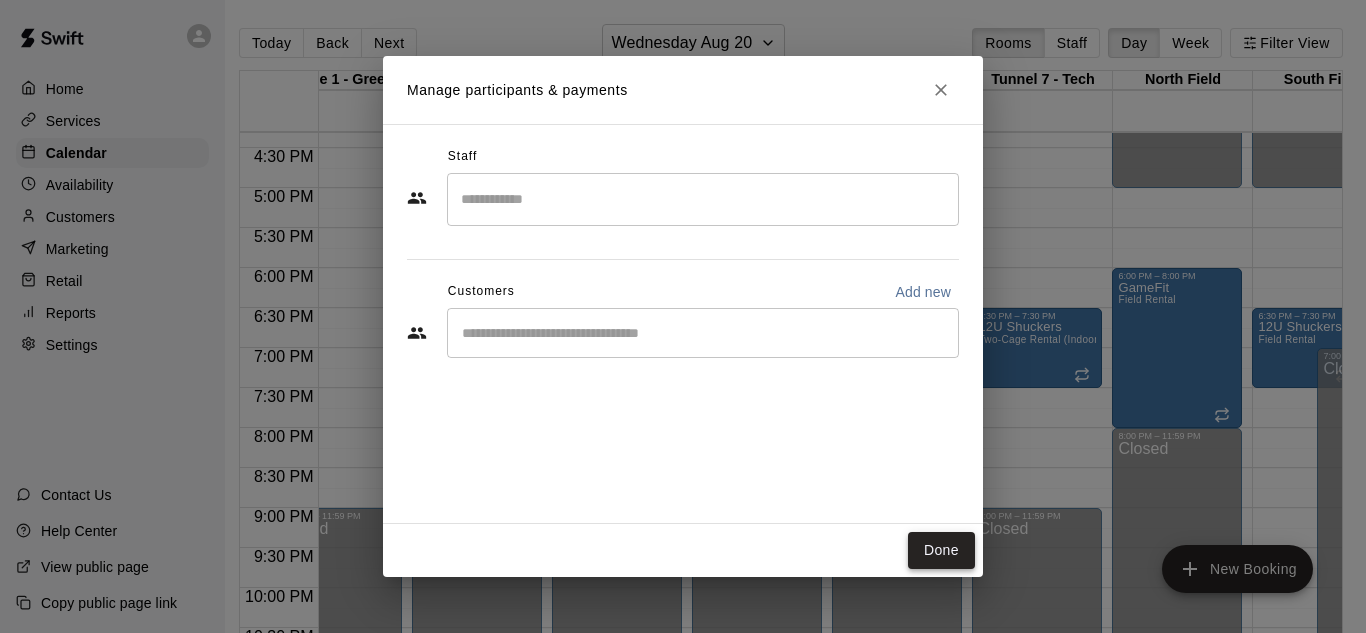 click on "Done" at bounding box center (941, 550) 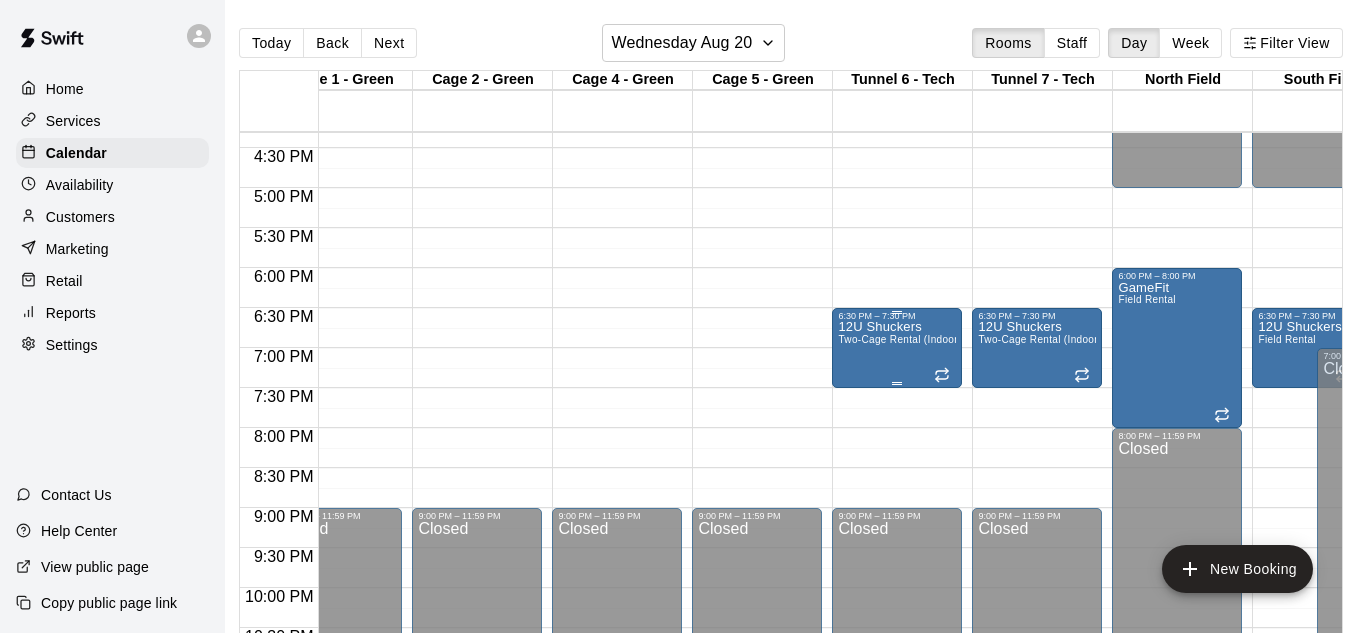 click on "12U Shuckers" at bounding box center [897, 327] 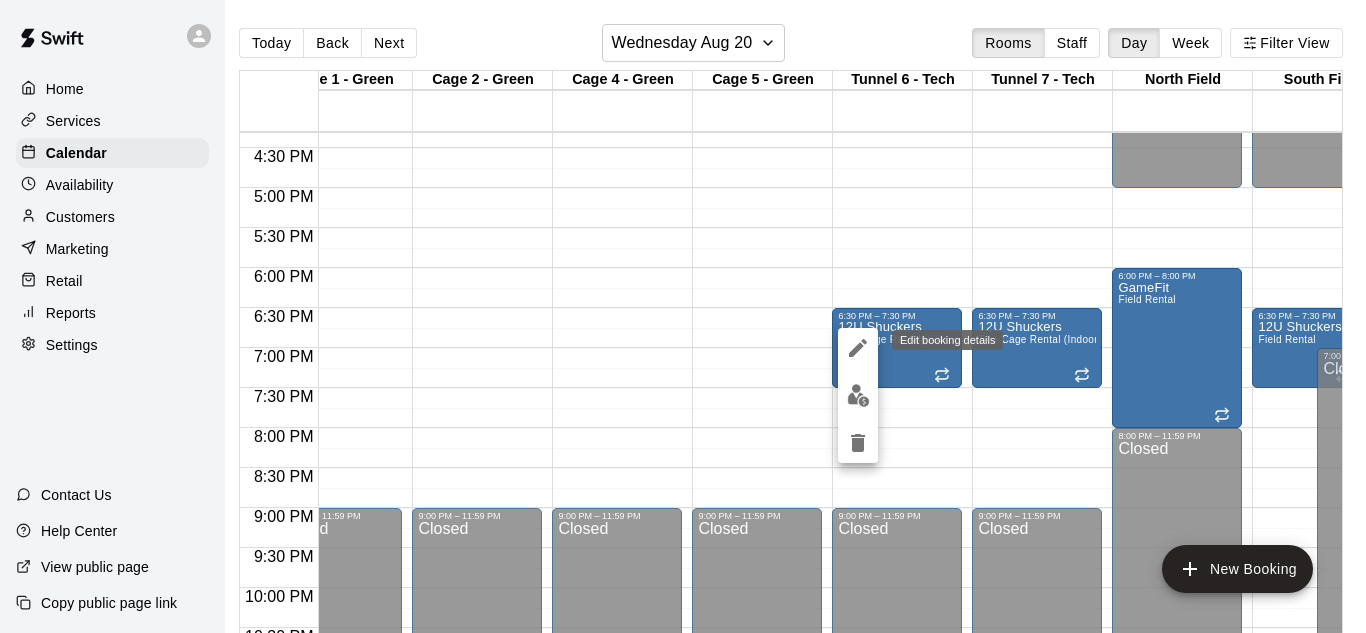 click 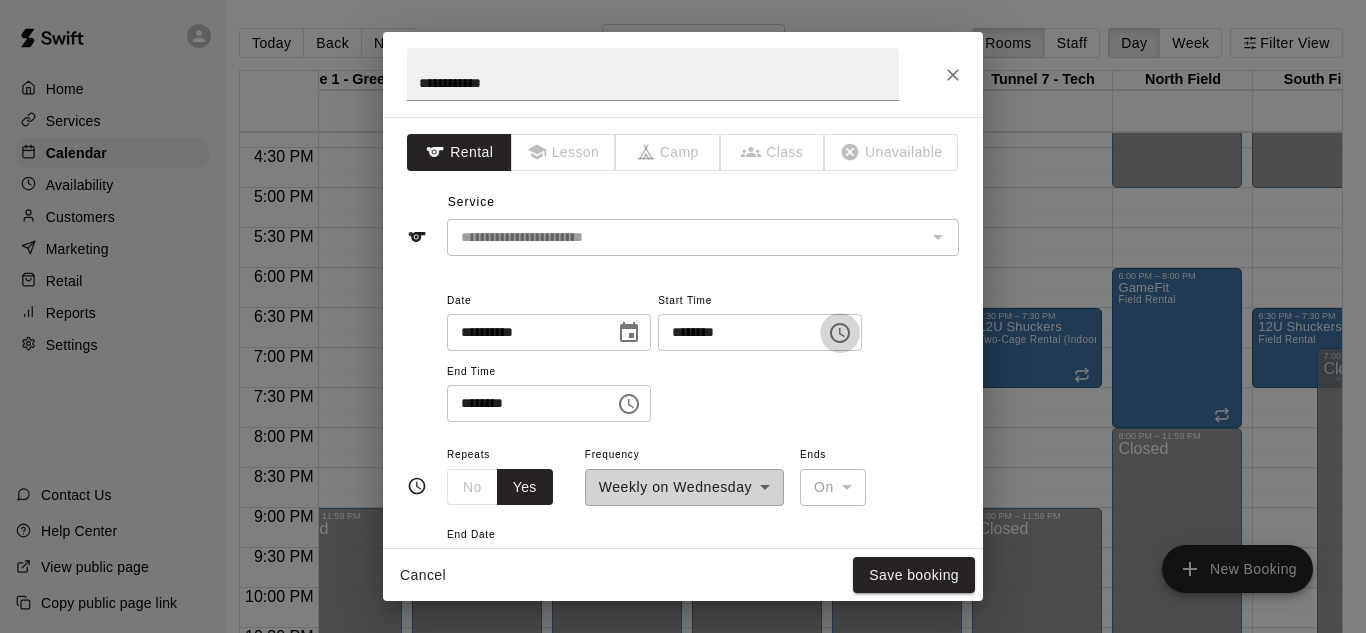 click 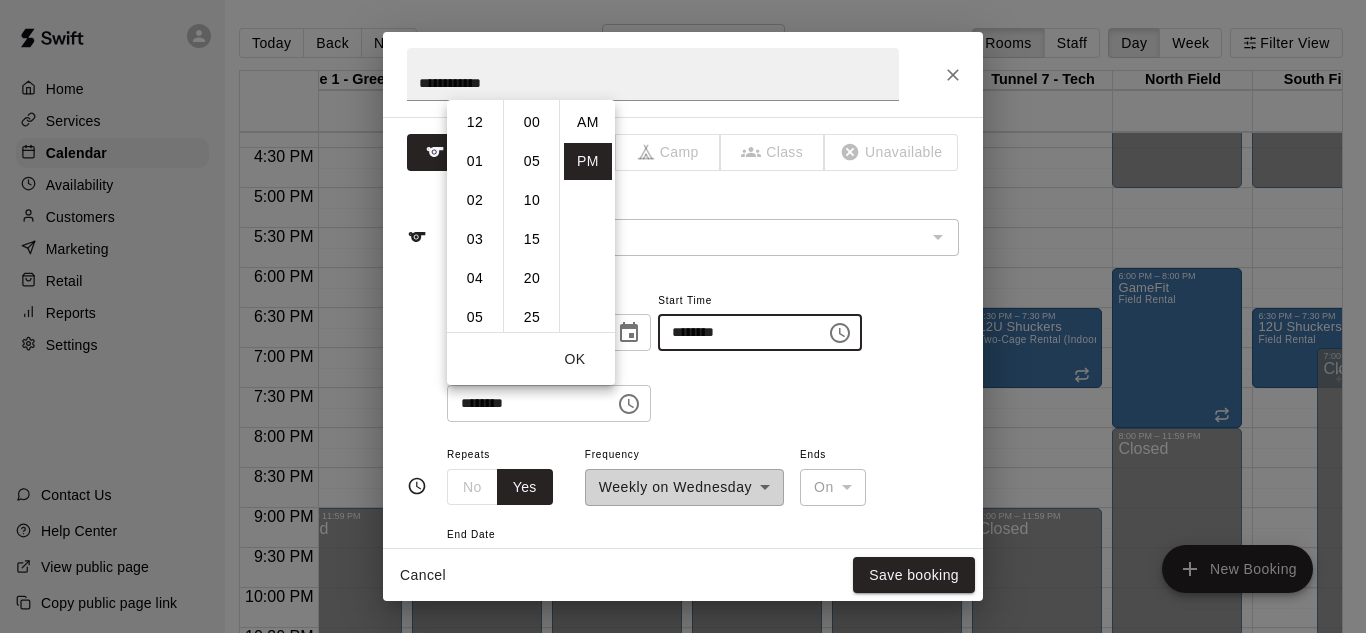 scroll, scrollTop: 234, scrollLeft: 0, axis: vertical 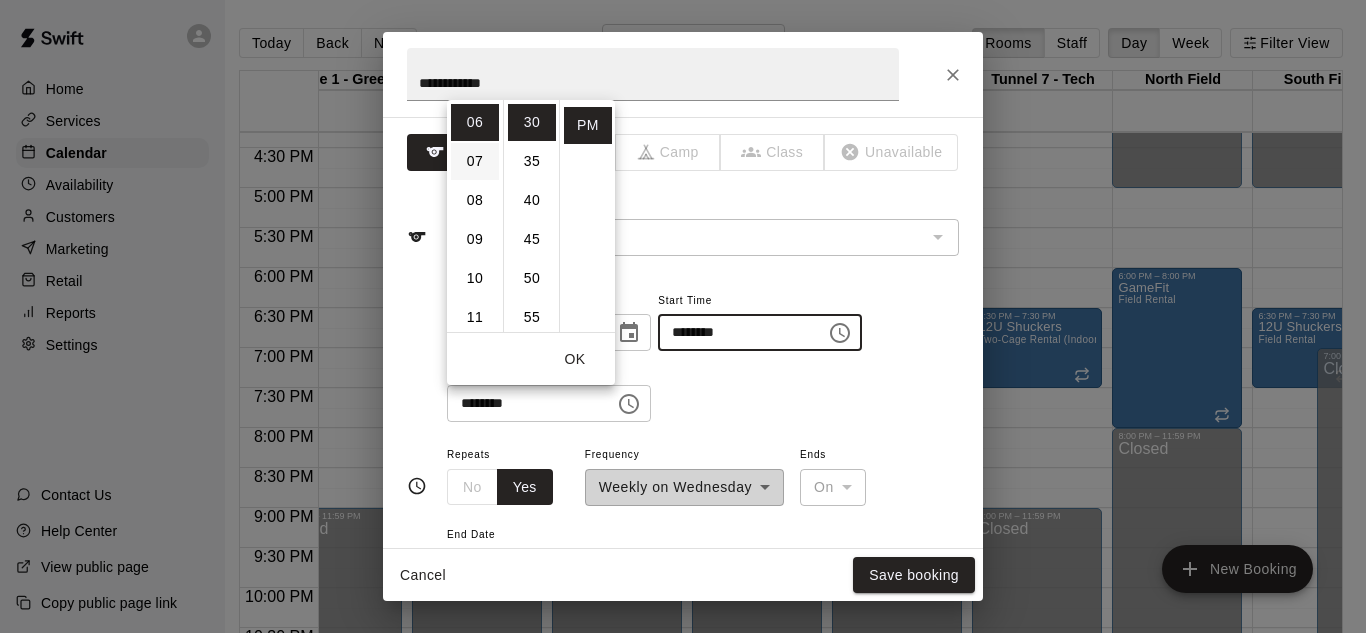 click on "07" at bounding box center (475, 161) 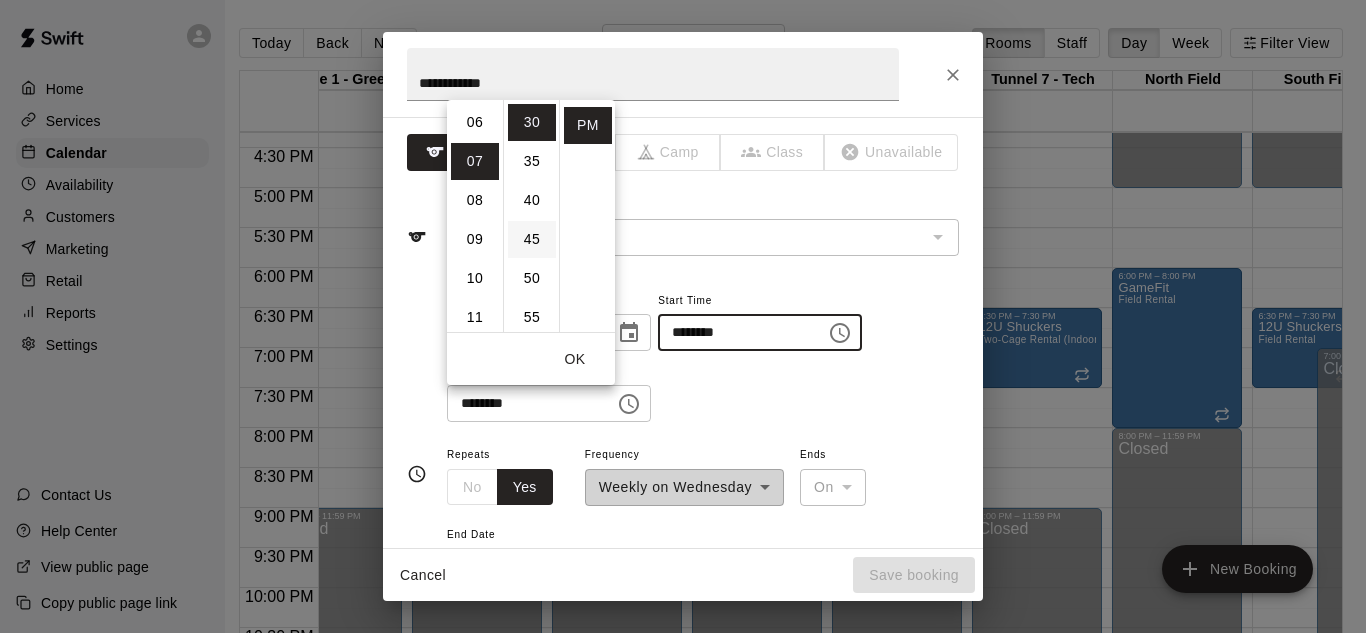 type on "********" 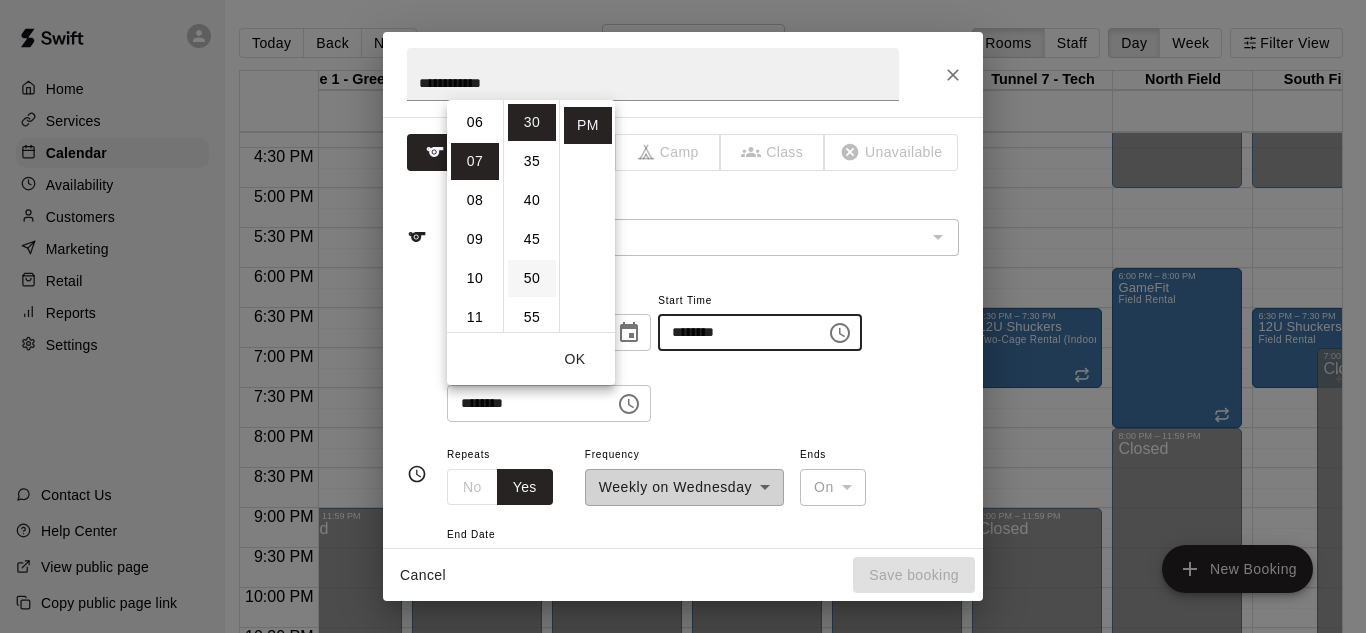 scroll, scrollTop: 273, scrollLeft: 0, axis: vertical 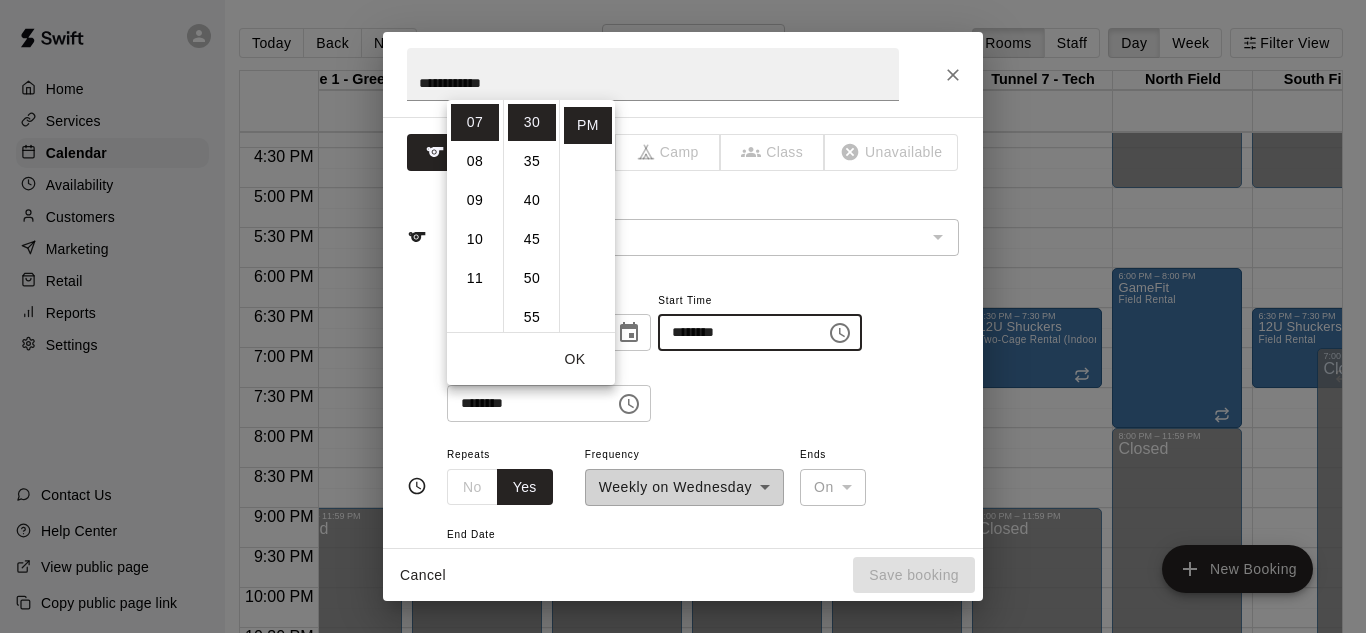 click on "OK" at bounding box center (575, 359) 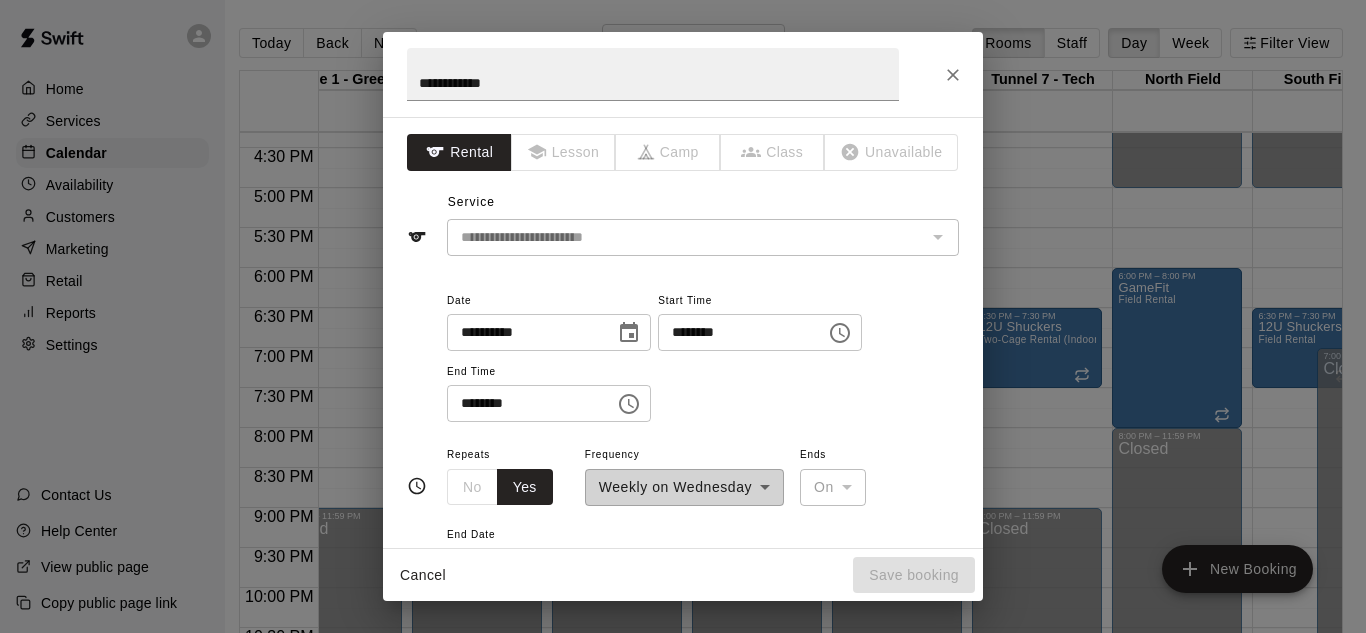 click on "********" at bounding box center (524, 403) 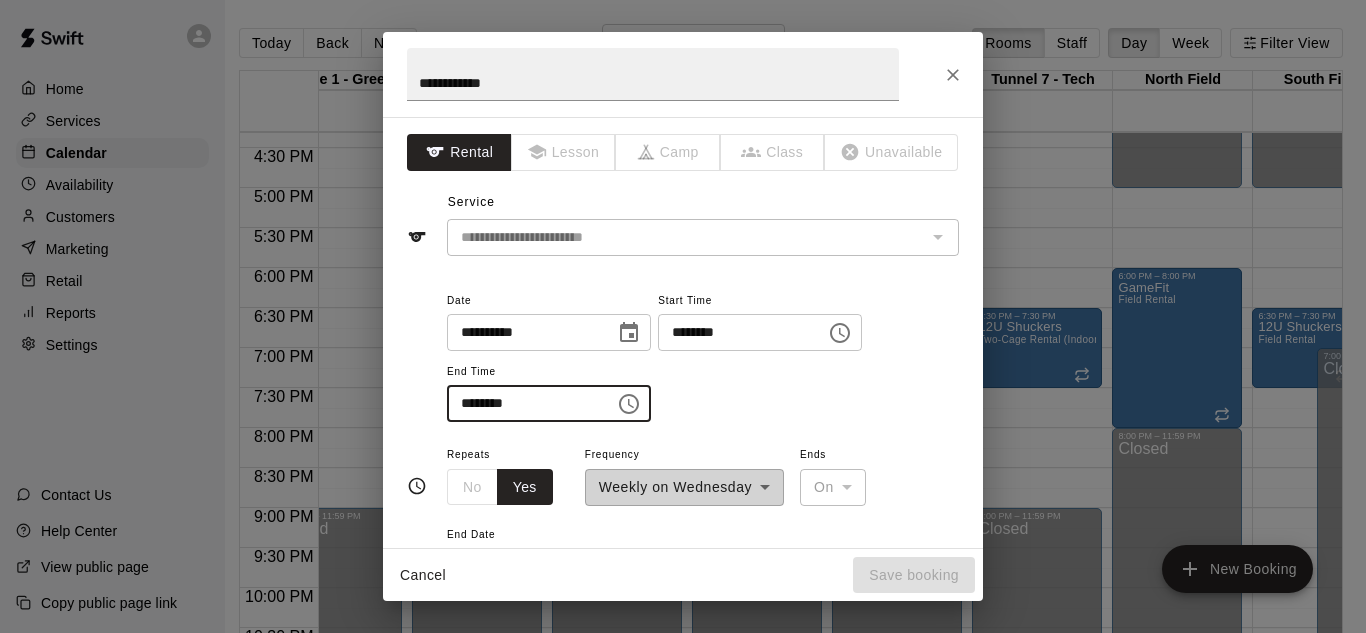 click 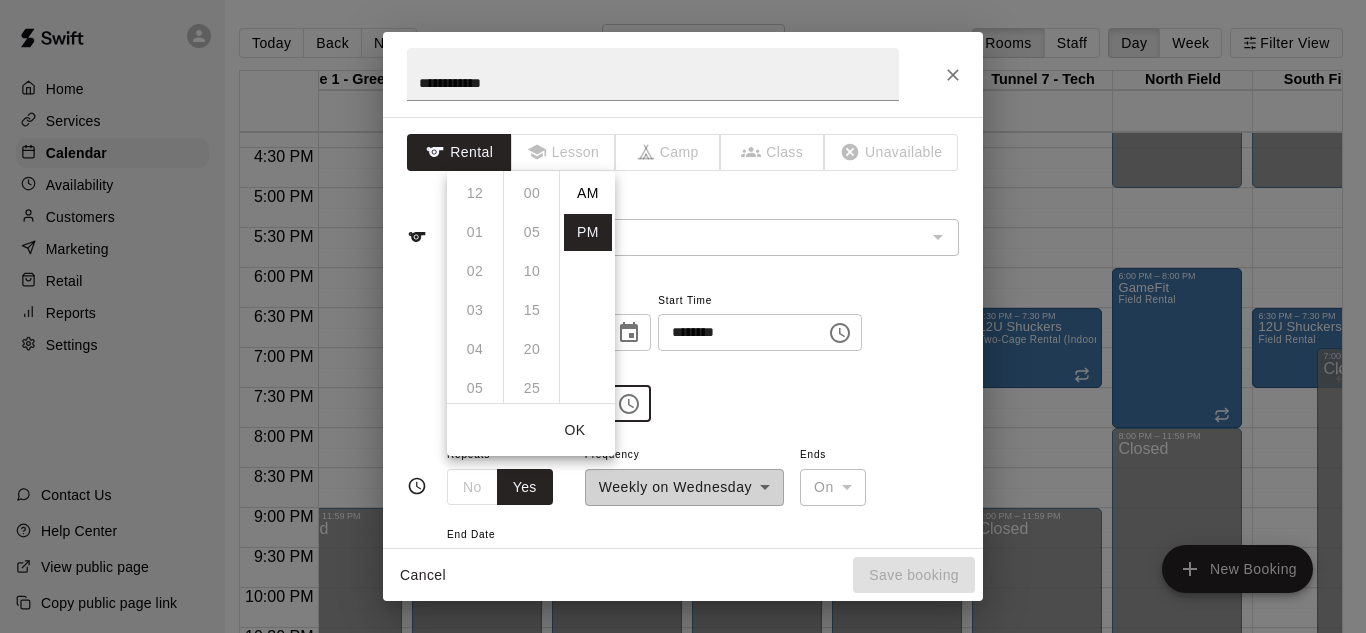 scroll, scrollTop: 273, scrollLeft: 0, axis: vertical 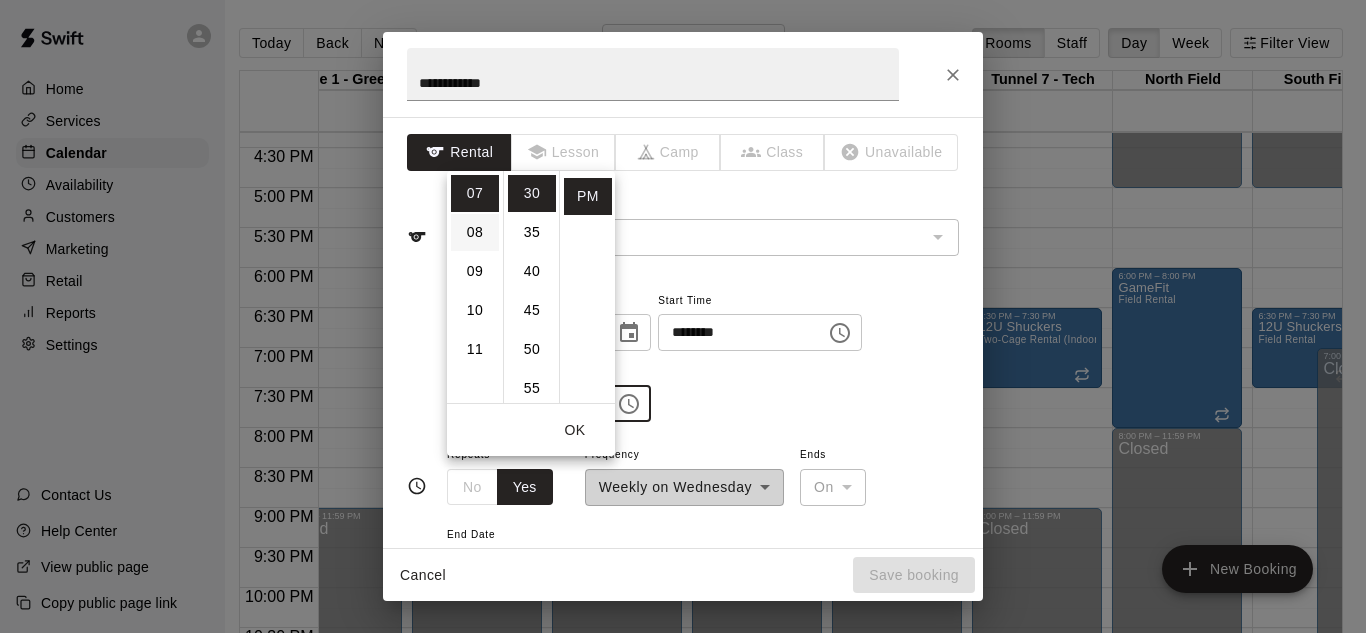click on "08" at bounding box center (475, 232) 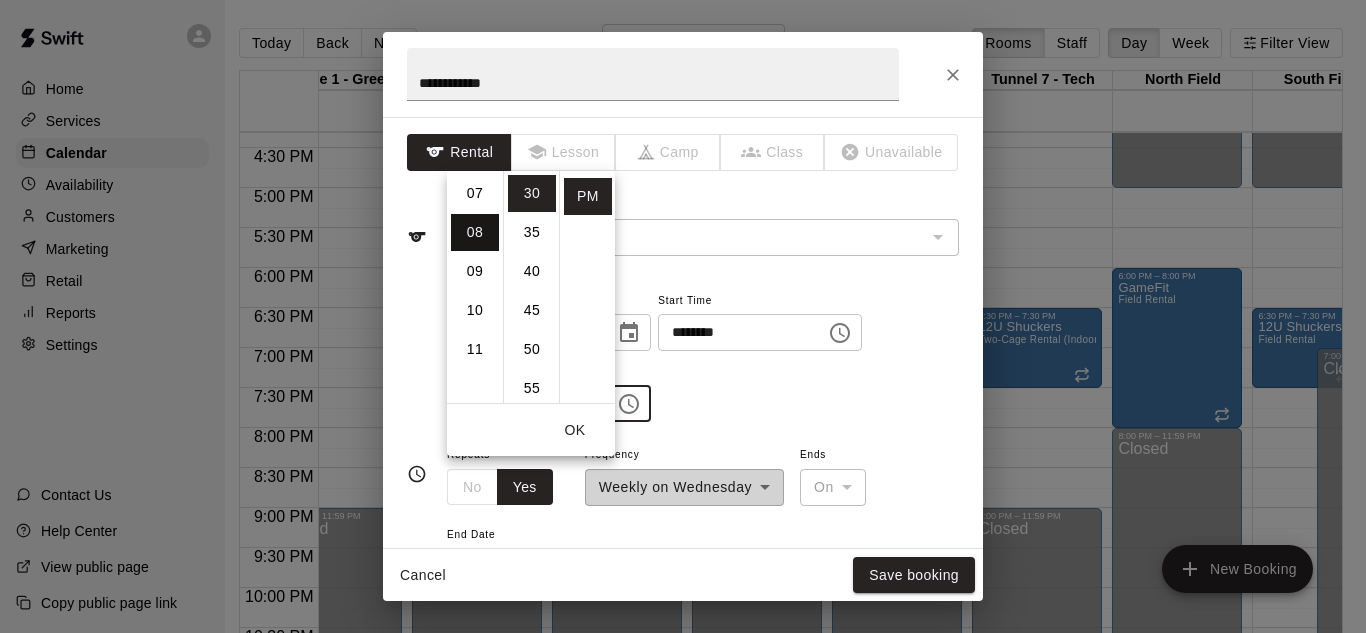 type on "********" 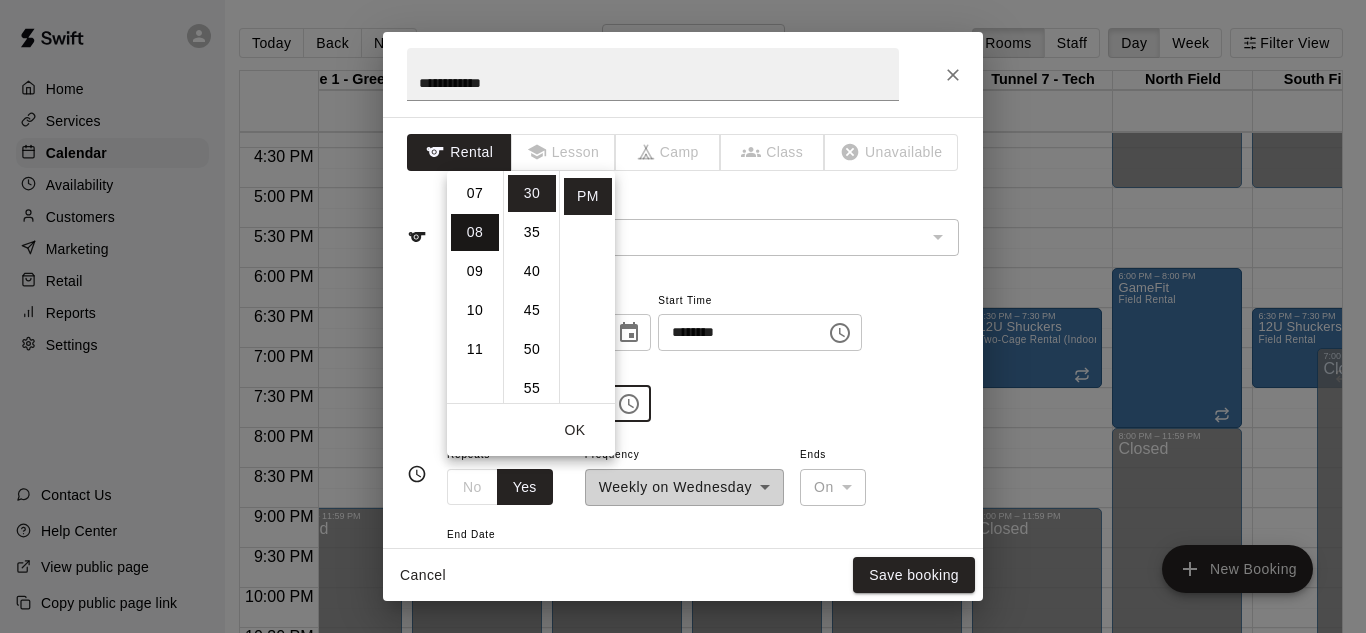 scroll, scrollTop: 312, scrollLeft: 0, axis: vertical 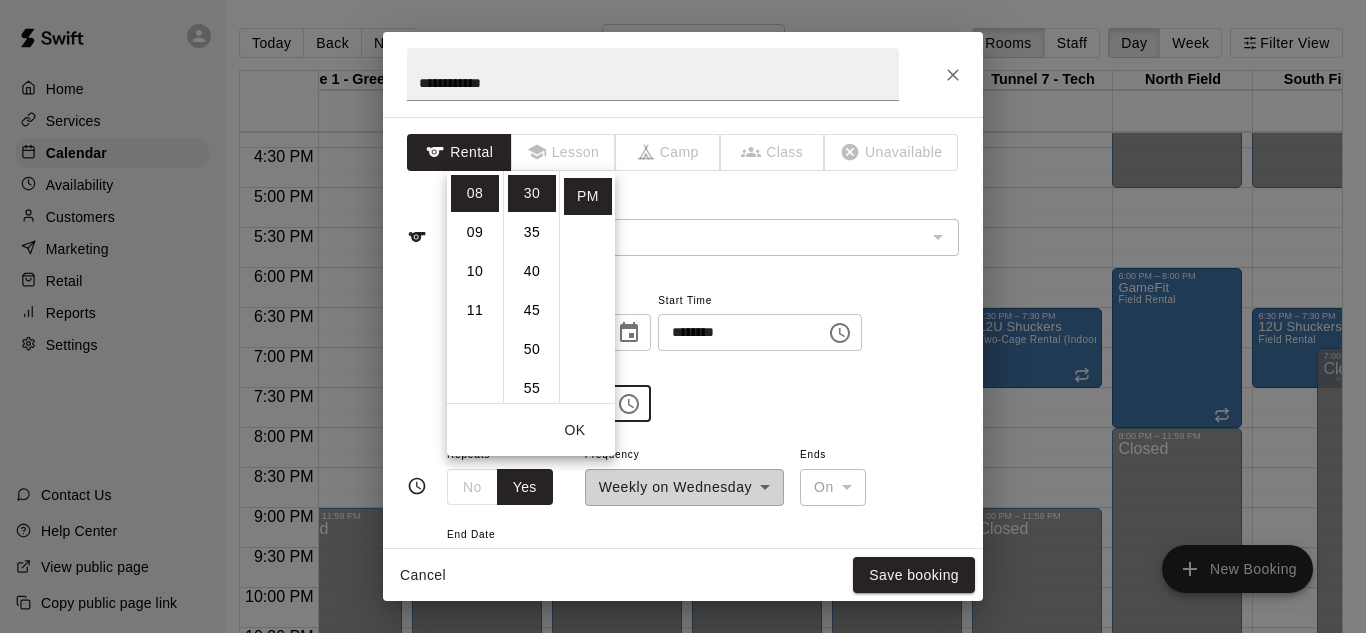 click on "OK" at bounding box center [575, 430] 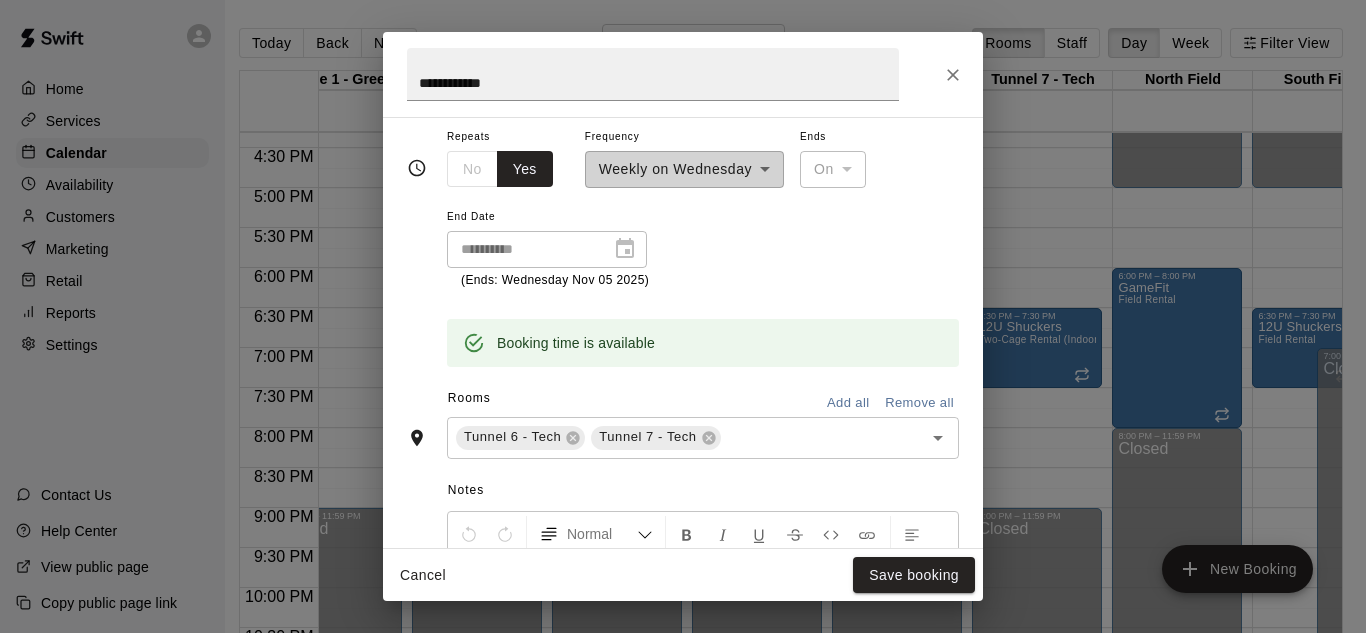 scroll, scrollTop: 324, scrollLeft: 0, axis: vertical 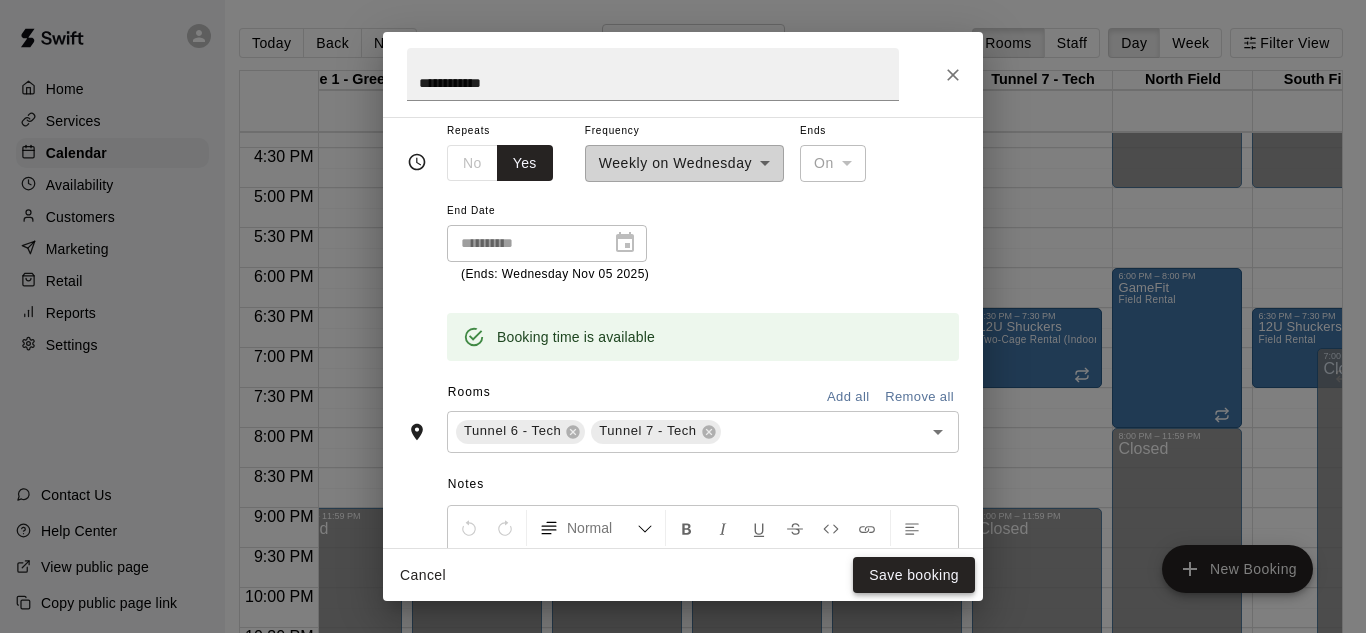 click on "Save booking" at bounding box center (914, 575) 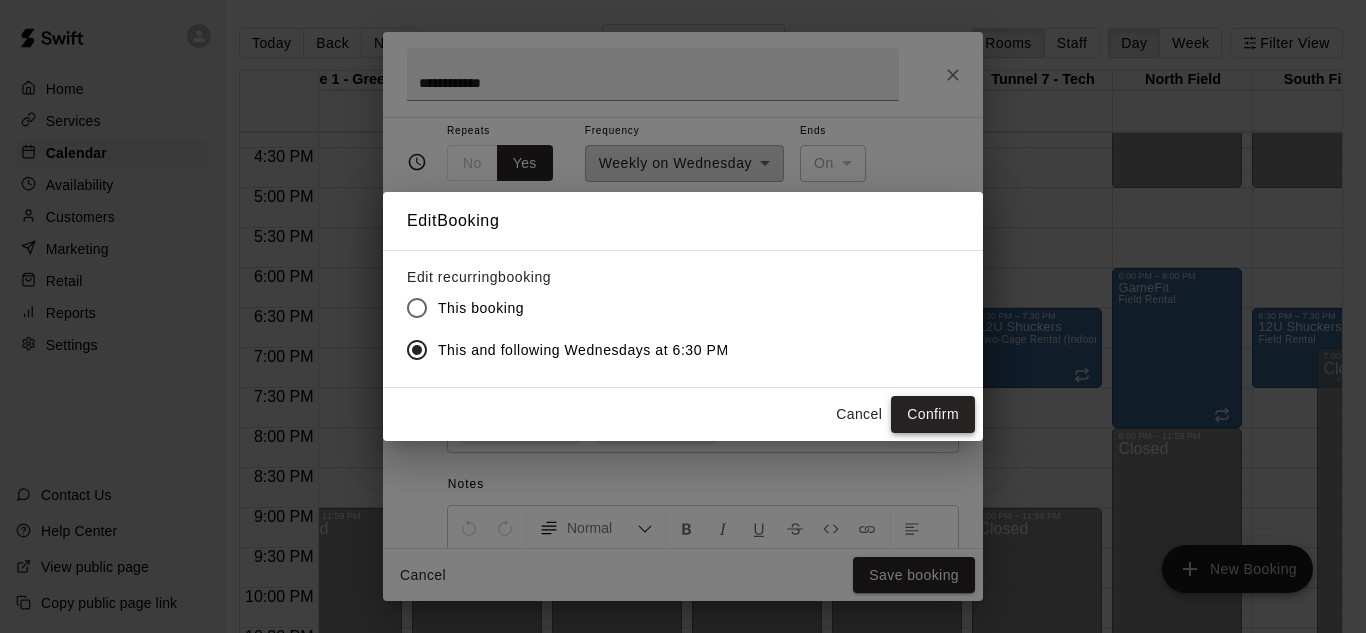 click on "Confirm" at bounding box center (933, 414) 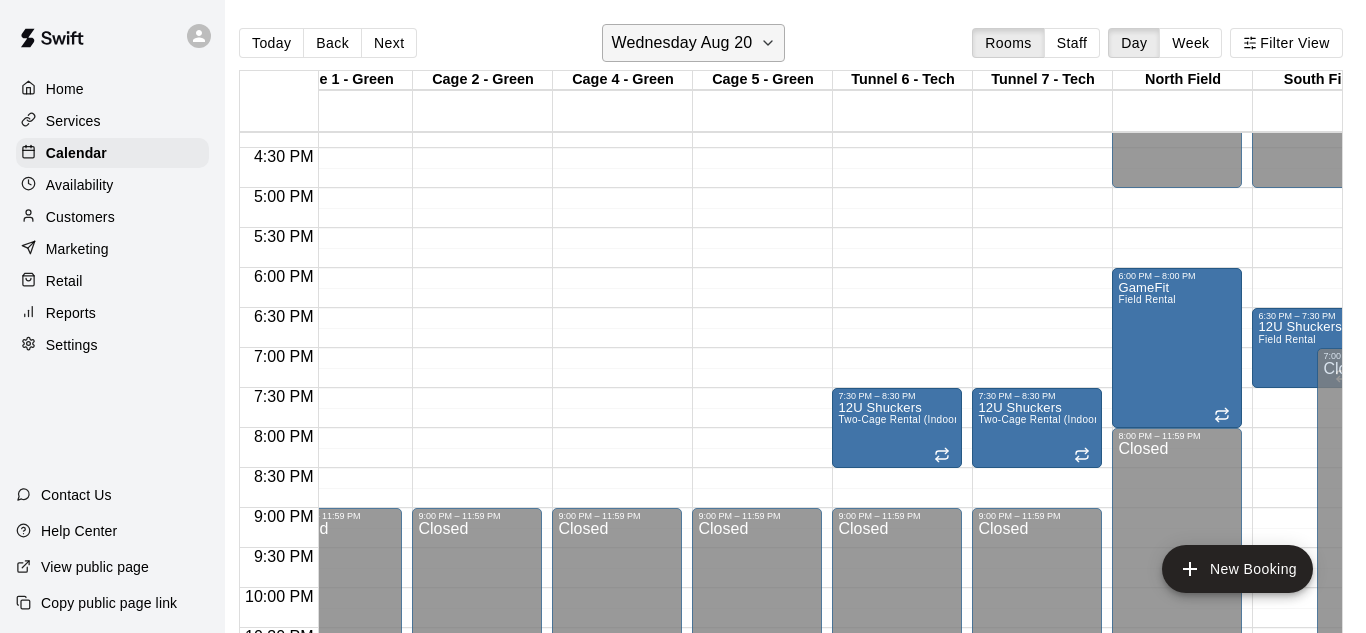 click 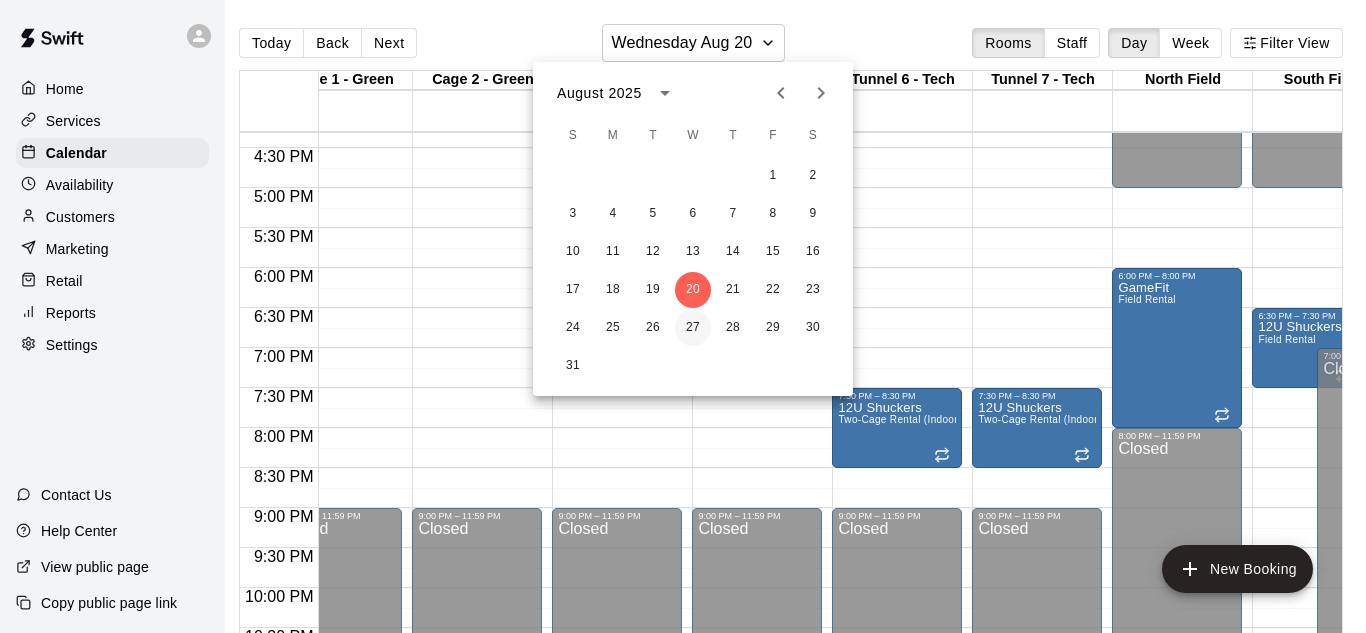 click on "27" at bounding box center [693, 328] 